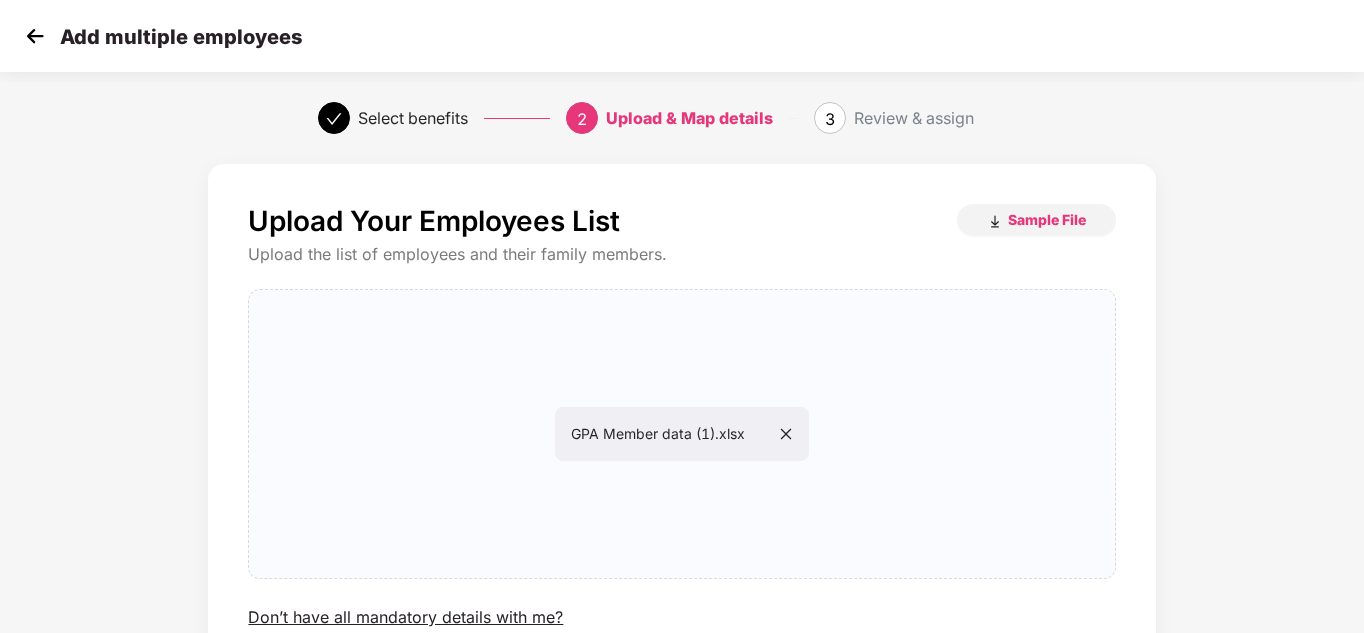 scroll, scrollTop: 170, scrollLeft: 0, axis: vertical 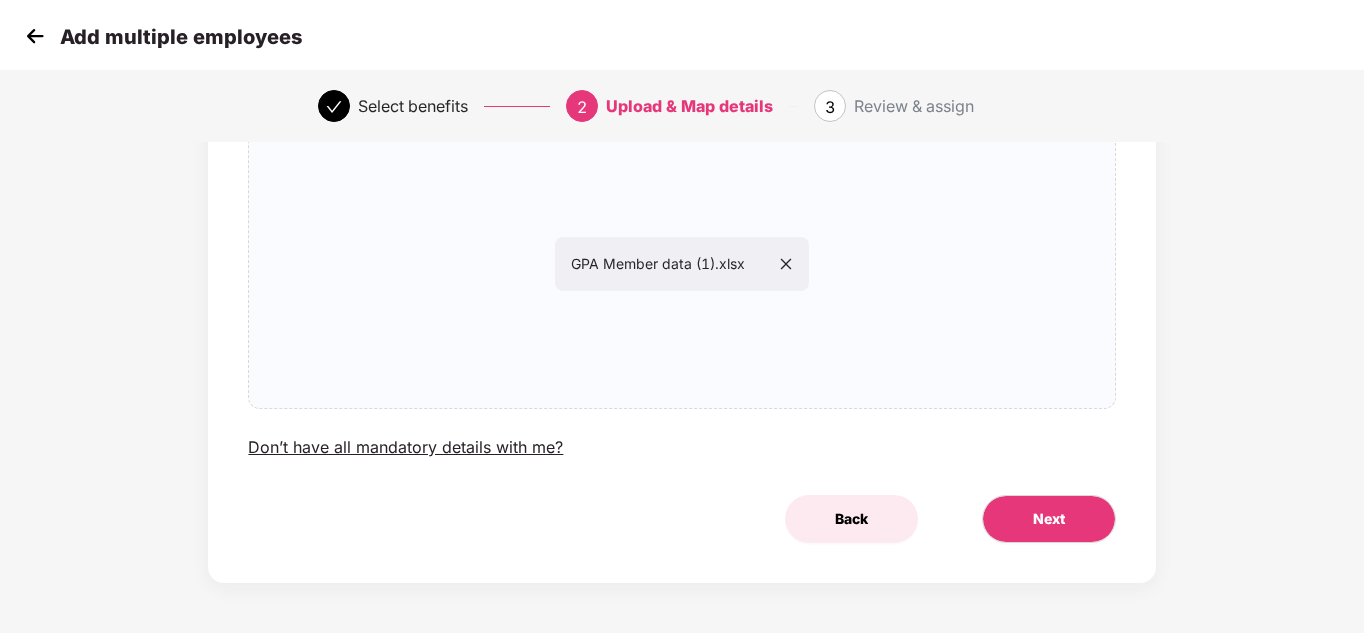 click on "Back" at bounding box center [851, 519] 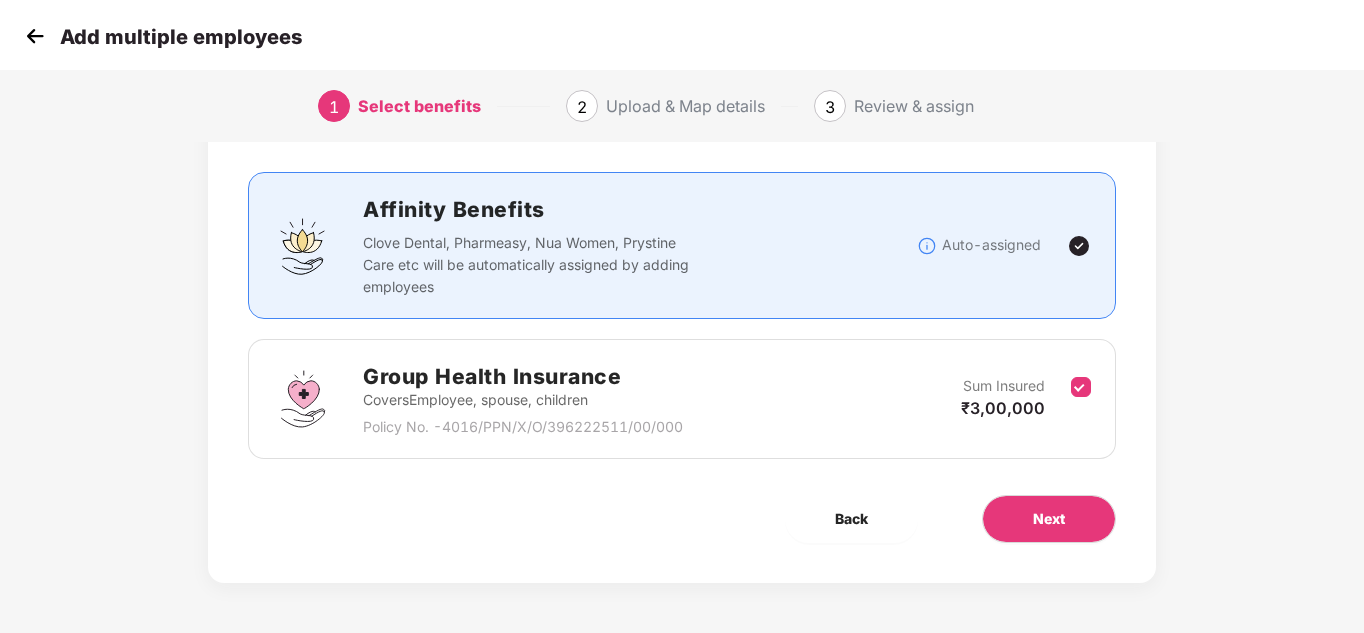 scroll, scrollTop: 0, scrollLeft: 0, axis: both 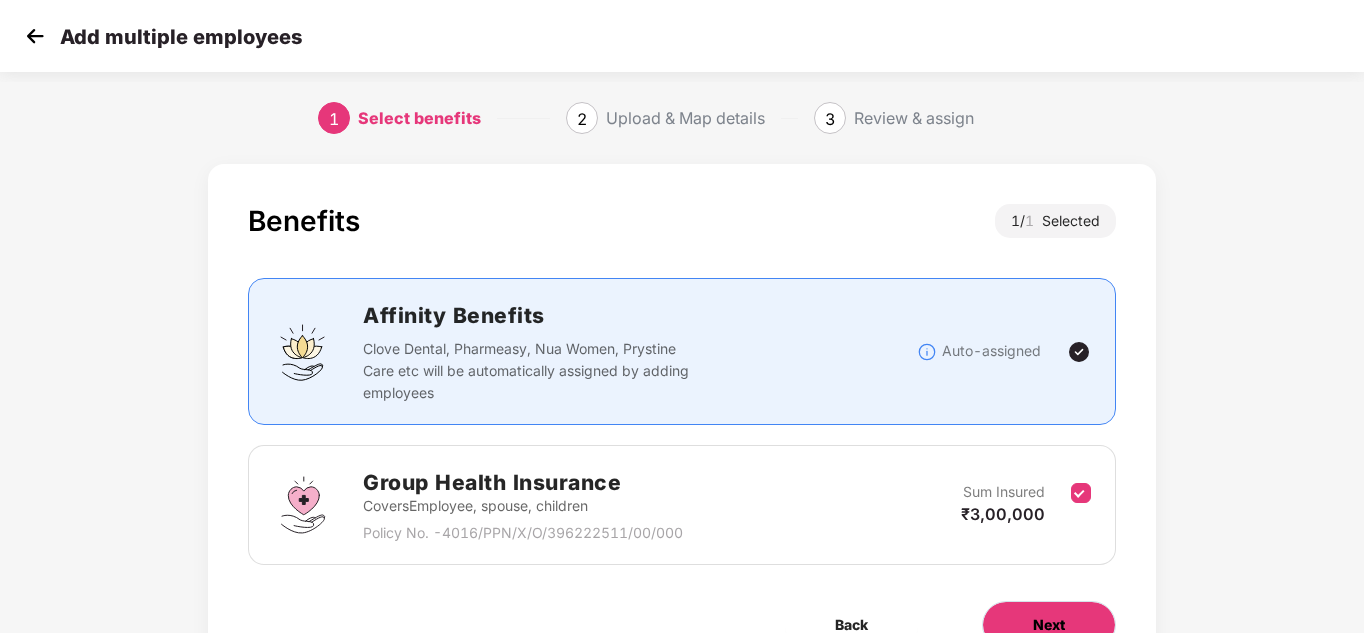 click on "Next" at bounding box center (1049, 625) 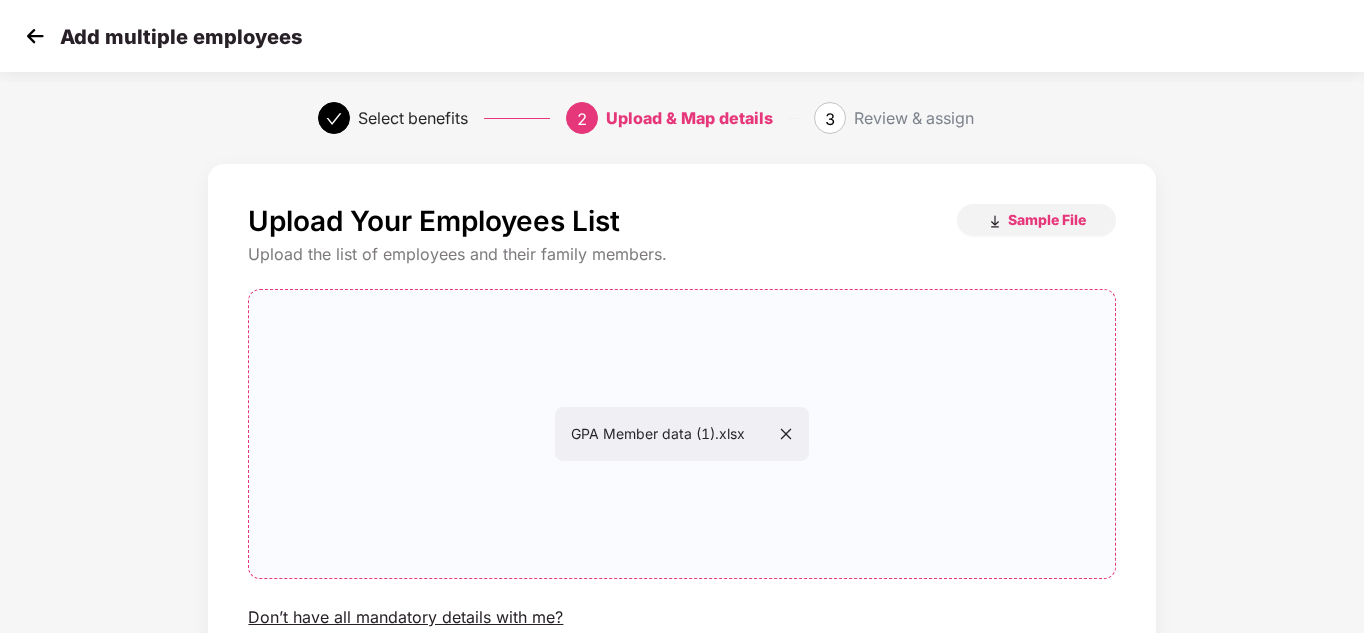 click 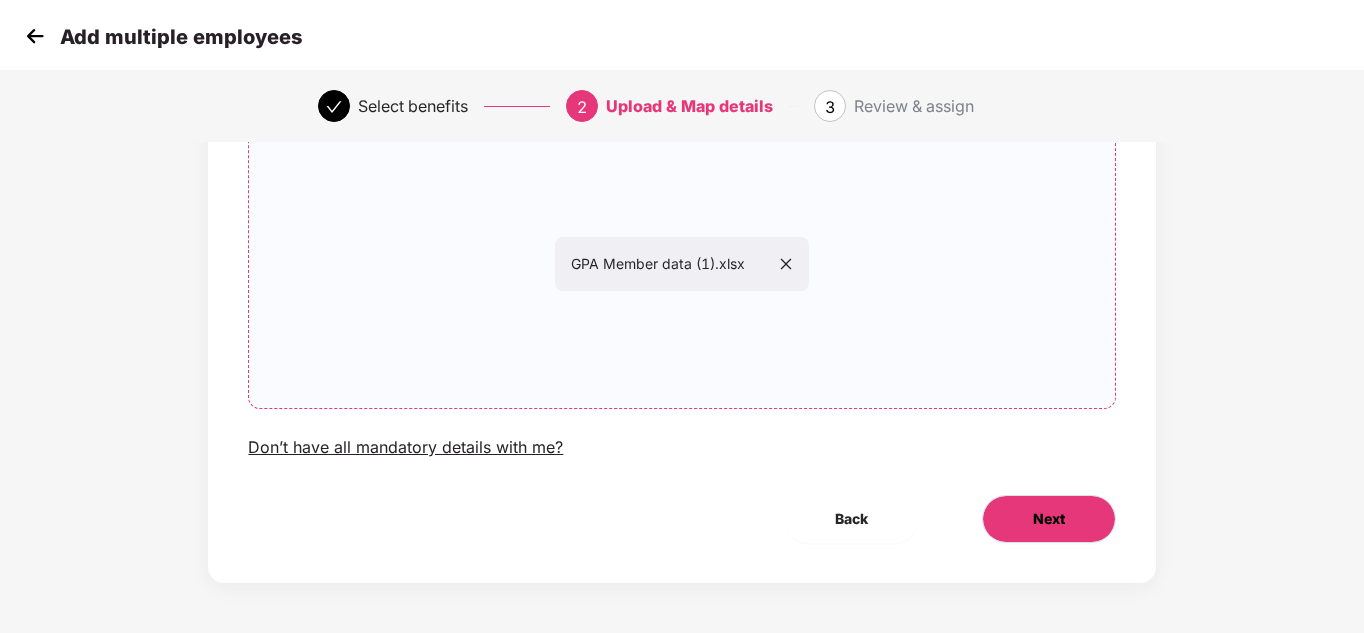 click on "Next" at bounding box center (1049, 519) 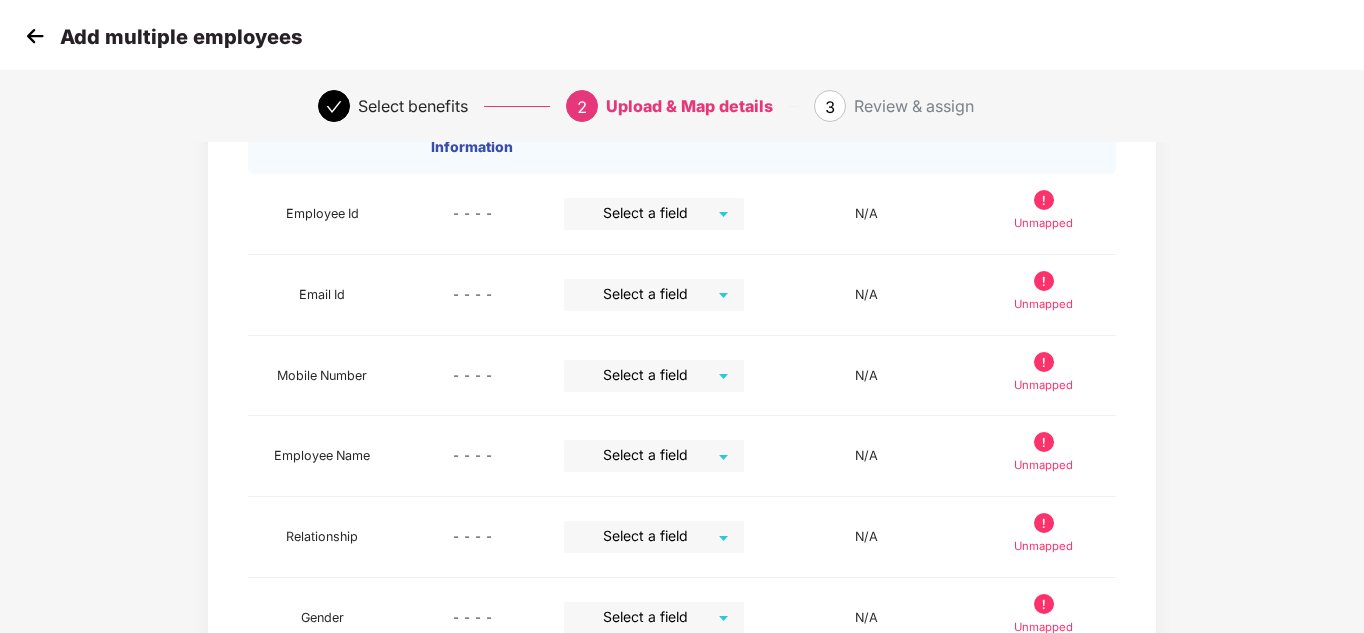 scroll, scrollTop: 0, scrollLeft: 0, axis: both 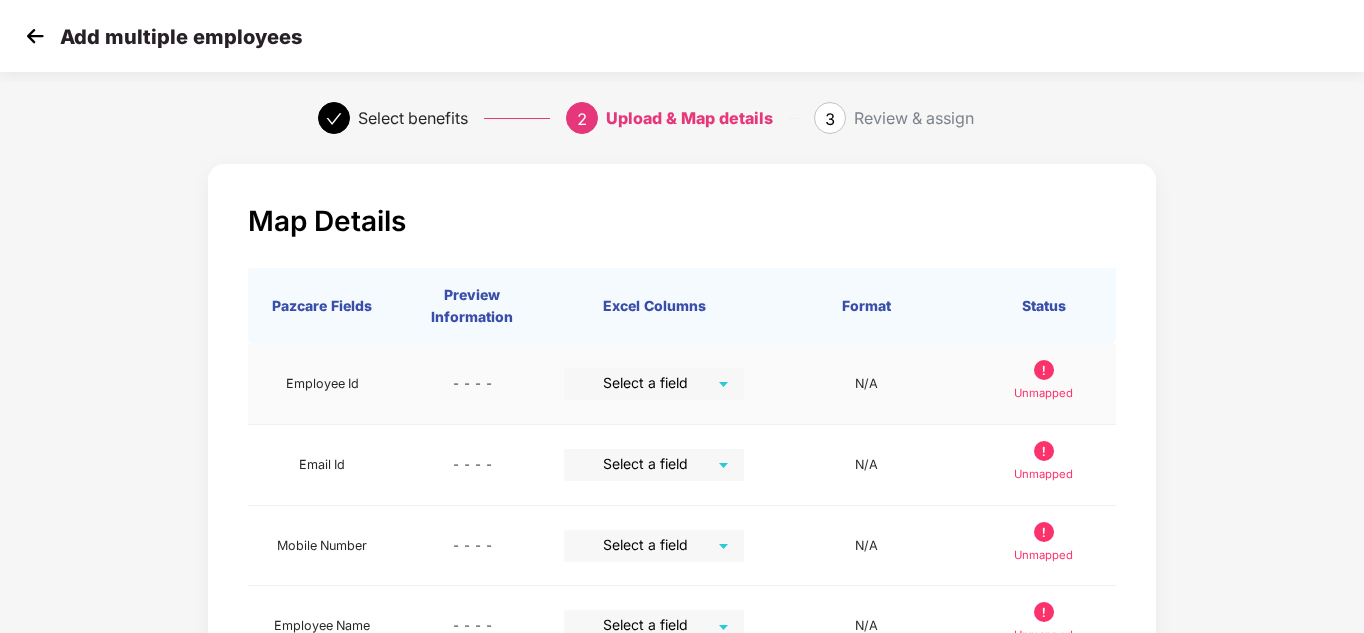 click at bounding box center [647, 383] 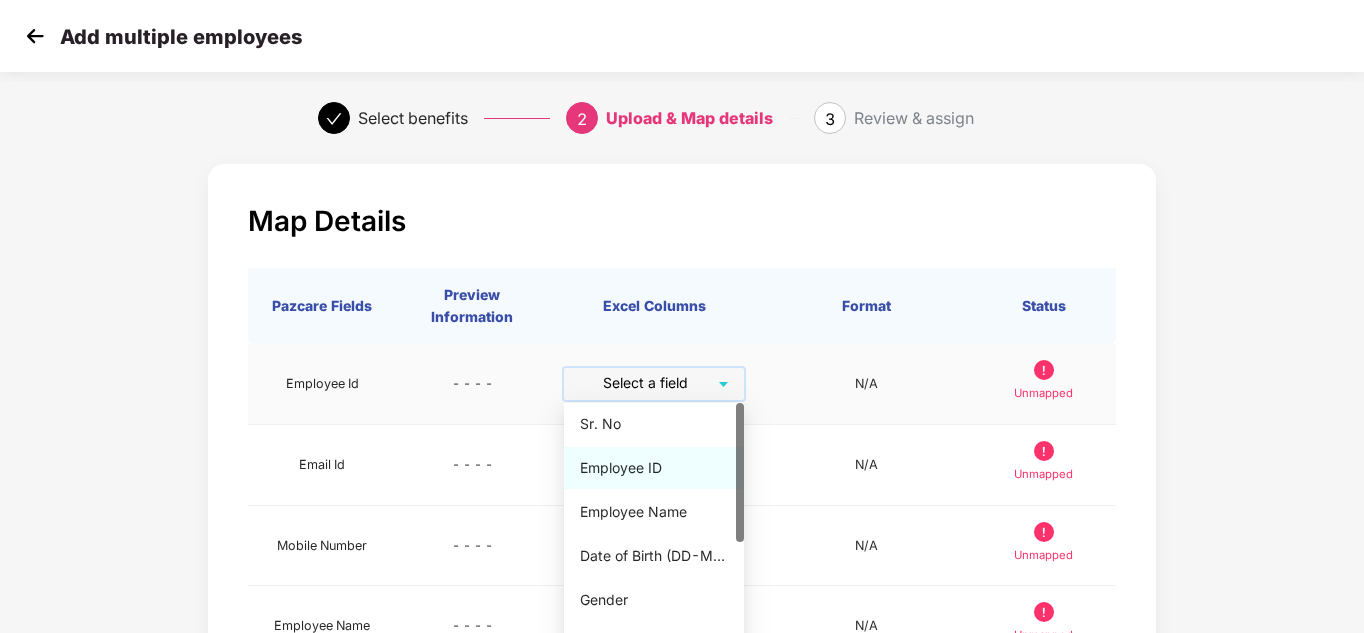 click on "Employee ID" at bounding box center (654, 468) 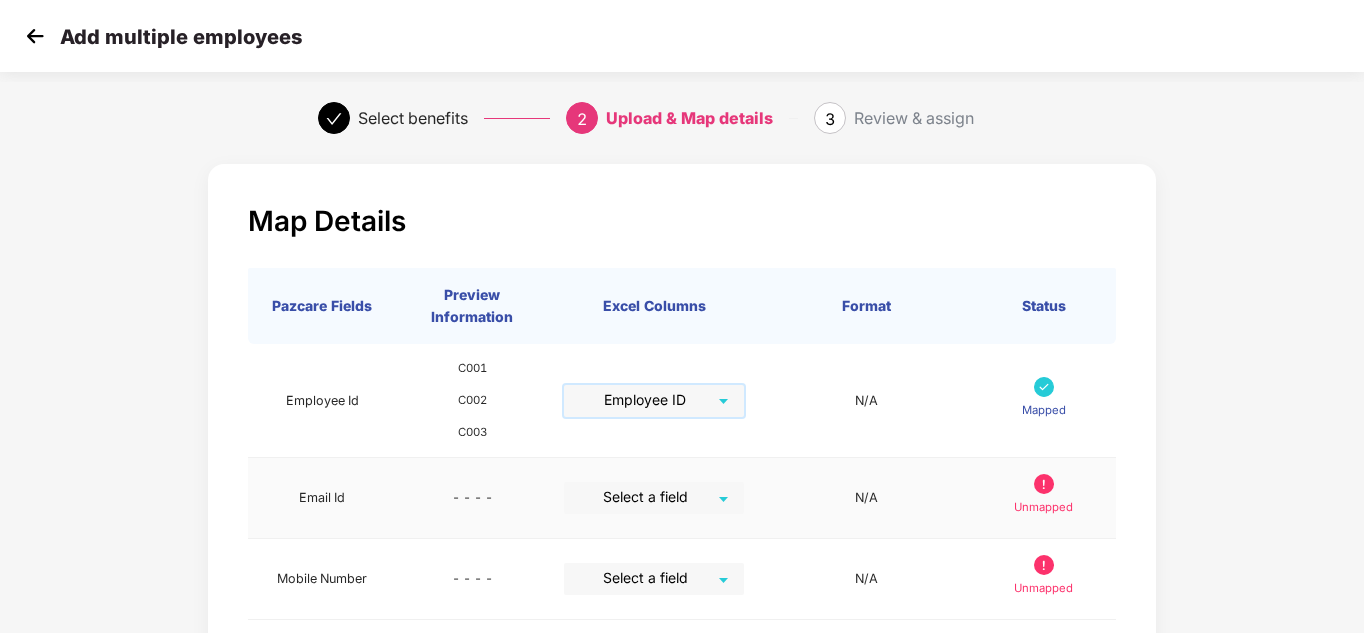 click at bounding box center [647, 497] 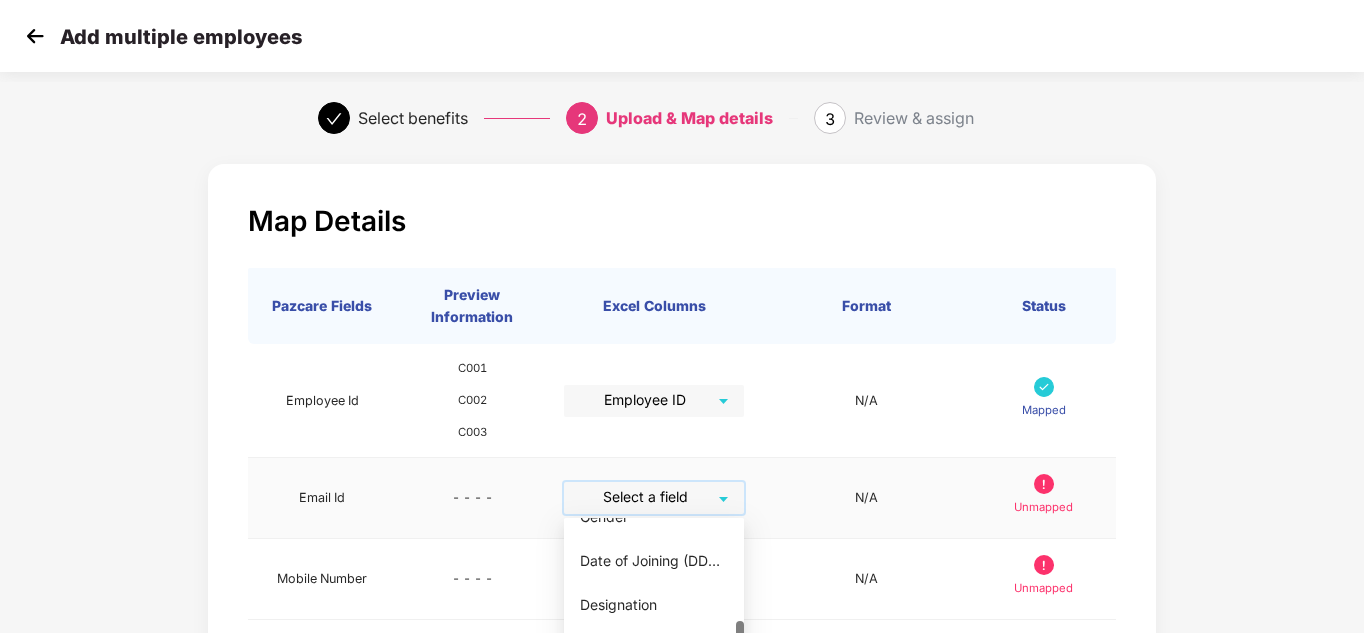 scroll, scrollTop: 216, scrollLeft: 0, axis: vertical 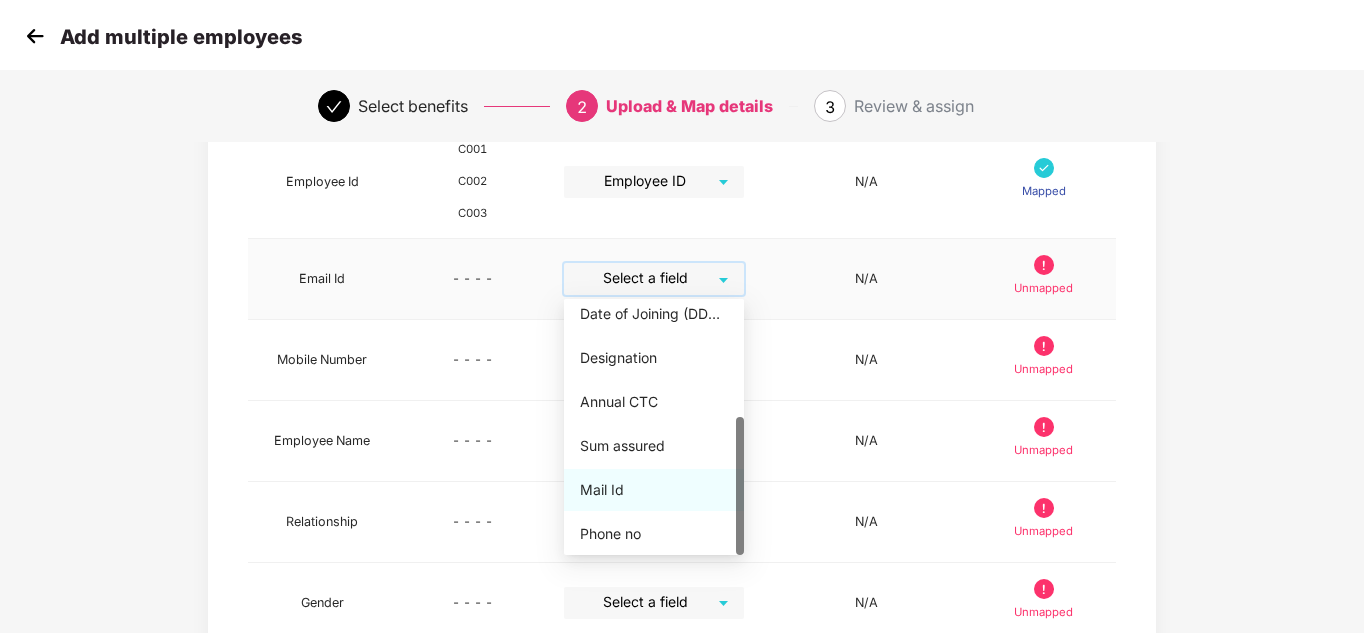 click on "Mail Id" at bounding box center (654, 490) 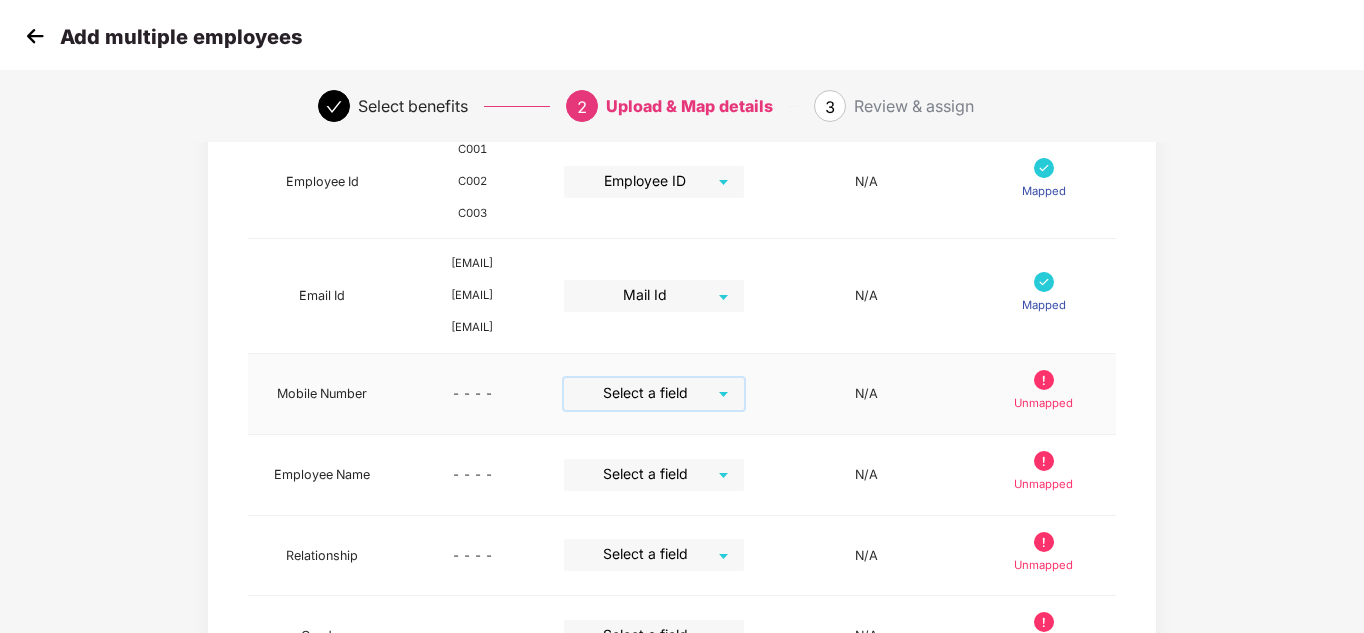click at bounding box center (647, 393) 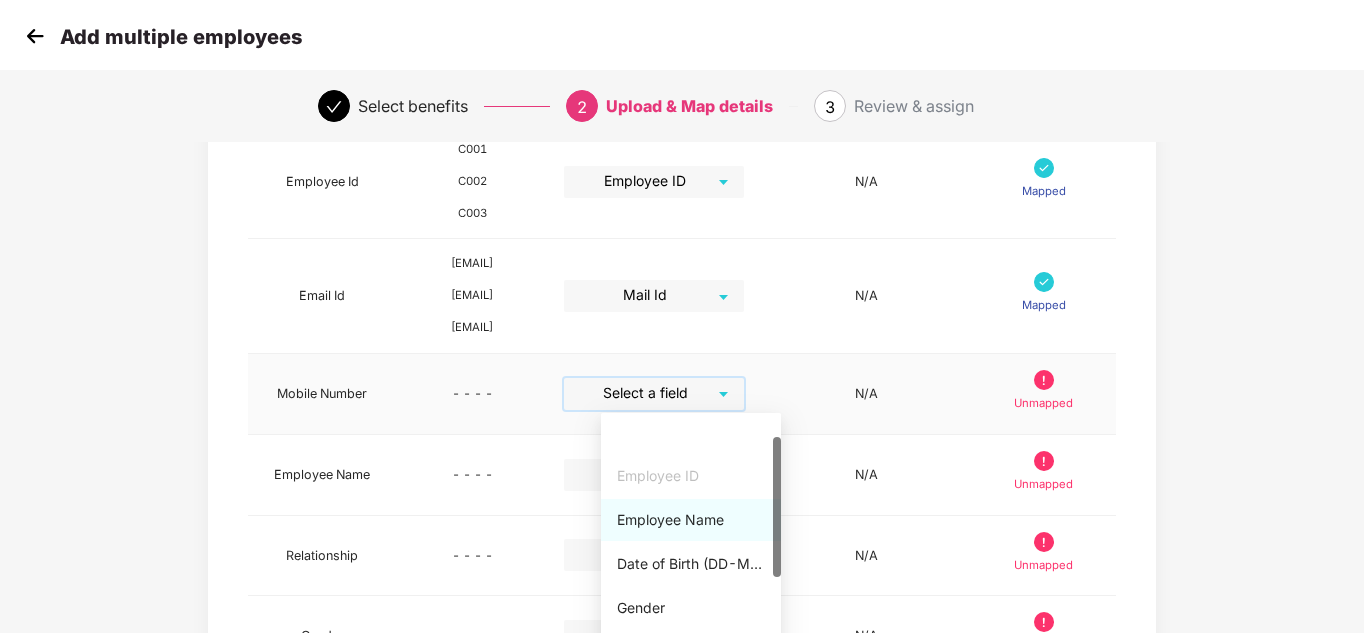 scroll, scrollTop: 218, scrollLeft: 0, axis: vertical 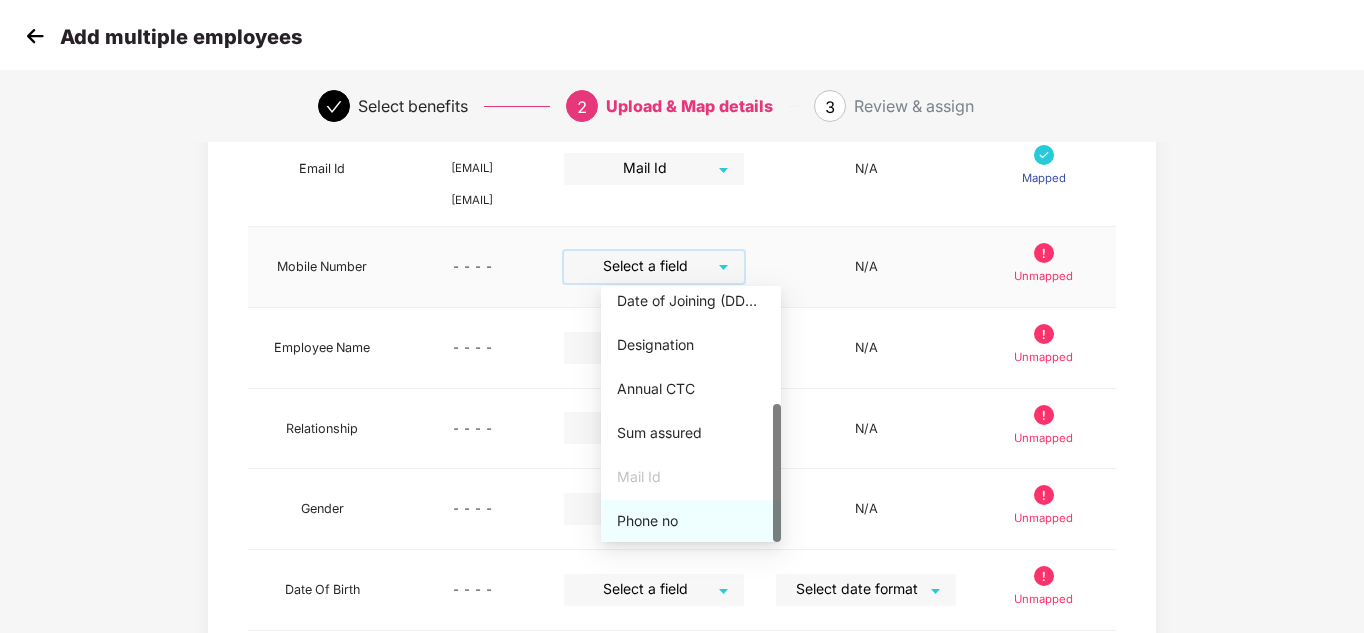click on "Phone no" at bounding box center [691, 521] 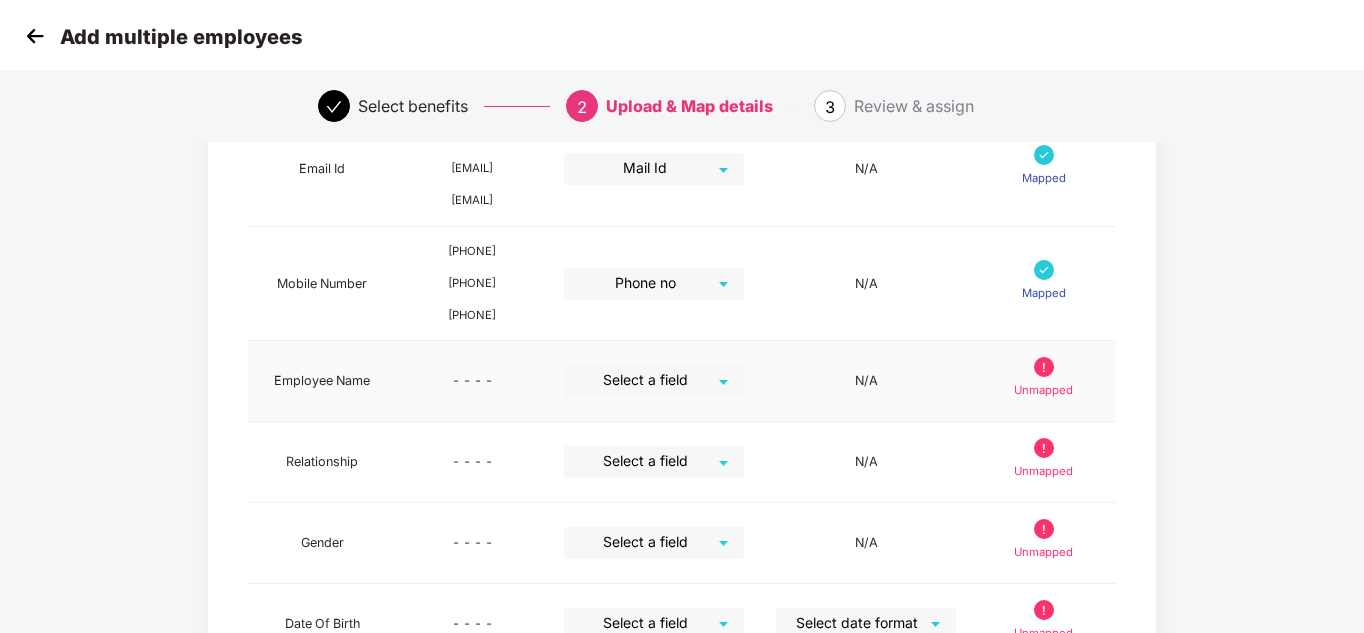 click on "Select a field" at bounding box center [654, 381] 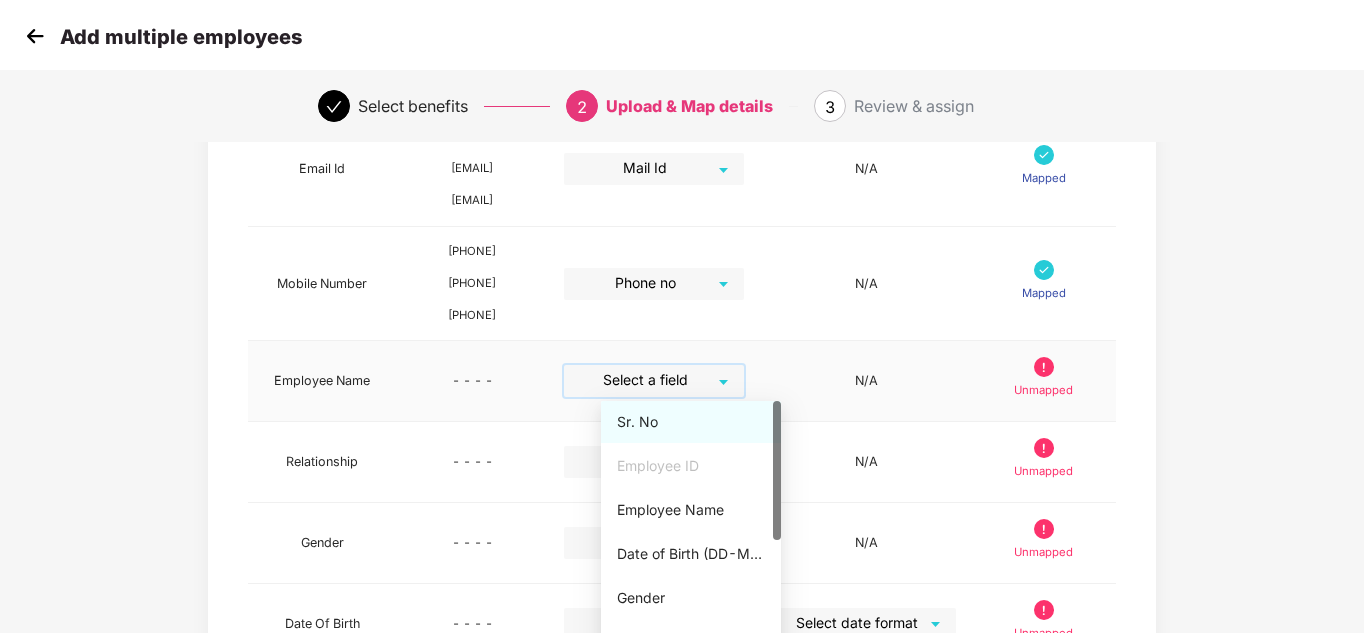 click at bounding box center [647, 380] 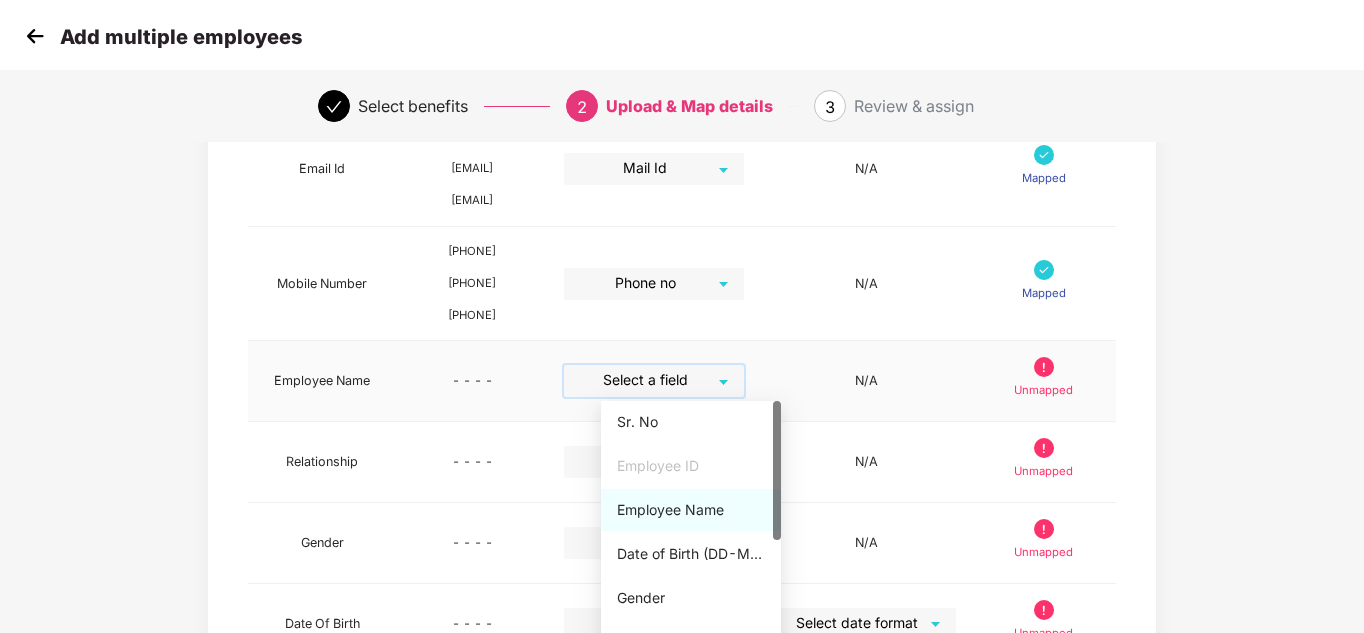 click on "Employee Name" at bounding box center (691, 510) 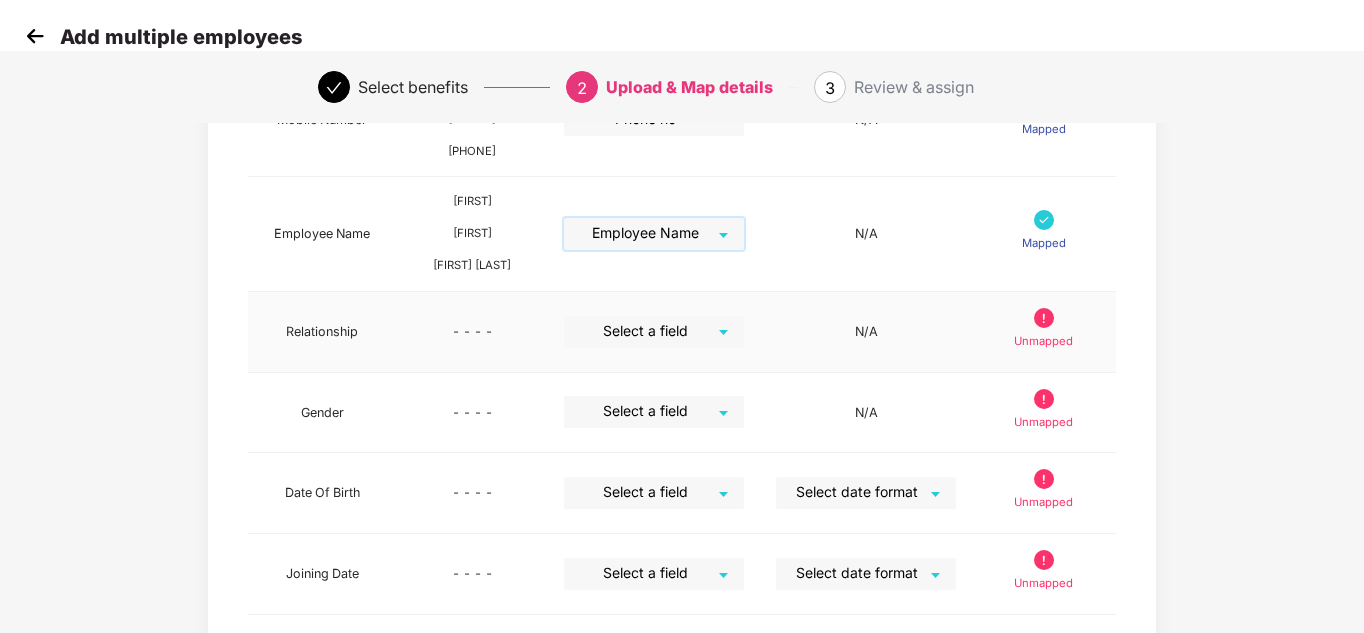 scroll, scrollTop: 511, scrollLeft: 0, axis: vertical 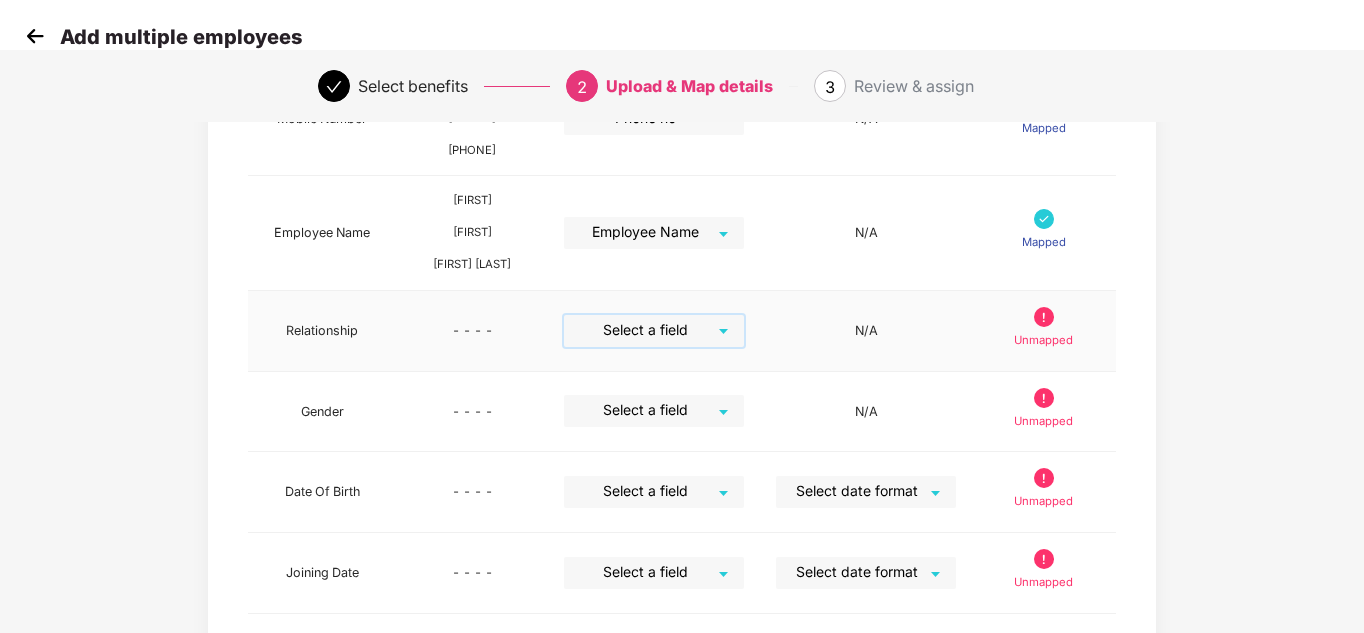 click at bounding box center (647, 330) 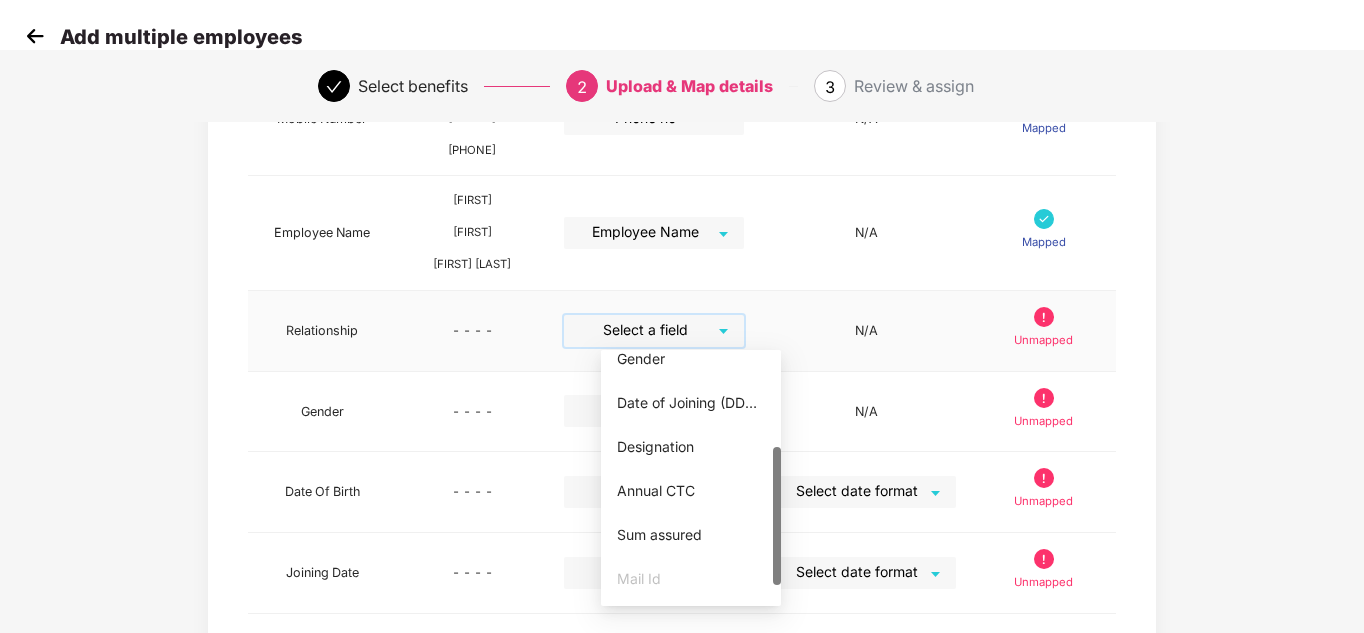 scroll, scrollTop: 181, scrollLeft: 0, axis: vertical 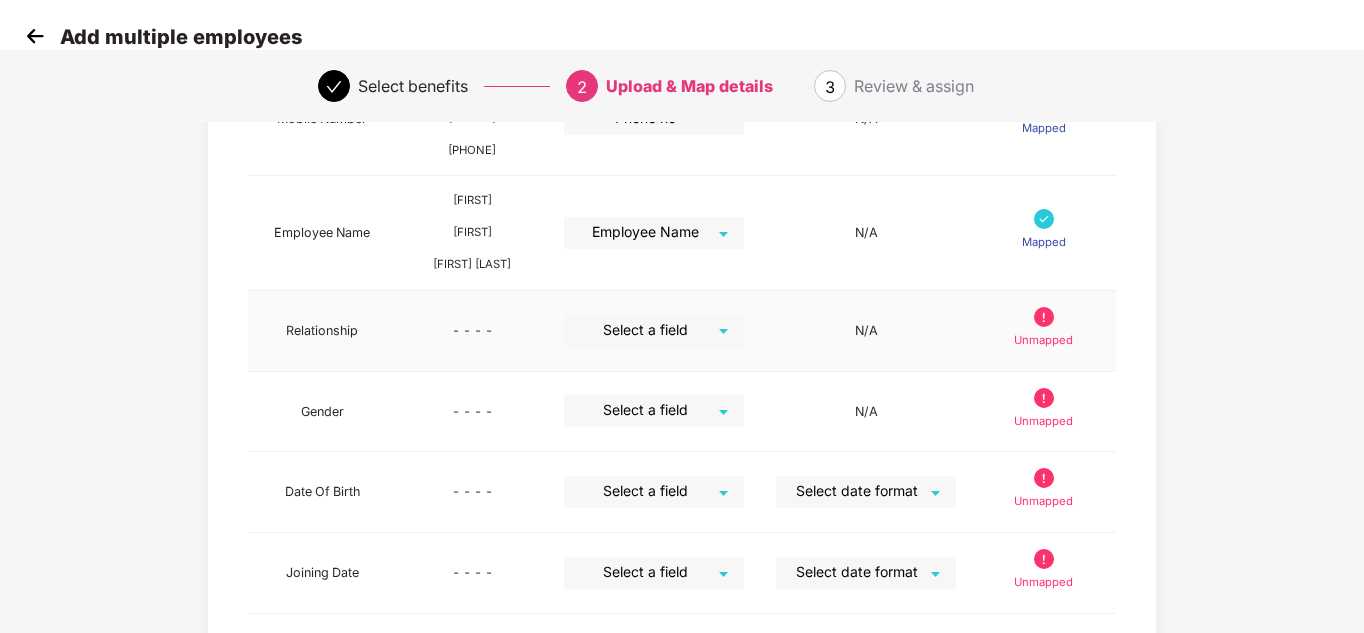 click on "N/A" at bounding box center [866, 331] 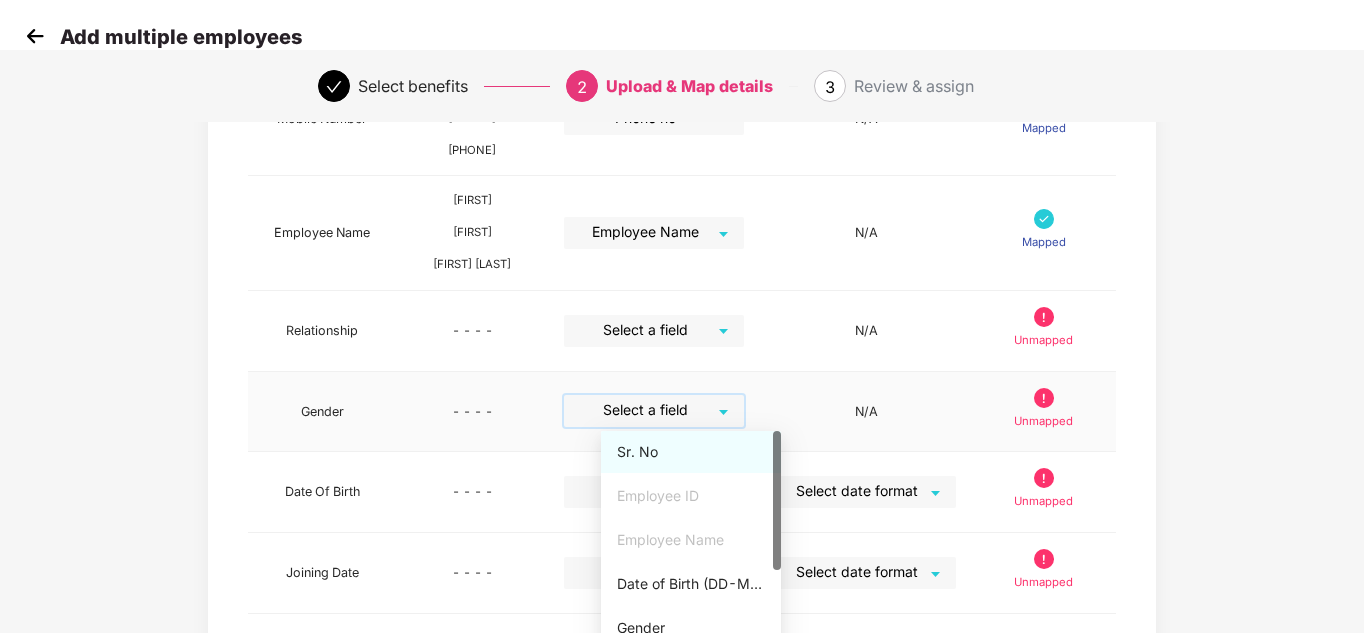click at bounding box center (647, 410) 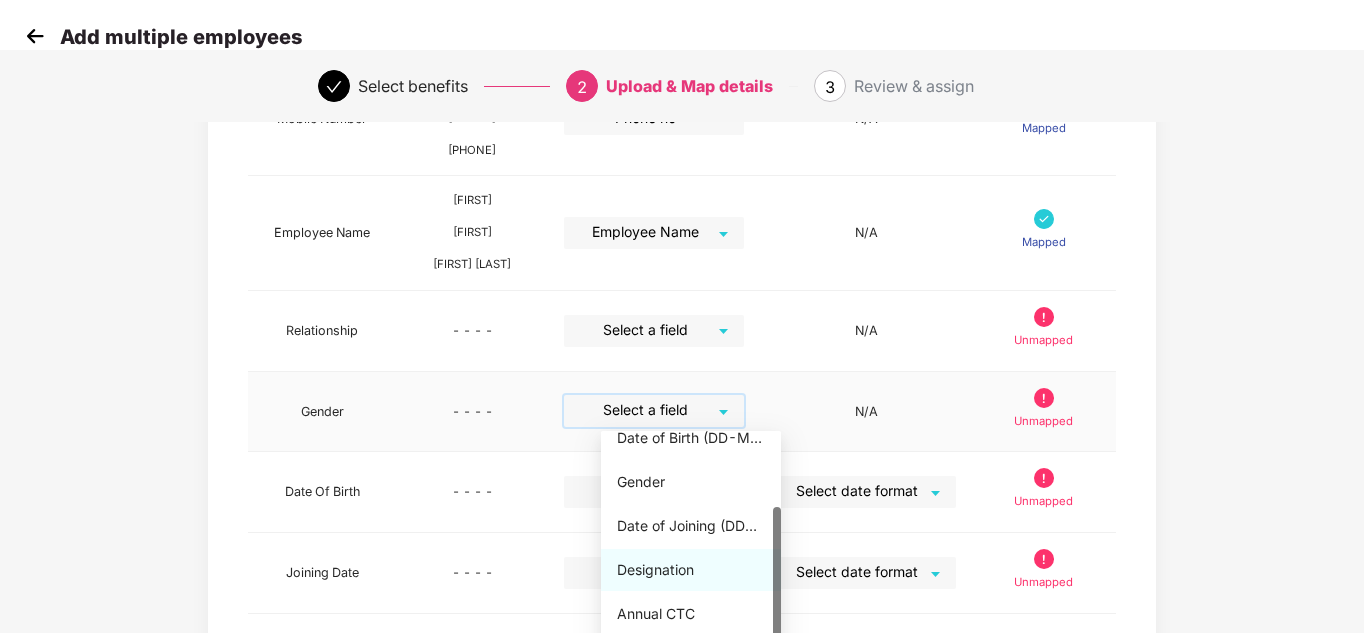 scroll, scrollTop: 138, scrollLeft: 0, axis: vertical 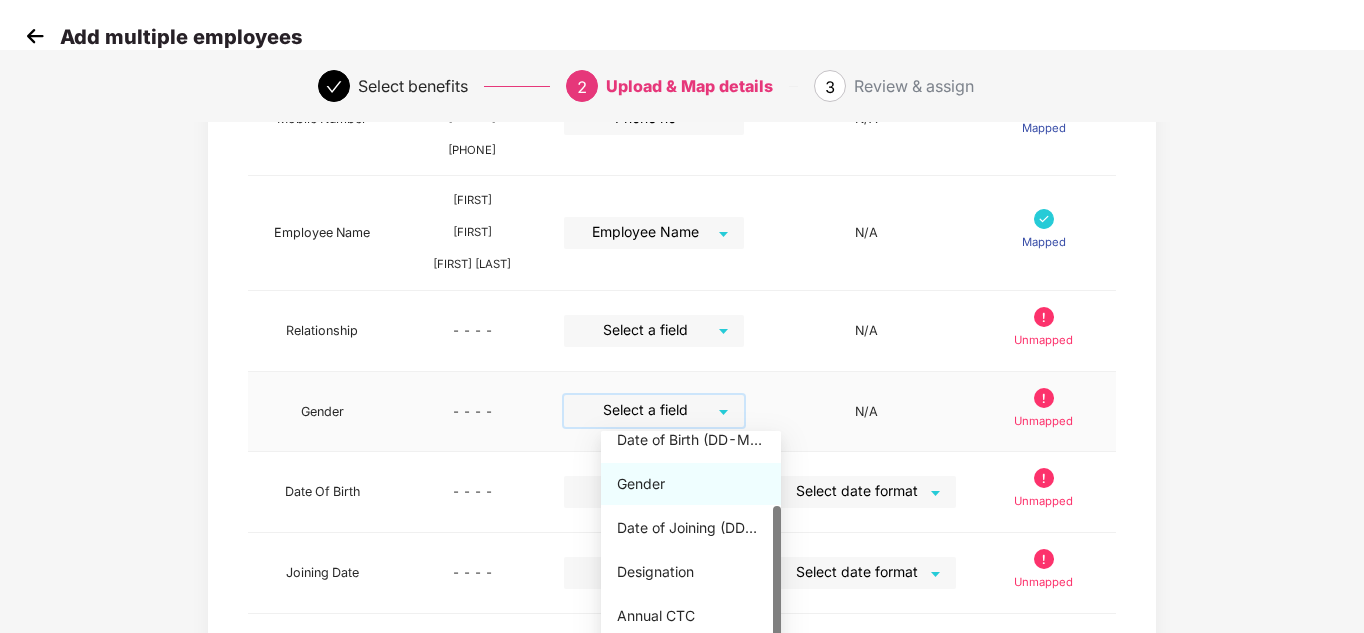 click on "Gender" at bounding box center (691, 484) 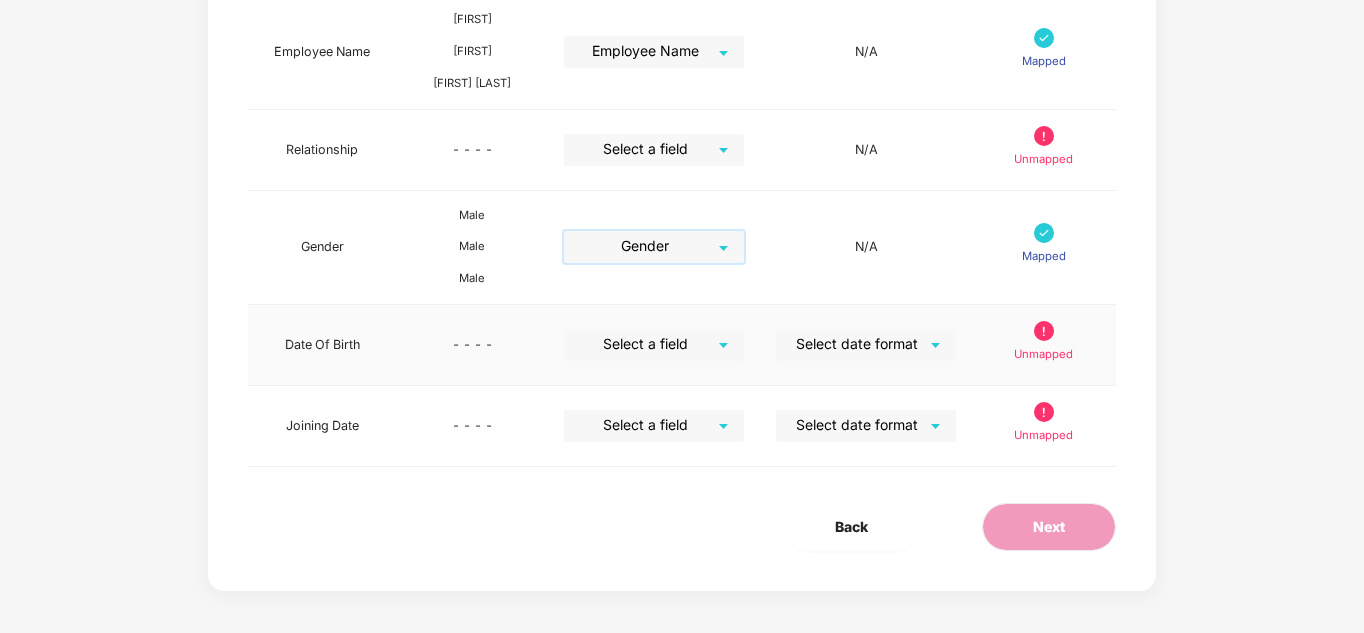 scroll, scrollTop: 700, scrollLeft: 0, axis: vertical 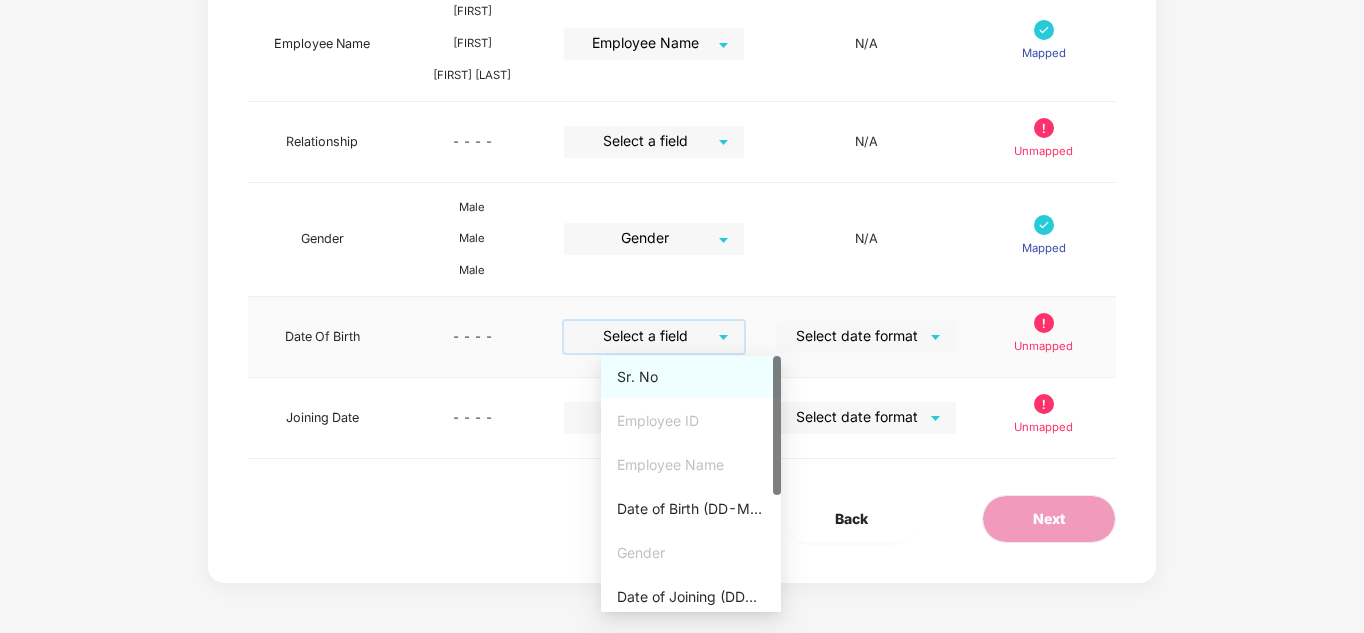 click at bounding box center (647, 336) 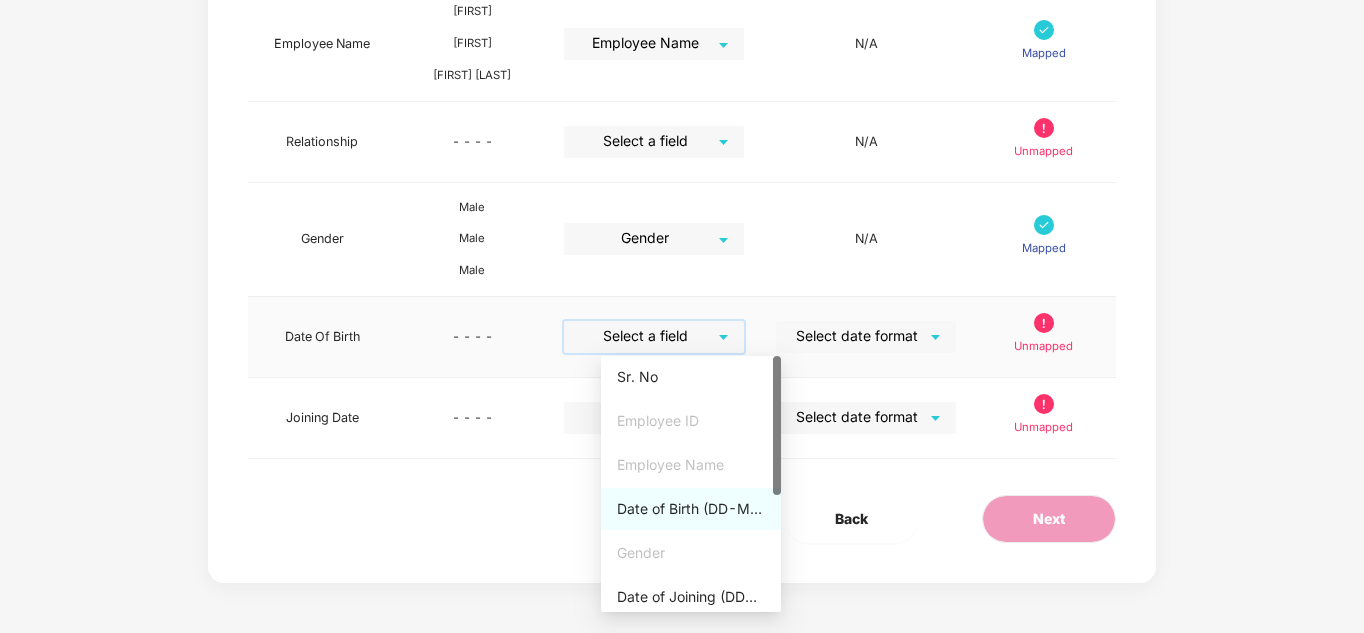 click on "Date of Birth
(DD-MMM-YYYY)" at bounding box center [691, 509] 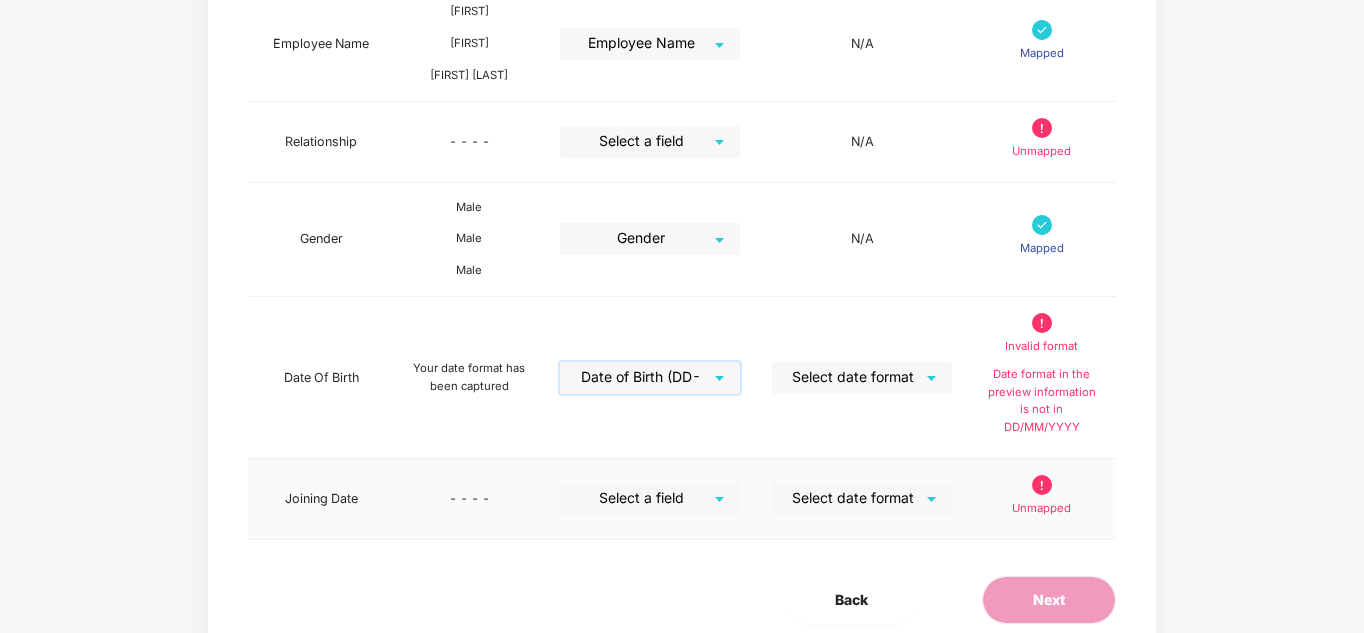 click at bounding box center [643, 498] 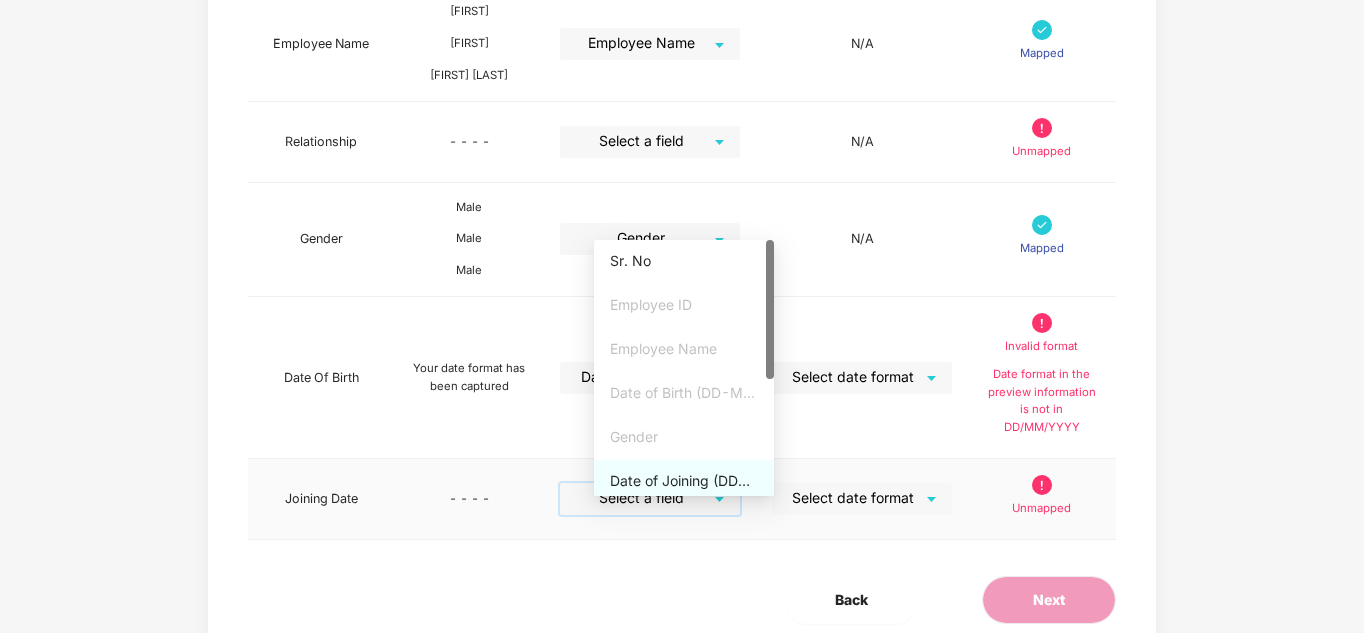 click on "Date of Joining
(DD-MMM-YYYY)" at bounding box center (684, 481) 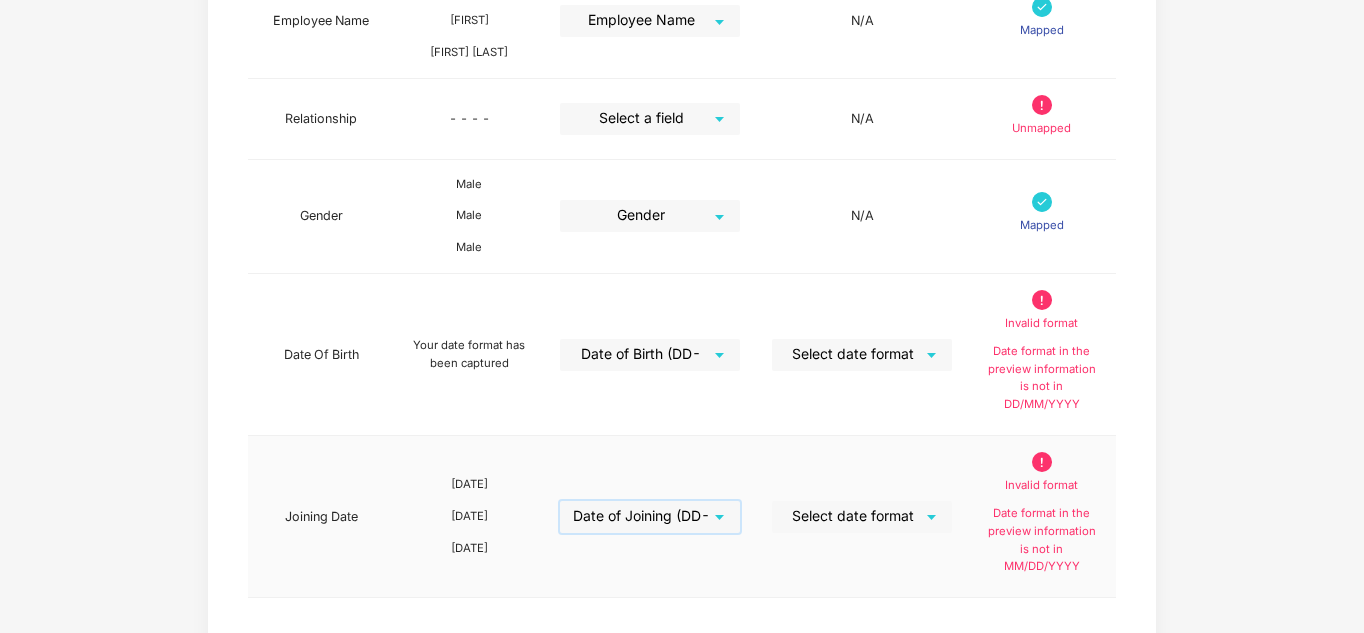 scroll, scrollTop: 724, scrollLeft: 0, axis: vertical 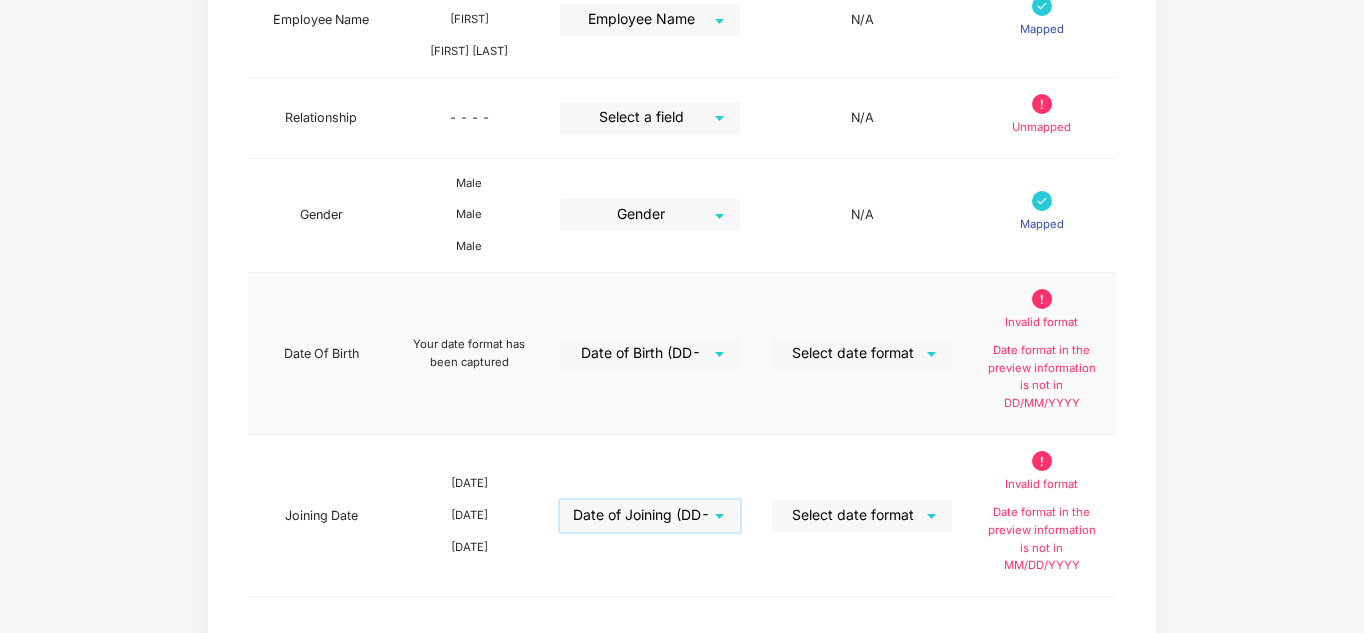 click at bounding box center (855, 353) 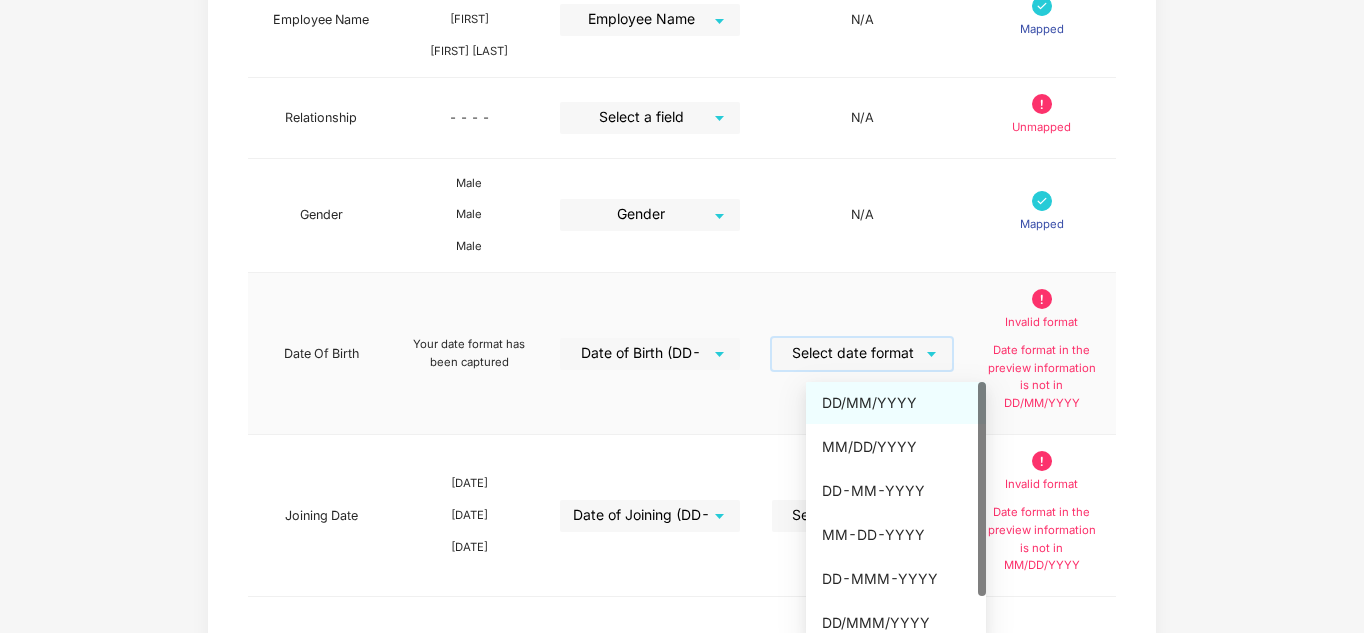 click on "DD/MM/YYYY" at bounding box center [896, 403] 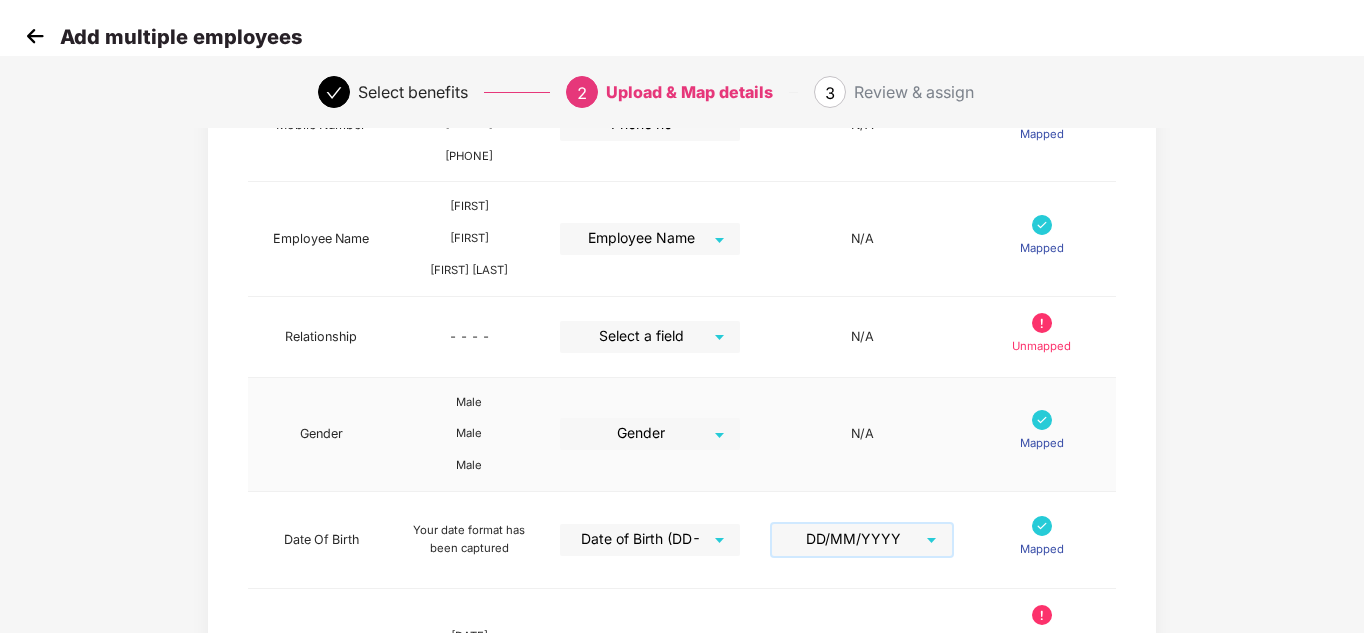scroll, scrollTop: 815, scrollLeft: 0, axis: vertical 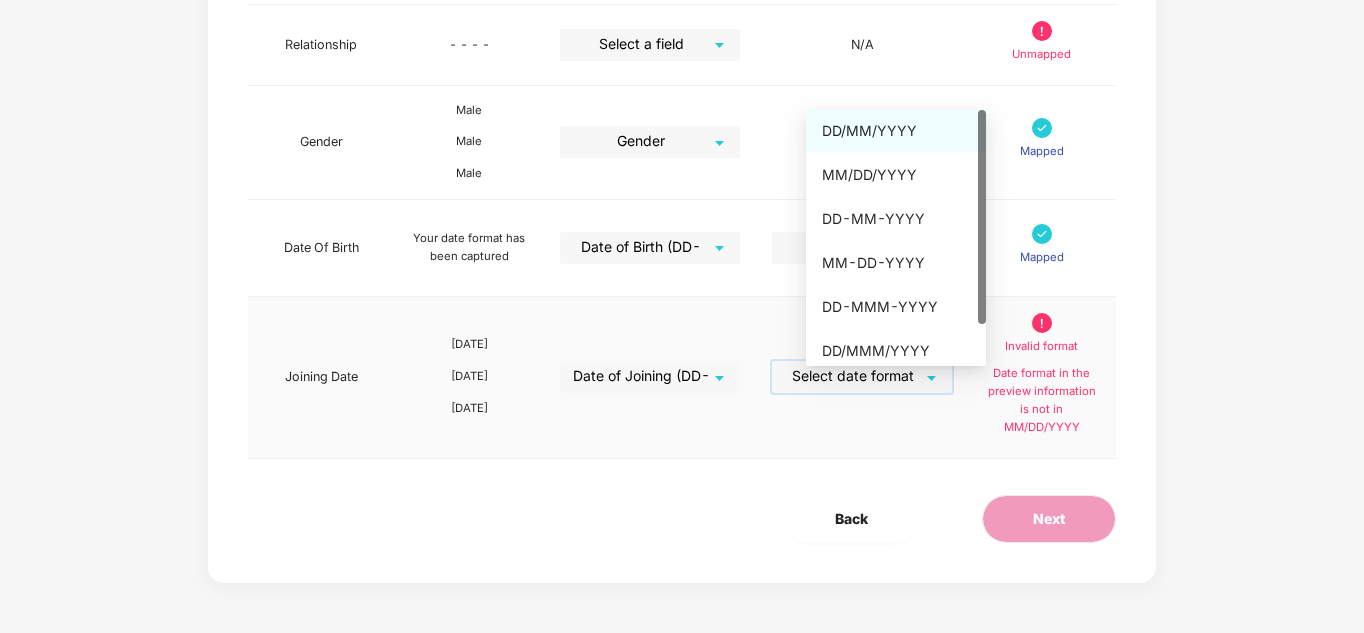click at bounding box center [855, 376] 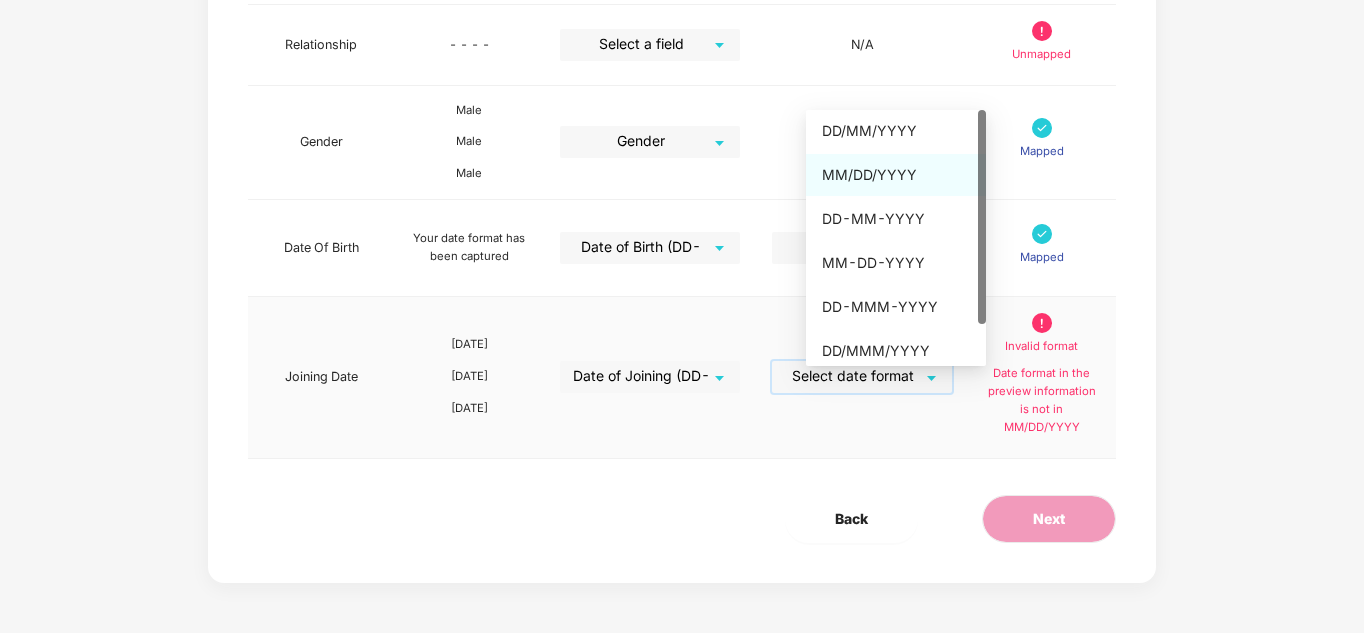 click on "MM/DD/YYYY" at bounding box center (896, 175) 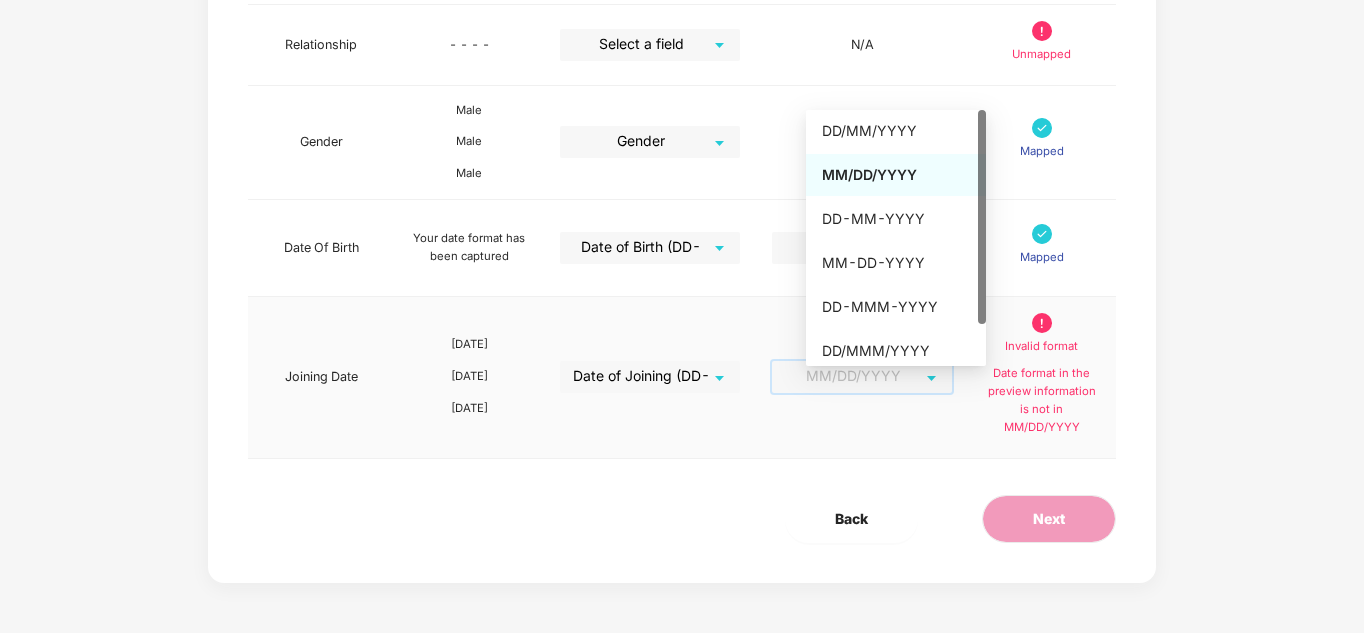 click on "MM/DD/YYYY" at bounding box center [862, 377] 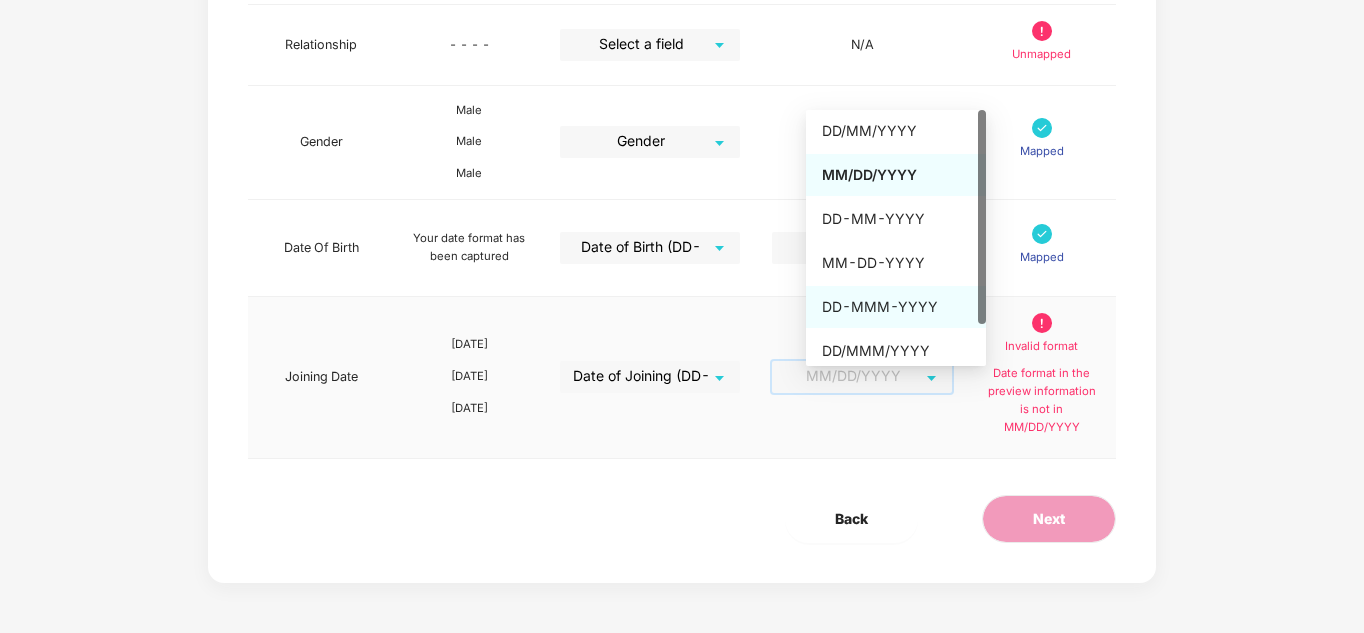 scroll, scrollTop: 48, scrollLeft: 0, axis: vertical 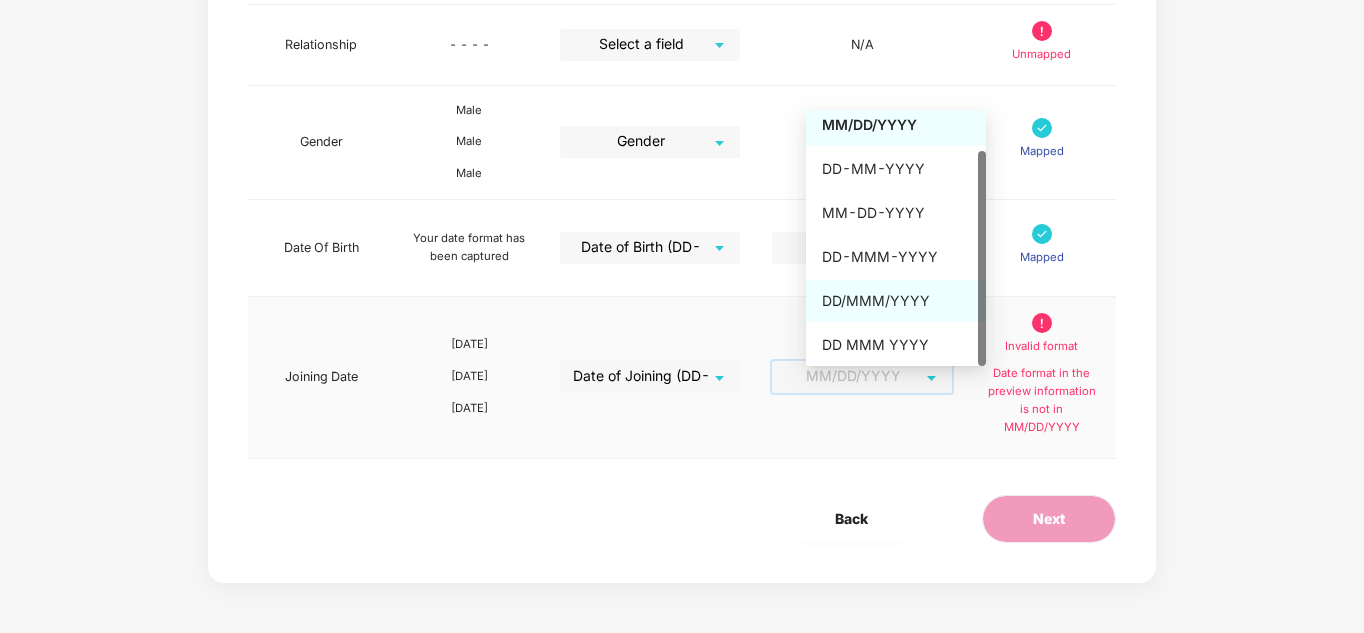 click on "DD/MMM/YYYY" at bounding box center (896, 301) 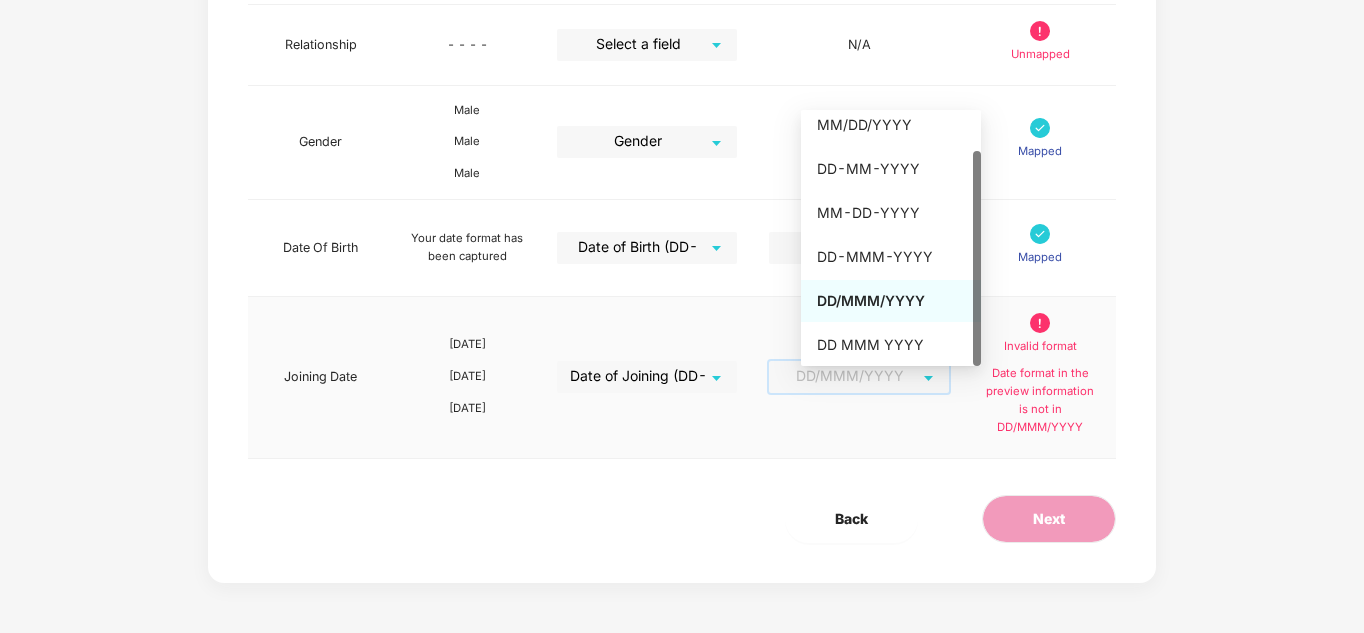 click on "DD/MMM/YYYY" at bounding box center (859, 377) 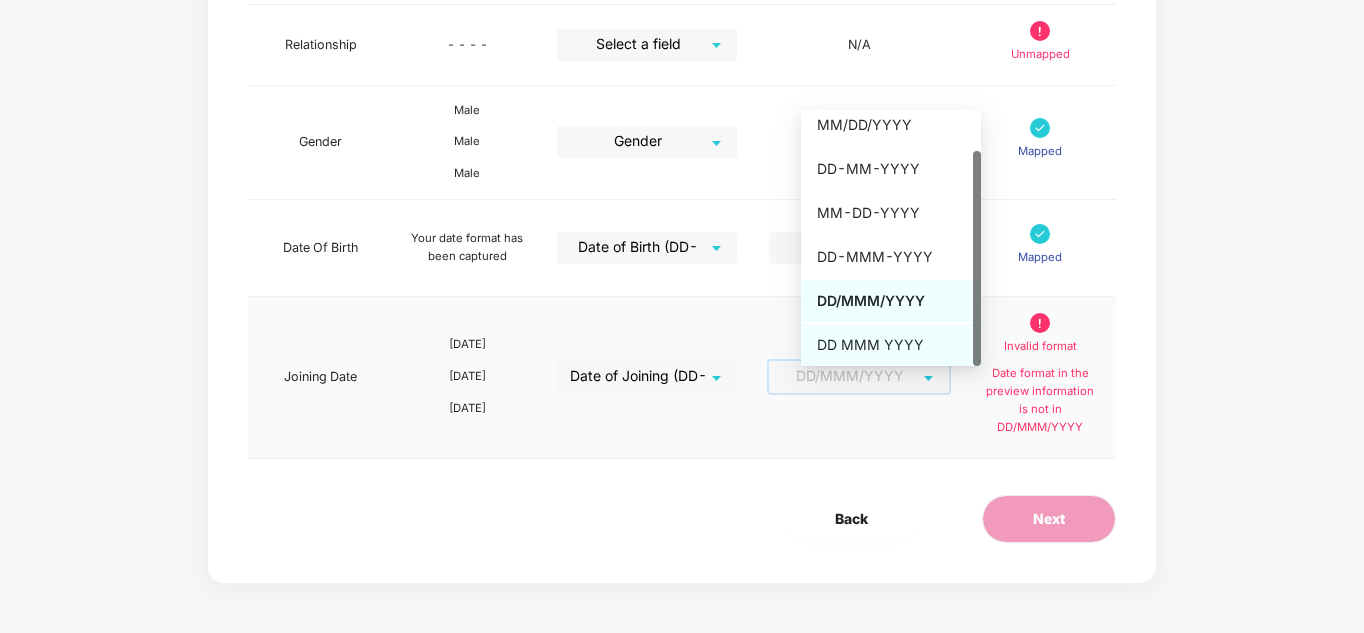 click on "DD MMM YYYY" at bounding box center [891, 345] 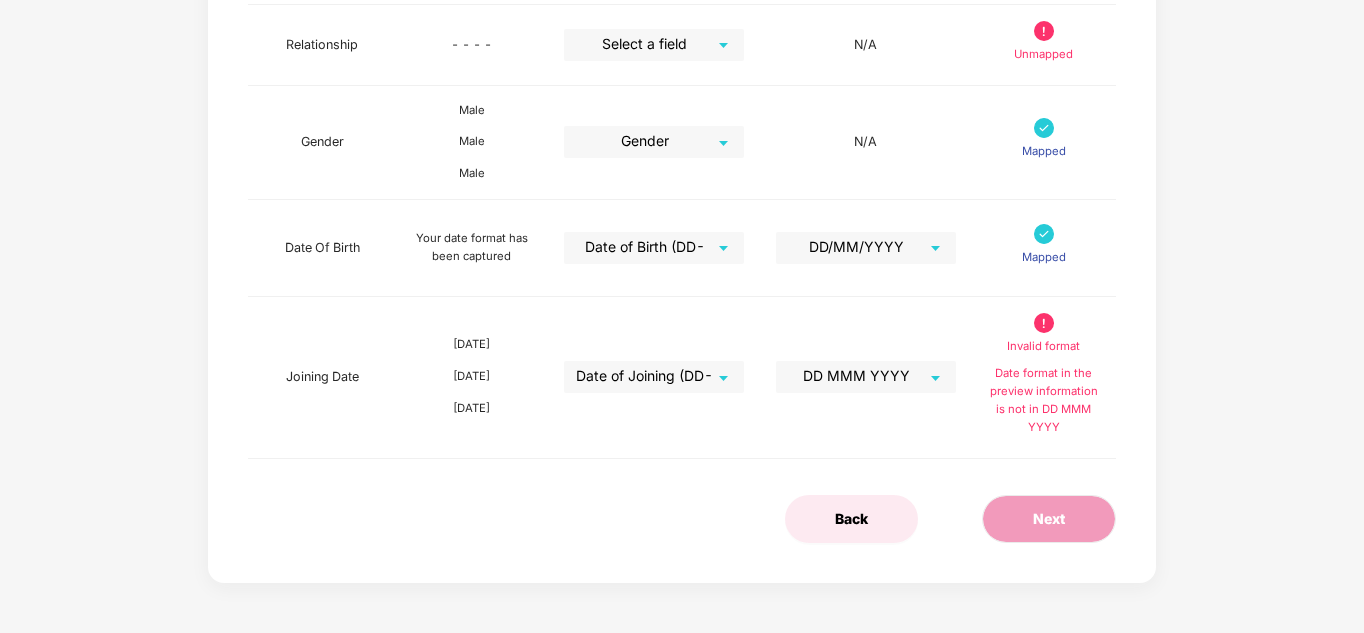 click on "Back" at bounding box center [851, 519] 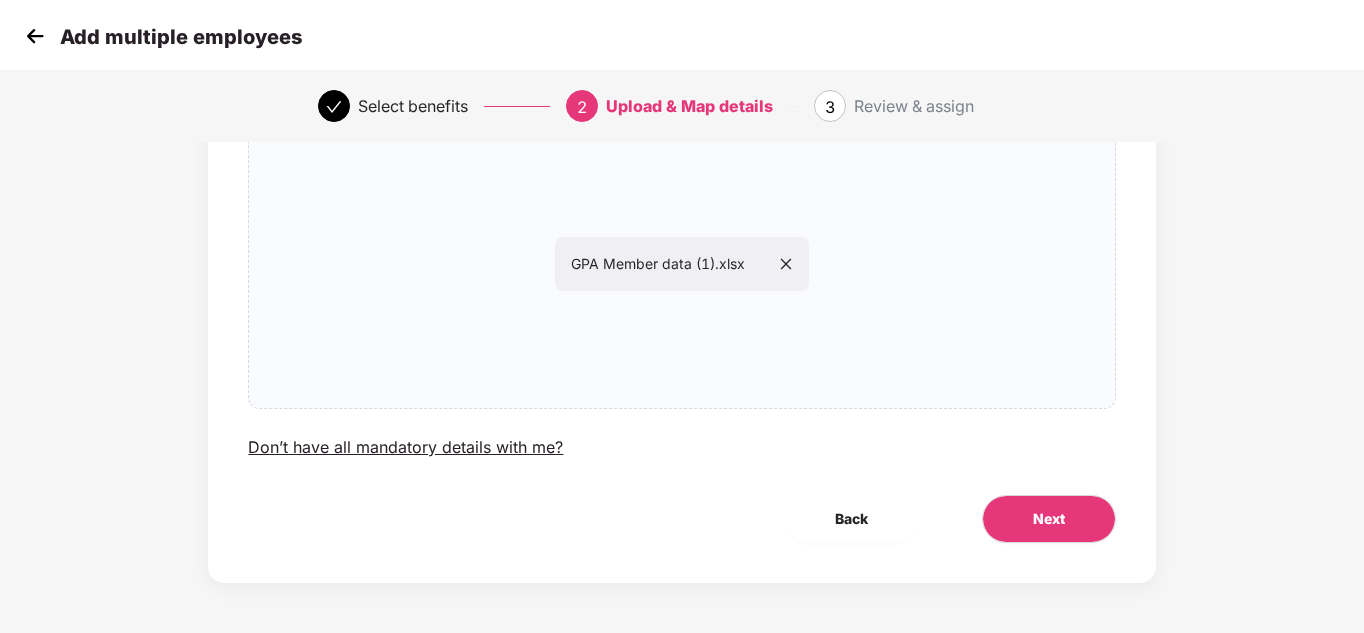 scroll, scrollTop: 170, scrollLeft: 0, axis: vertical 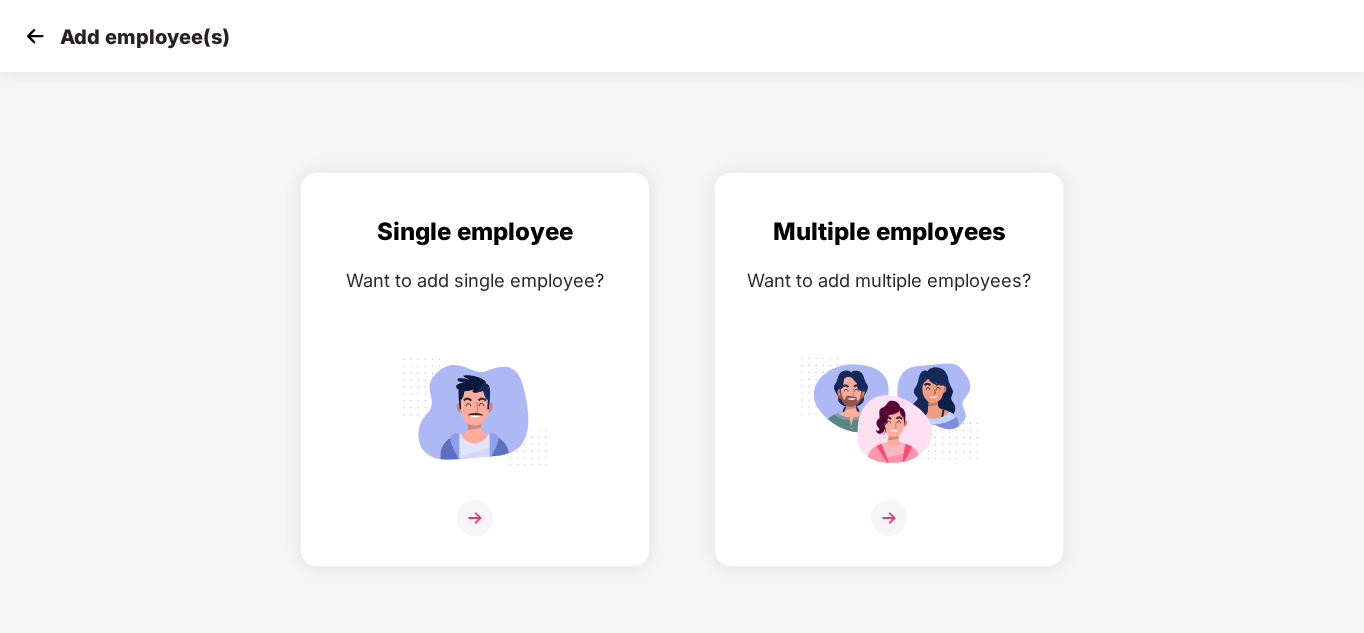 drag, startPoint x: 28, startPoint y: 52, endPoint x: 33, endPoint y: 24, distance: 28.442924 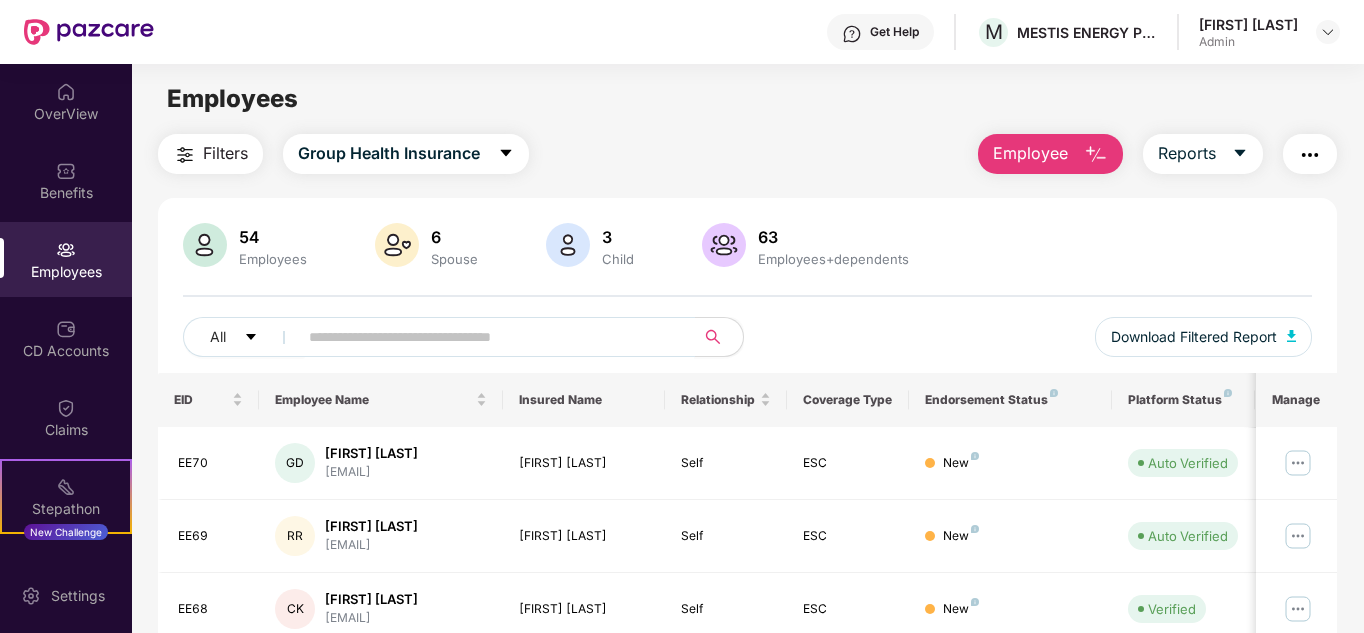 click at bounding box center [490, 337] 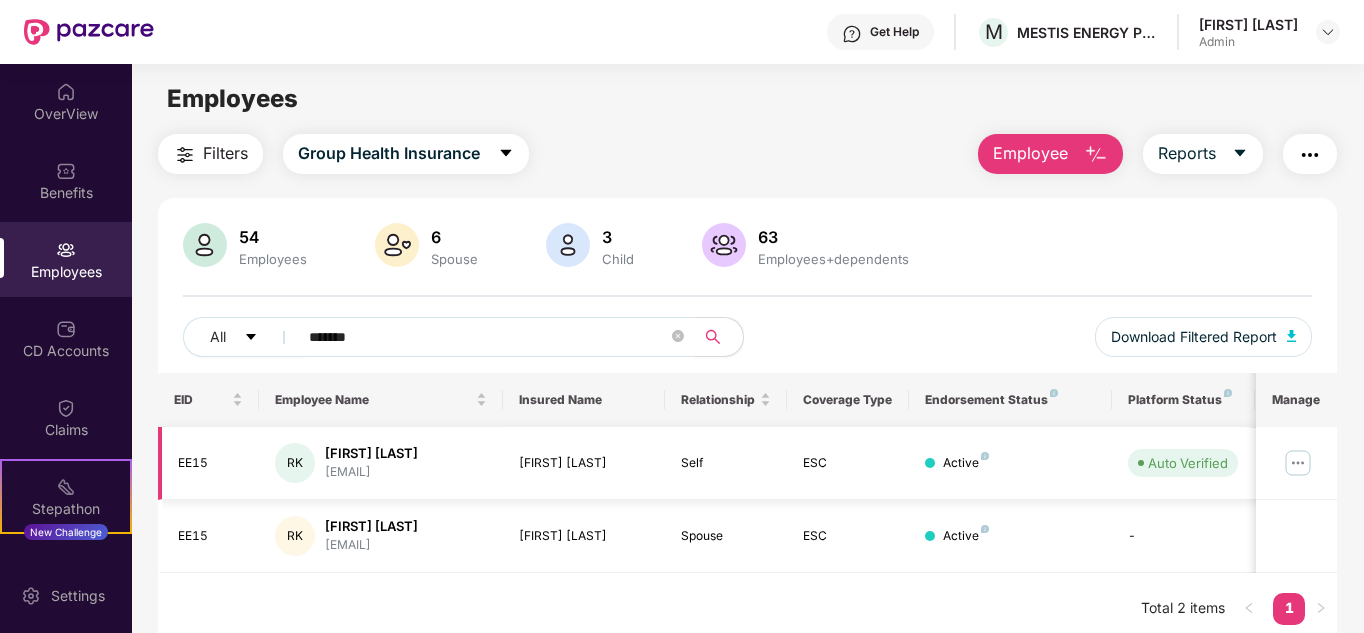 type on "*******" 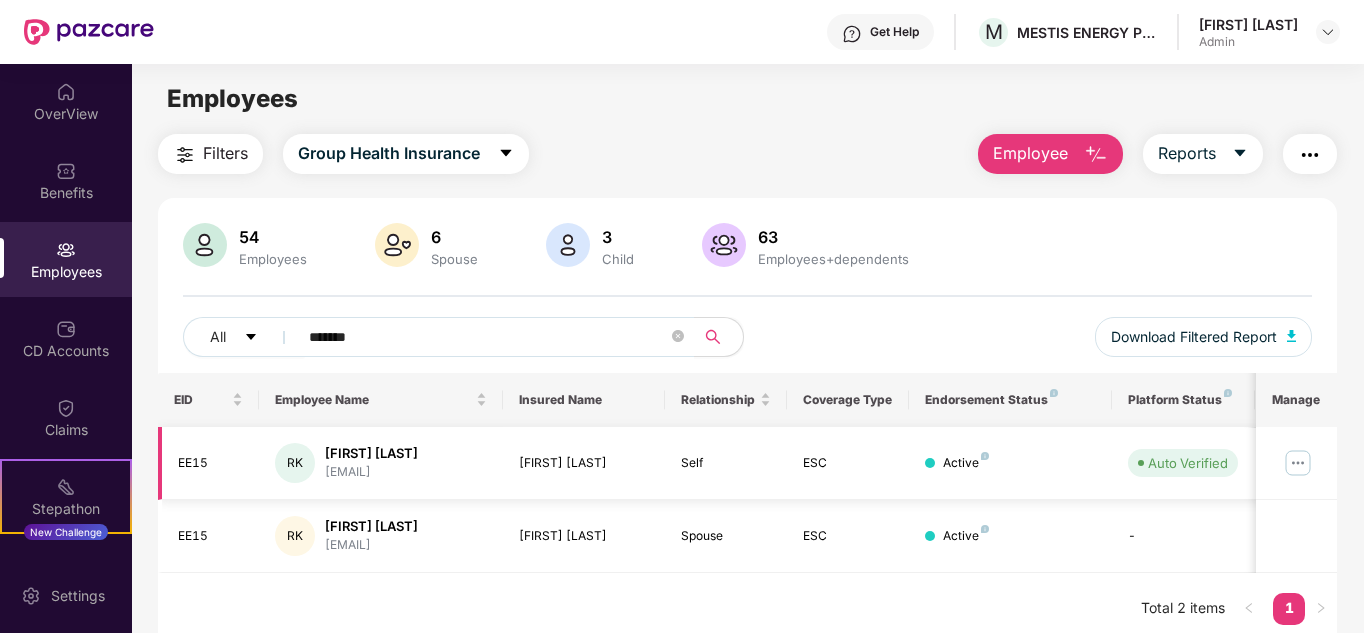 click on "[FIRST] [LAST]" at bounding box center (584, 463) 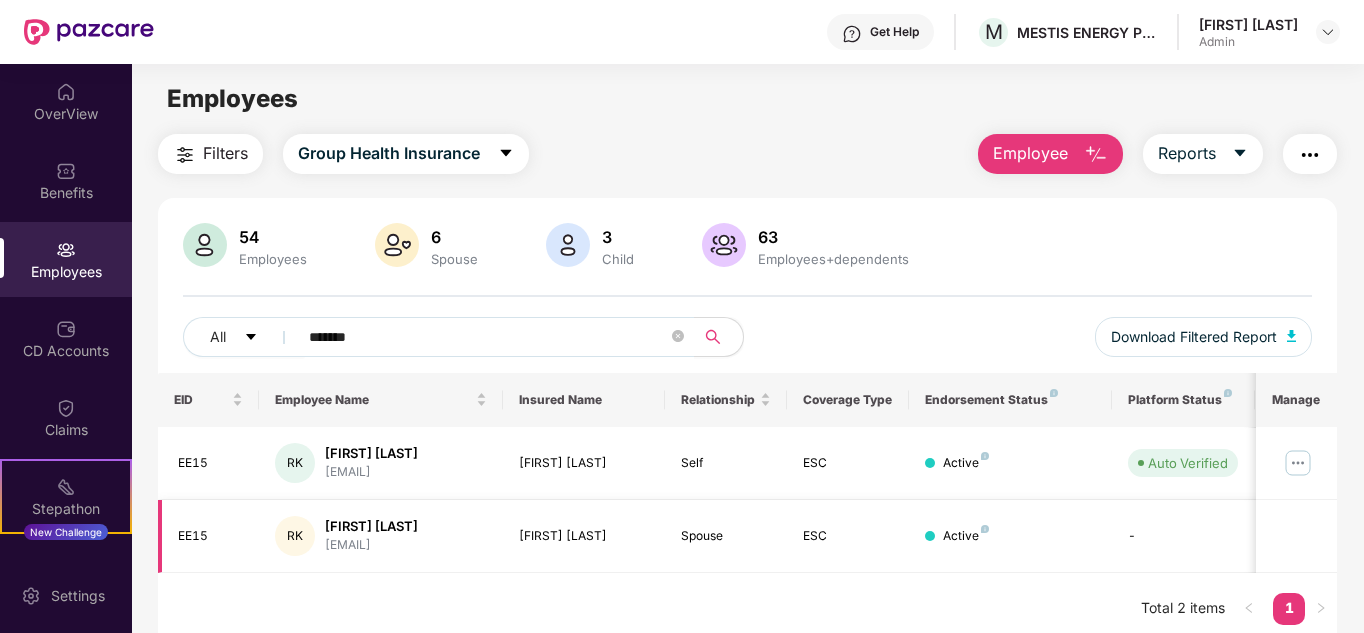 scroll, scrollTop: 64, scrollLeft: 0, axis: vertical 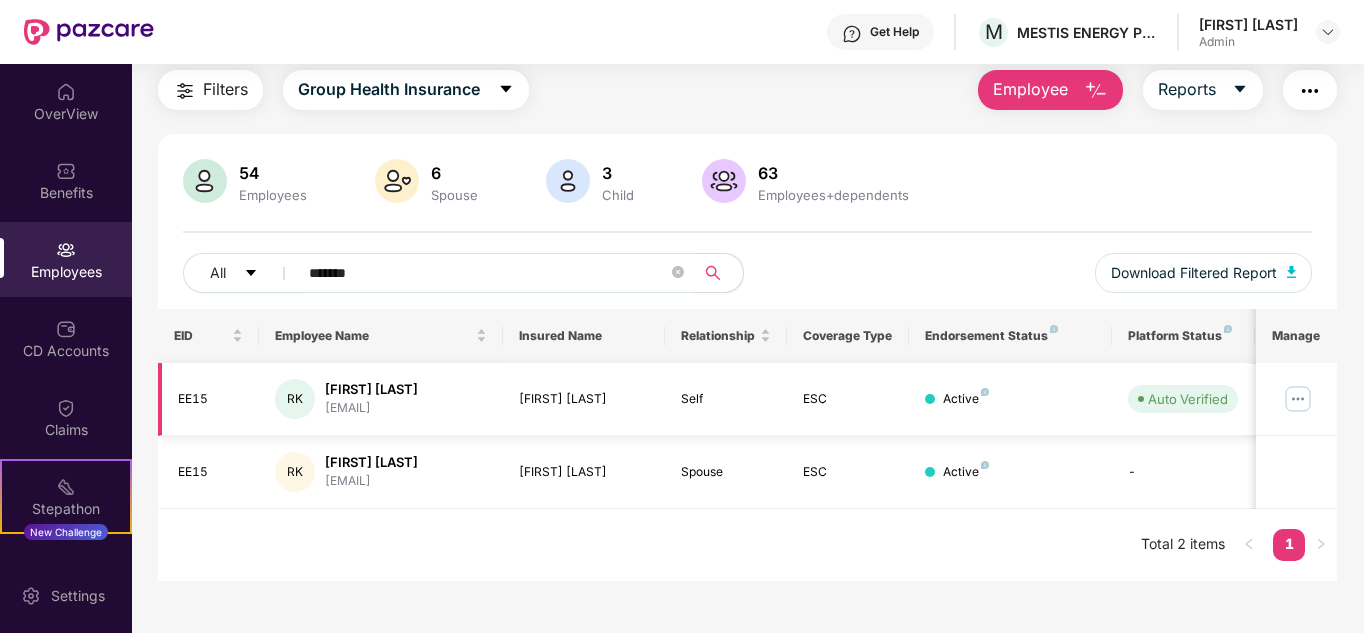click at bounding box center (1298, 399) 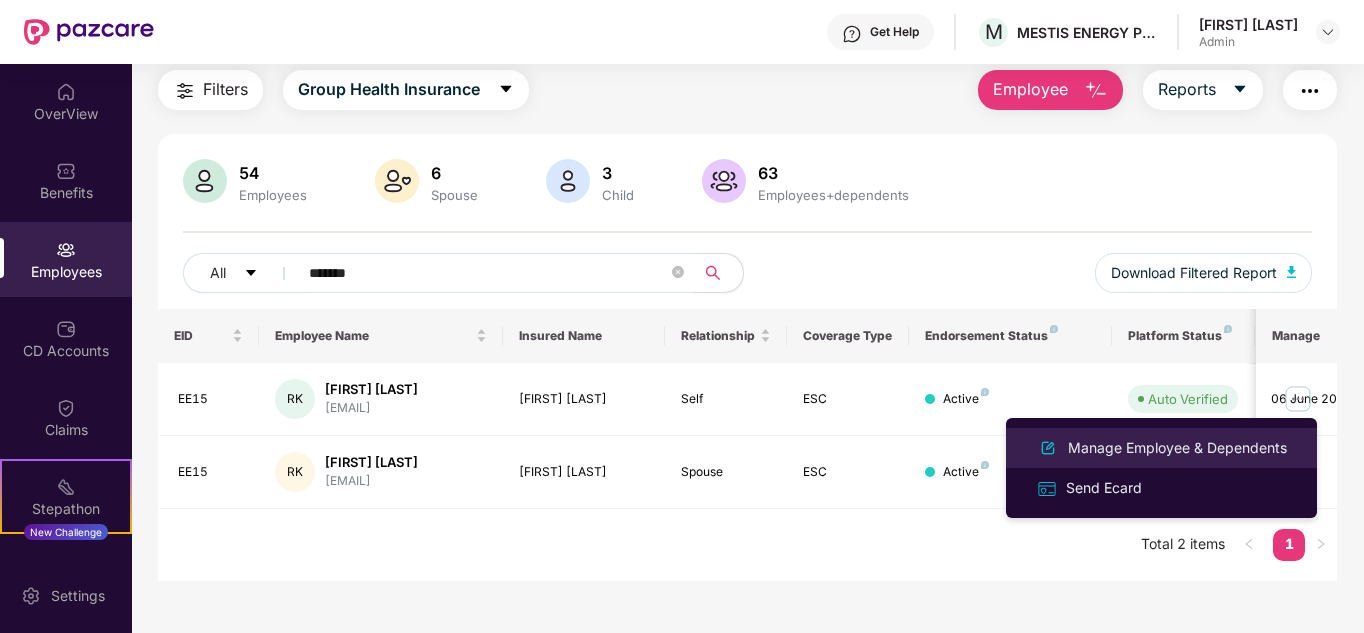 click on "Manage Employee & Dependents" at bounding box center [1177, 448] 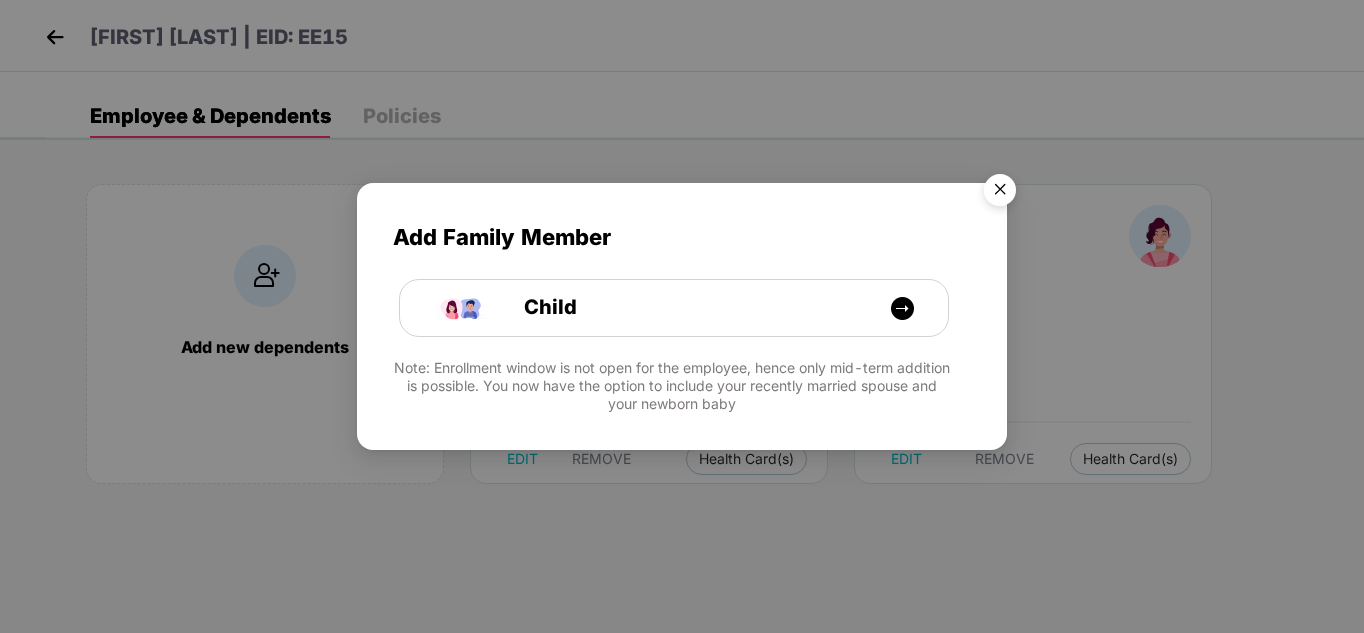 click at bounding box center [1000, 193] 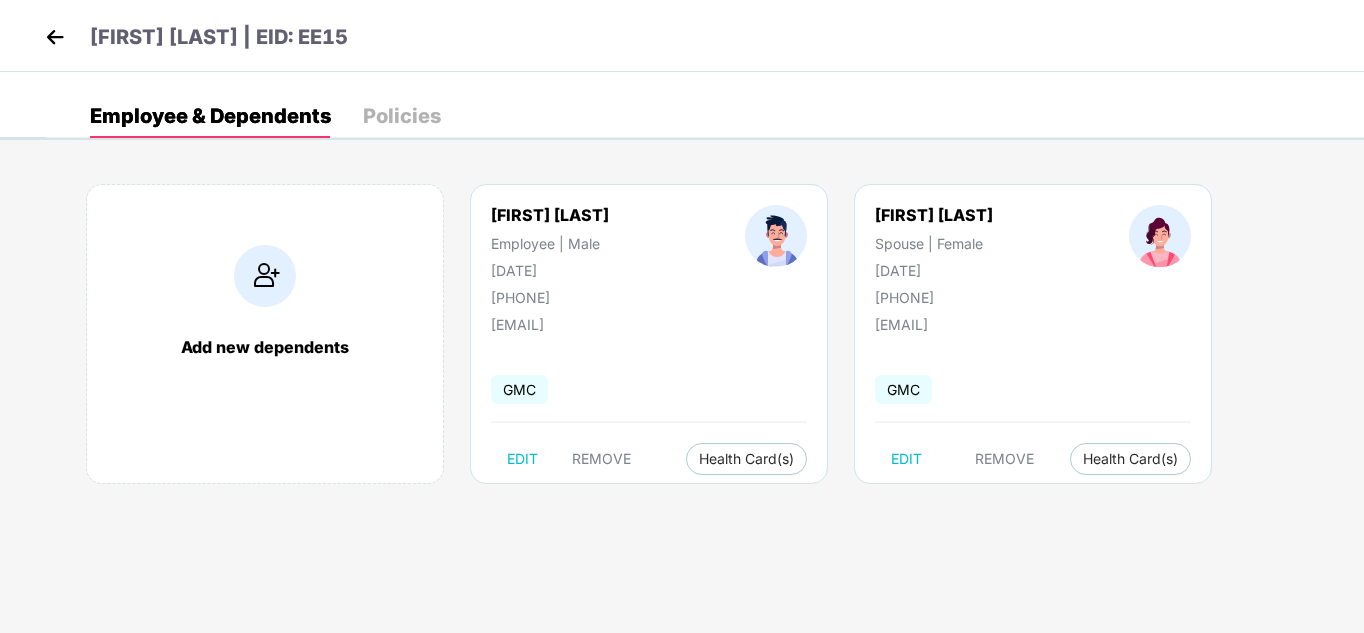 drag, startPoint x: 492, startPoint y: 300, endPoint x: 610, endPoint y: 294, distance: 118.15244 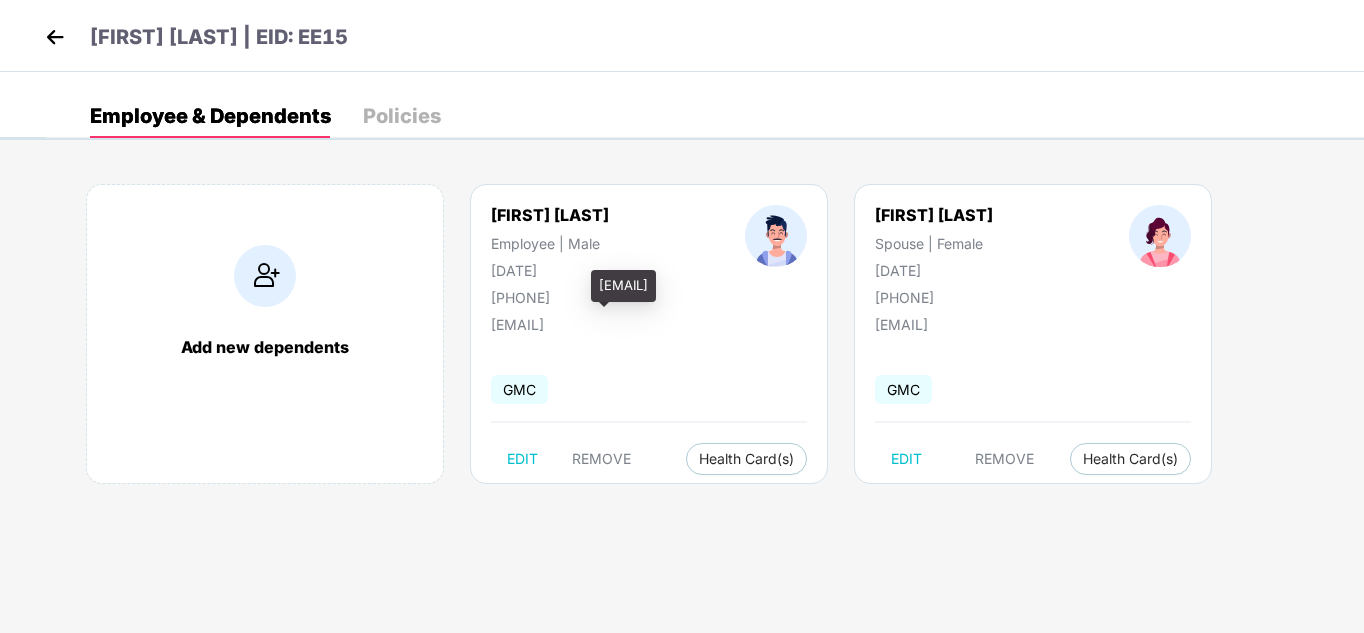 click on "[EMAIL]" at bounding box center [591, 319] 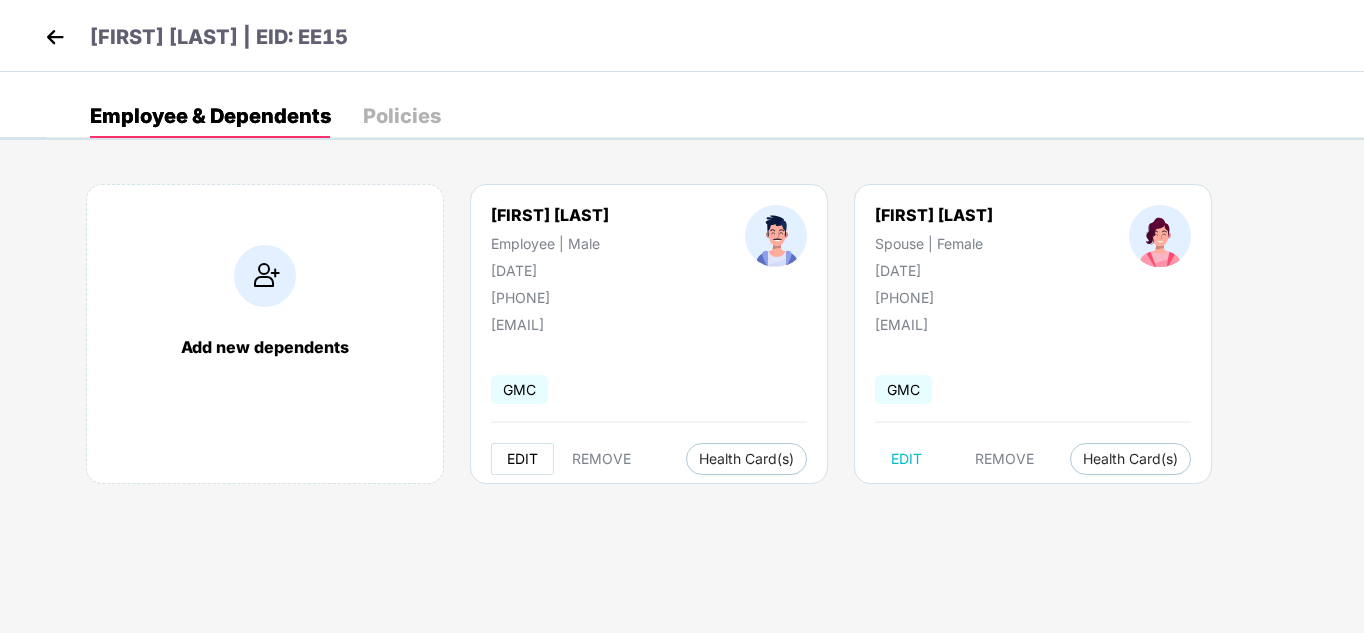 click on "EDIT" at bounding box center [522, 459] 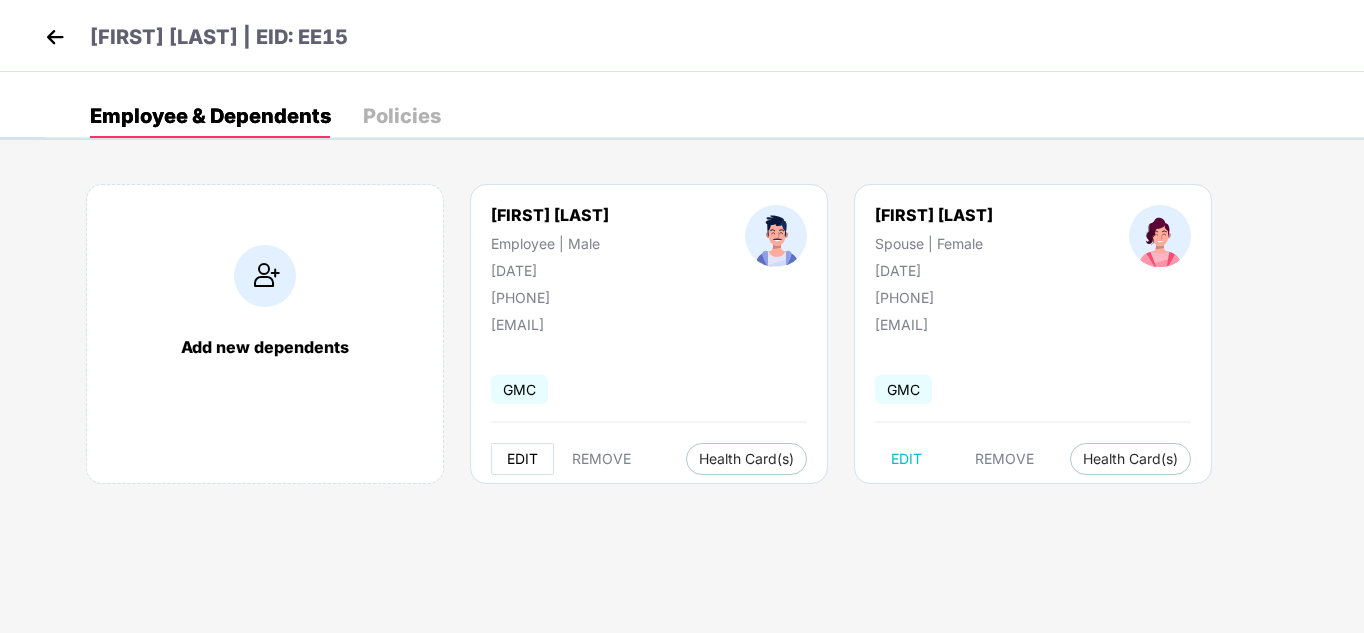 select on "****" 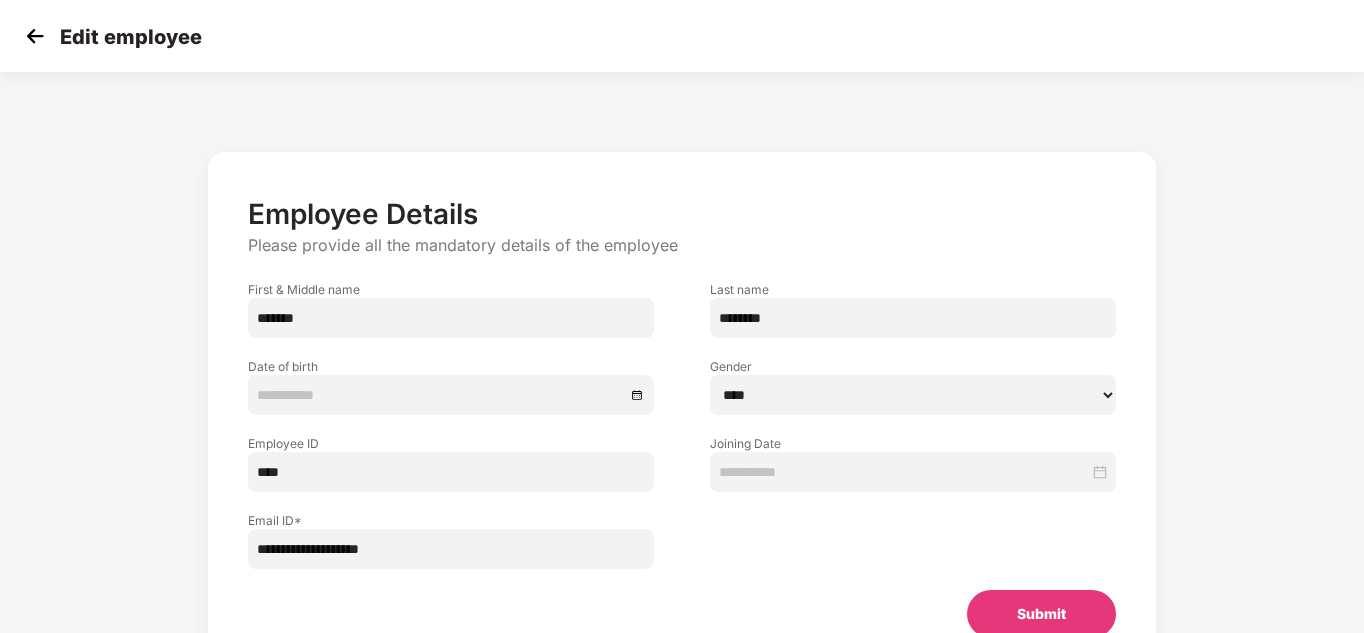 type on "**********" 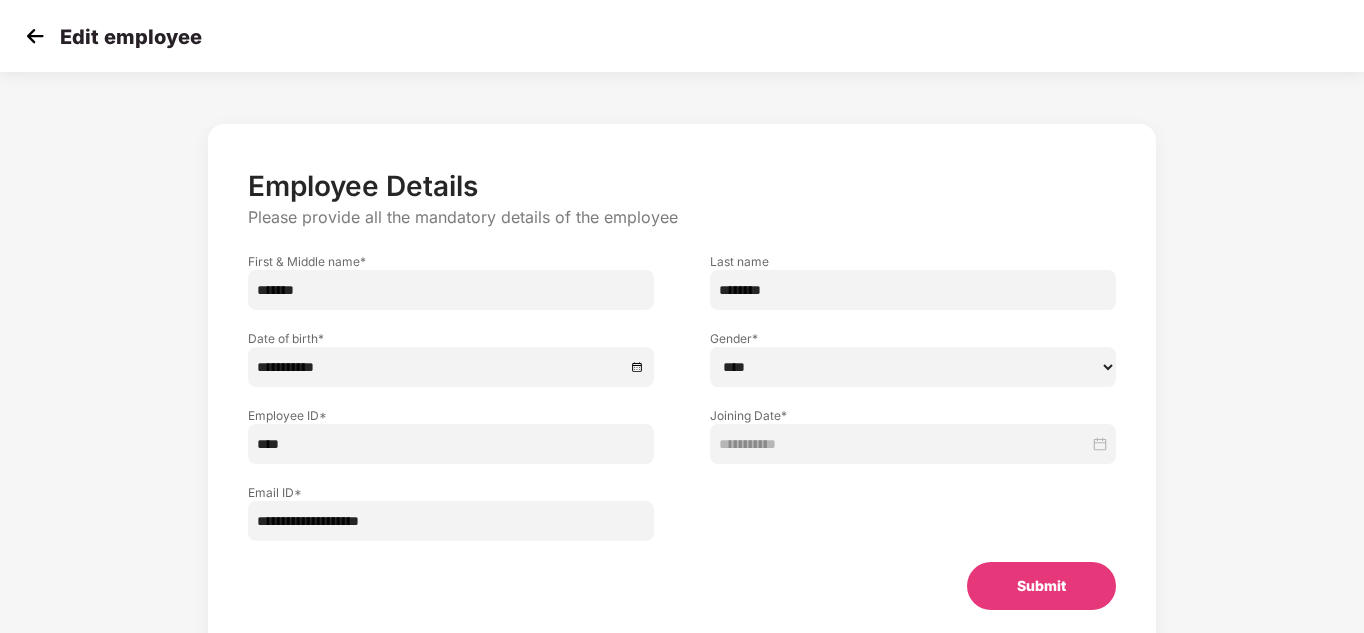 scroll, scrollTop: 95, scrollLeft: 0, axis: vertical 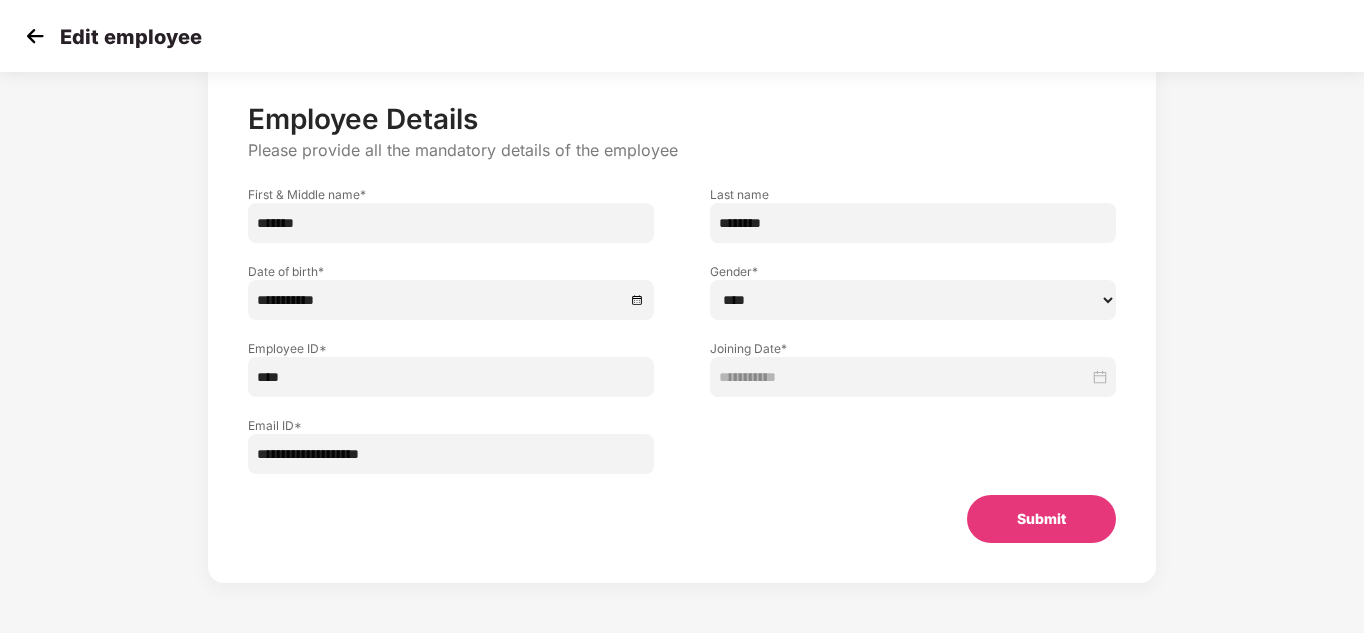 click at bounding box center (35, 36) 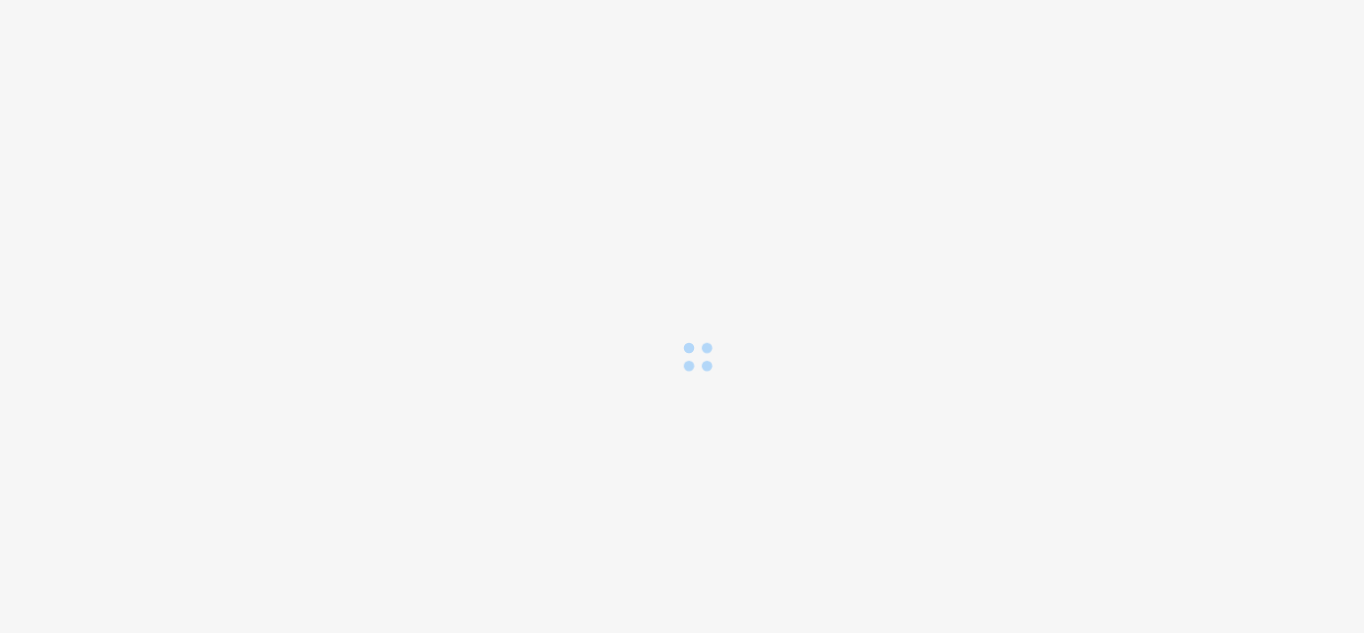 scroll, scrollTop: 0, scrollLeft: 0, axis: both 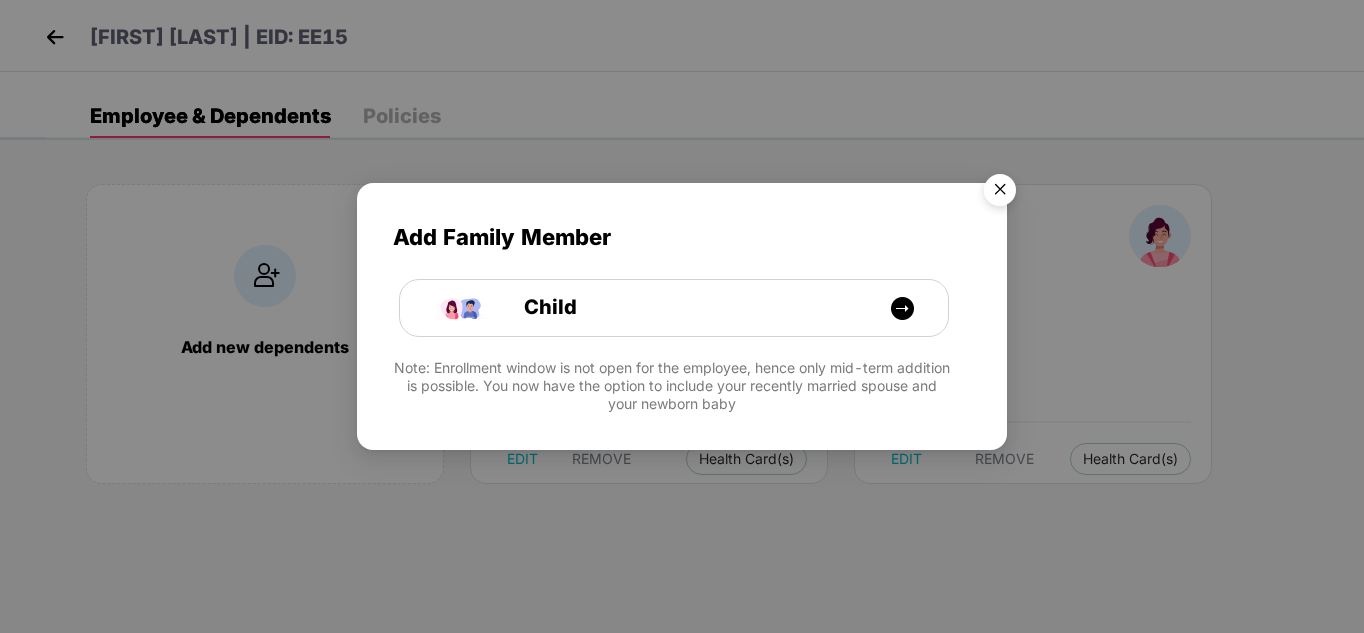 click at bounding box center [1000, 193] 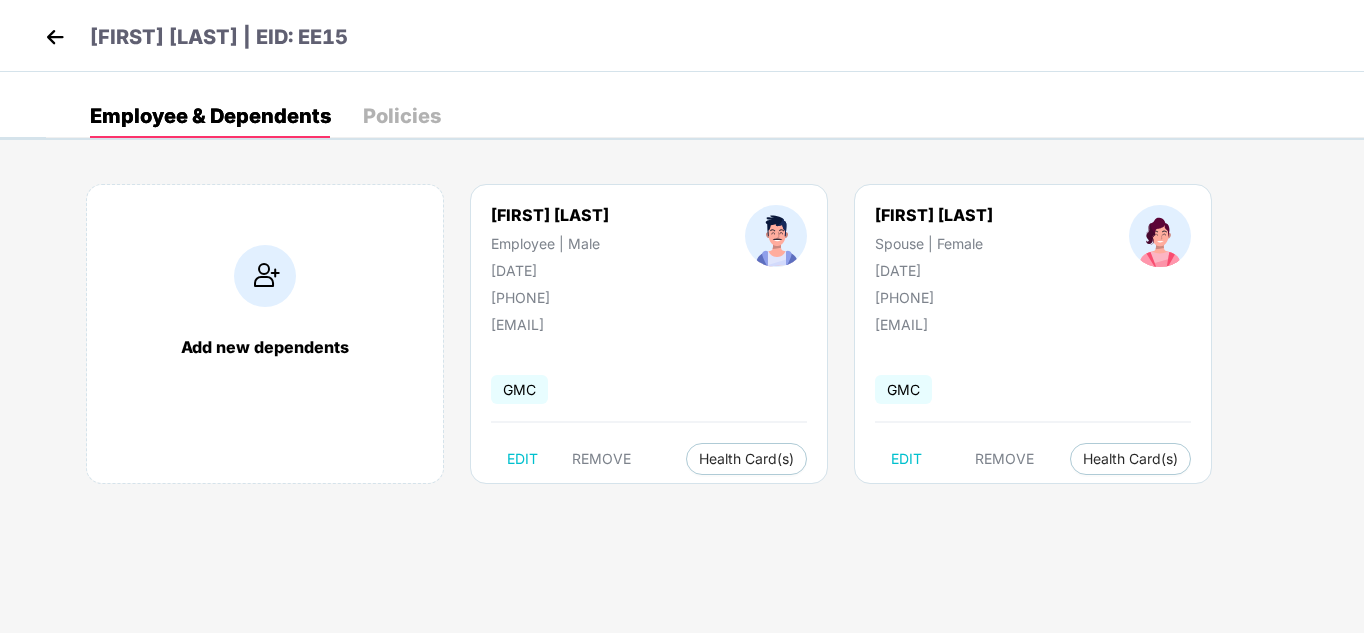 click at bounding box center [55, 37] 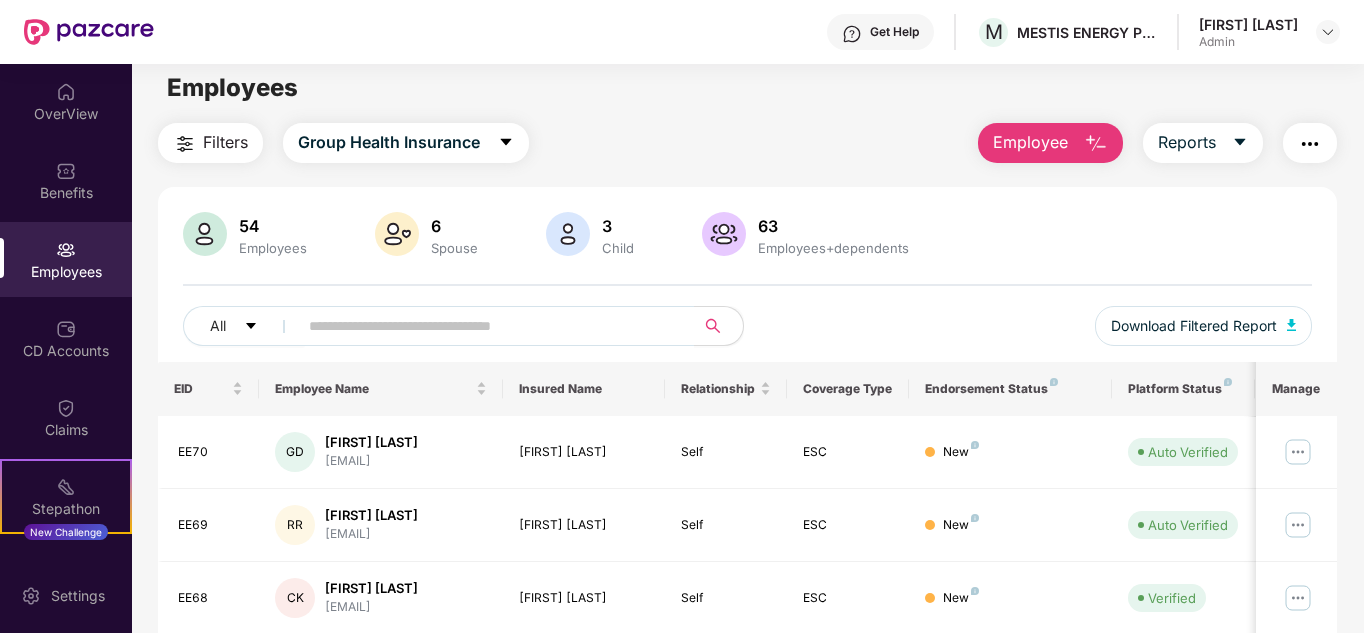 scroll, scrollTop: 0, scrollLeft: 0, axis: both 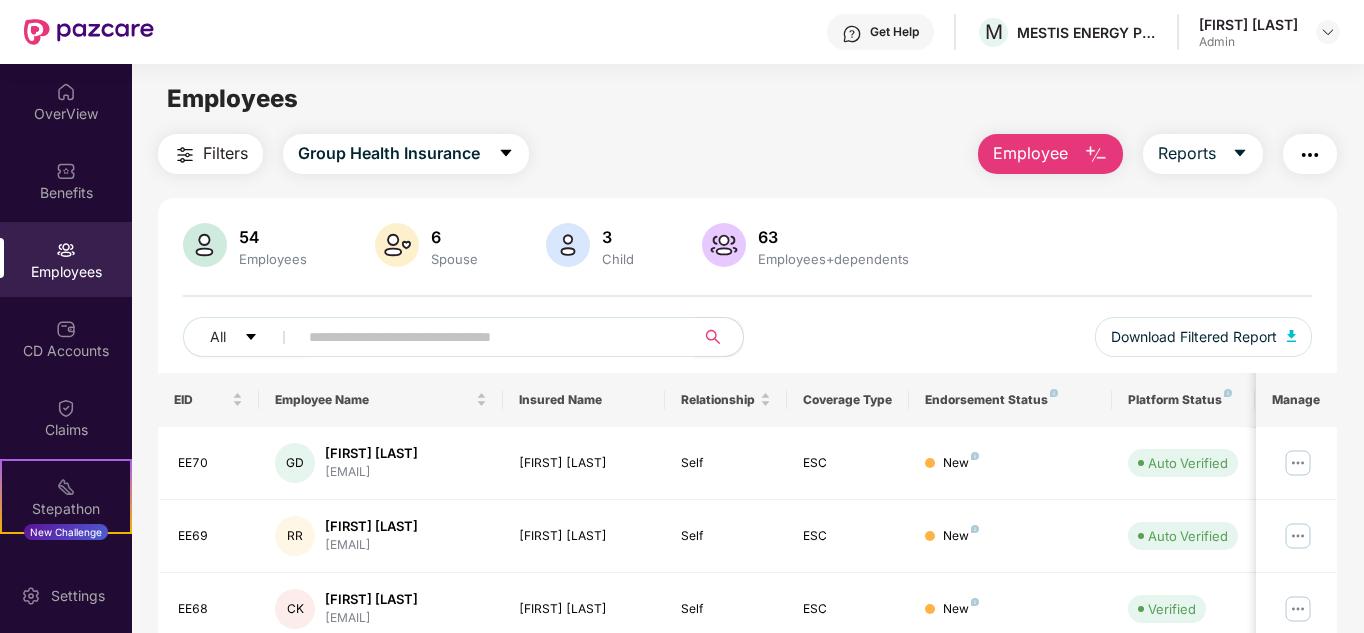 click on "Employee" at bounding box center [1030, 153] 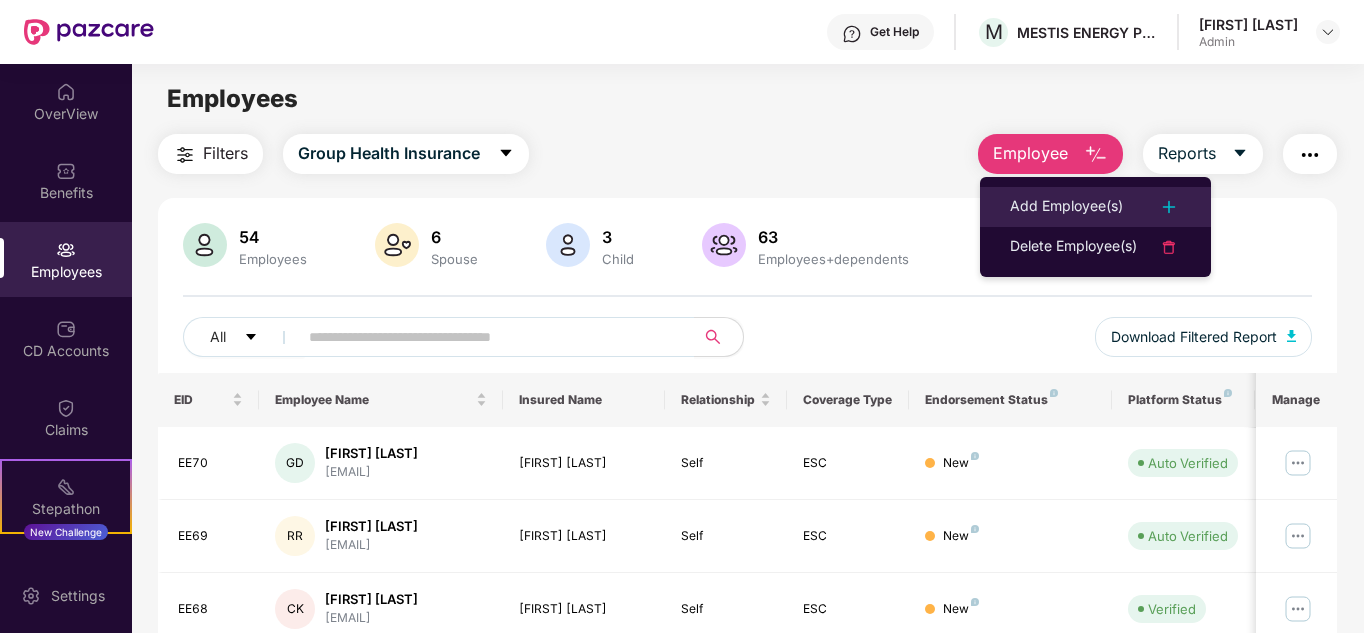 click on "Add Employee(s)" at bounding box center [1066, 207] 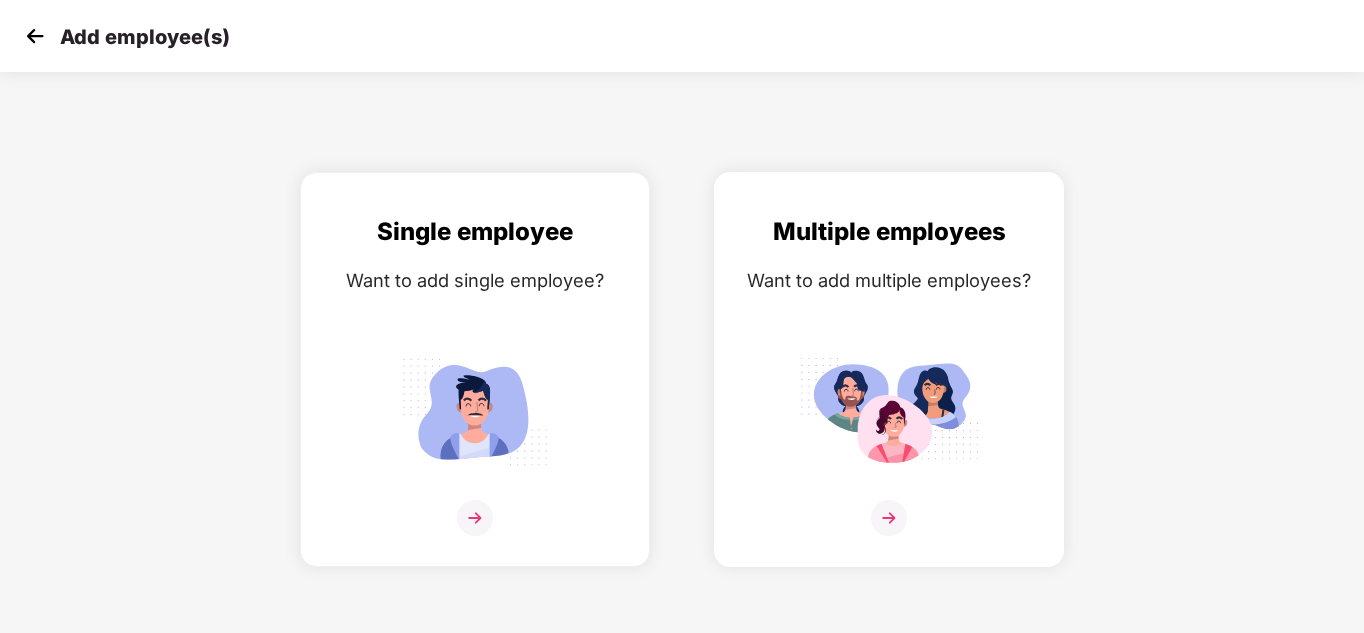 click on "Multiple employees Want to add multiple employees?" at bounding box center [889, 387] 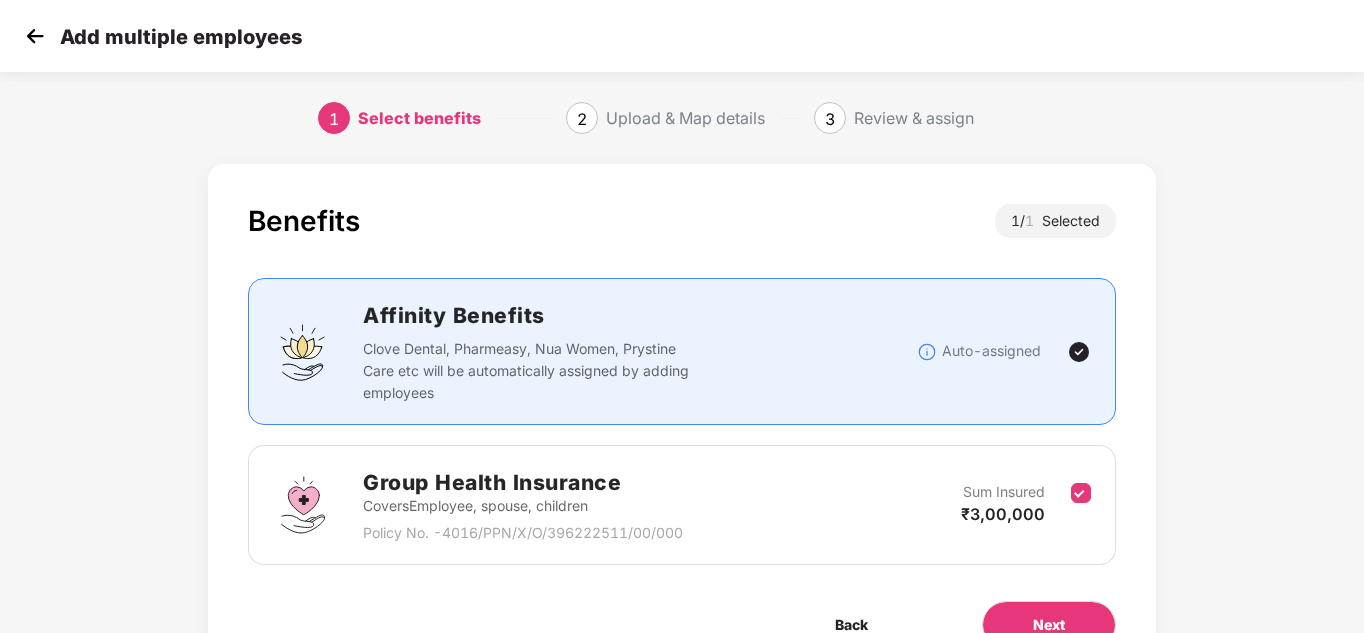 scroll, scrollTop: 106, scrollLeft: 0, axis: vertical 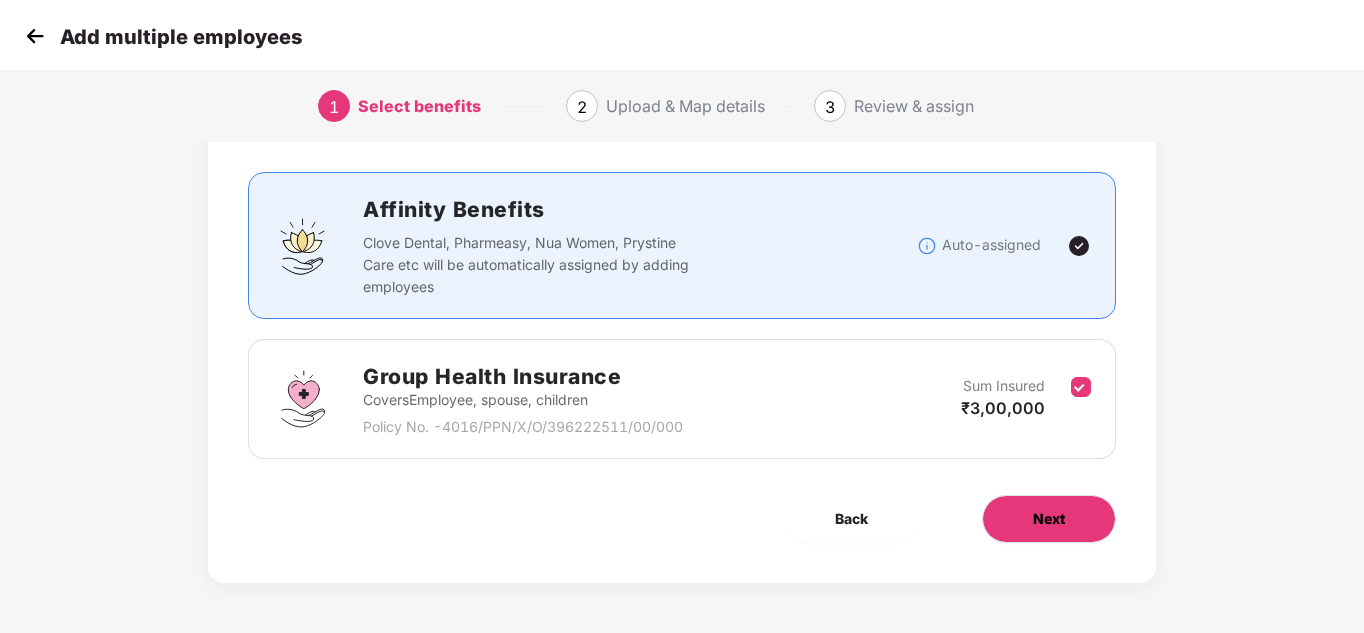 click on "Next" at bounding box center [1049, 519] 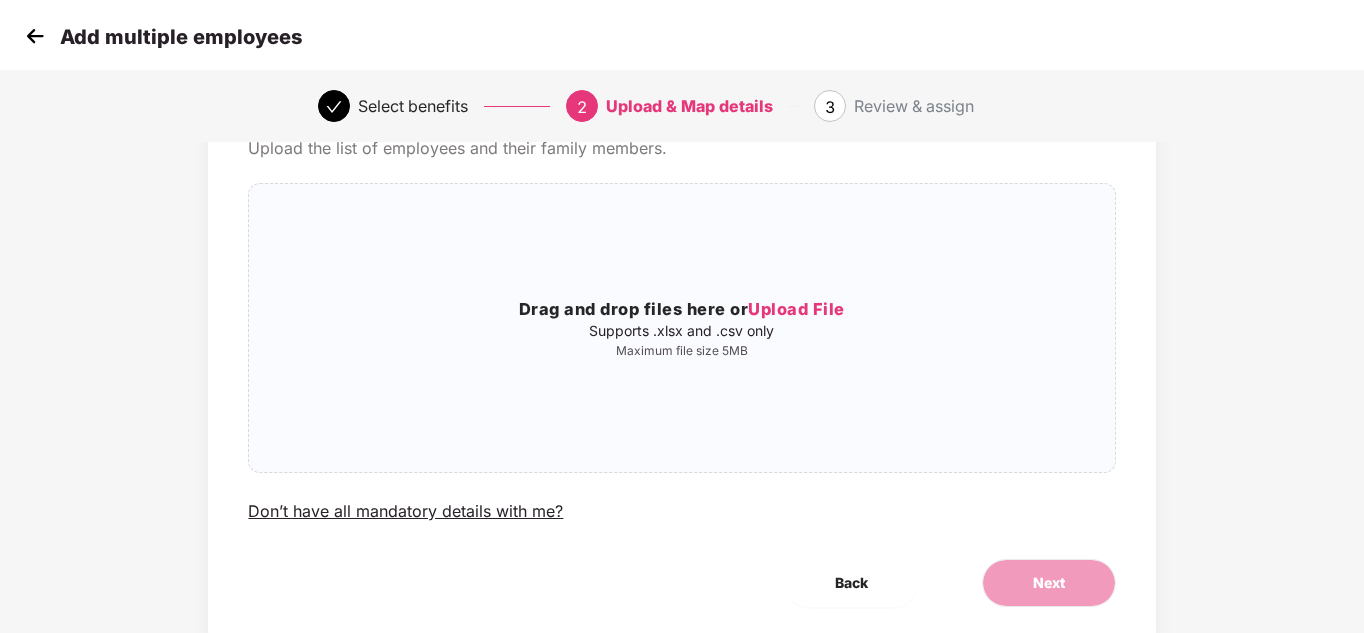 scroll, scrollTop: 0, scrollLeft: 0, axis: both 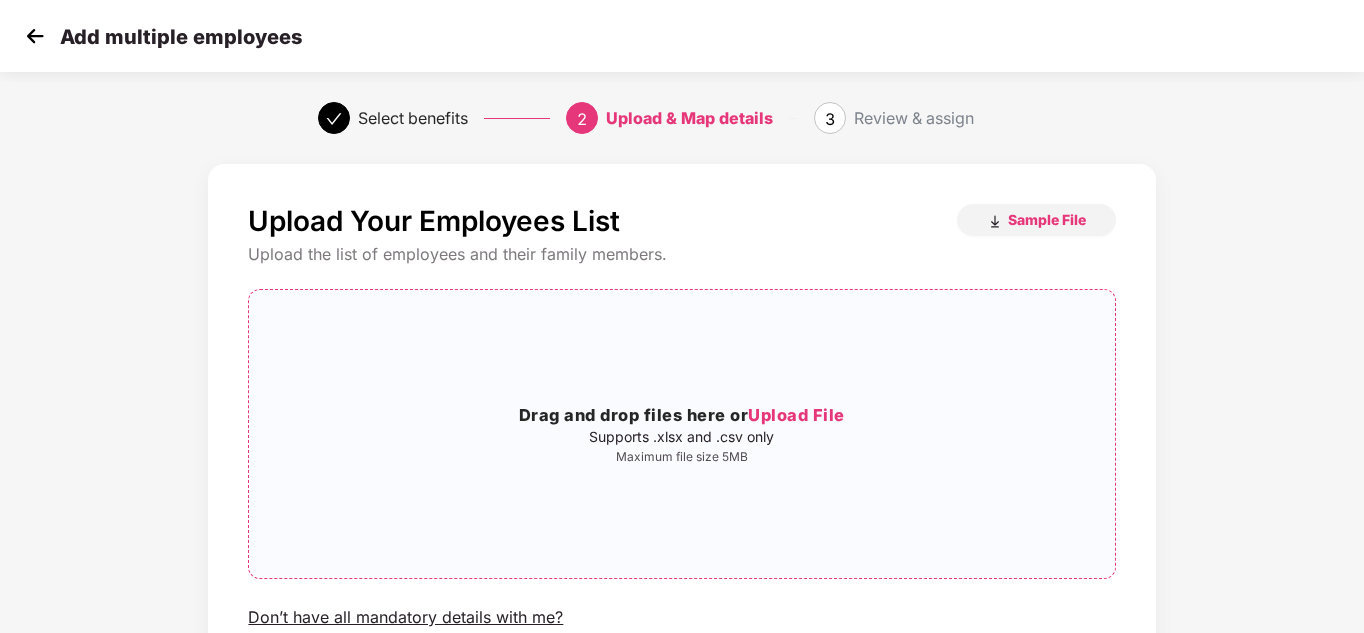 click on "Maximum file size 5MB" at bounding box center (681, 457) 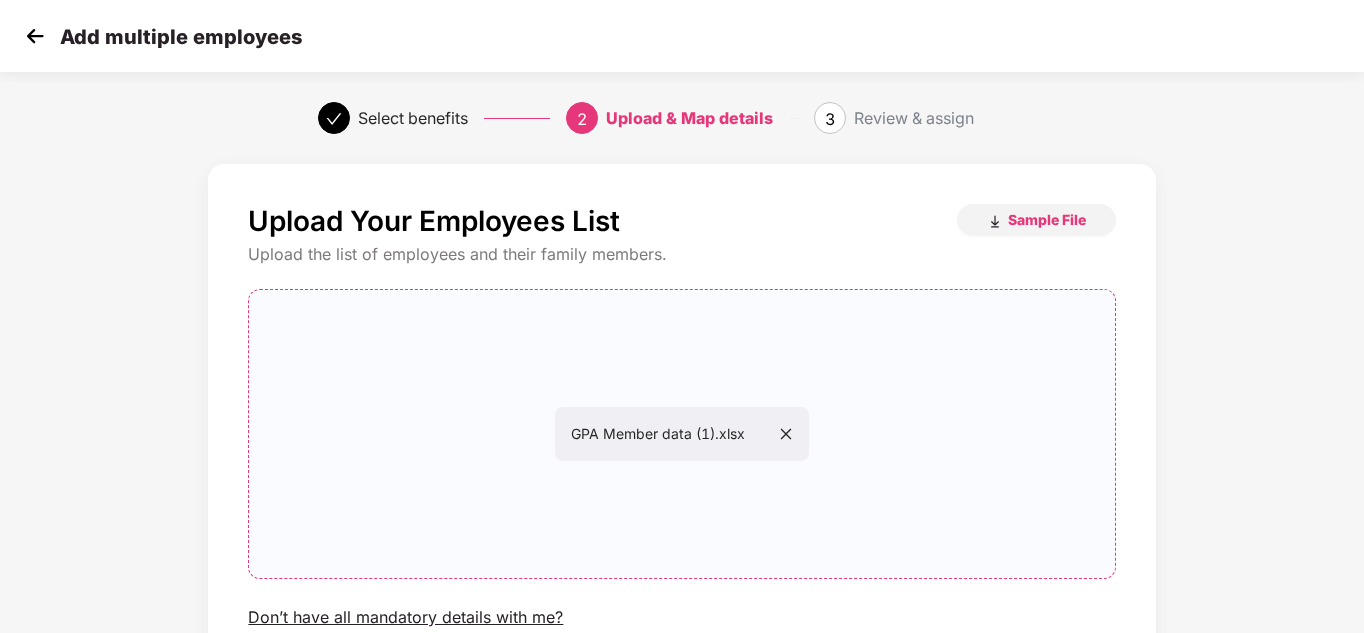 scroll, scrollTop: 170, scrollLeft: 0, axis: vertical 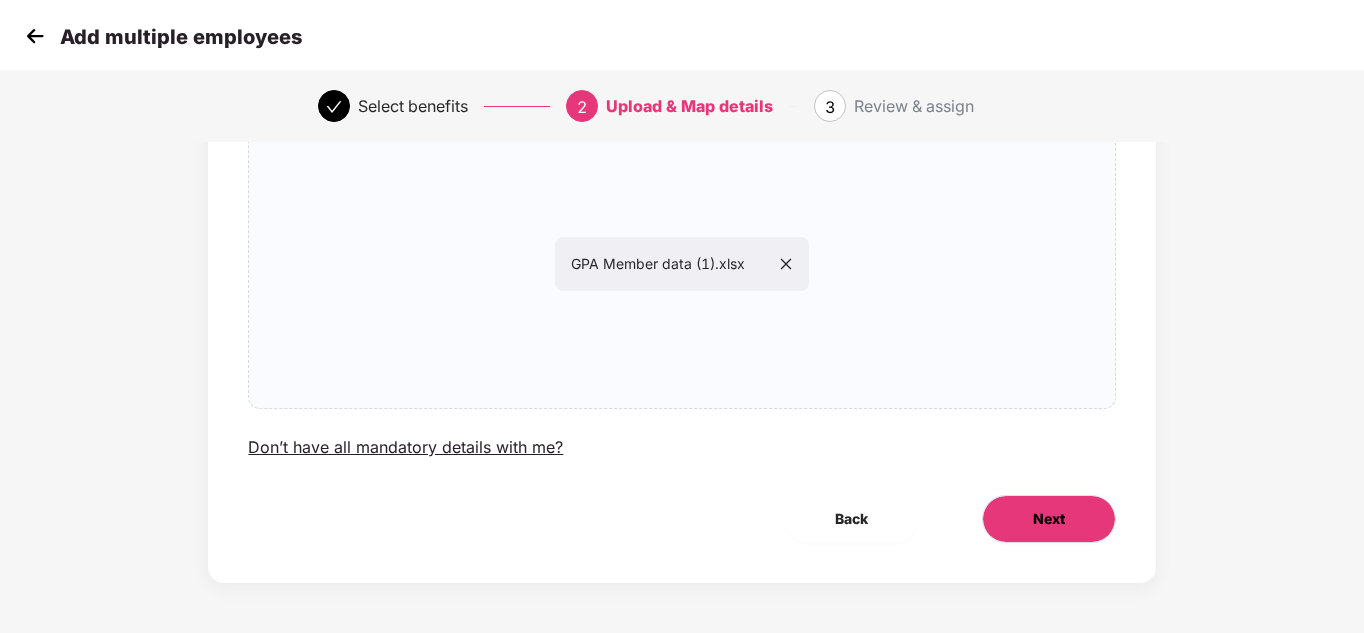 click on "Next" at bounding box center [1049, 519] 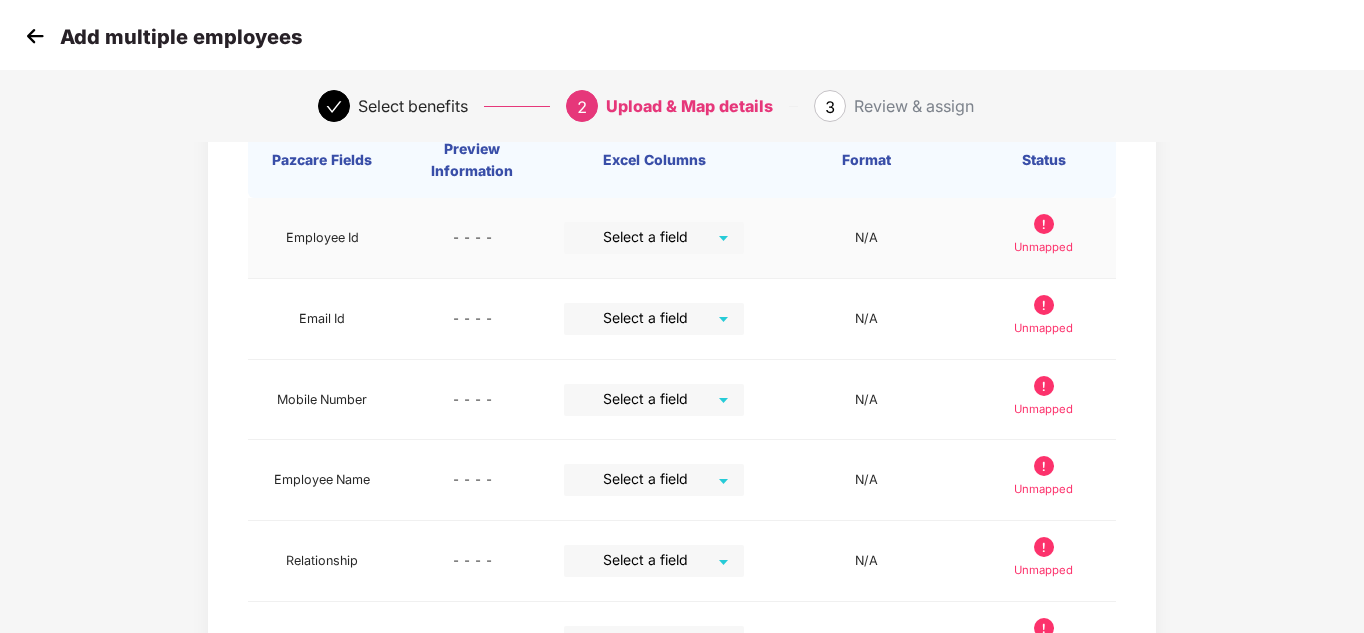 scroll, scrollTop: 155, scrollLeft: 0, axis: vertical 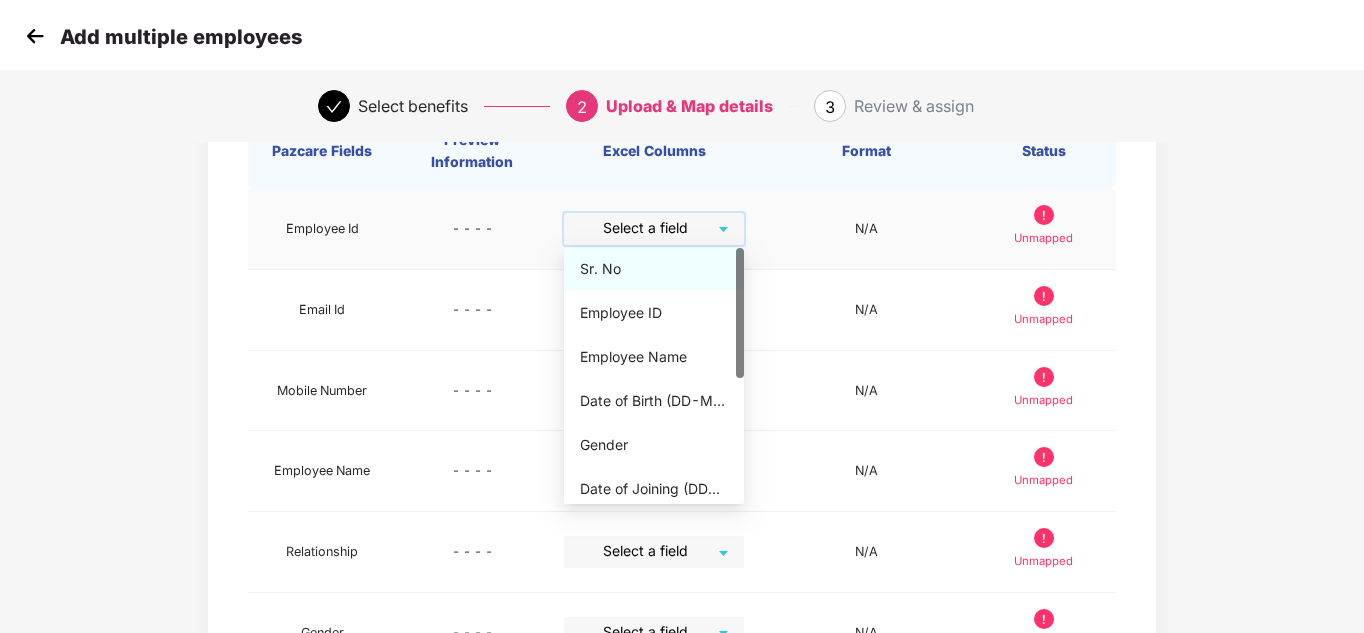 click at bounding box center (647, 228) 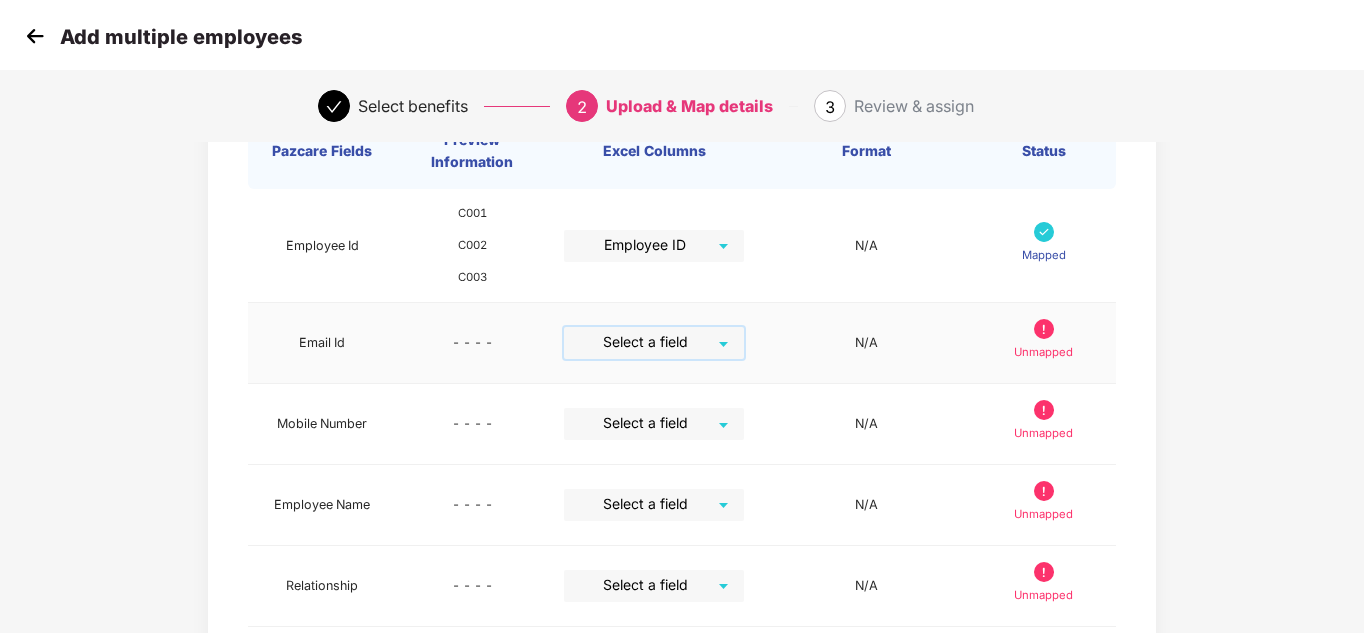click at bounding box center [647, 342] 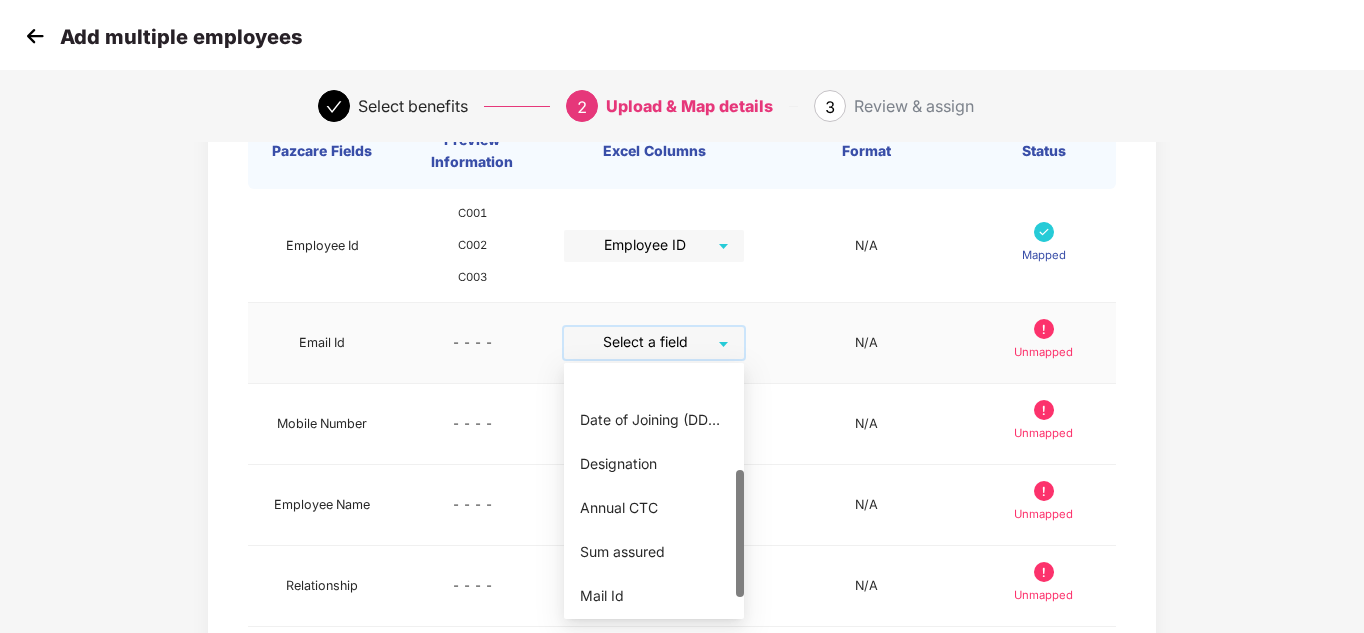 scroll, scrollTop: 216, scrollLeft: 0, axis: vertical 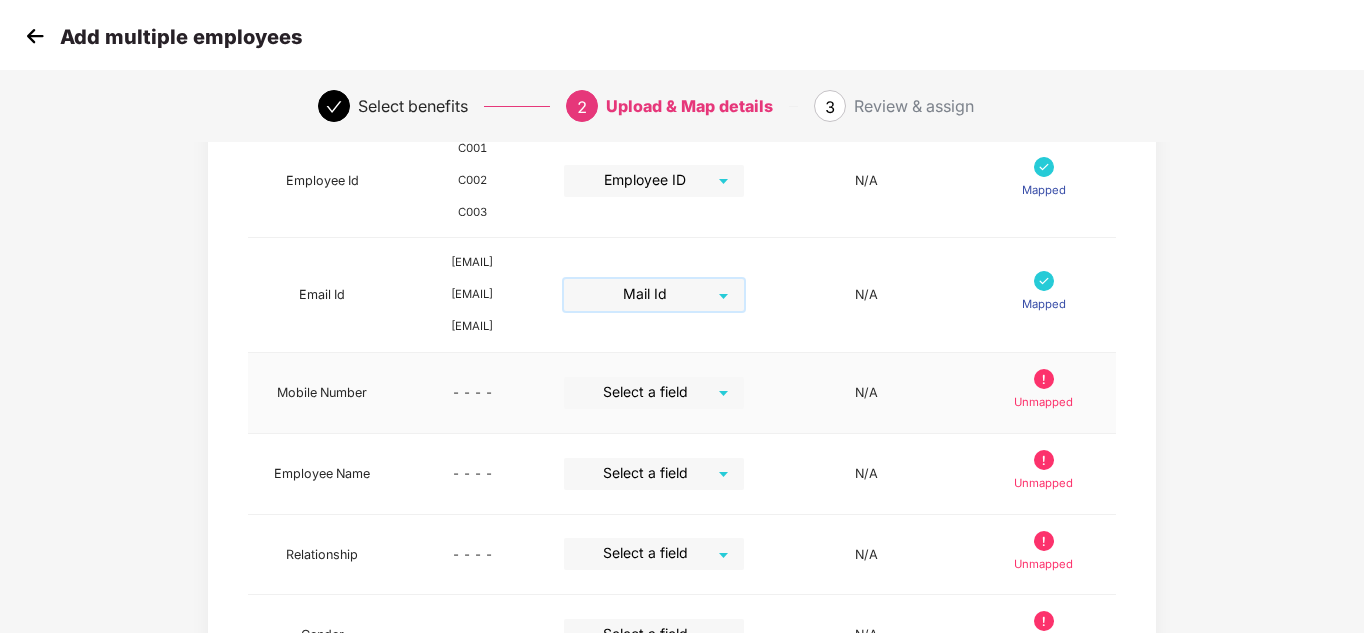 click at bounding box center (647, 392) 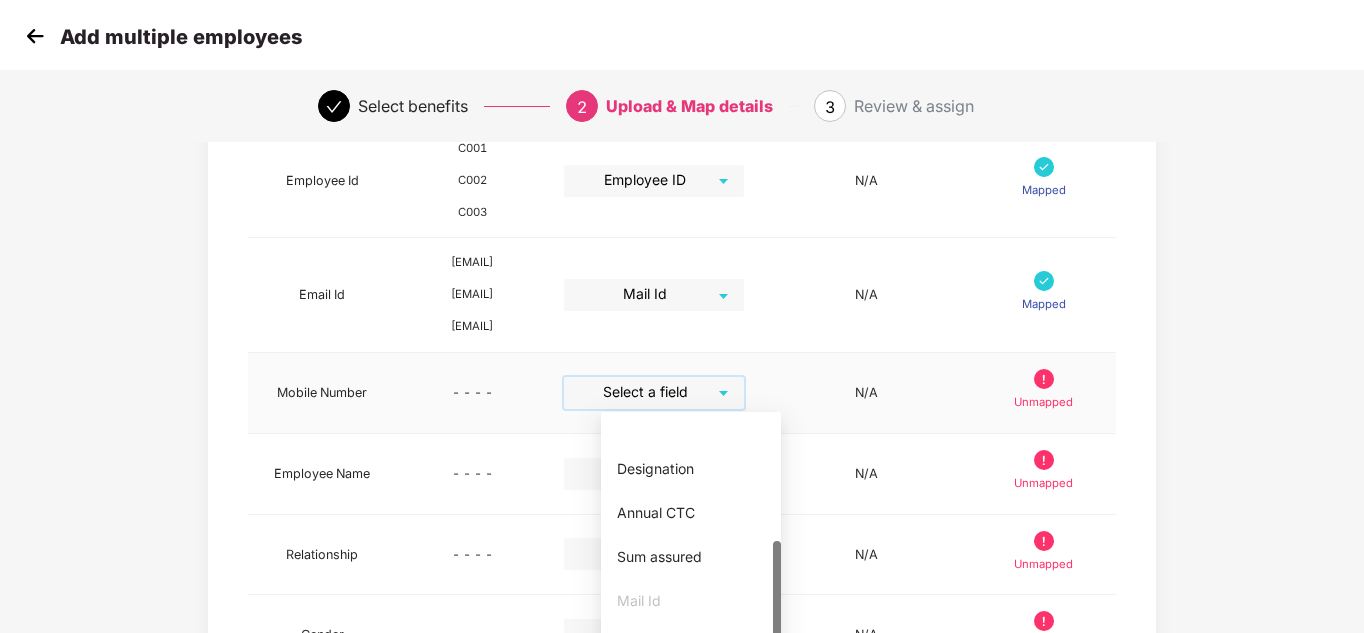 scroll, scrollTop: 260, scrollLeft: 0, axis: vertical 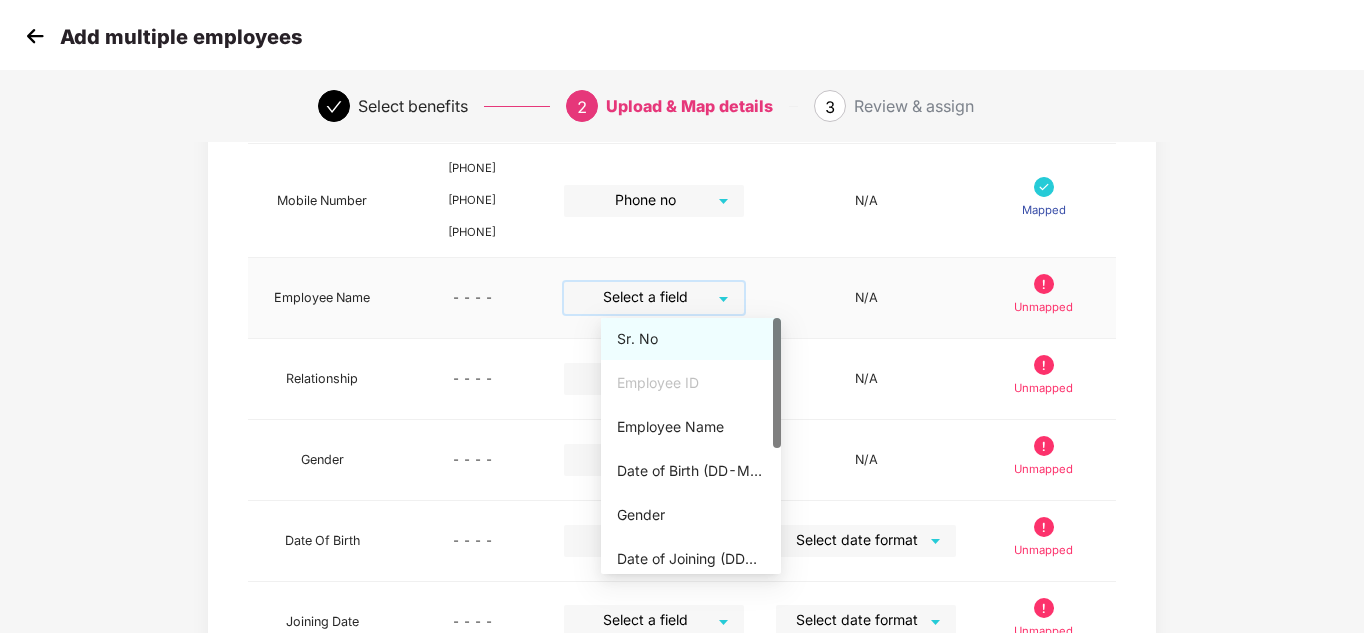 click at bounding box center (647, 297) 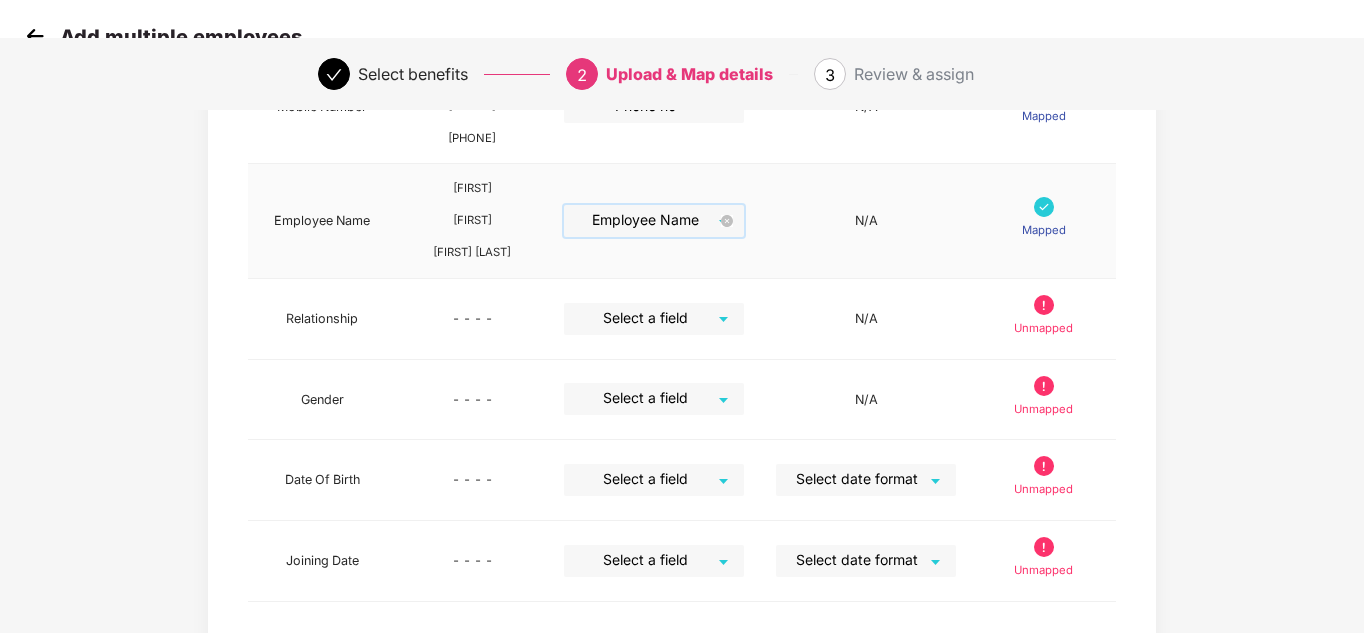 scroll, scrollTop: 532, scrollLeft: 0, axis: vertical 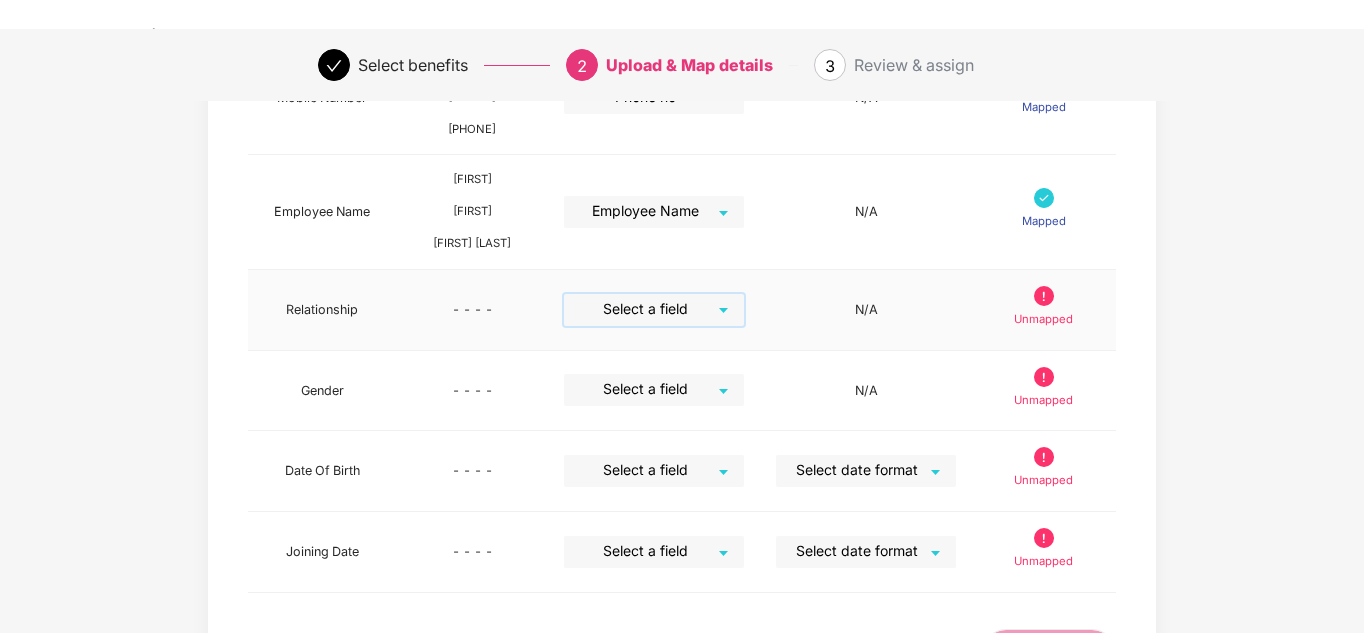 click at bounding box center [647, 309] 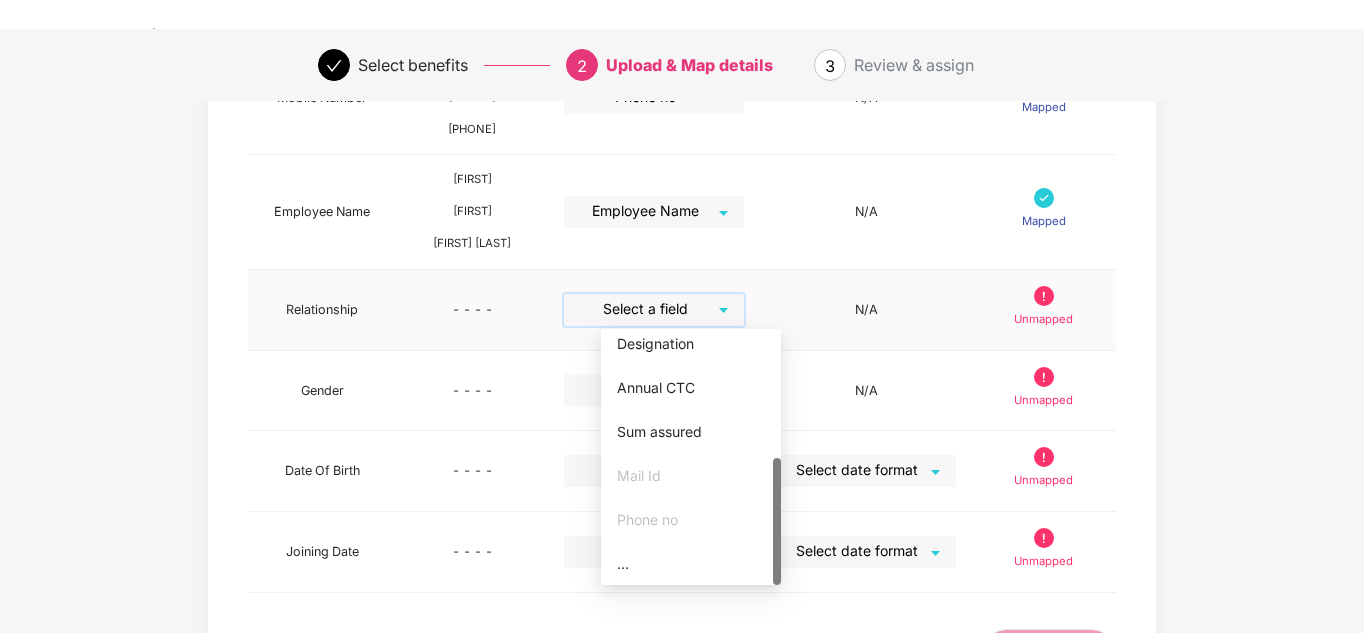 scroll, scrollTop: 258, scrollLeft: 0, axis: vertical 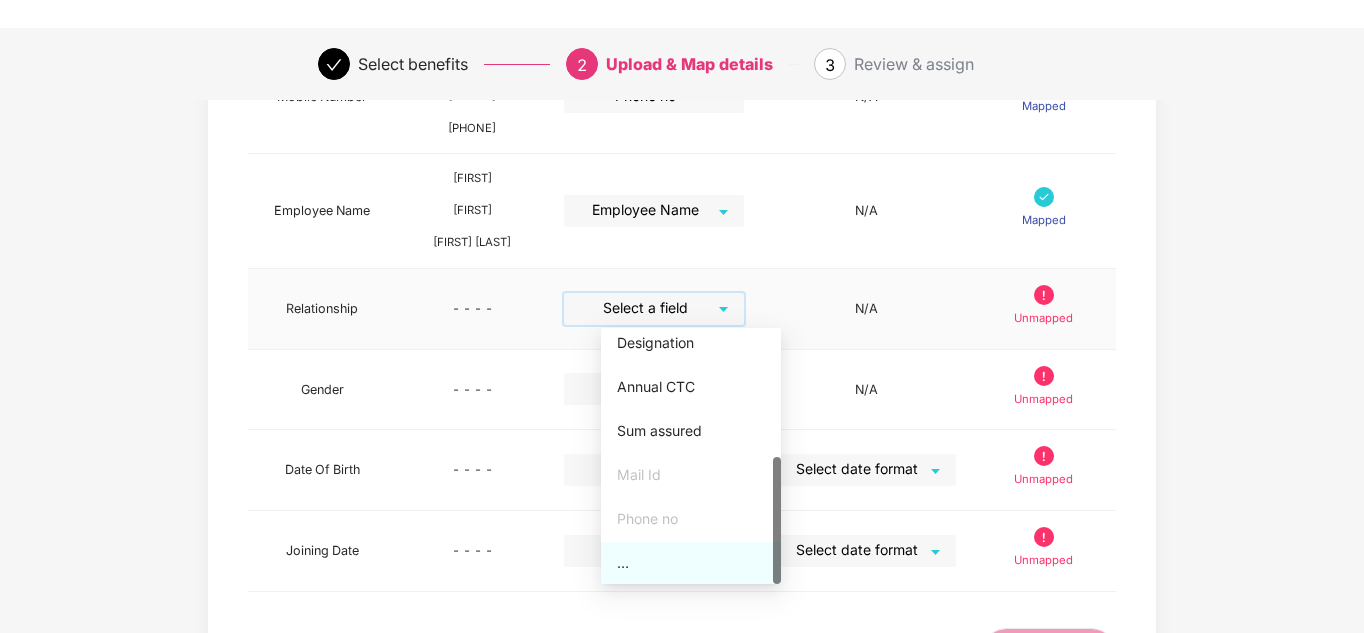 click on "…" at bounding box center [691, 563] 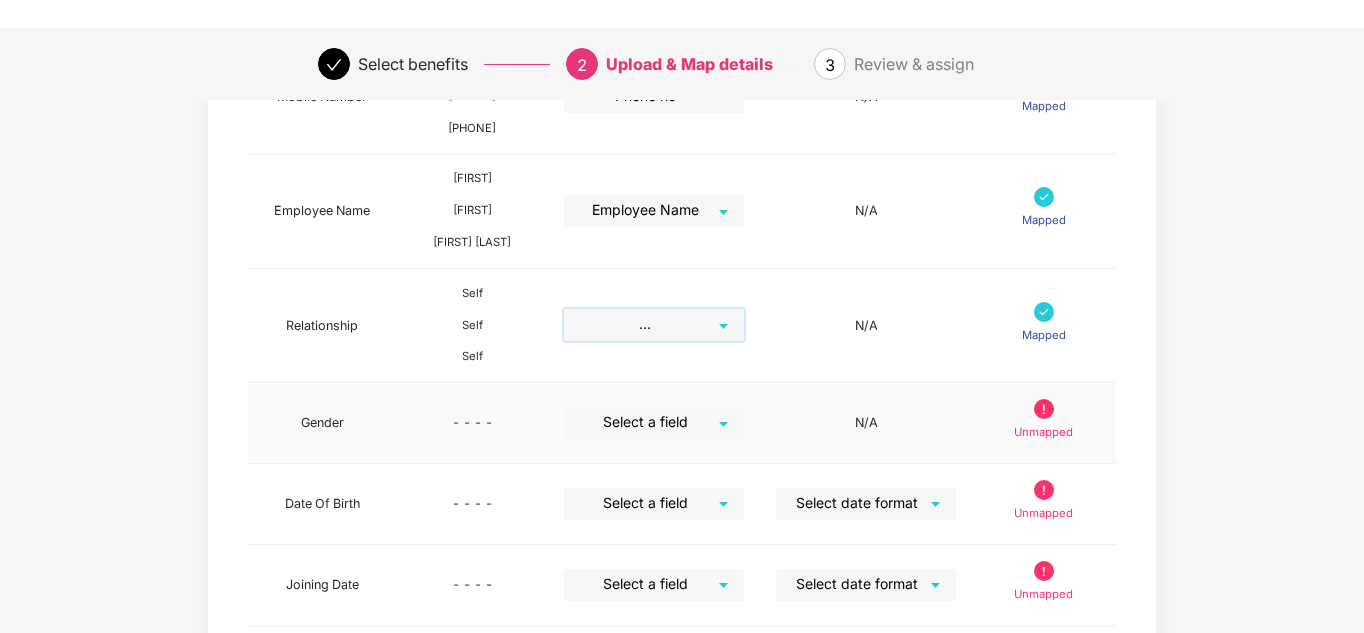 click at bounding box center [647, 422] 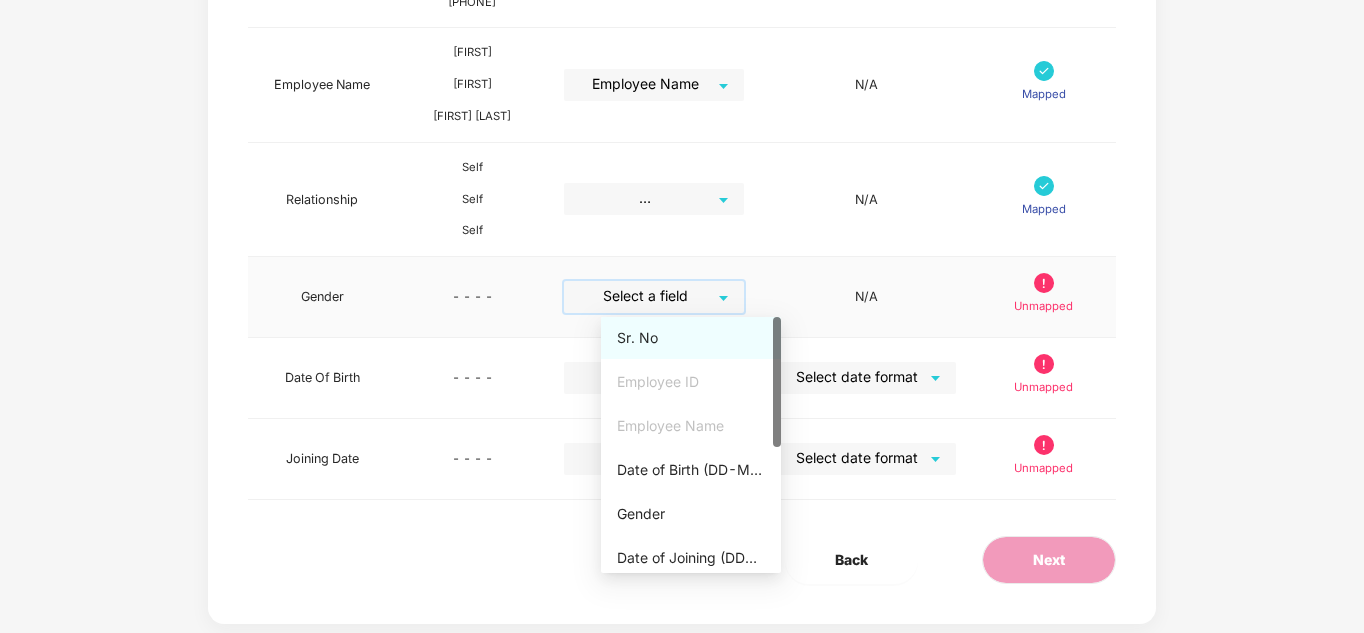 scroll, scrollTop: 700, scrollLeft: 0, axis: vertical 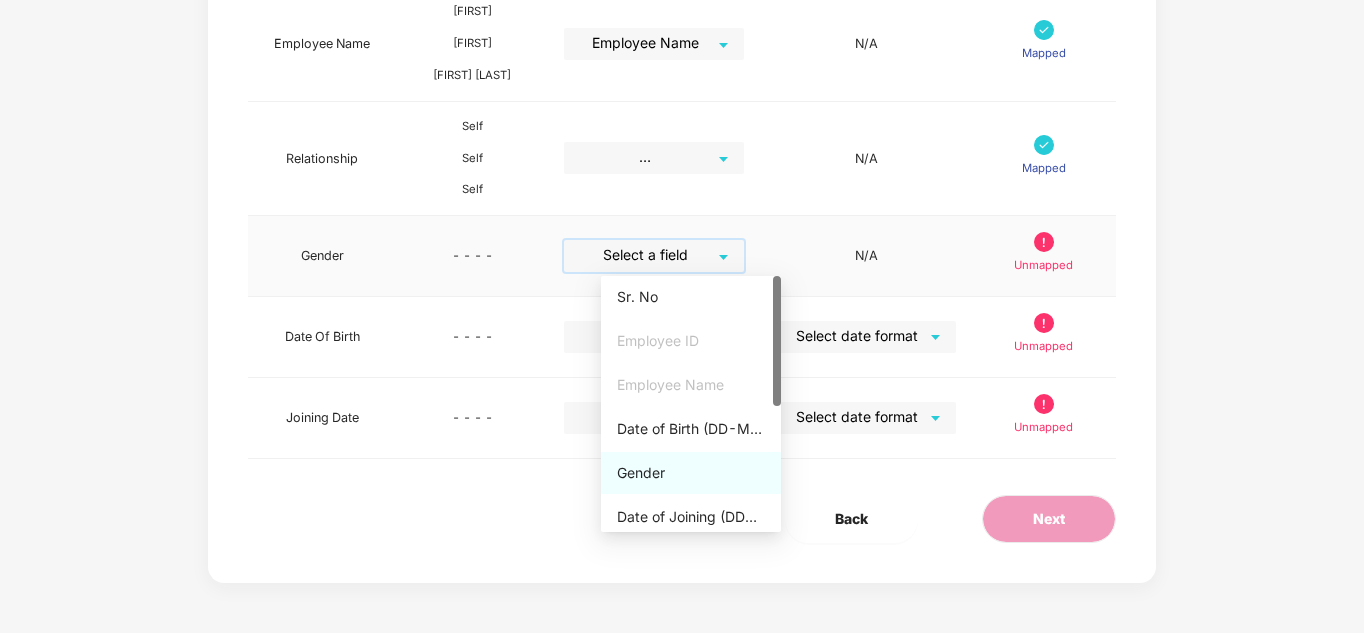 click on "Gender" at bounding box center [691, 473] 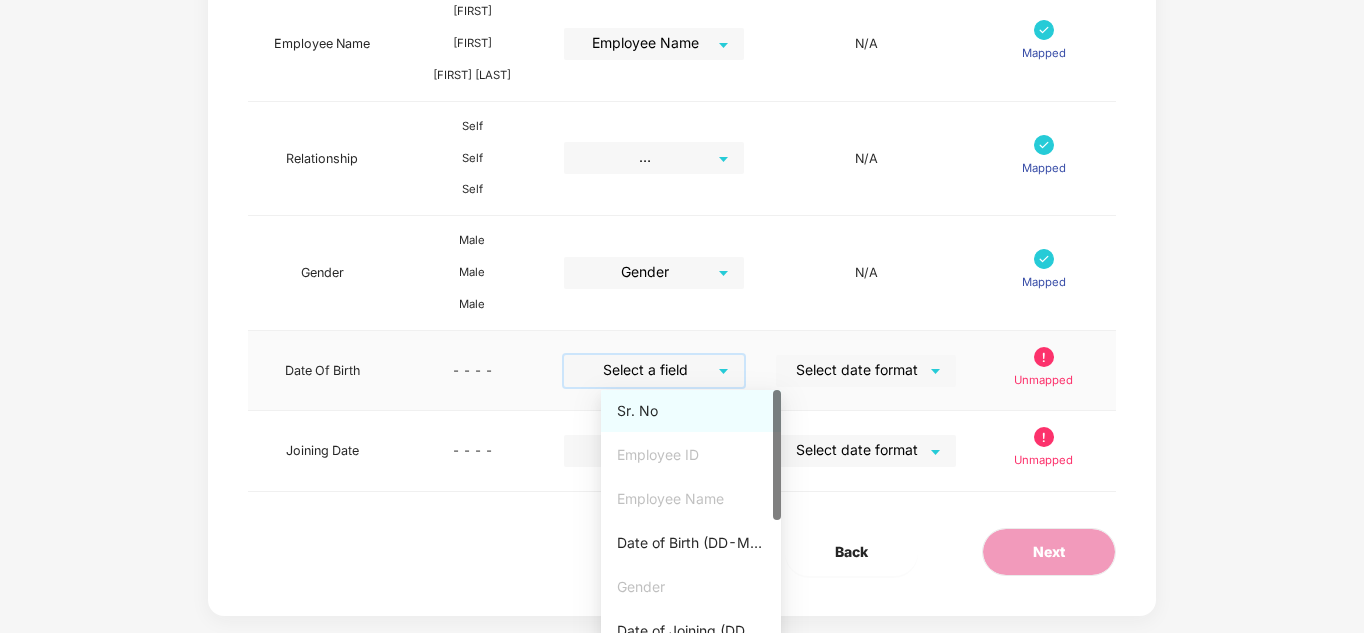 click at bounding box center [647, 370] 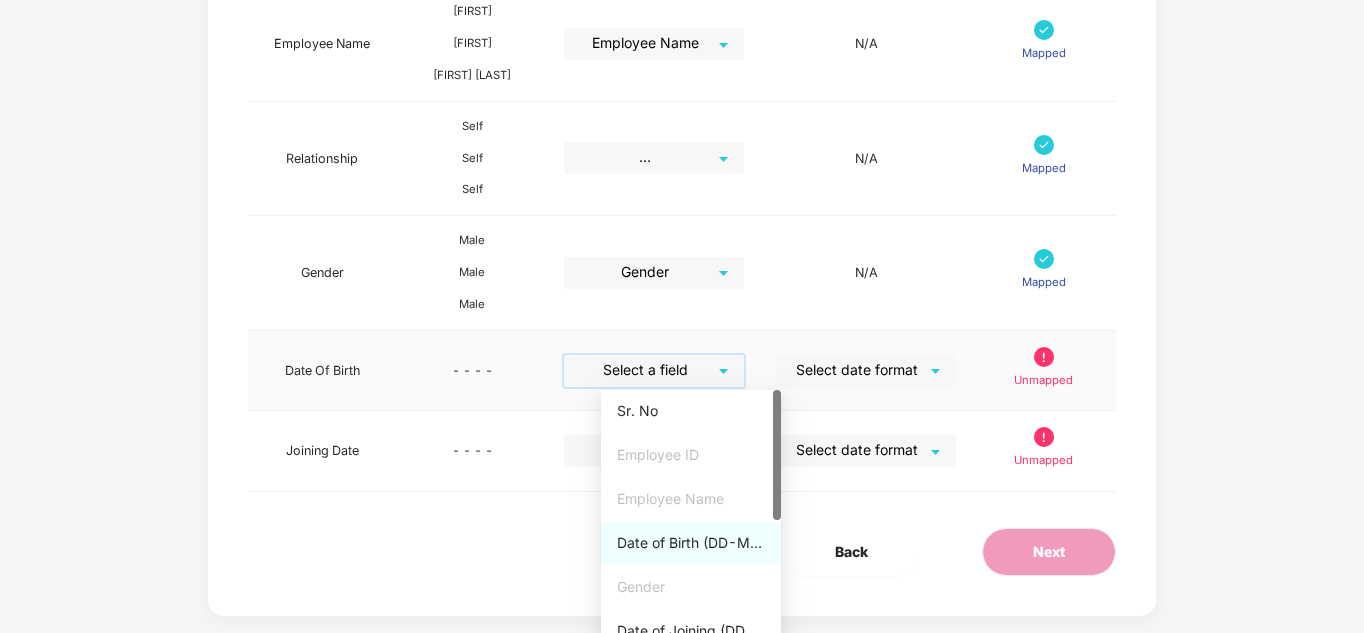 click on "Date of Birth
(DD-MMM-YYYY)" at bounding box center (691, 543) 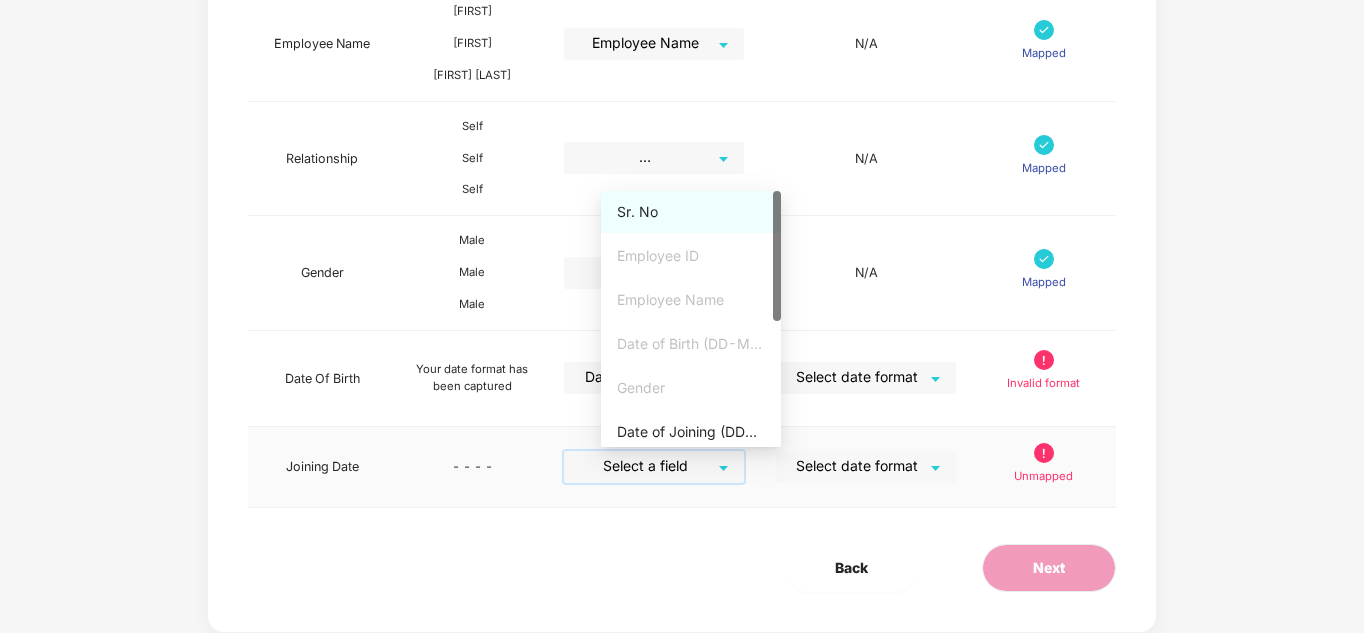 click at bounding box center [647, 466] 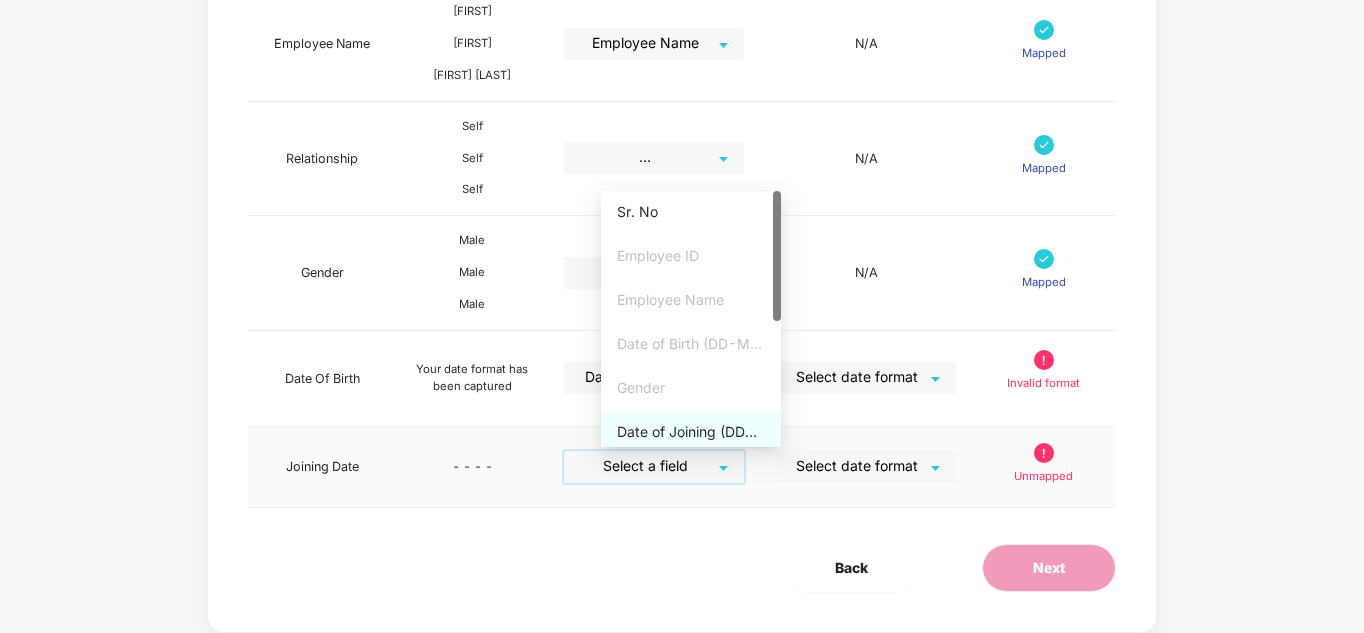 click on "Date of Joining
(DD-MMM-YYYY)" at bounding box center (691, 432) 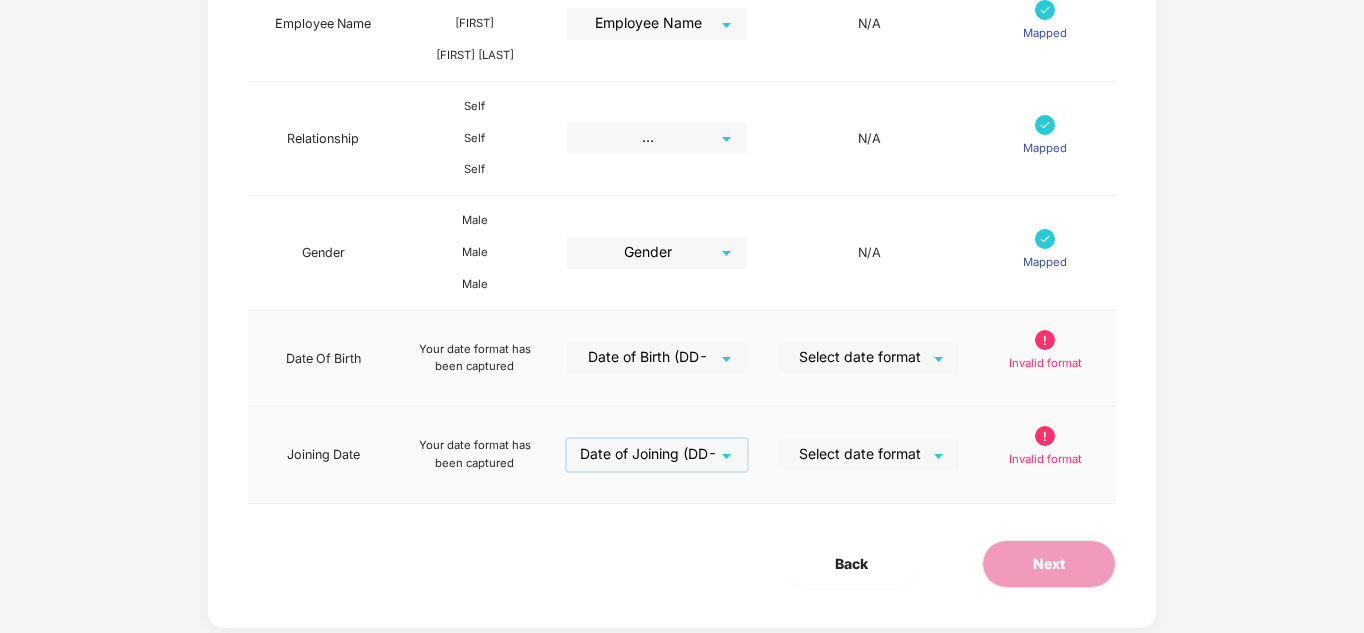 scroll, scrollTop: 719, scrollLeft: 0, axis: vertical 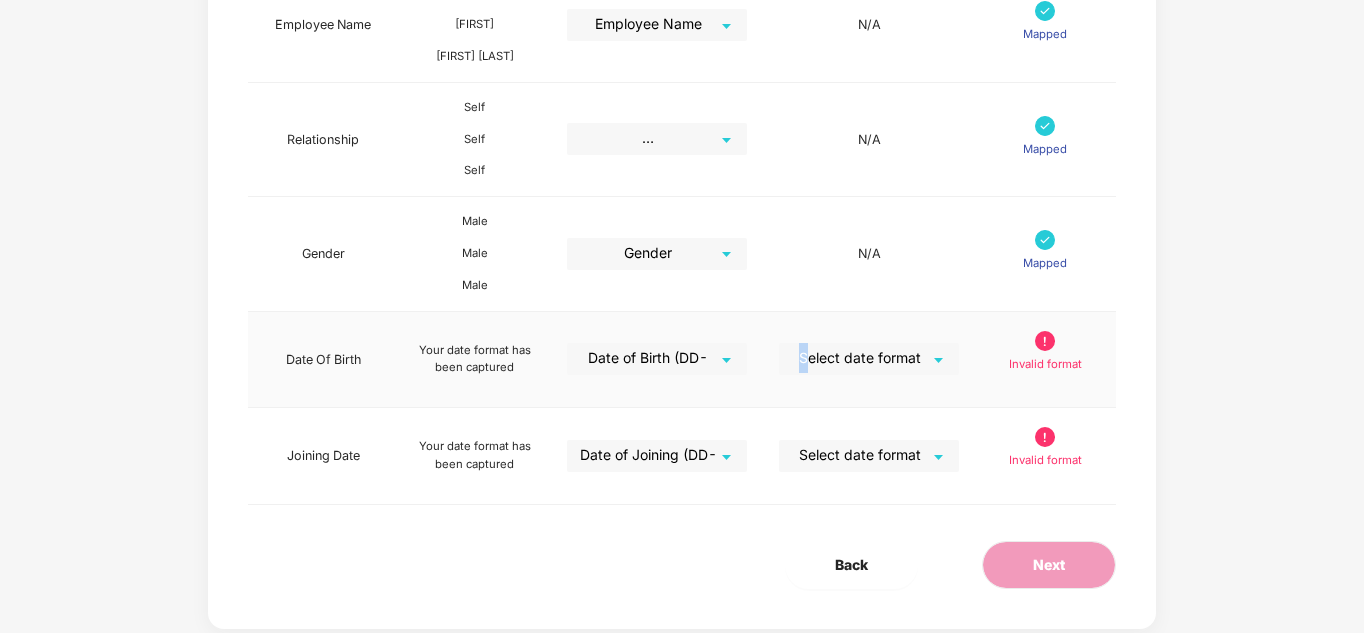 drag, startPoint x: 847, startPoint y: 348, endPoint x: 852, endPoint y: 359, distance: 12.083046 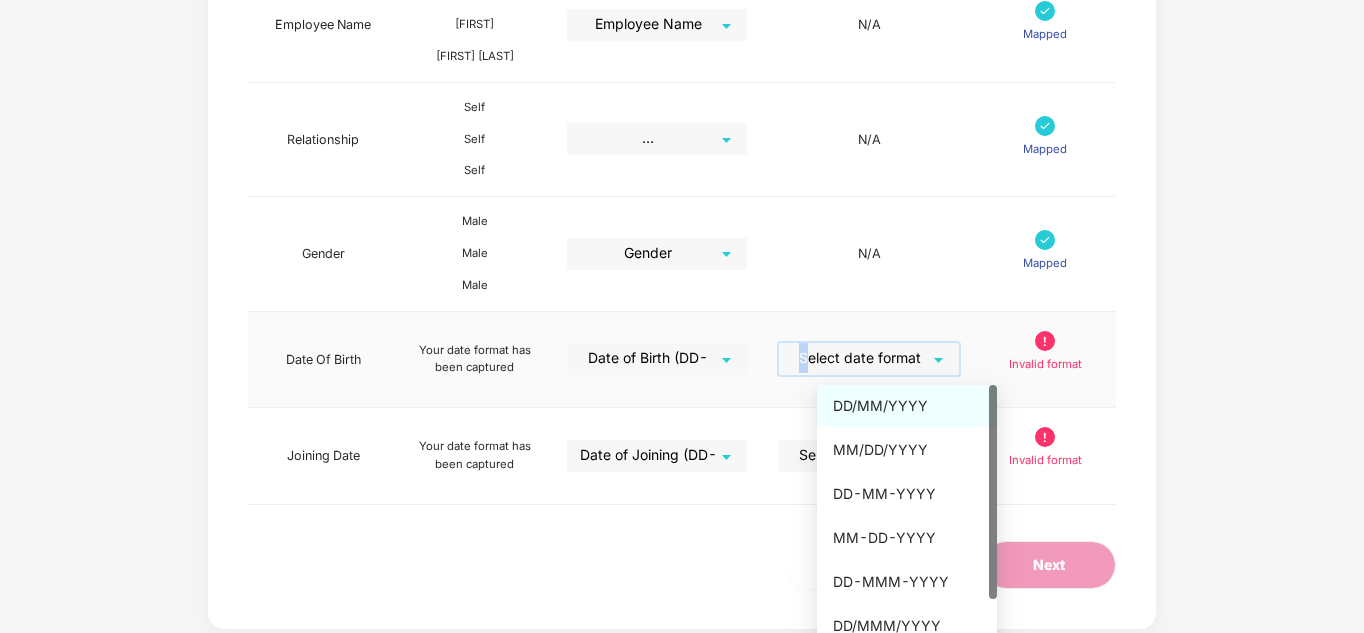 click at bounding box center (862, 358) 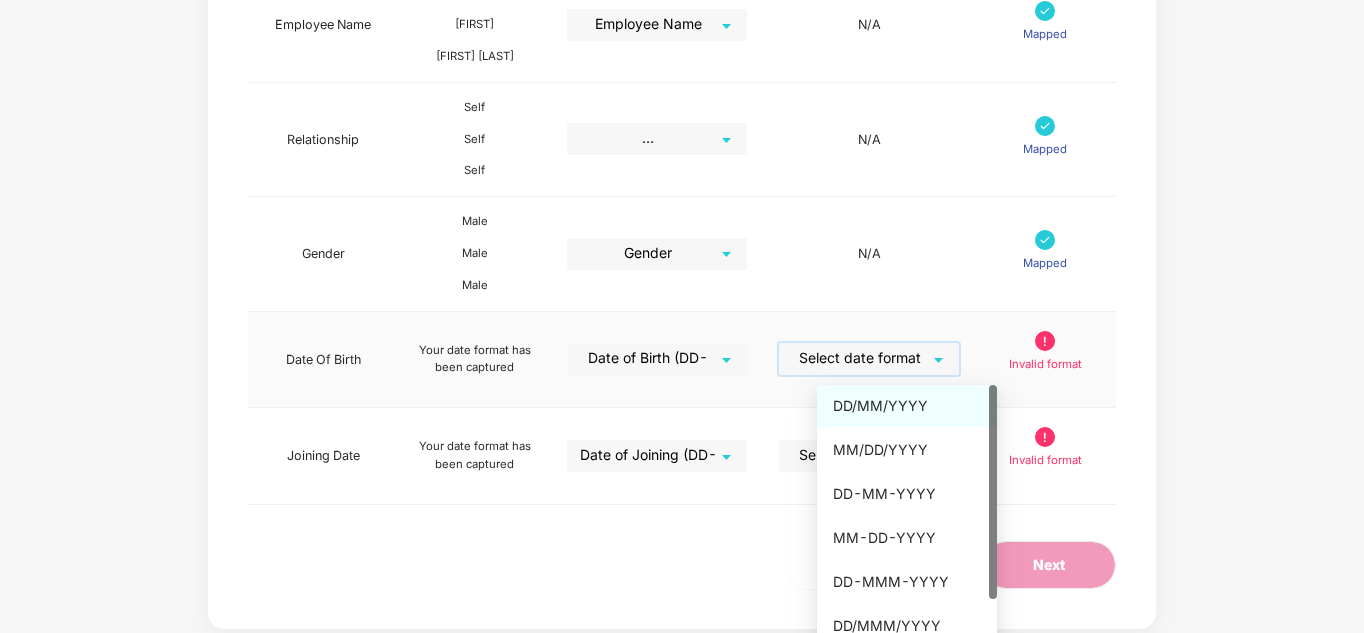 click on "DD/MM/YYYY" at bounding box center (907, 406) 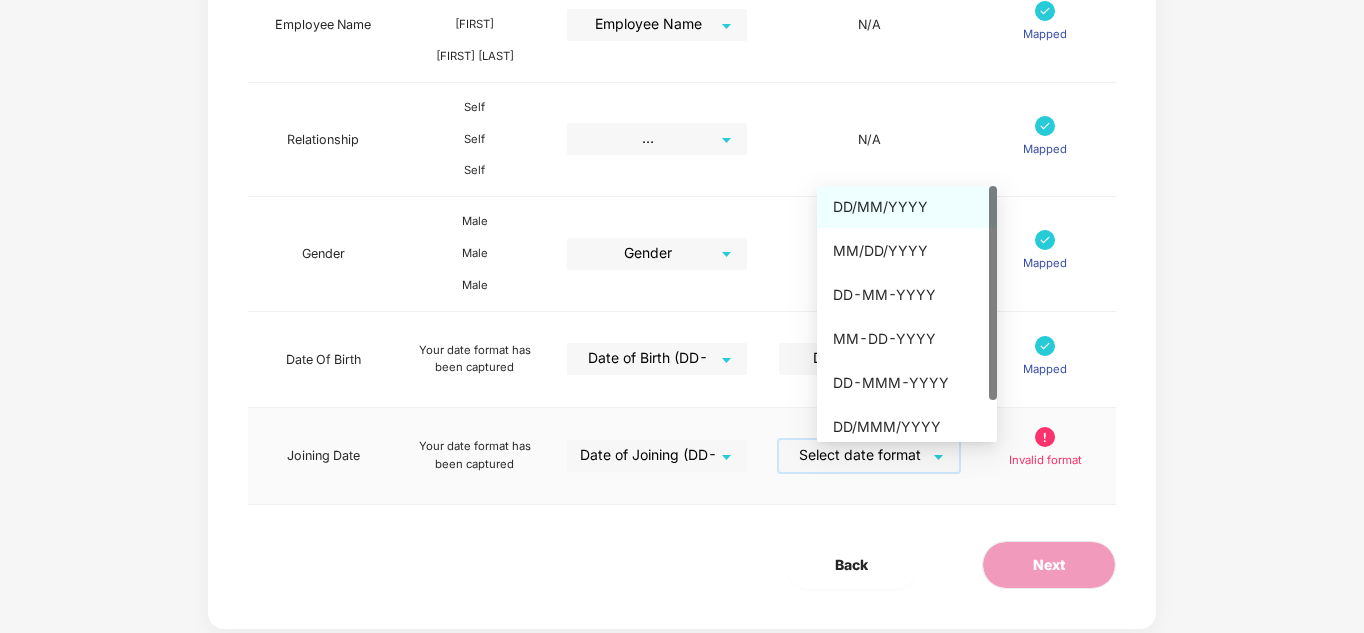click at bounding box center (862, 455) 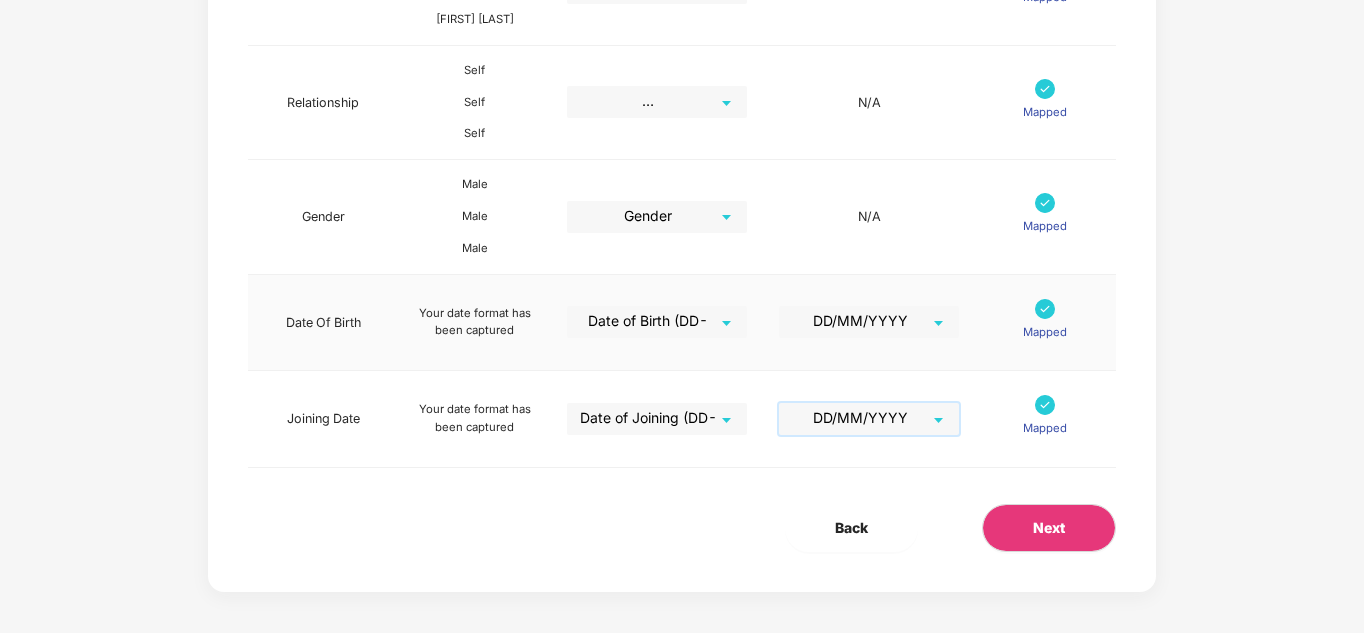 scroll, scrollTop: 765, scrollLeft: 0, axis: vertical 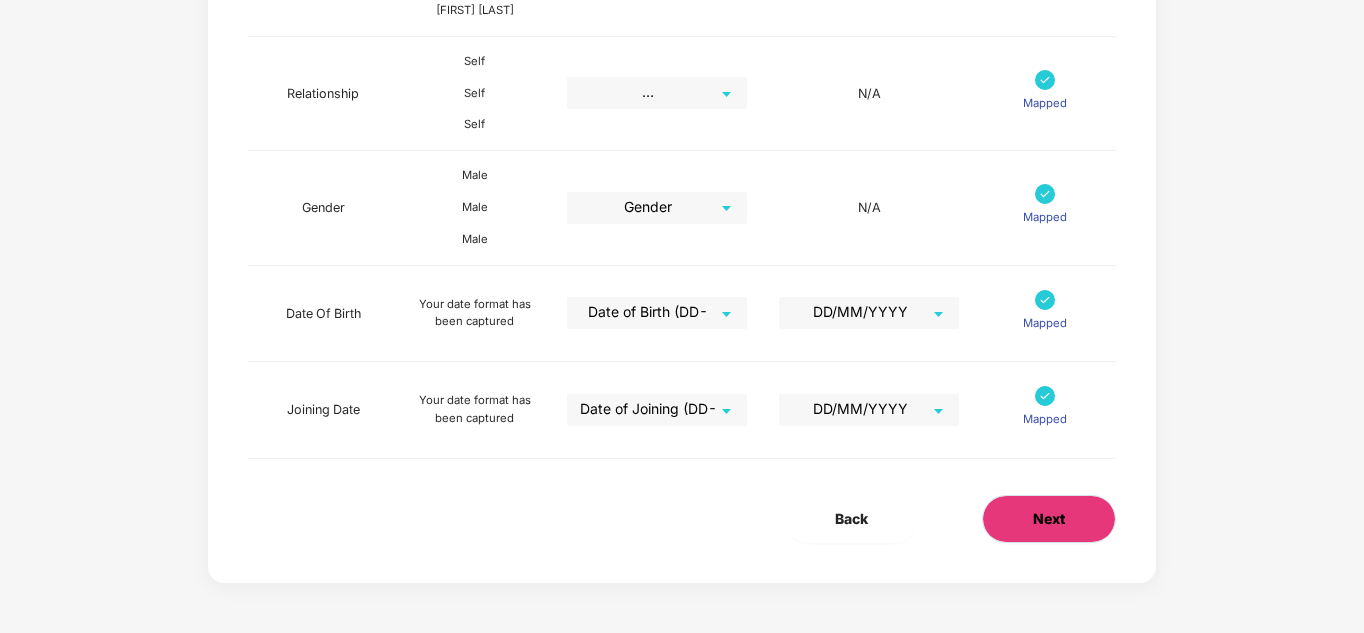 click on "Next" at bounding box center [1049, 519] 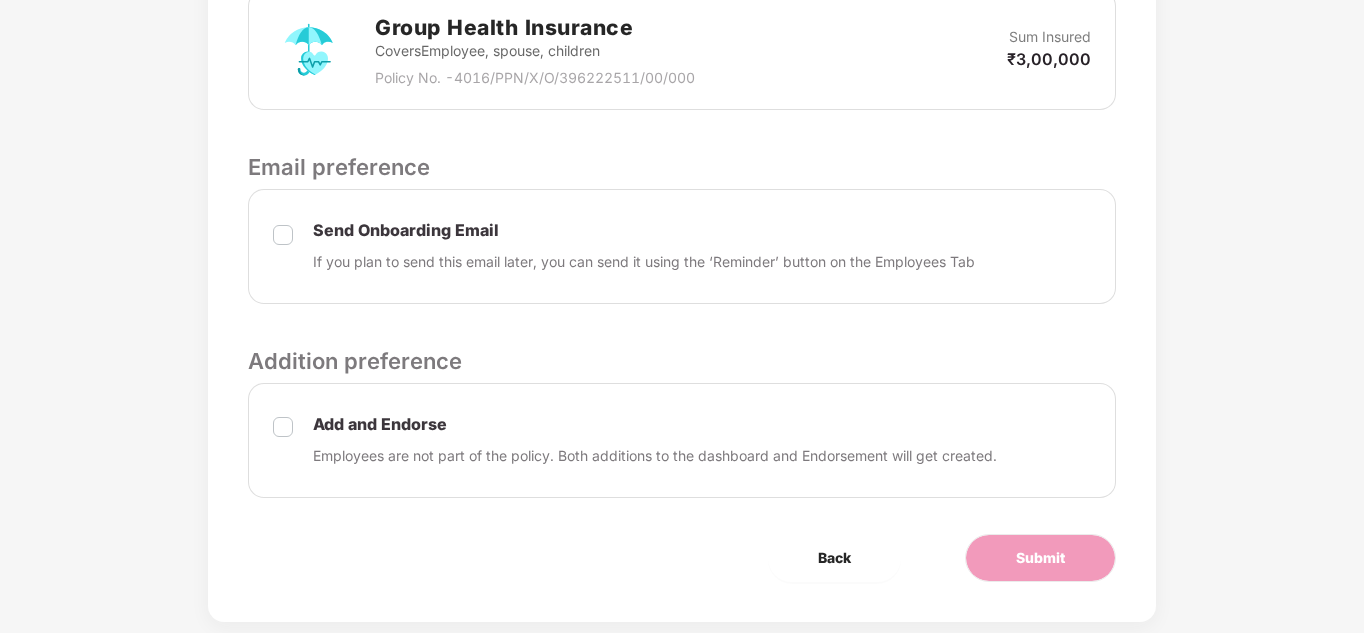 scroll, scrollTop: 663, scrollLeft: 0, axis: vertical 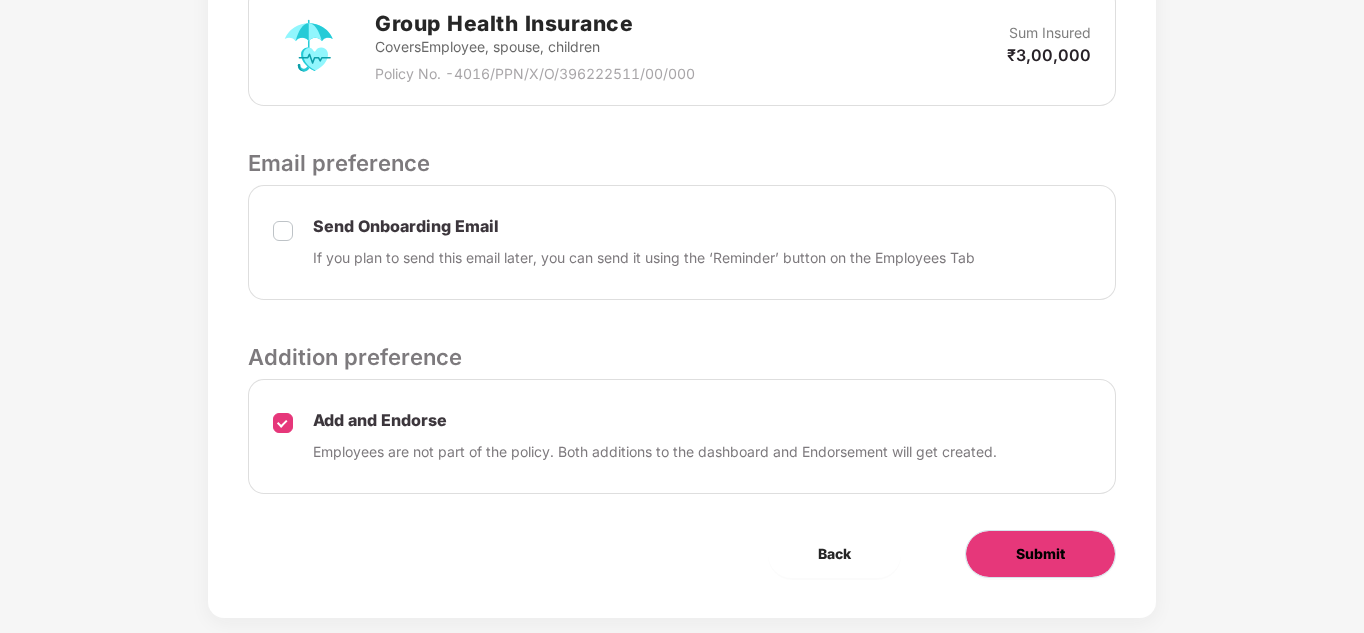 click on "Submit" at bounding box center (1040, 554) 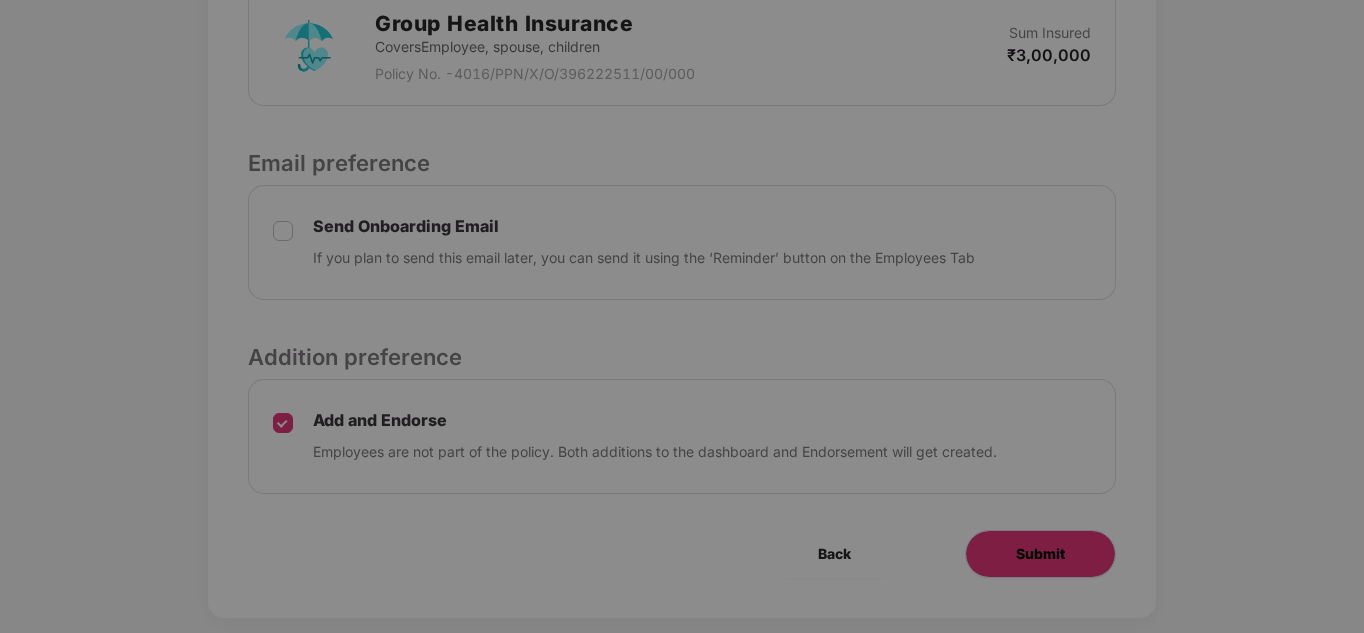 scroll, scrollTop: 0, scrollLeft: 0, axis: both 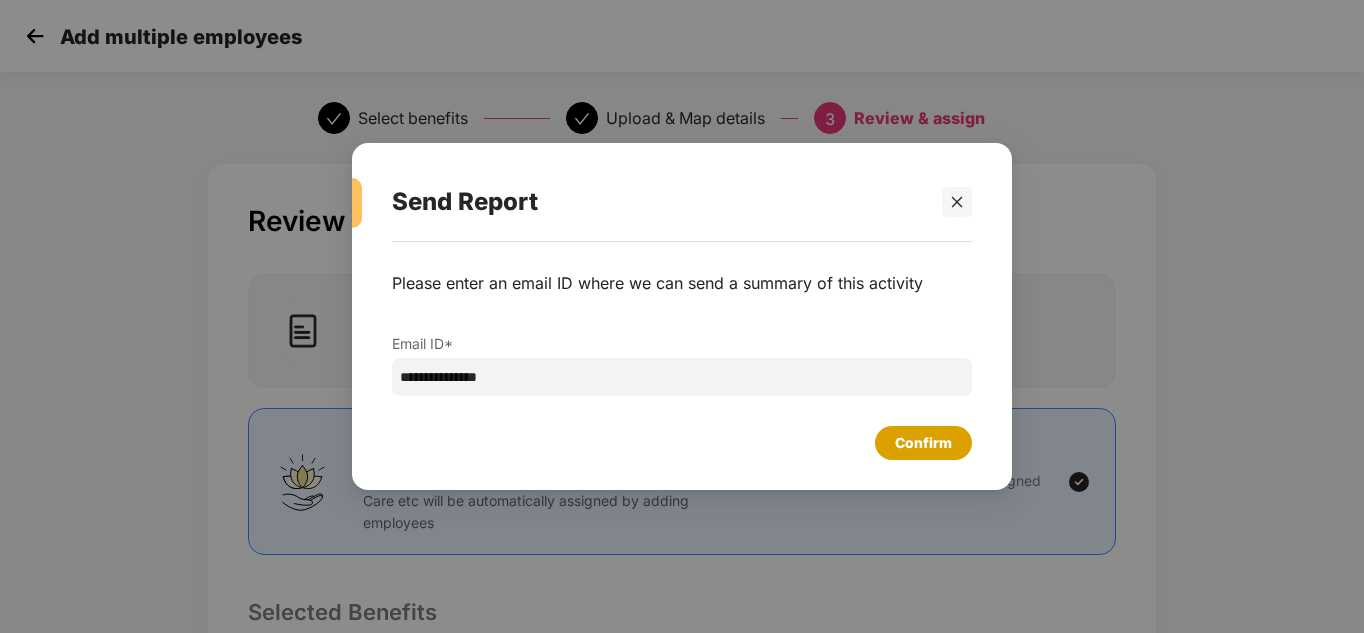 click on "Confirm" at bounding box center [923, 443] 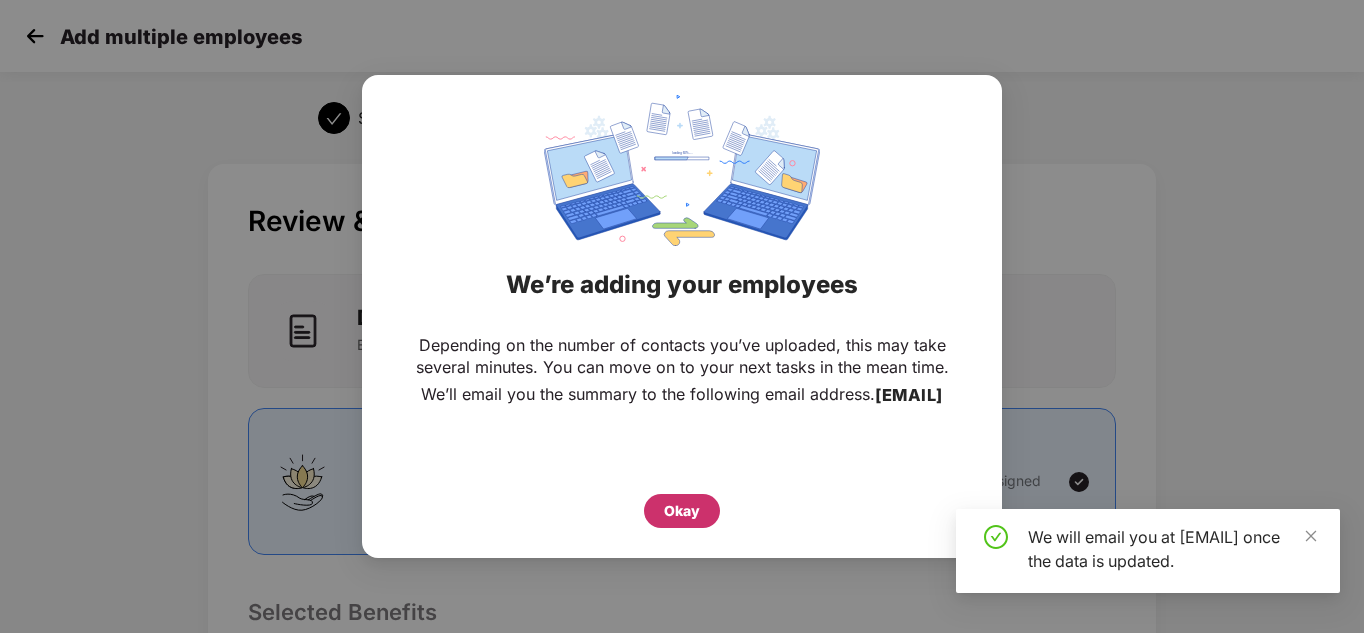 click on "Okay" at bounding box center (682, 511) 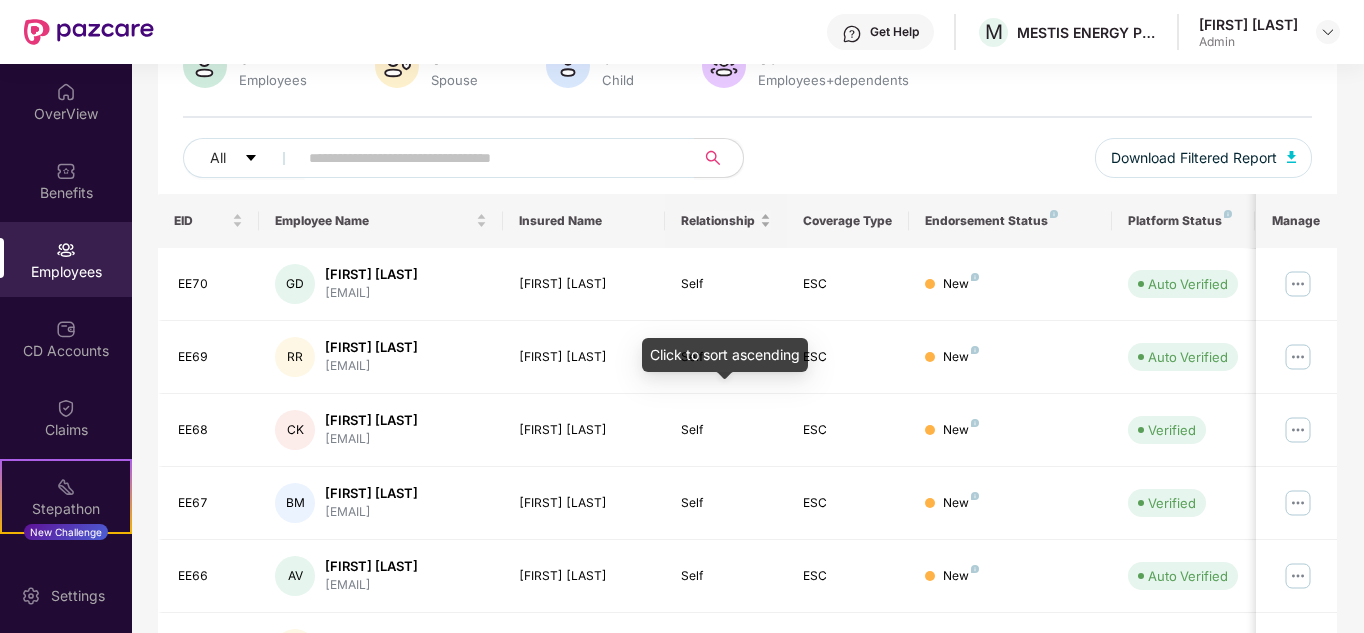 scroll, scrollTop: 181, scrollLeft: 0, axis: vertical 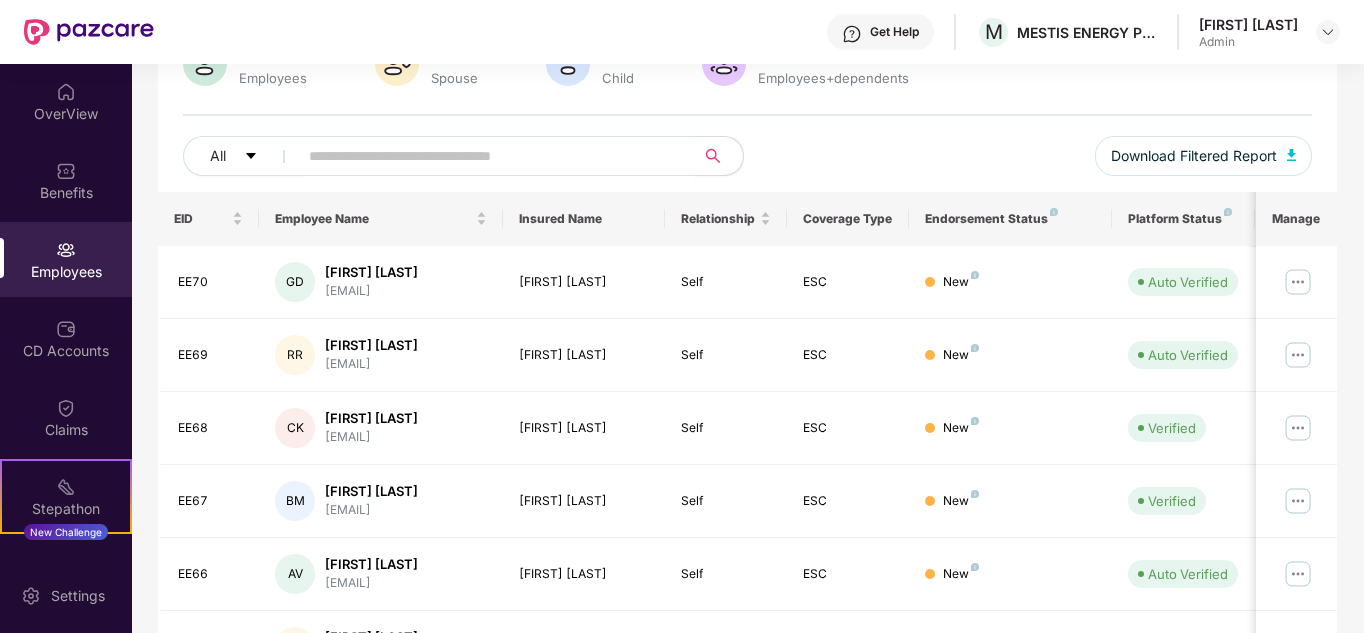 click at bounding box center [488, 156] 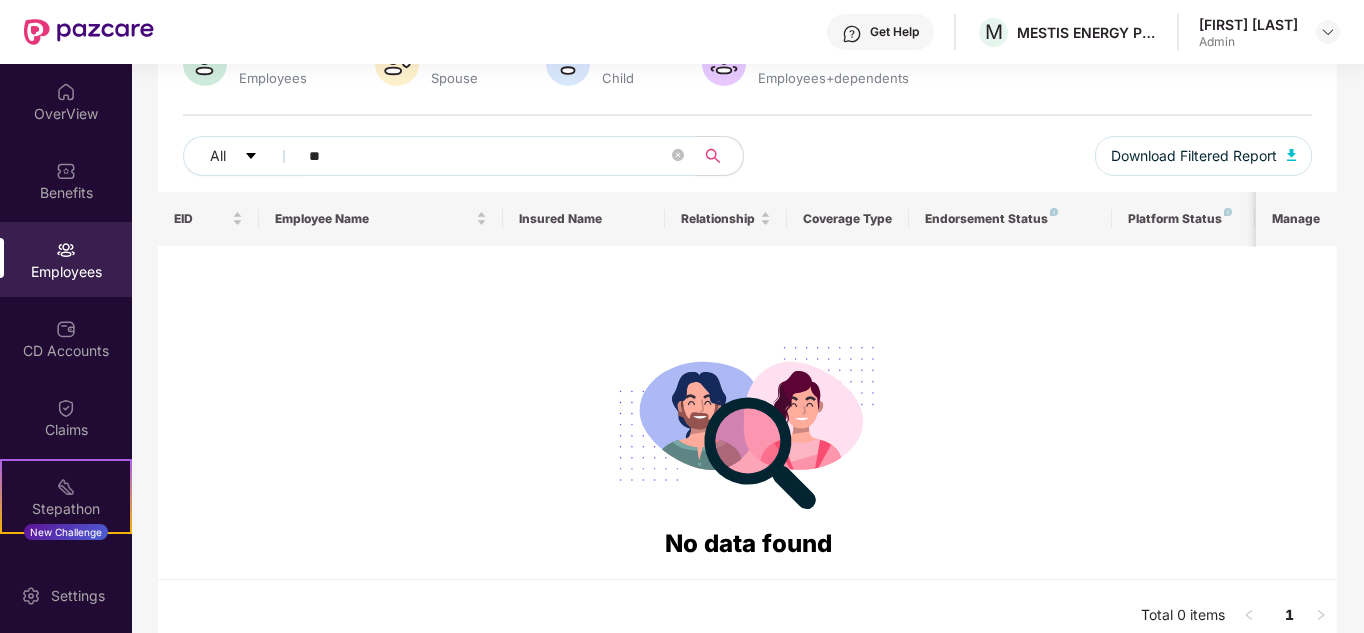 type on "*" 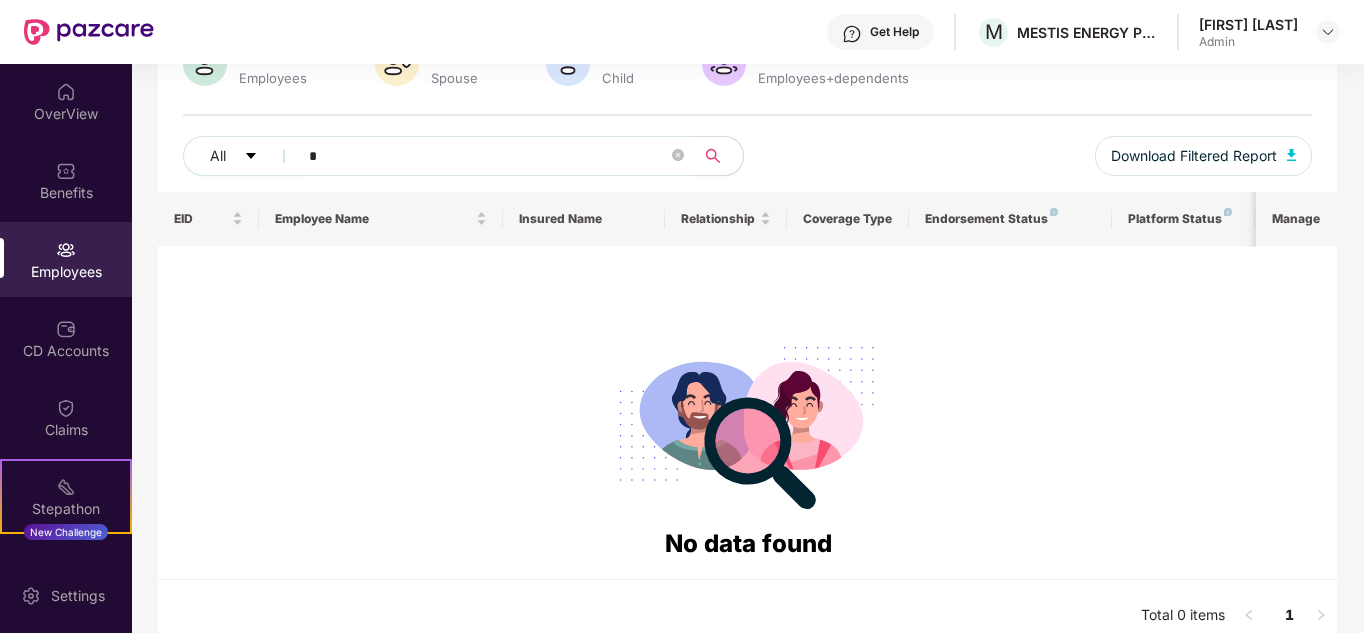 type 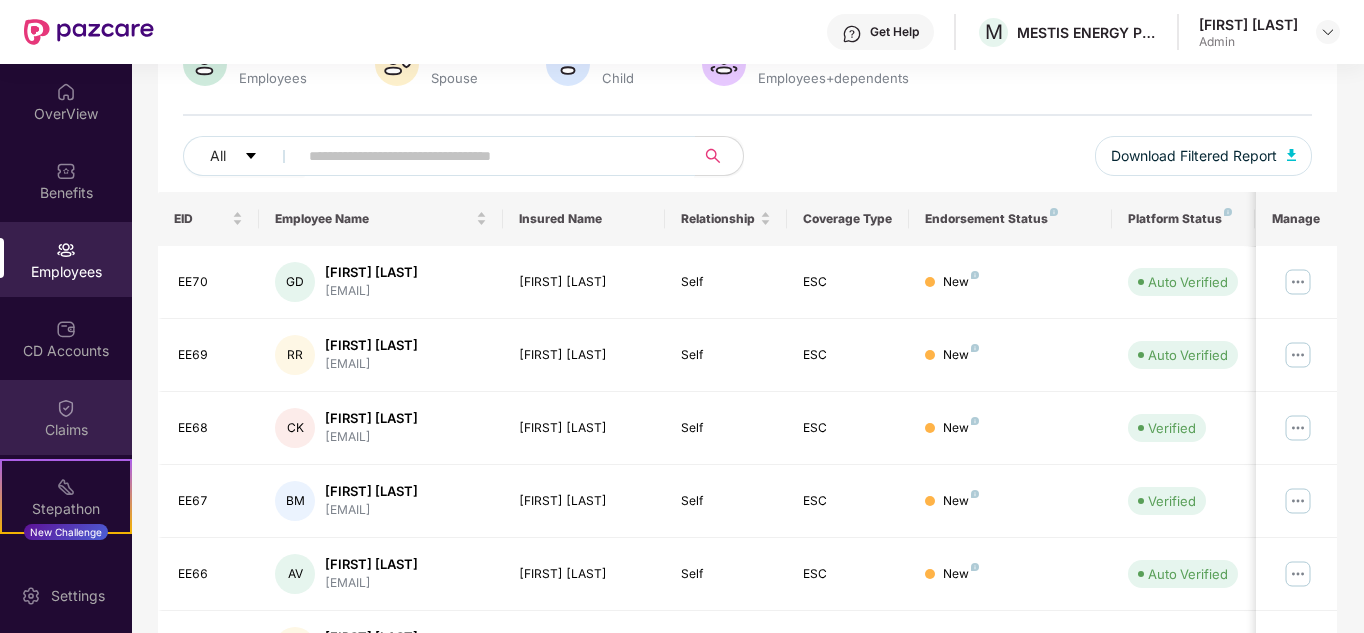 scroll, scrollTop: 138, scrollLeft: 0, axis: vertical 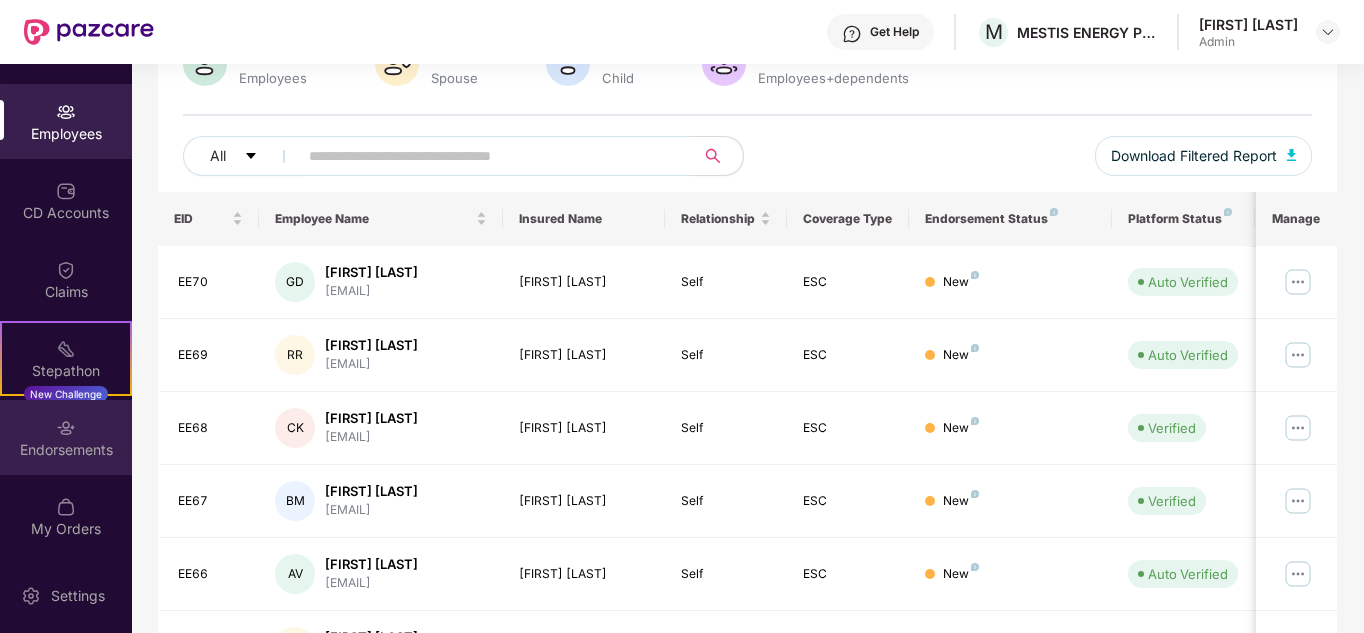 click on "Endorsements" at bounding box center [66, 450] 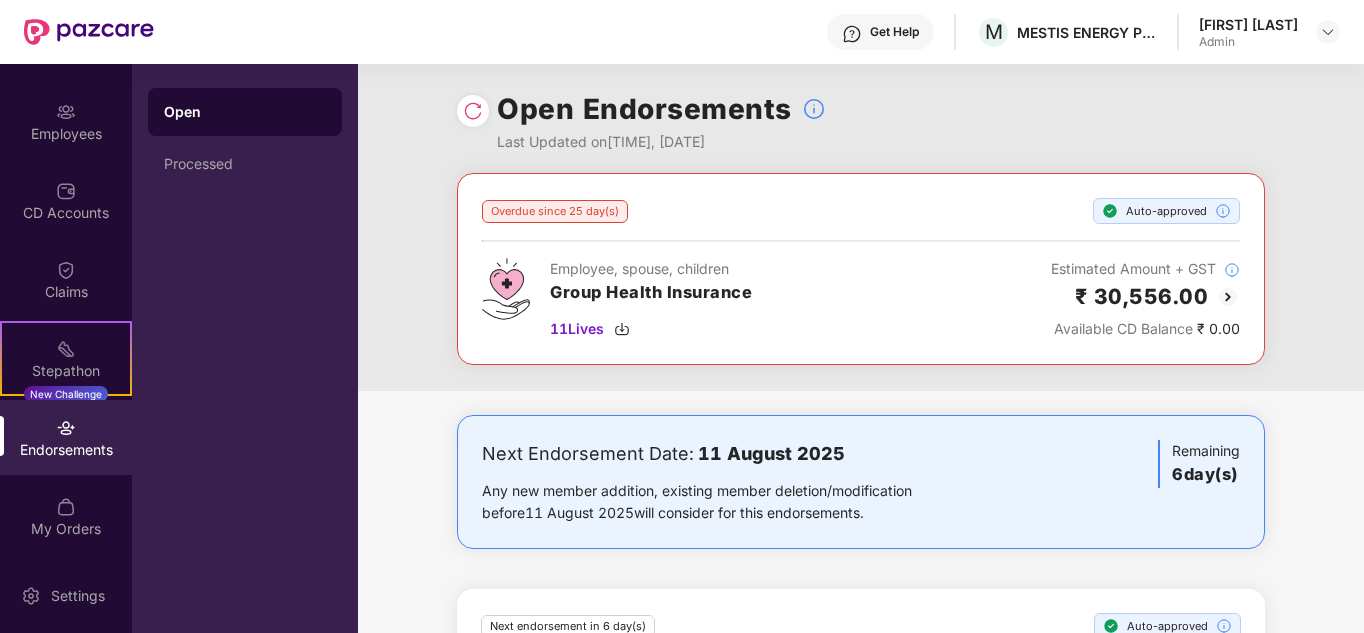 scroll, scrollTop: 0, scrollLeft: 0, axis: both 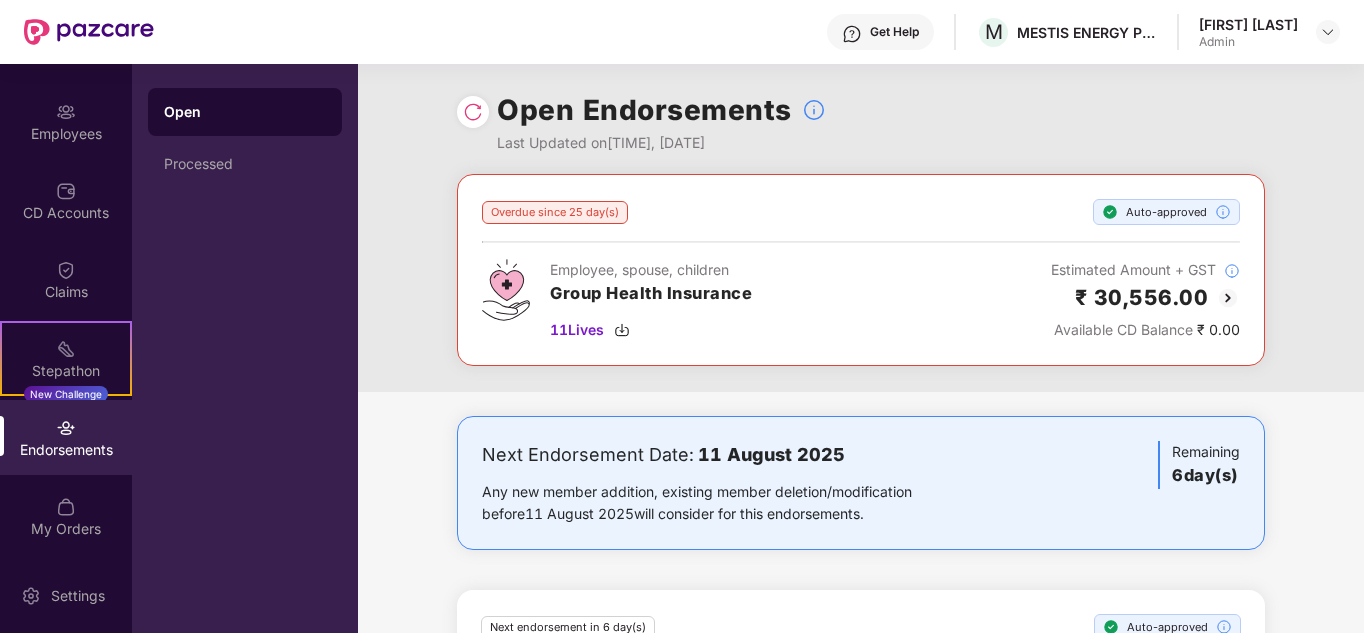click on "Endorsements" at bounding box center [66, 450] 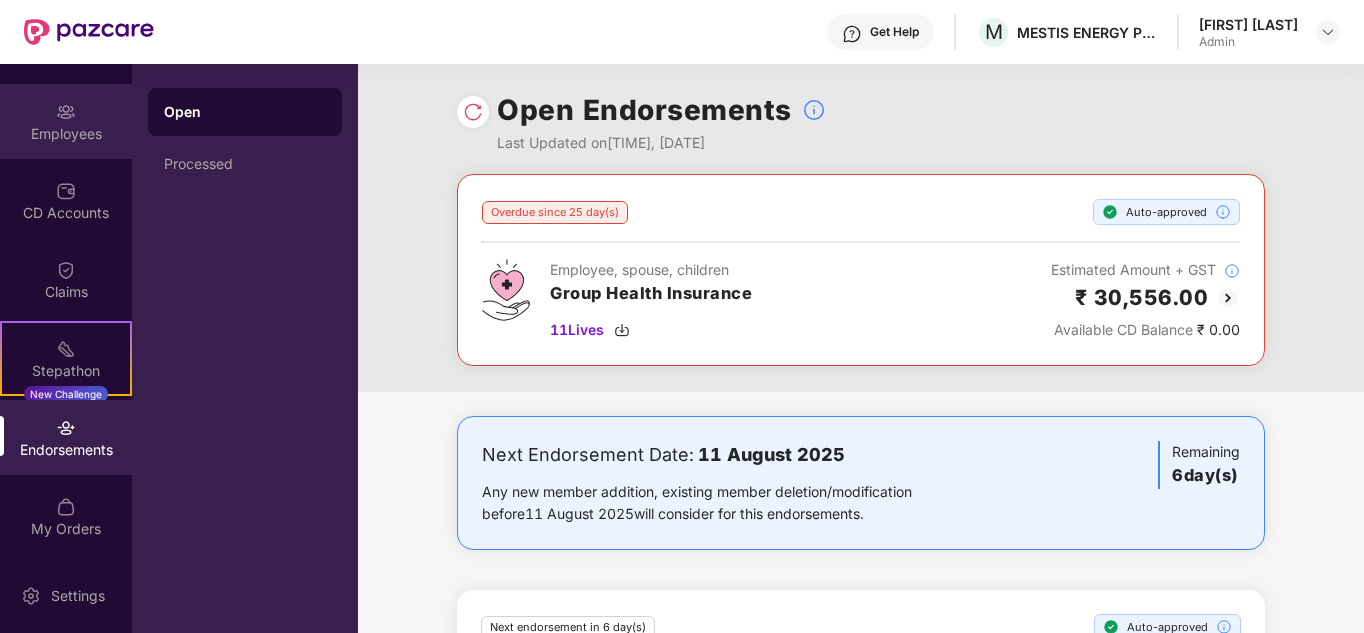 click on "Employees" at bounding box center (66, 134) 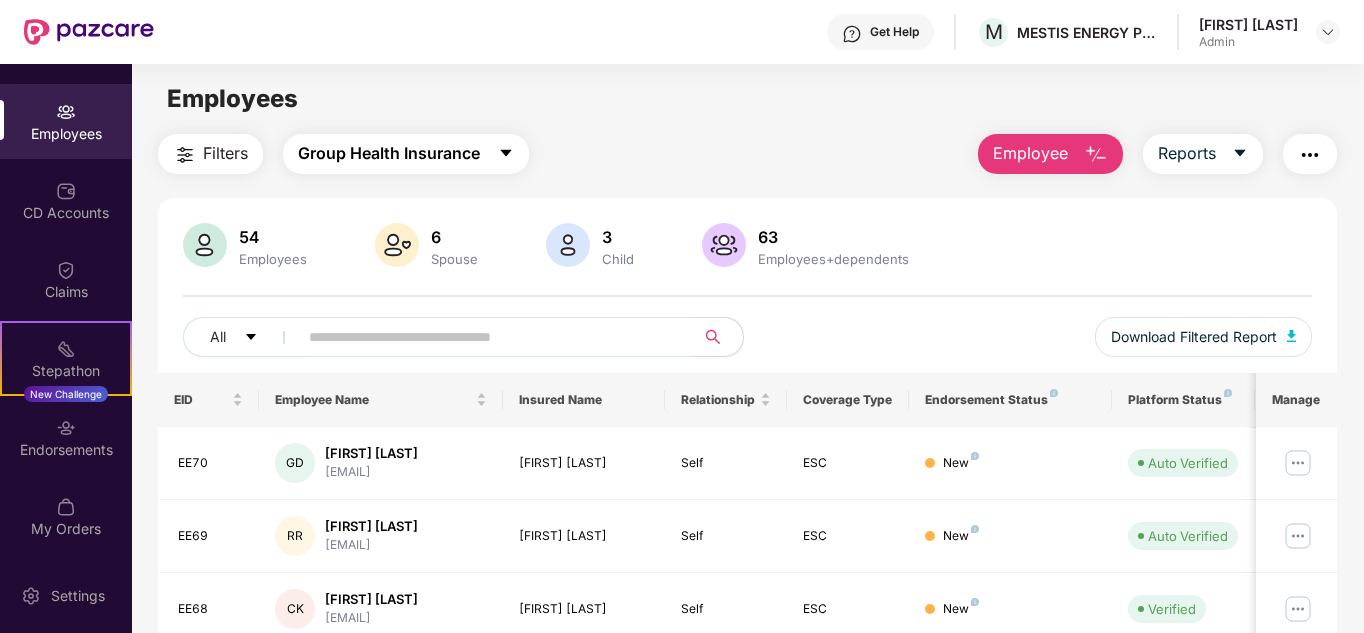 drag, startPoint x: 446, startPoint y: 132, endPoint x: 446, endPoint y: 144, distance: 12 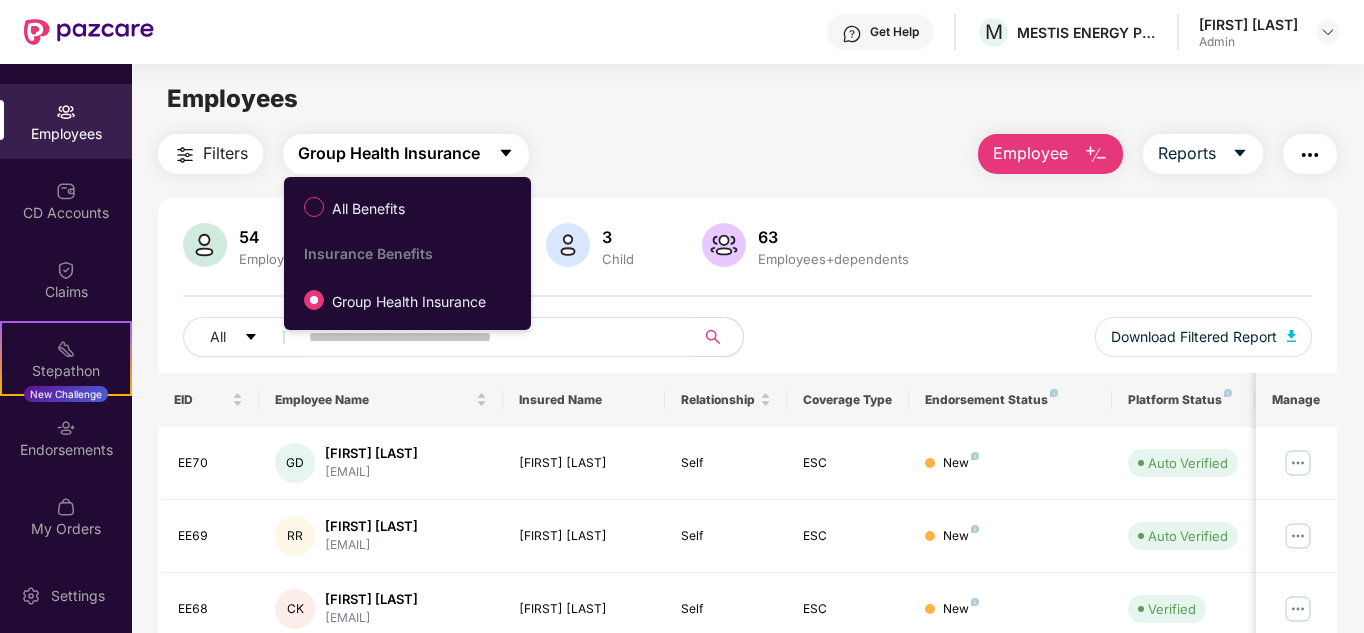 click on "Group Health Insurance" at bounding box center (389, 153) 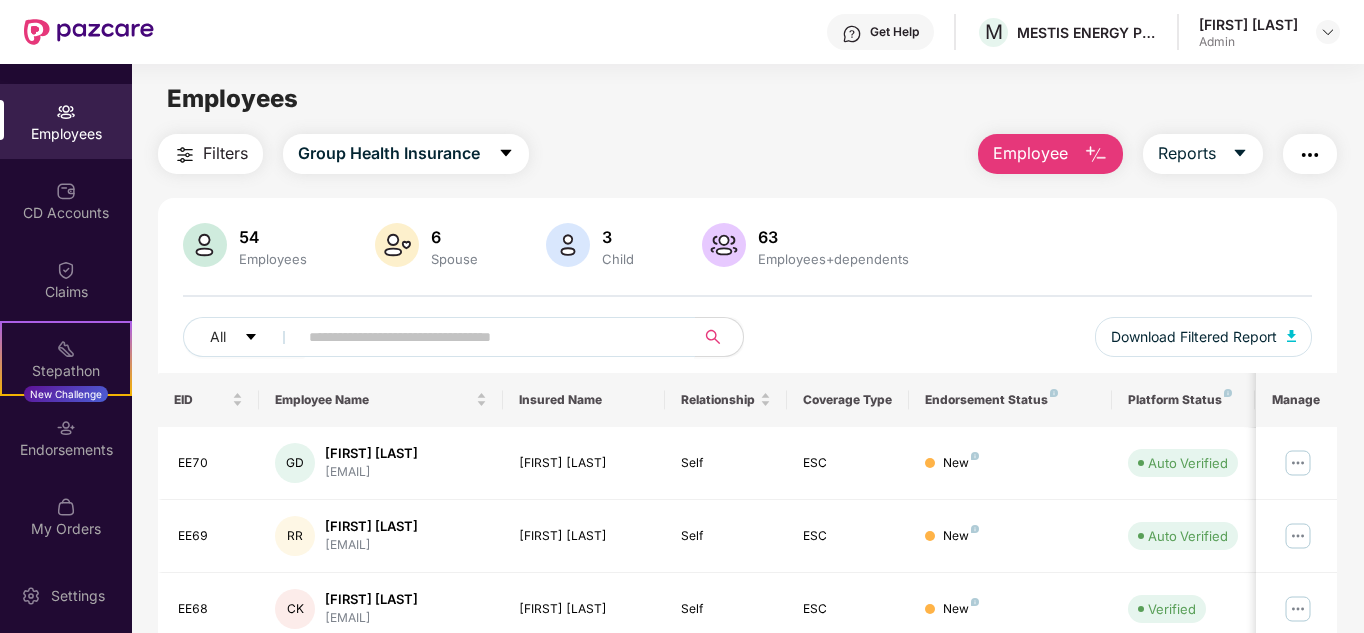 click at bounding box center (488, 337) 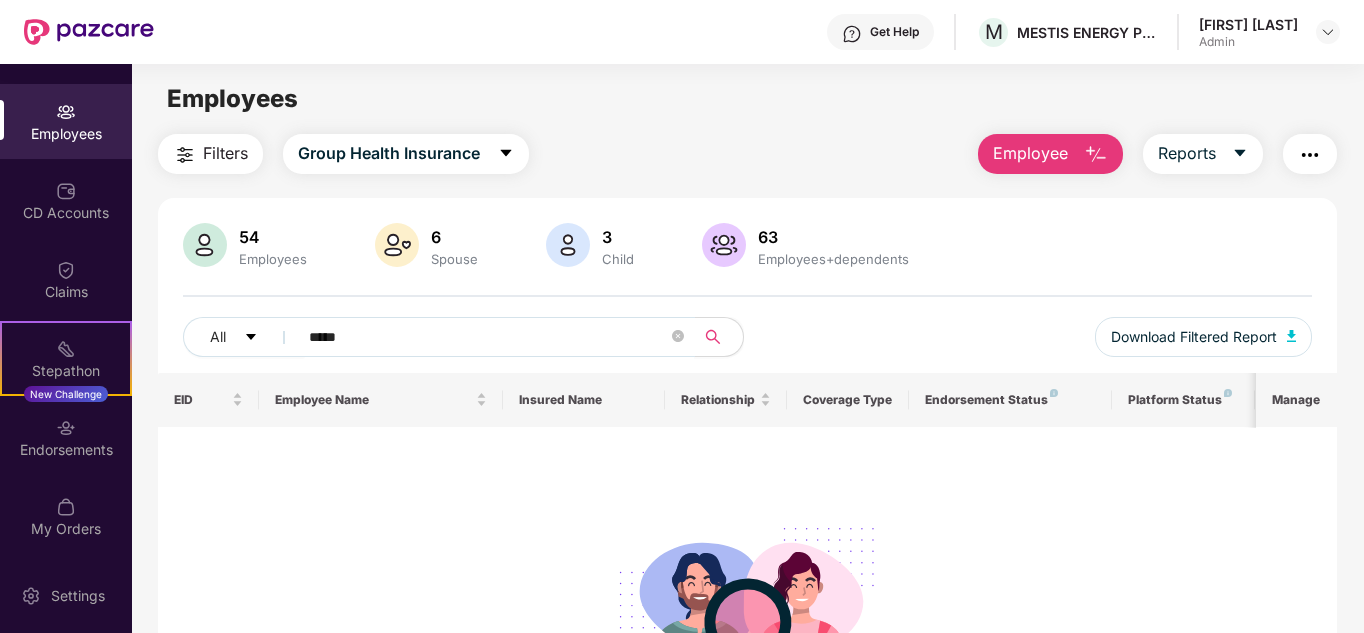 type on "*****" 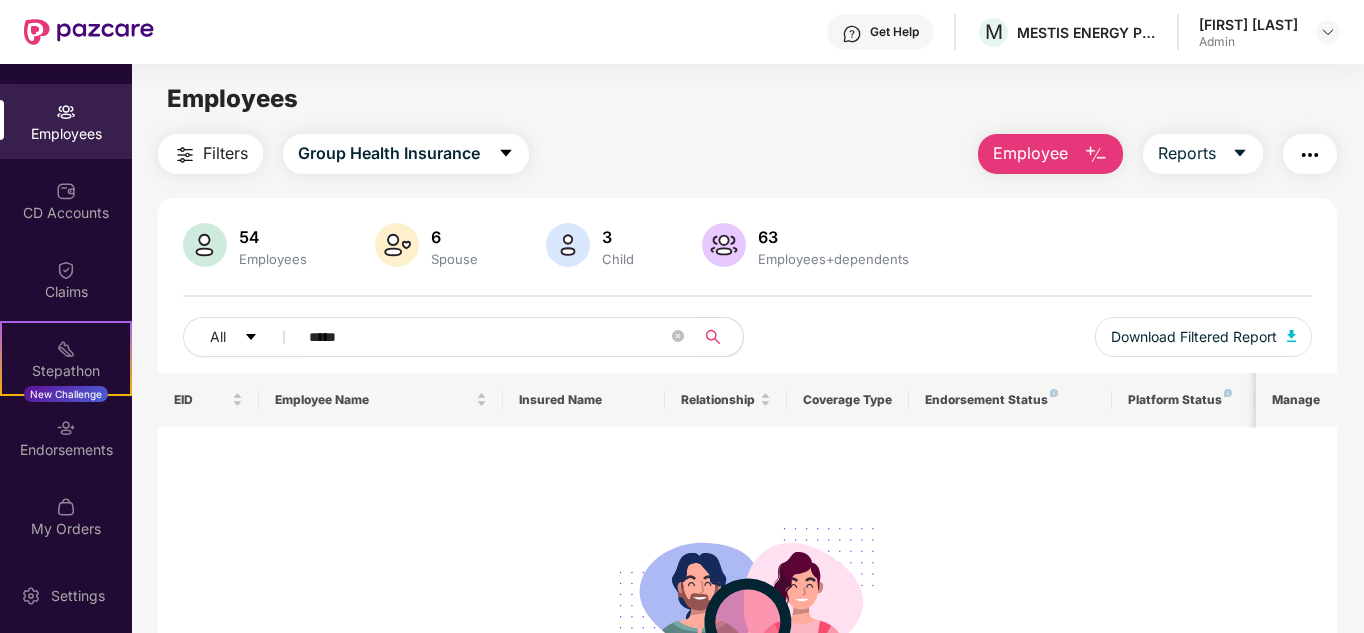 click on "Employee" at bounding box center [1030, 153] 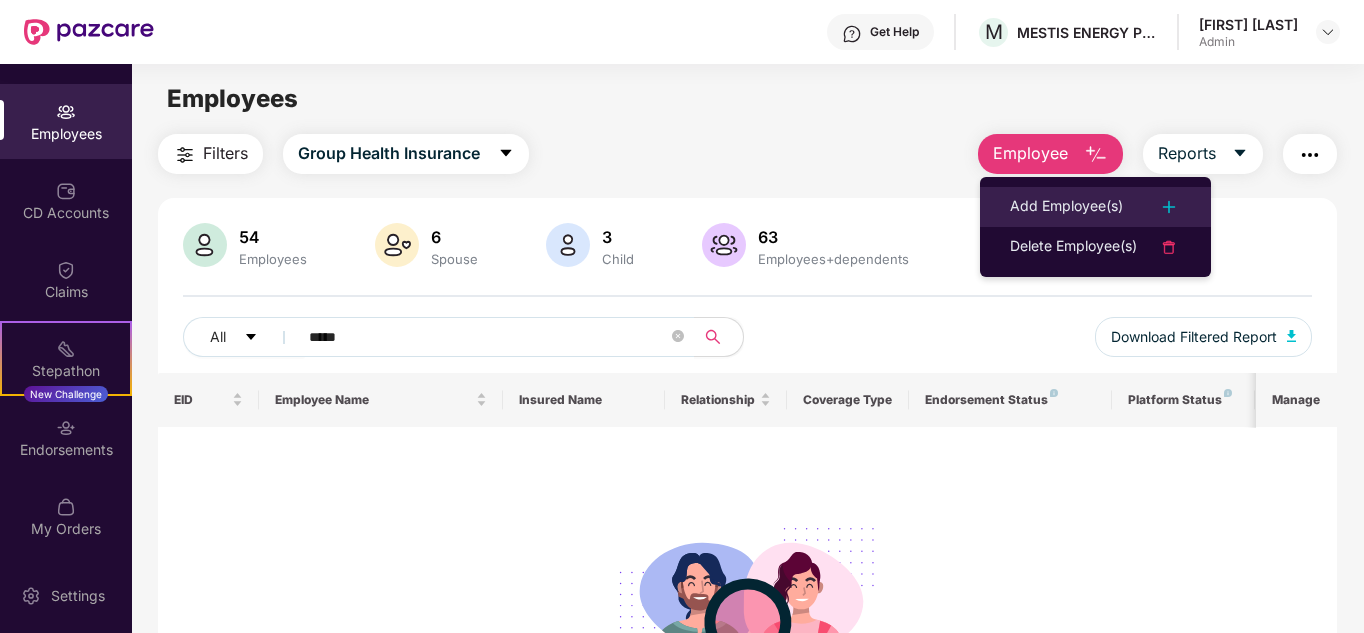 click on "Add Employee(s)" at bounding box center [1066, 207] 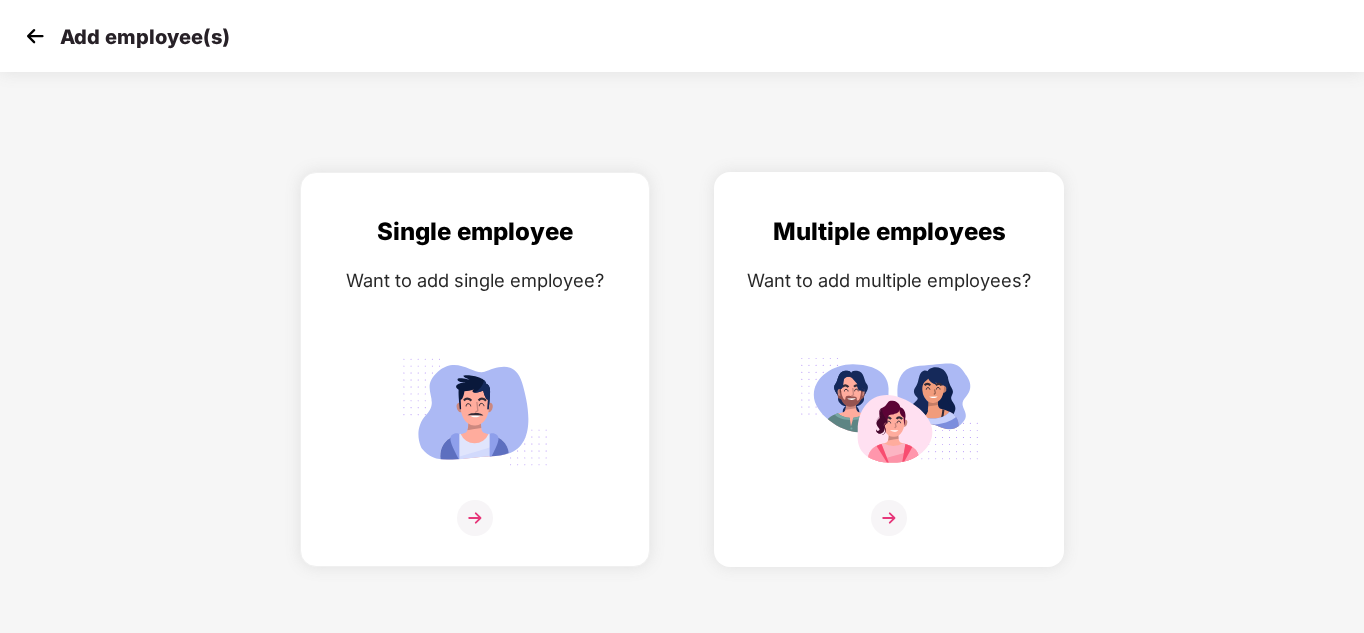 click on "Multiple employees Want to add multiple employees?" at bounding box center [889, 387] 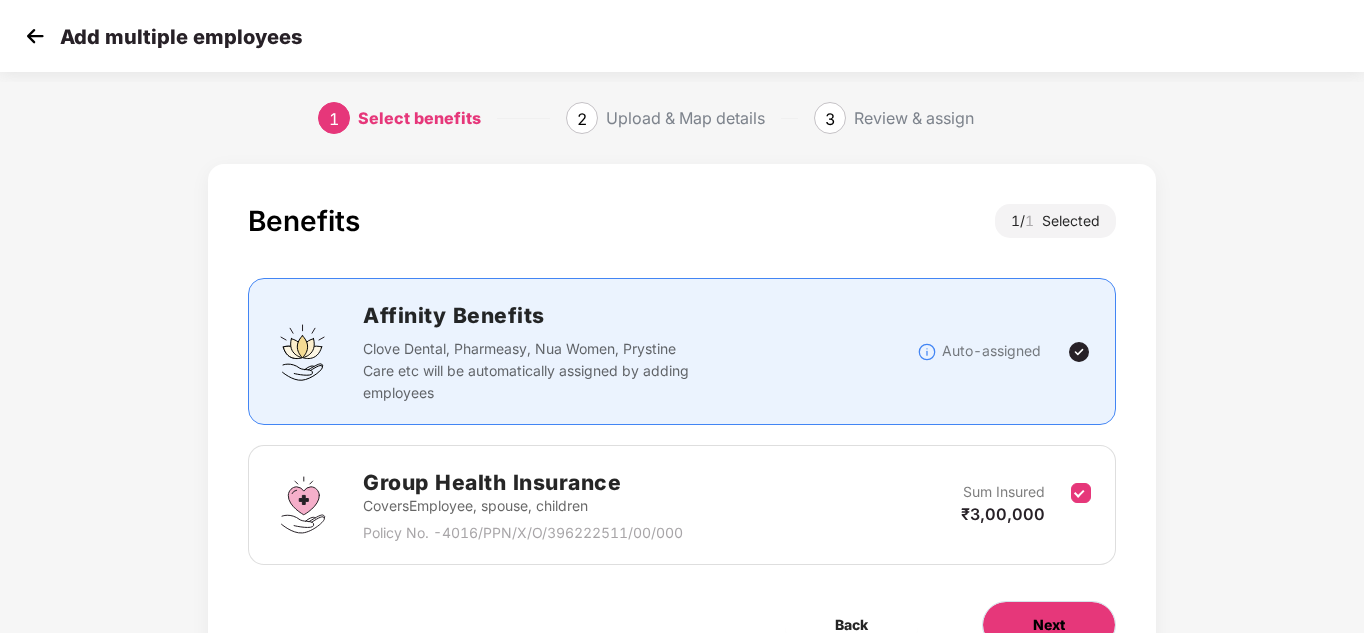 click on "Next" at bounding box center (1049, 625) 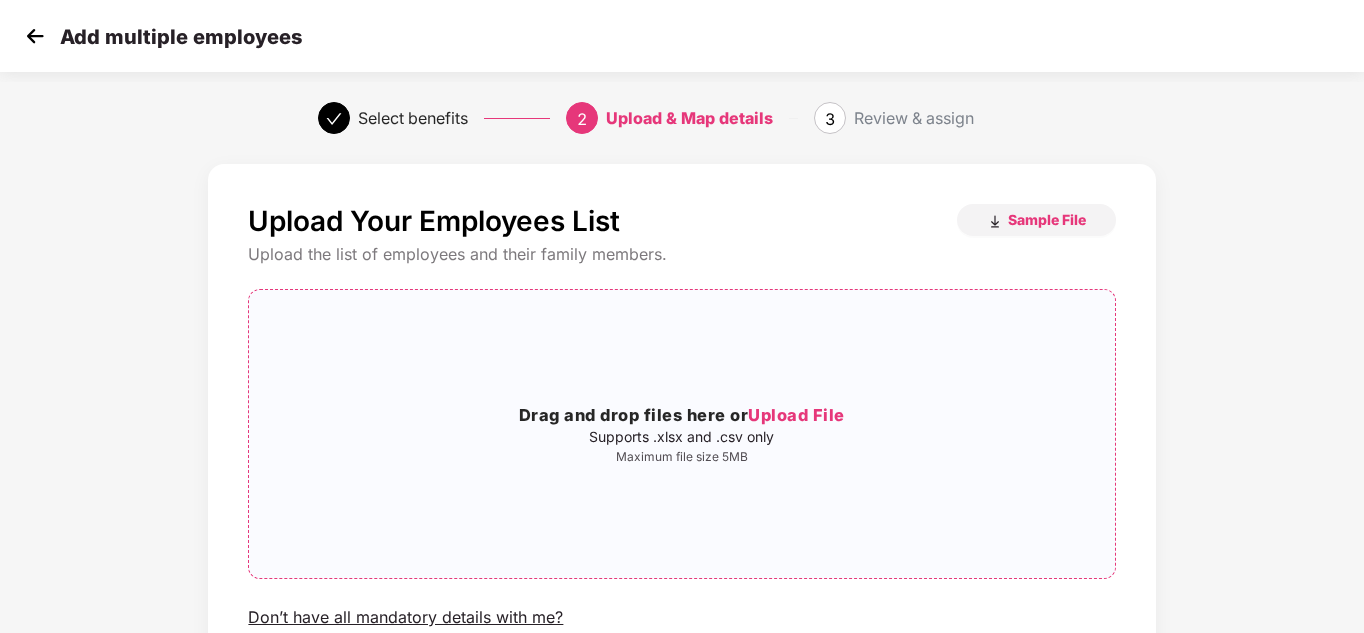 scroll, scrollTop: 170, scrollLeft: 0, axis: vertical 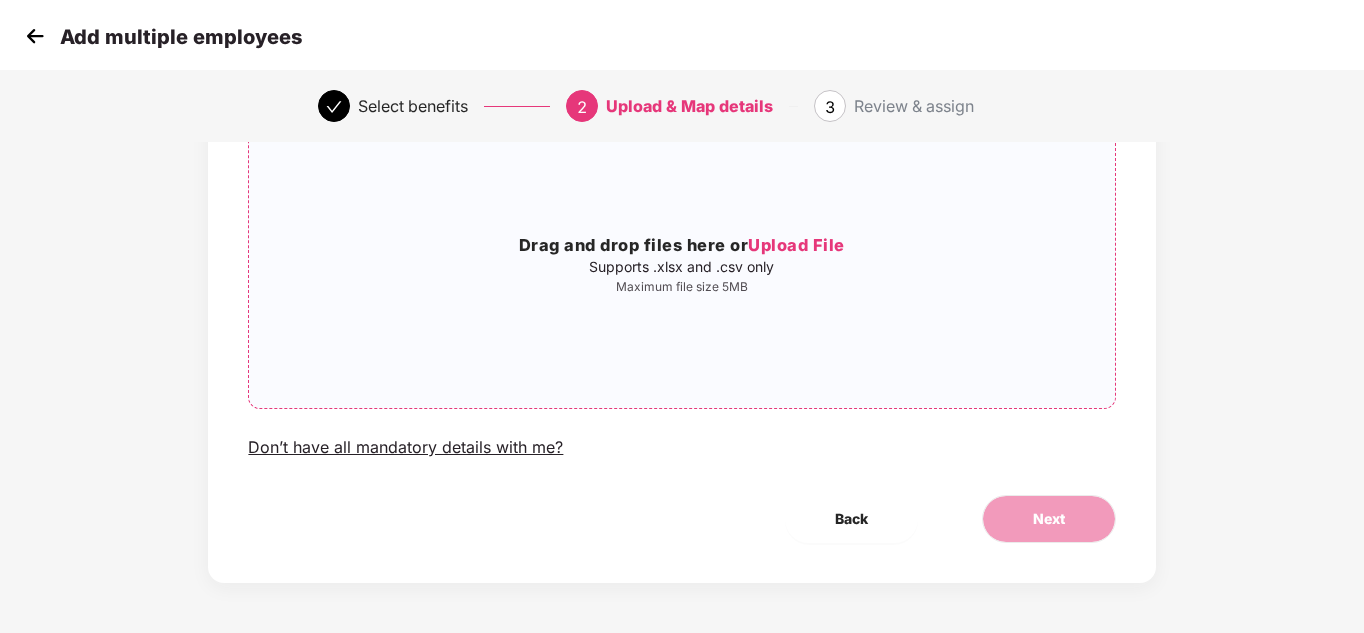 click on "Drag and drop files here or  Upload File Supports .xlsx and .csv only Maximum file size 5MB" at bounding box center (681, 264) 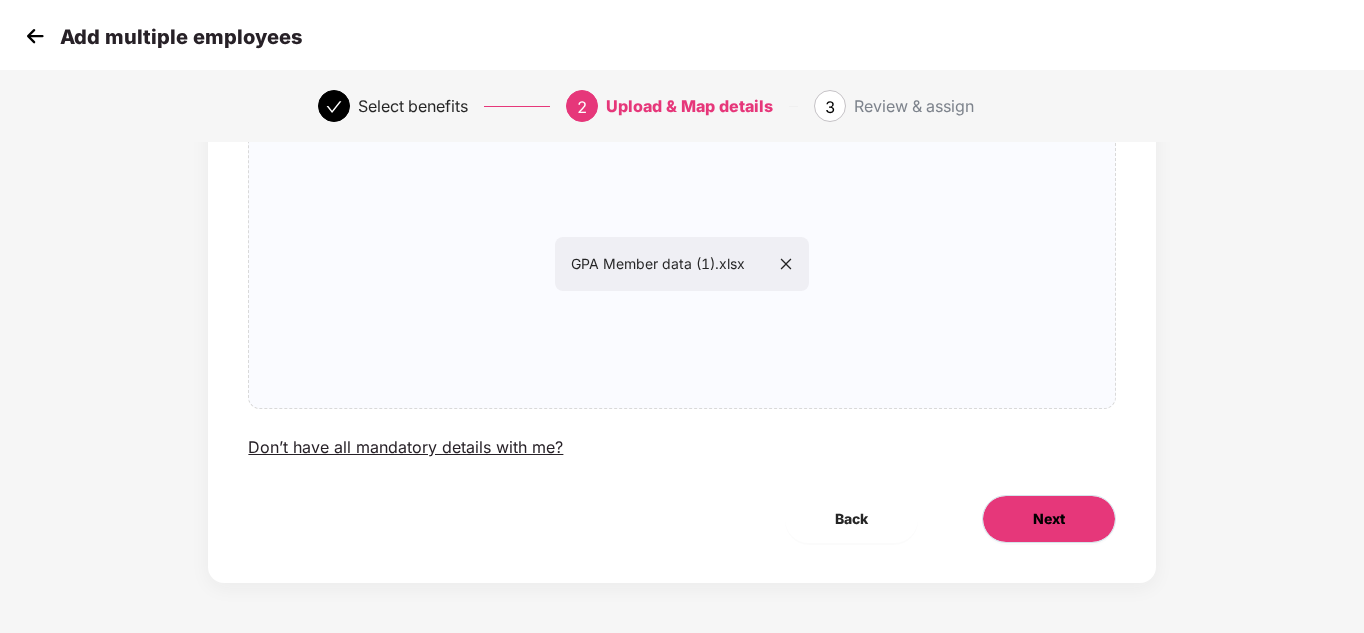 click on "Next" at bounding box center (1049, 519) 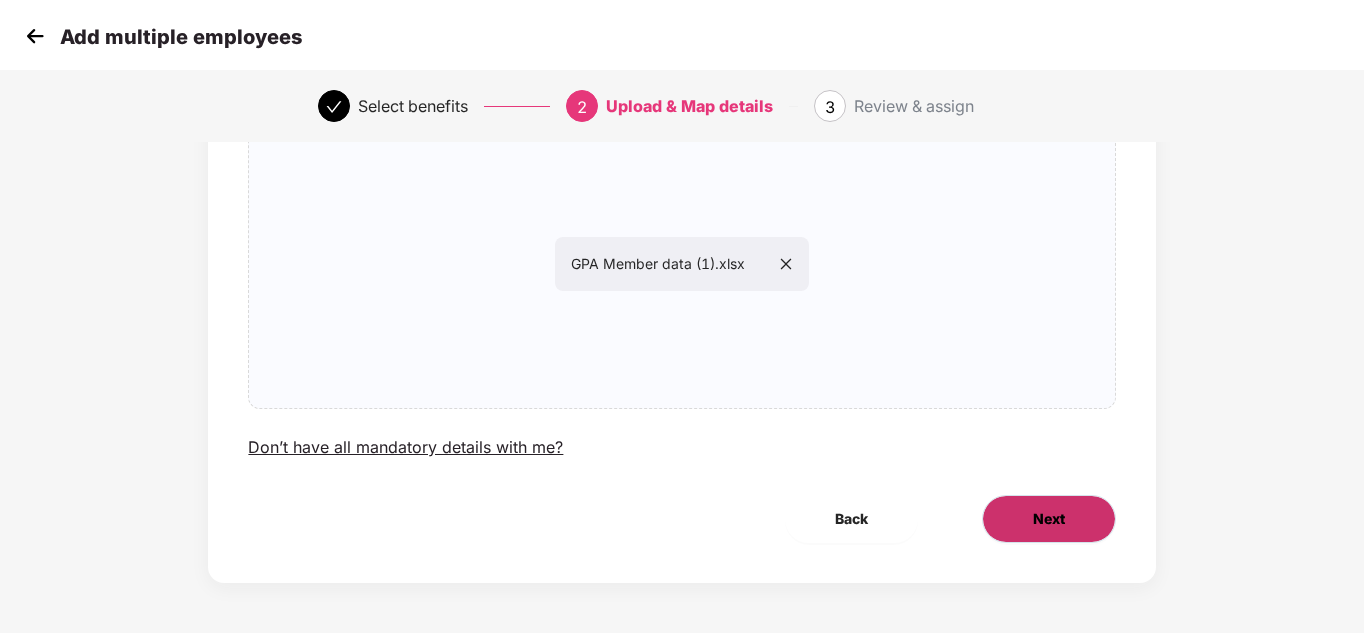 scroll, scrollTop: 0, scrollLeft: 0, axis: both 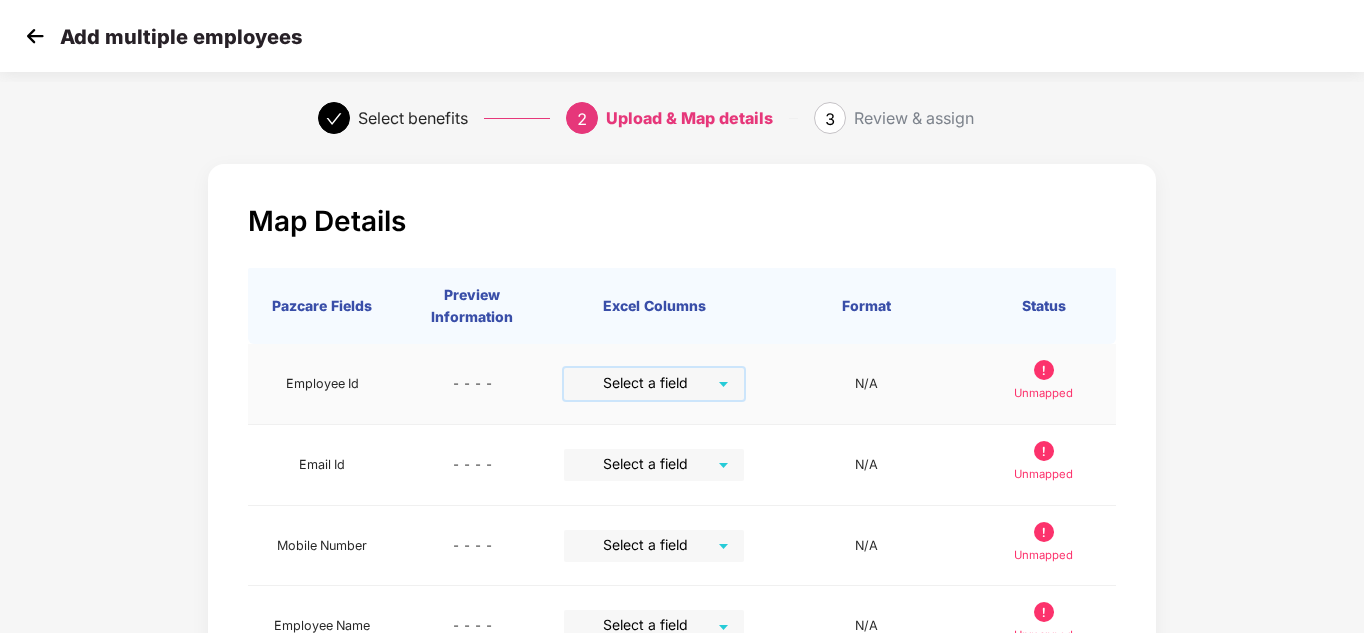 click at bounding box center (647, 383) 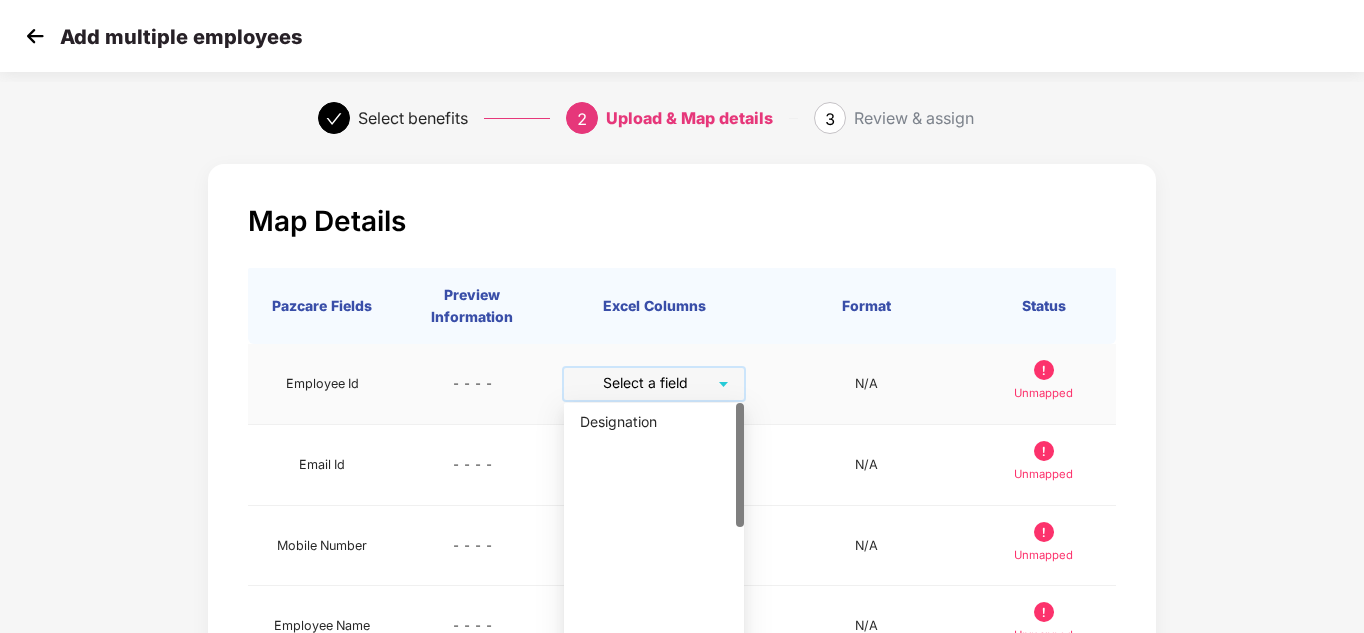 scroll, scrollTop: 0, scrollLeft: 0, axis: both 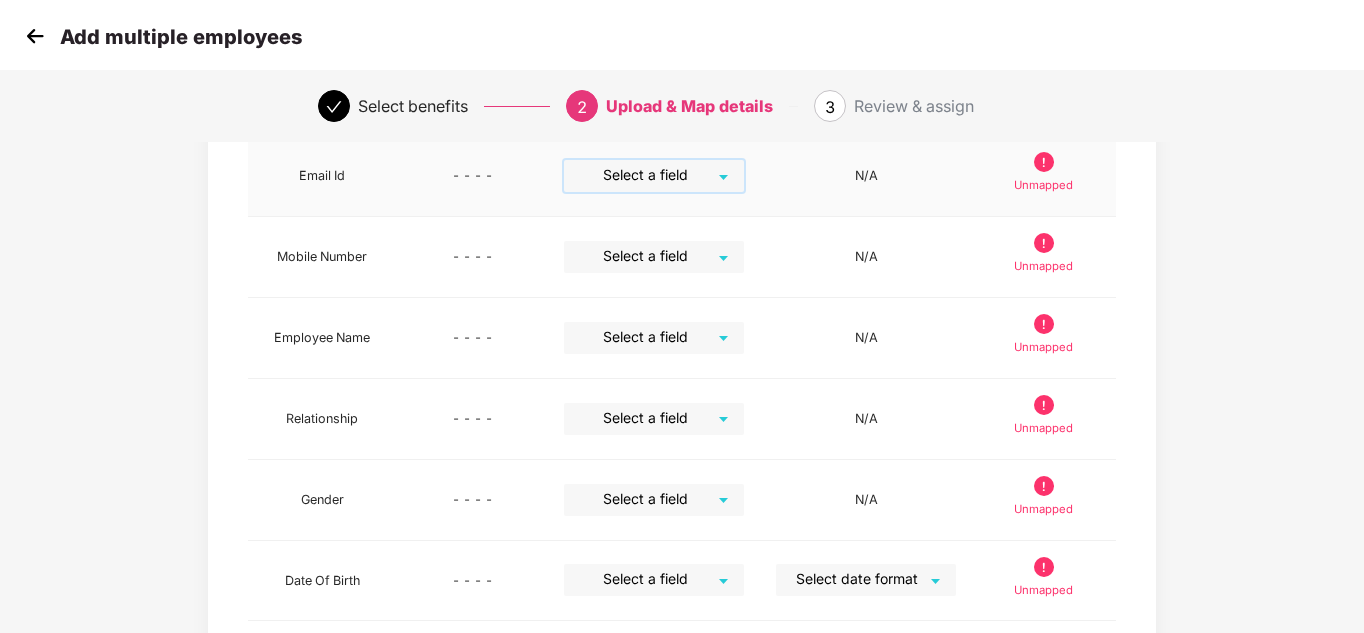 click at bounding box center [647, 175] 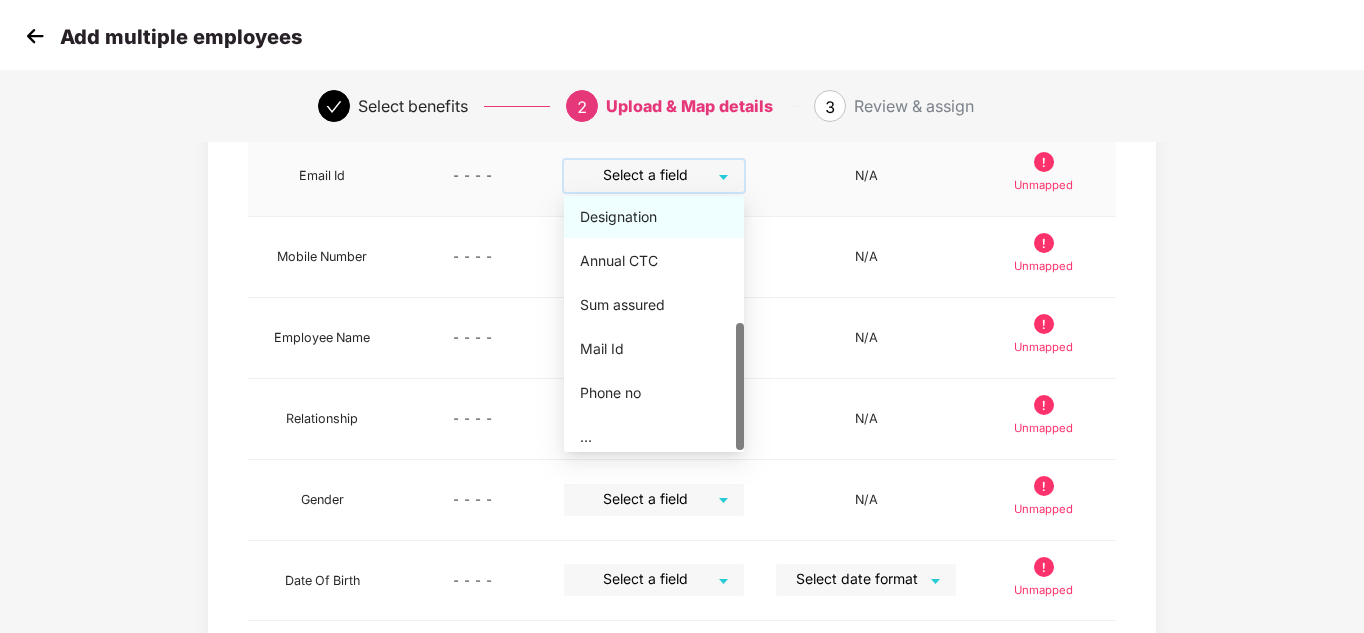 scroll, scrollTop: 258, scrollLeft: 0, axis: vertical 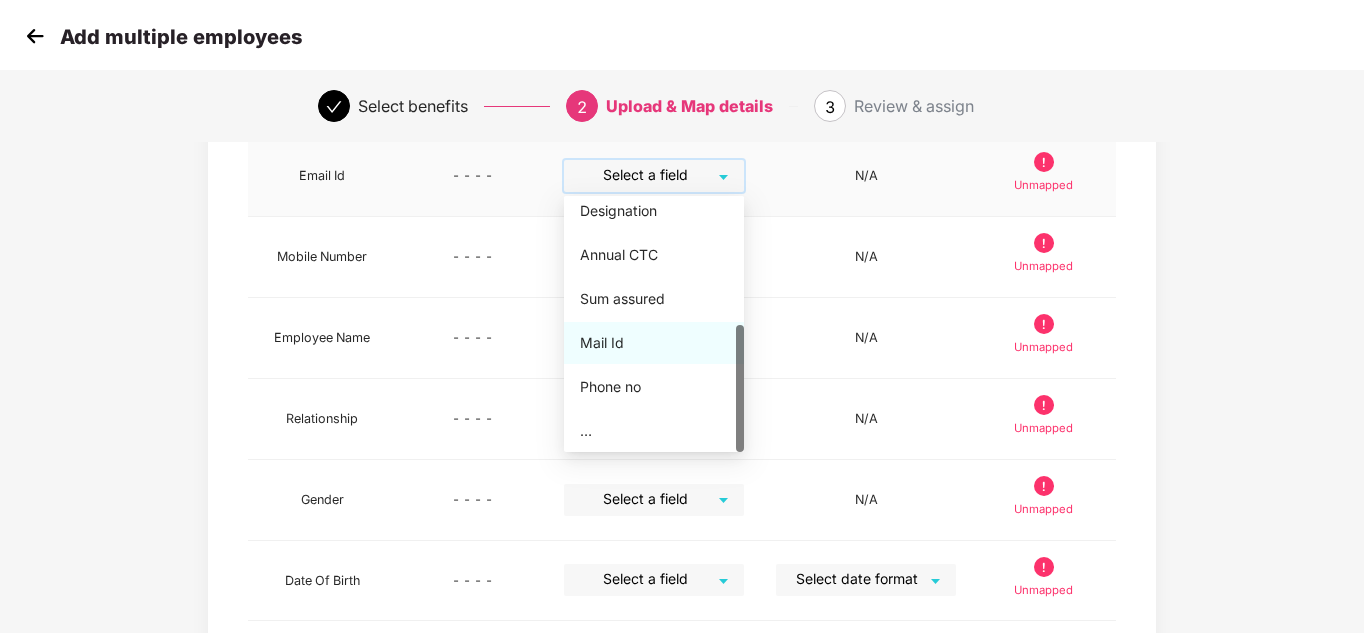 click on "Mail Id" at bounding box center [654, 343] 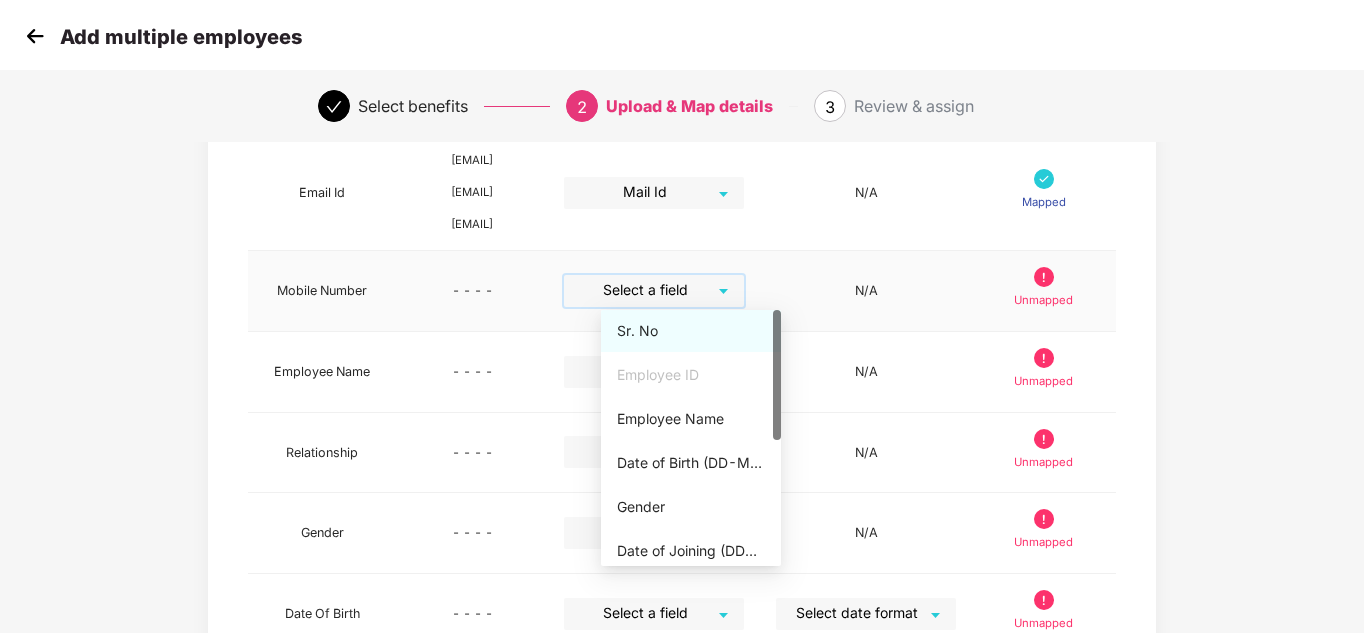 click at bounding box center [647, 290] 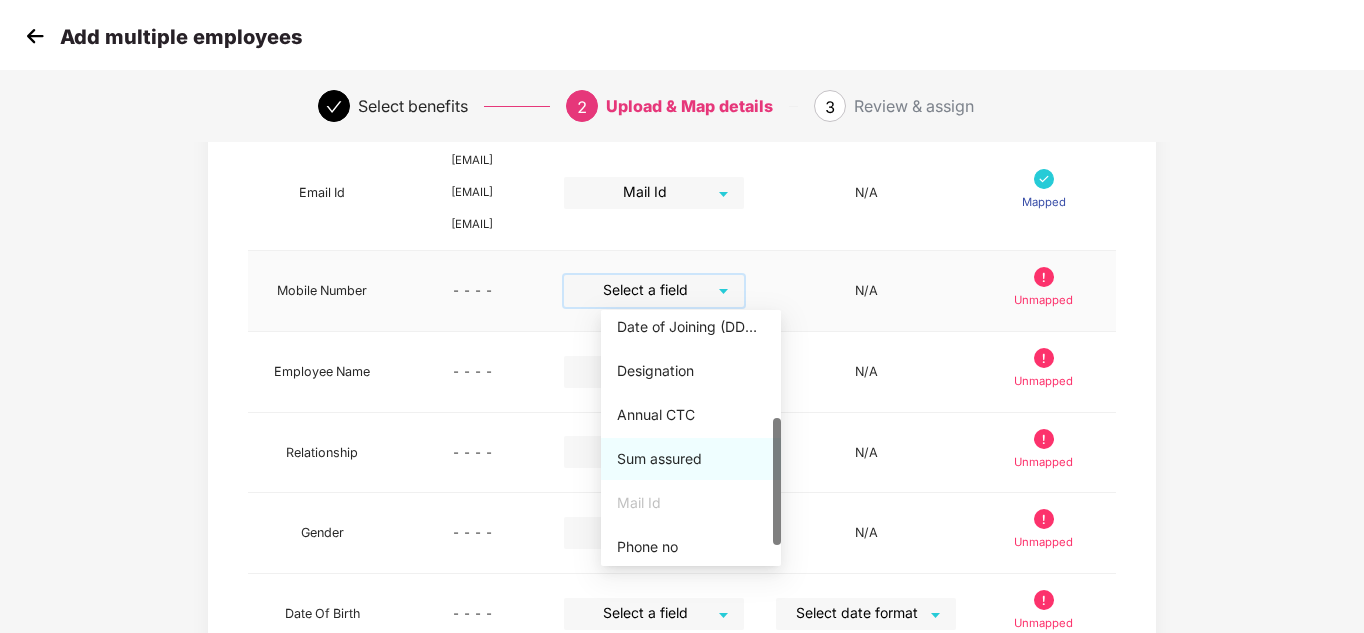 scroll, scrollTop: 218, scrollLeft: 0, axis: vertical 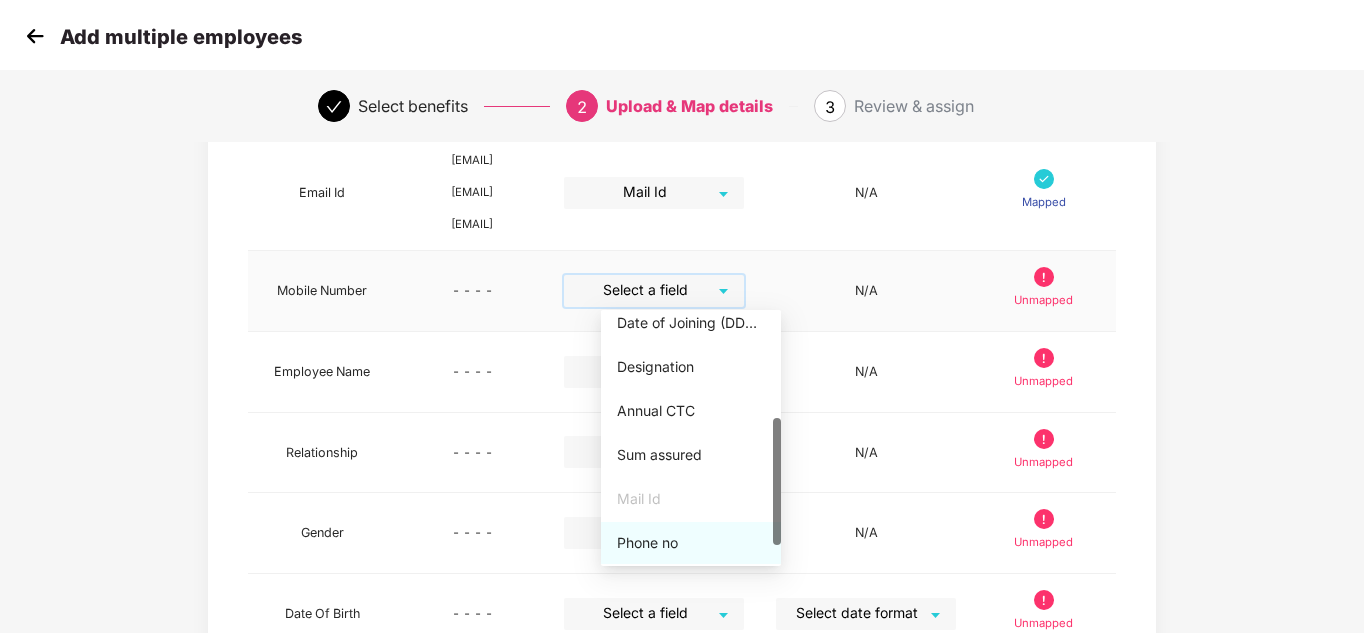 click on "Phone no" at bounding box center (691, 543) 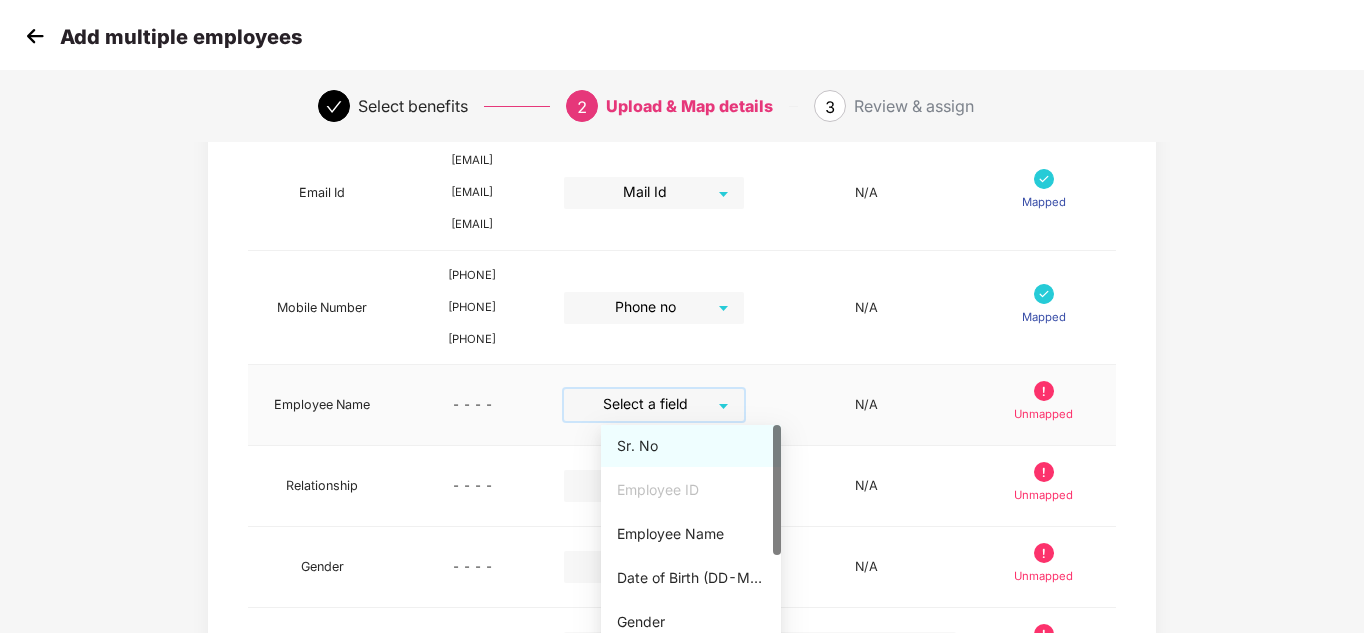 click at bounding box center [647, 404] 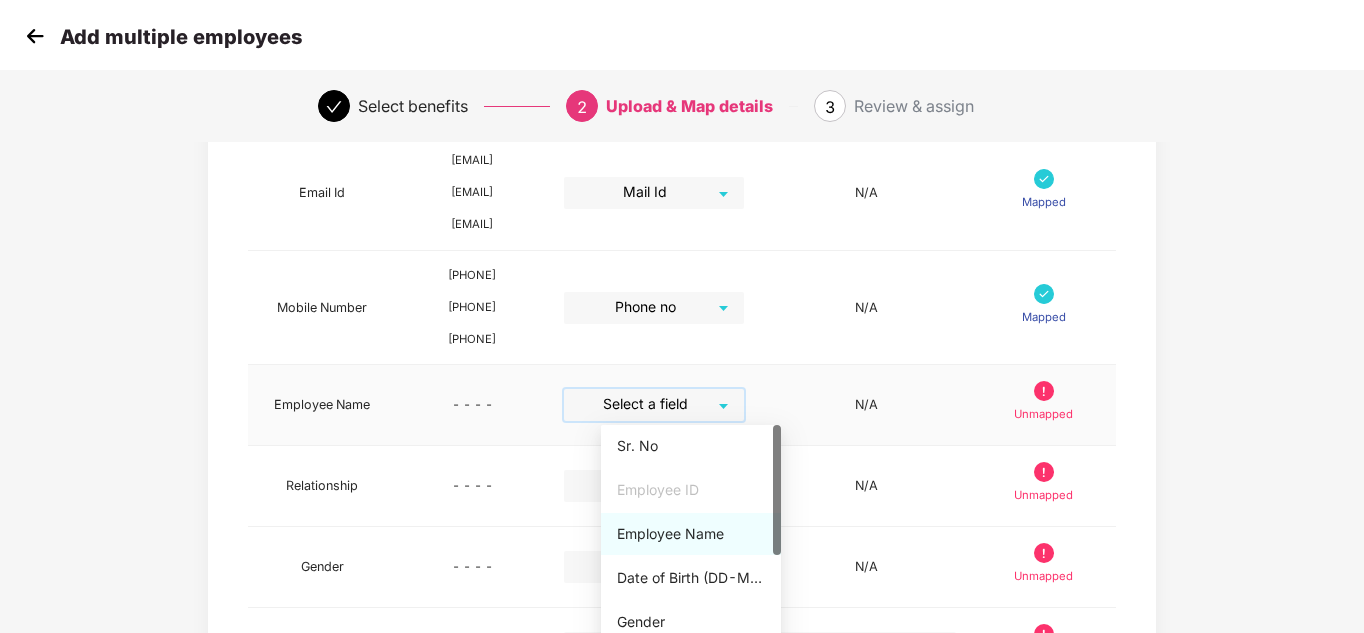 click on "Employee Name" at bounding box center (691, 534) 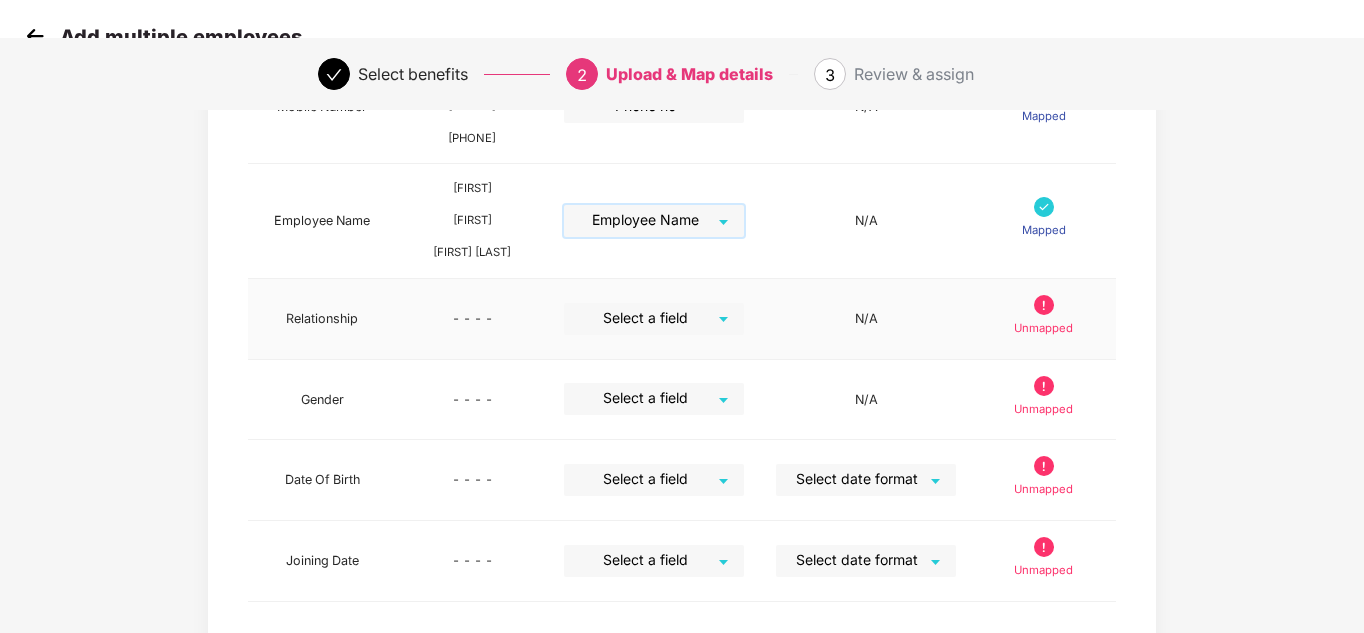 scroll, scrollTop: 533, scrollLeft: 0, axis: vertical 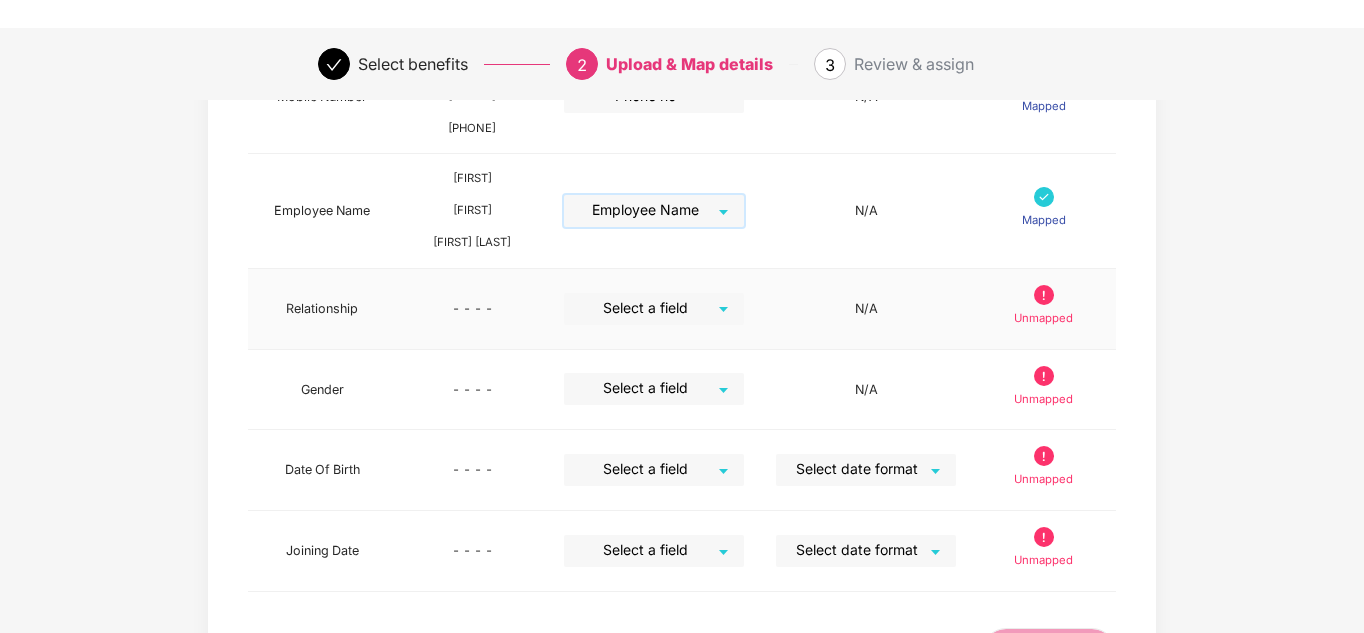 click at bounding box center [647, 308] 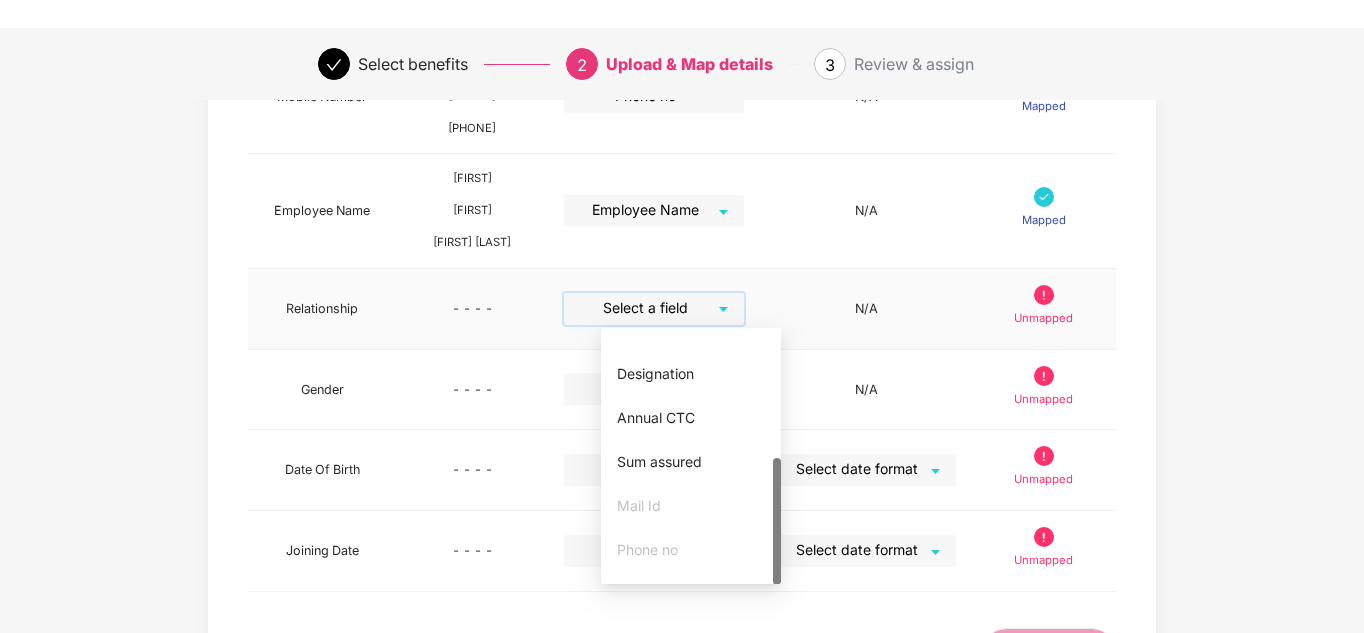 scroll, scrollTop: 258, scrollLeft: 0, axis: vertical 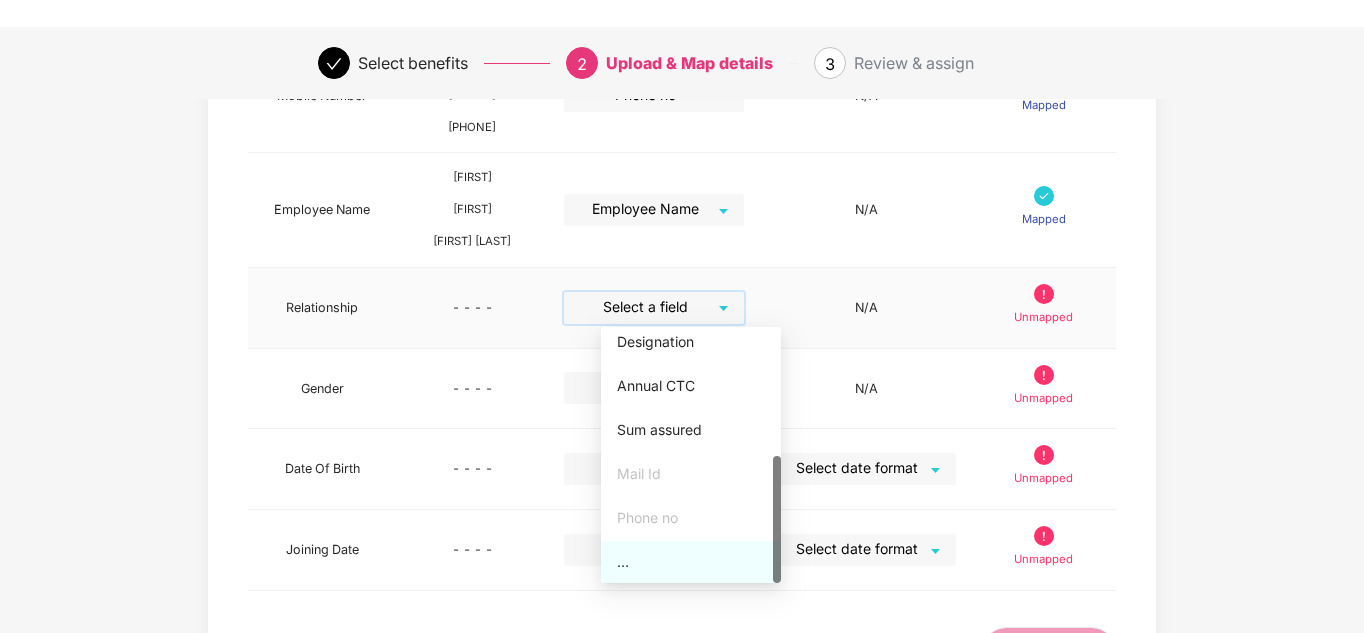 click on "…" at bounding box center (691, 562) 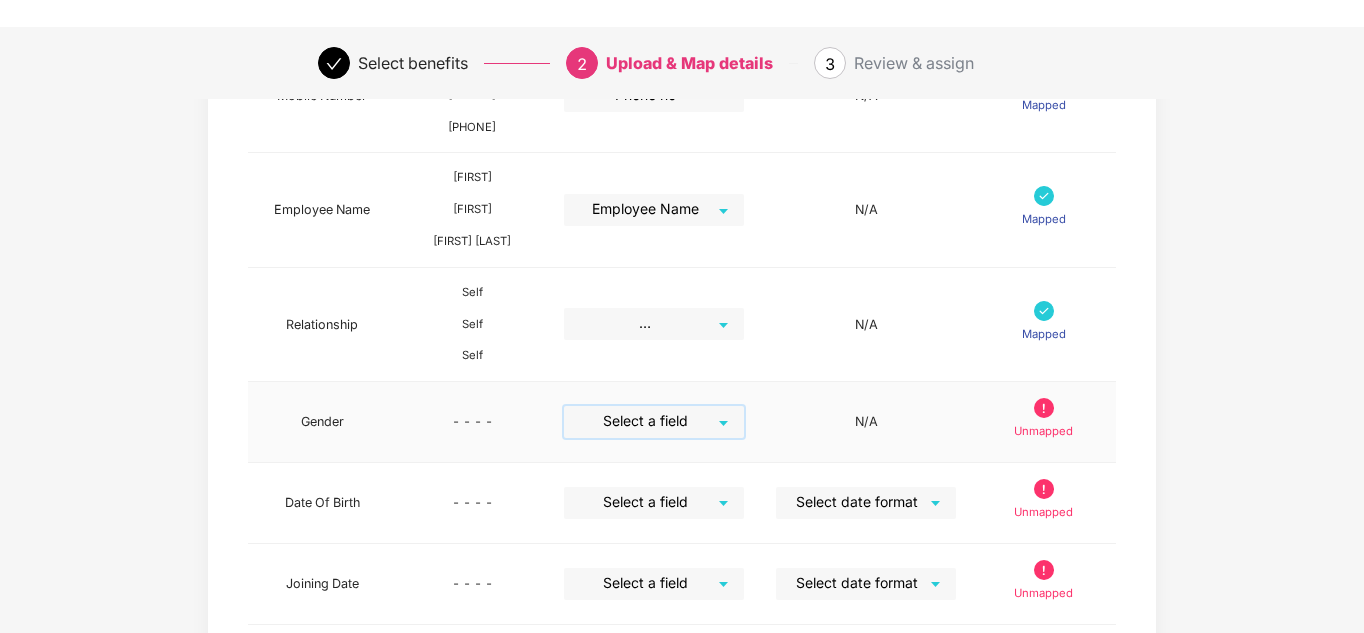 click at bounding box center [647, 421] 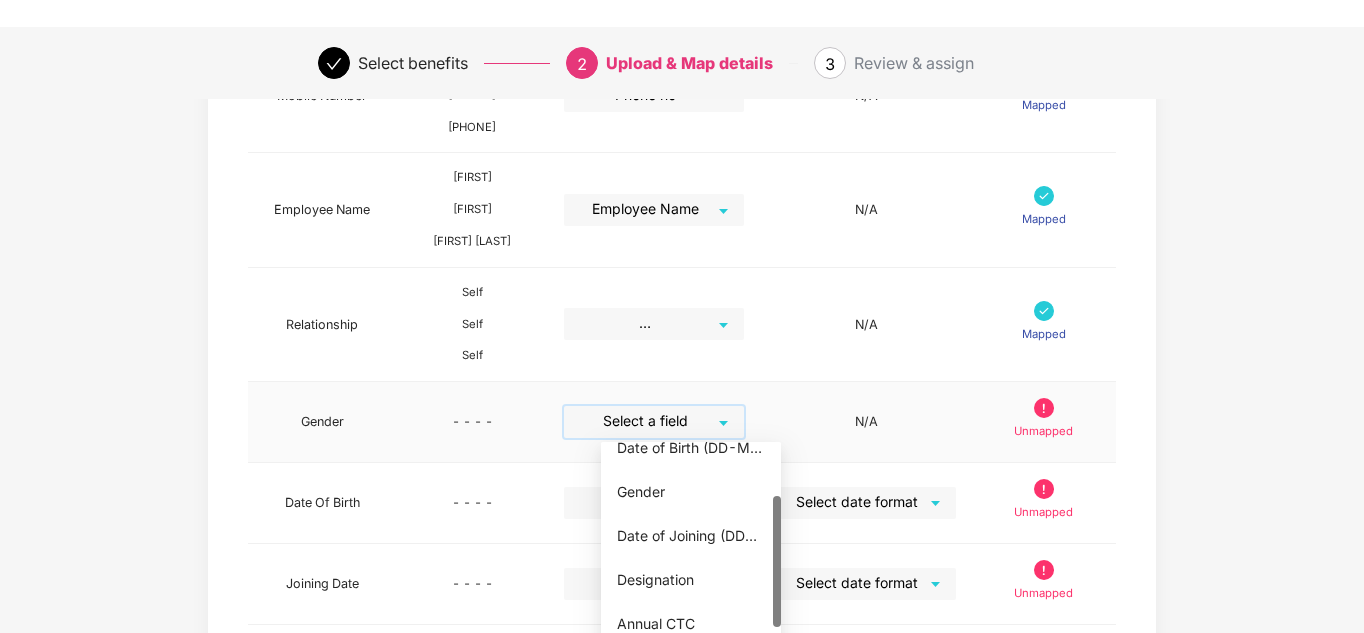 scroll, scrollTop: 148, scrollLeft: 0, axis: vertical 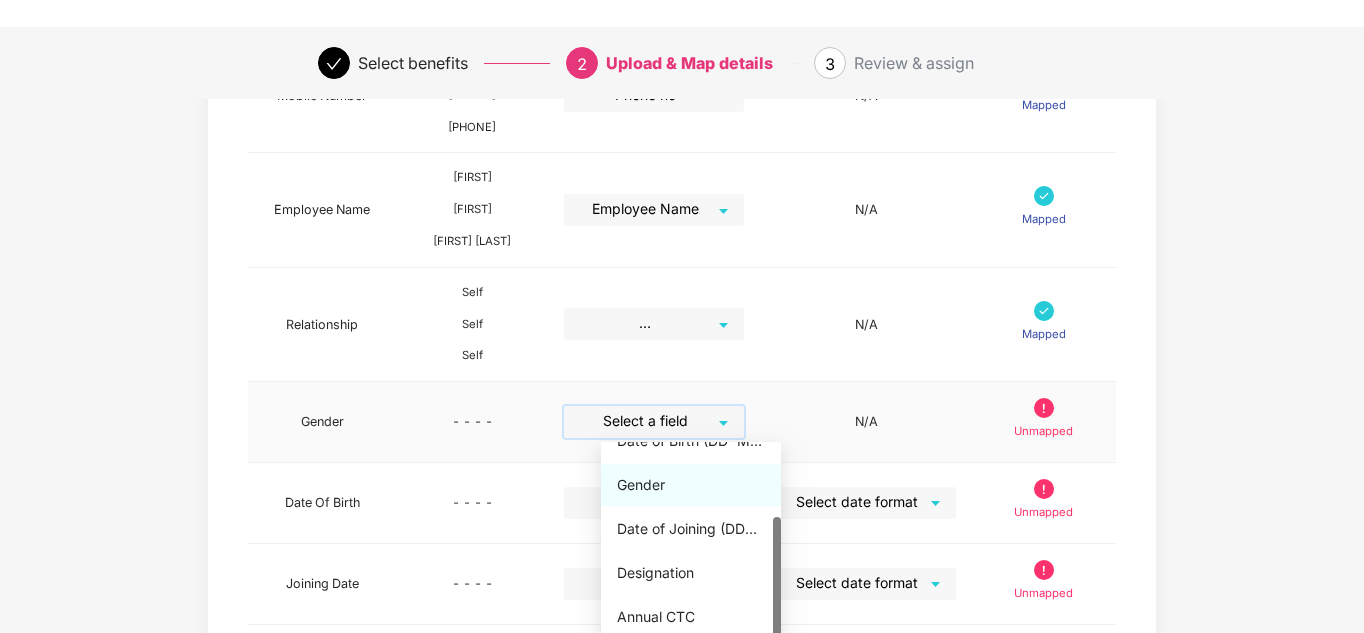 click on "Gender" at bounding box center [691, 485] 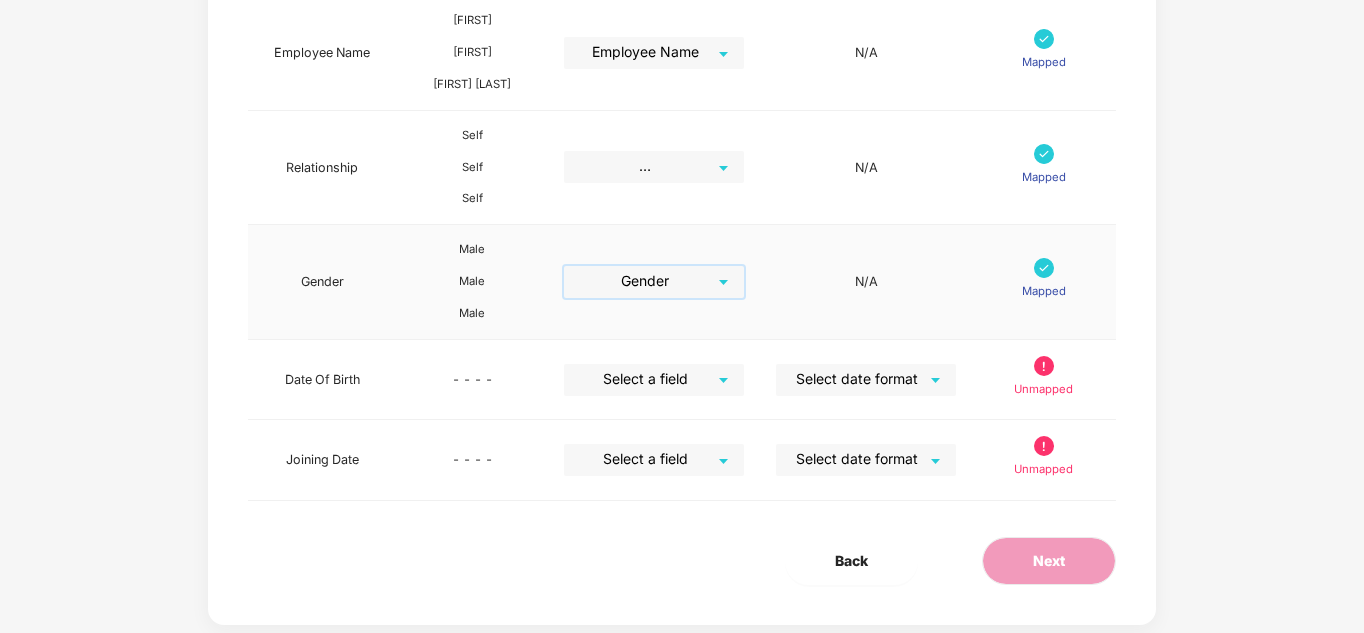 scroll, scrollTop: 733, scrollLeft: 0, axis: vertical 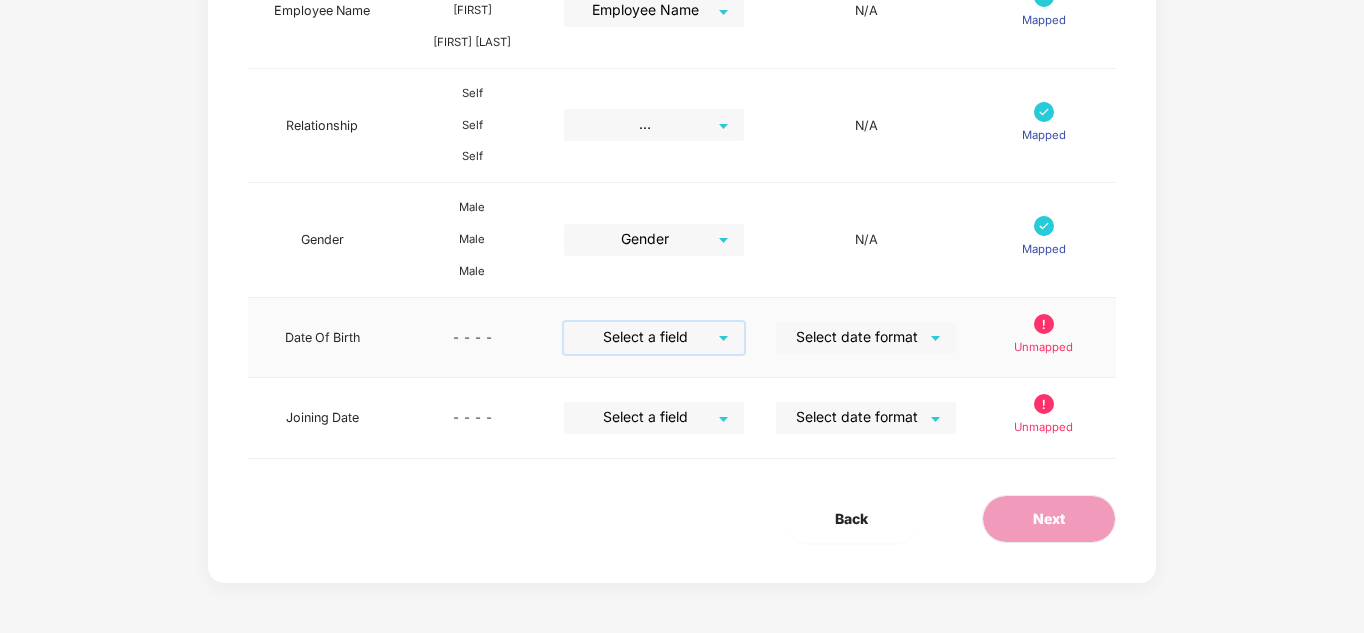 click at bounding box center (647, 337) 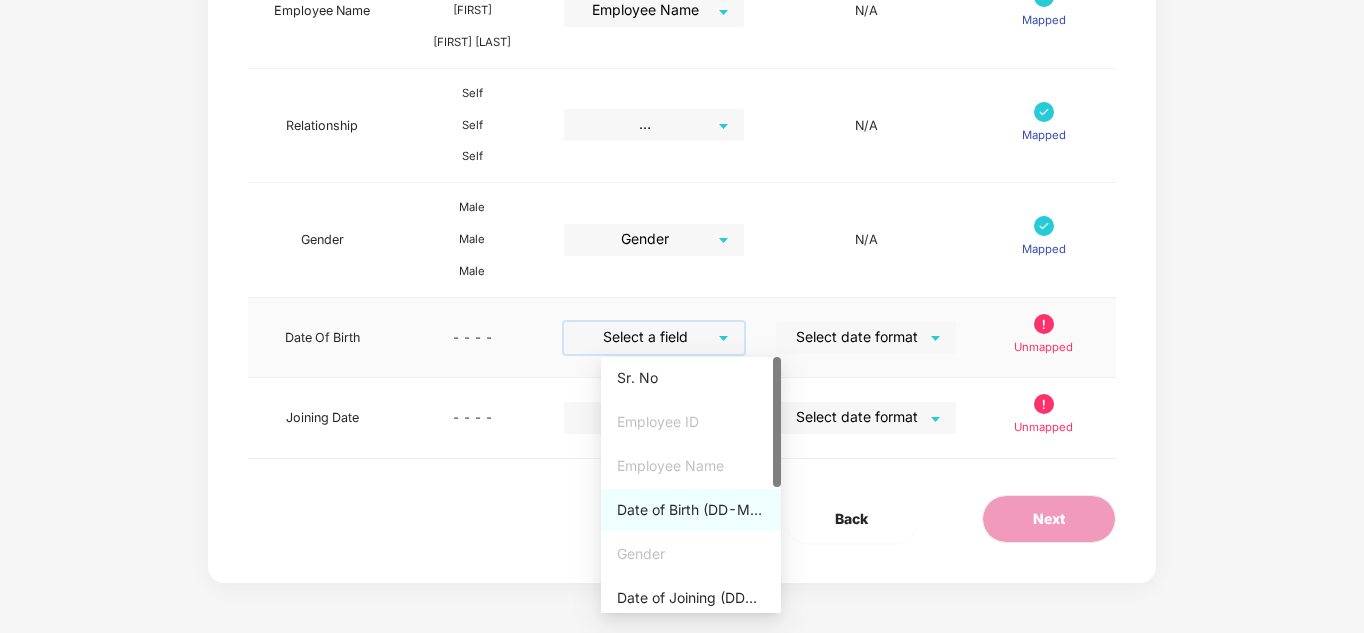 click on "Date of Birth
(DD-MMM-YYYY)" at bounding box center [691, 510] 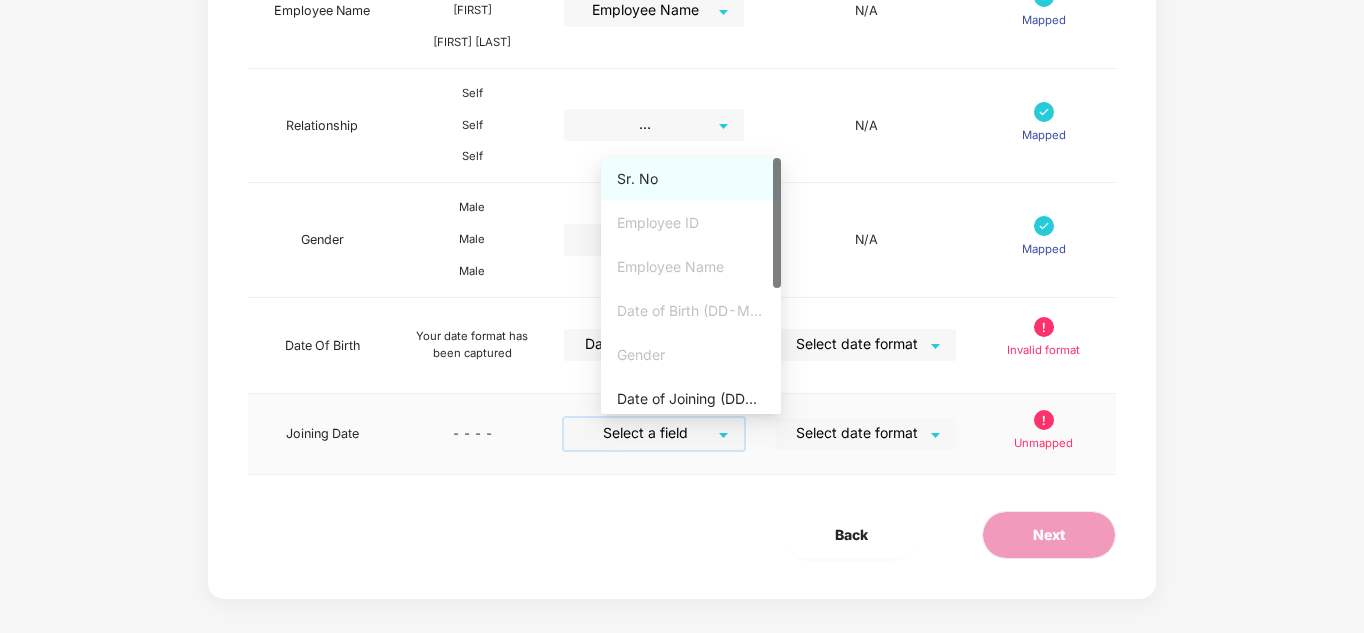 click at bounding box center [647, 433] 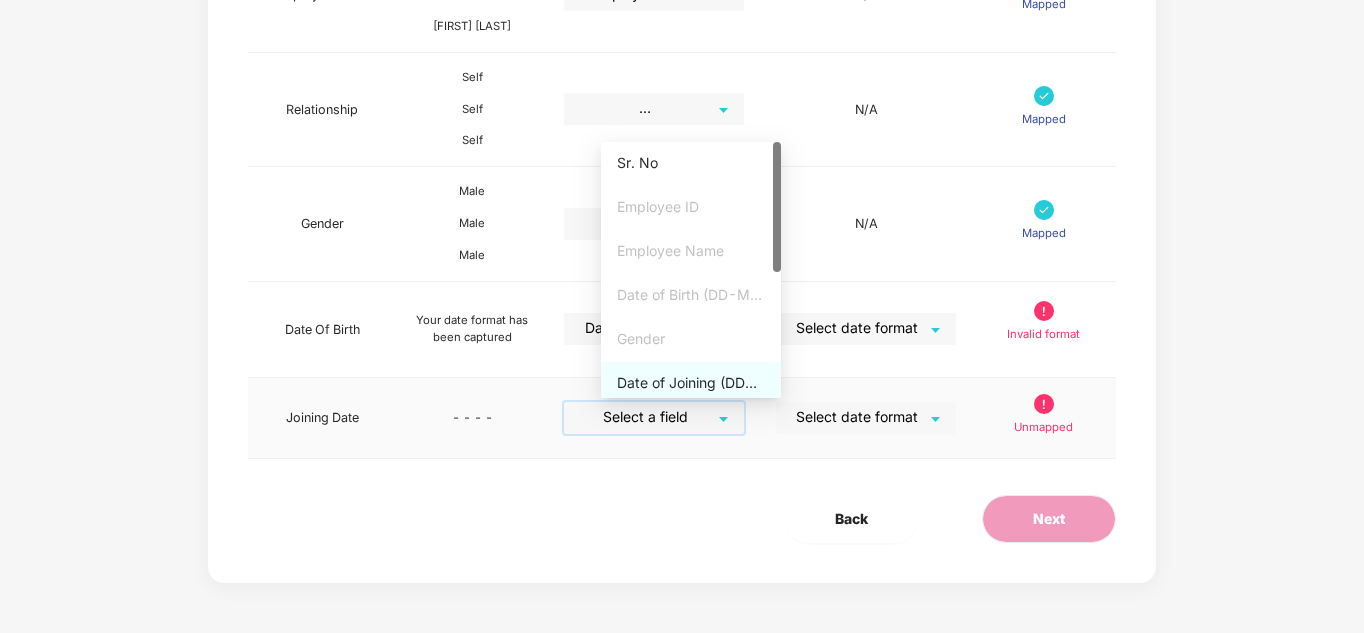 click on "Date of Joining
(DD-MMM-YYYY)" at bounding box center [691, 383] 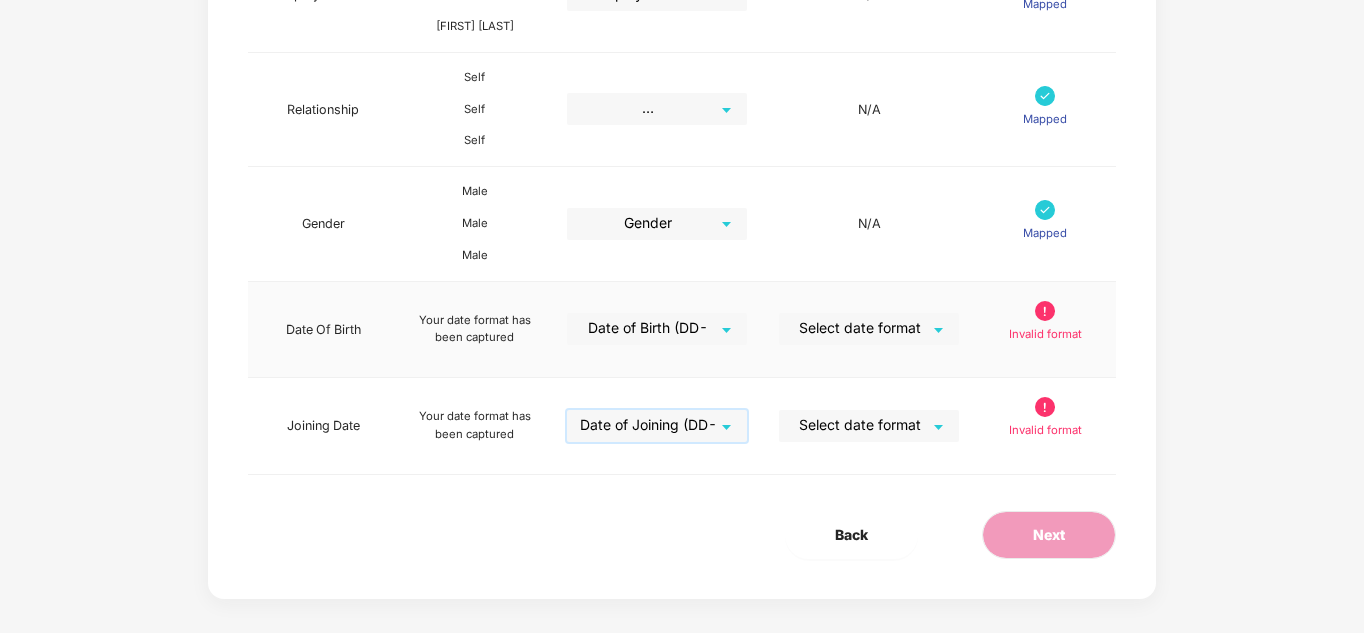 click at bounding box center (862, 328) 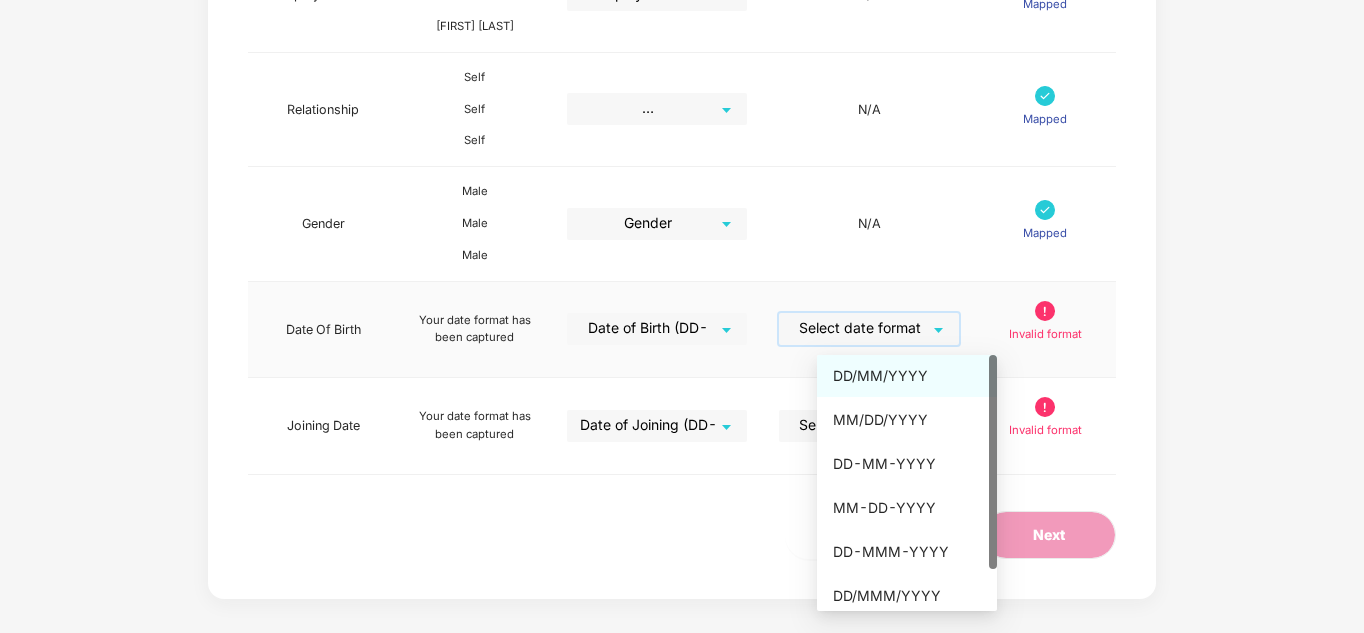 click on "DD/MM/YYYY" at bounding box center [907, 376] 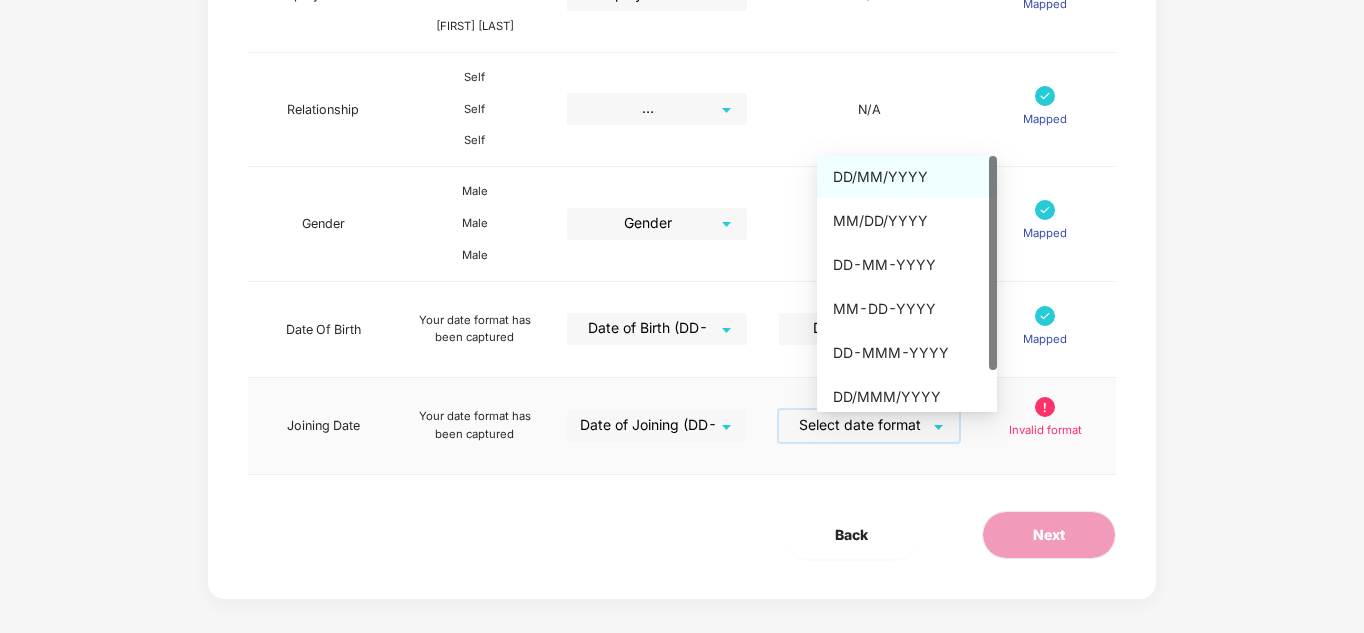 click at bounding box center (862, 425) 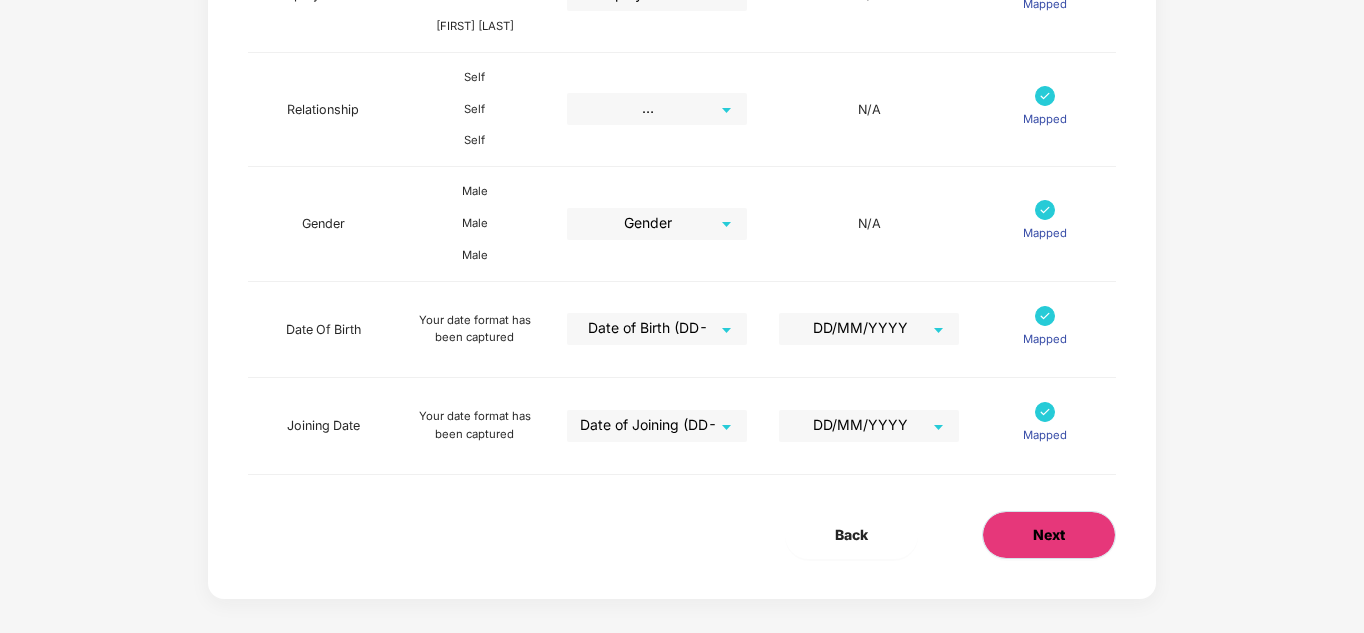 click on "Next" at bounding box center [1049, 535] 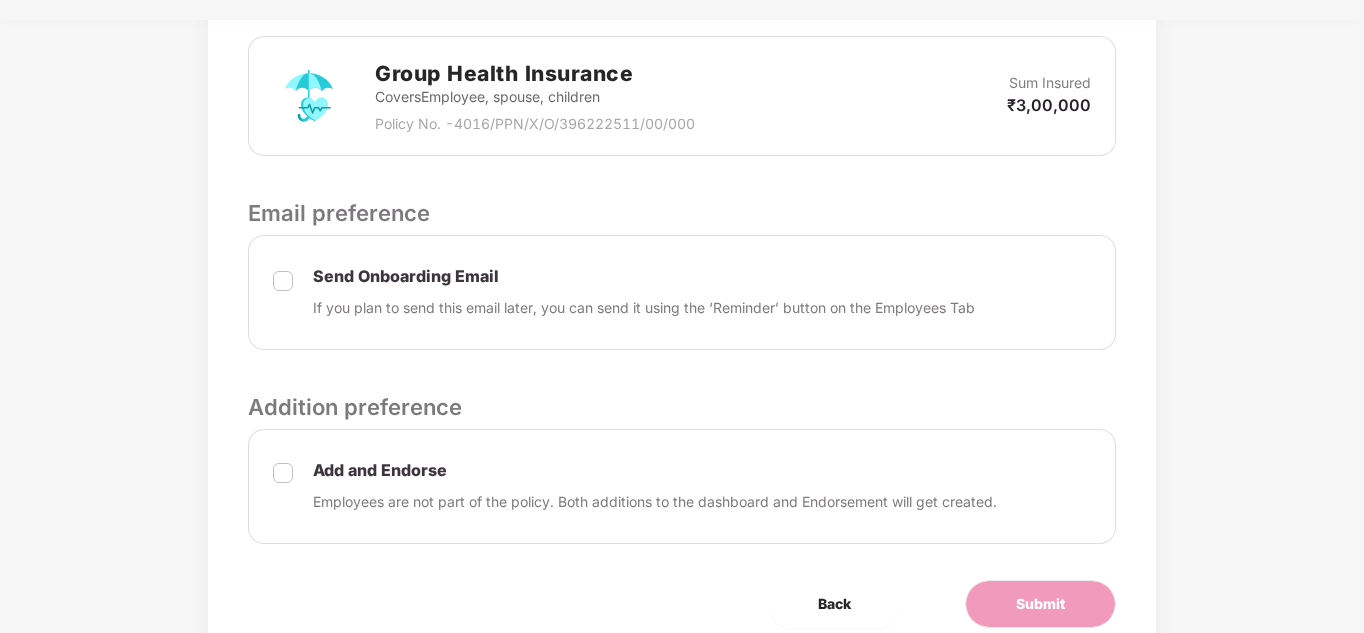 scroll, scrollTop: 698, scrollLeft: 0, axis: vertical 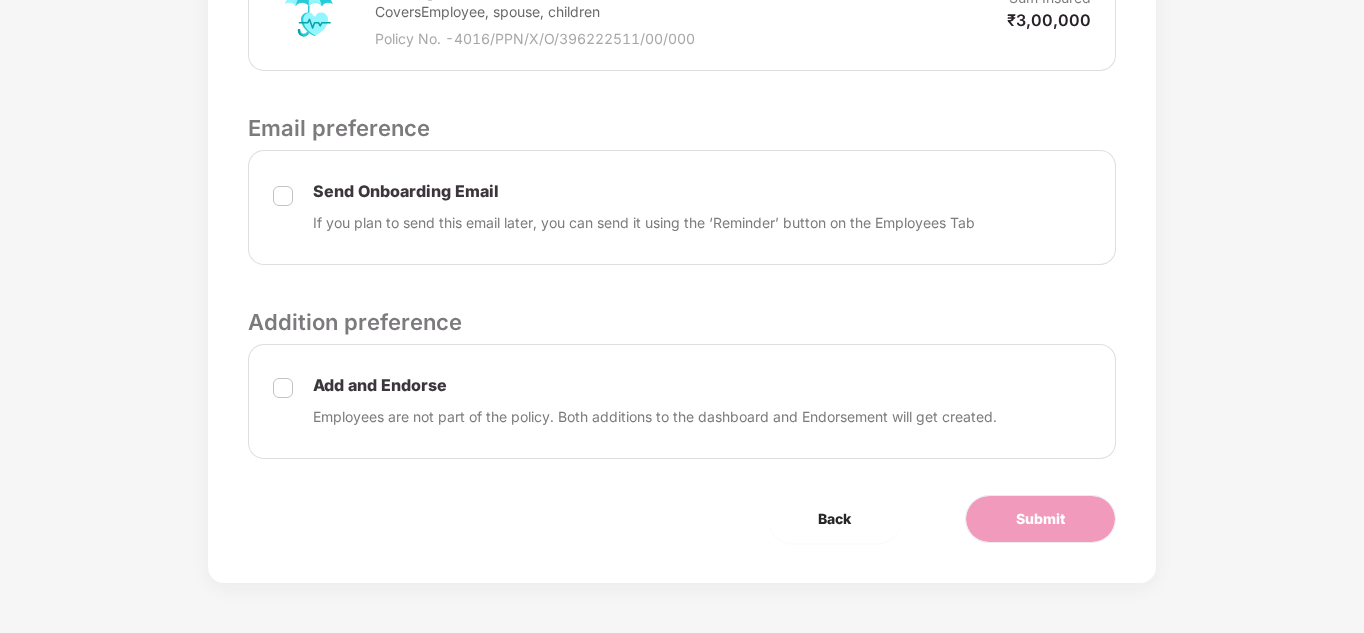 click on "Add and Endorse Employees are not part of the policy. Both additions to the dashboard and Endorsement will get created." at bounding box center (681, 401) 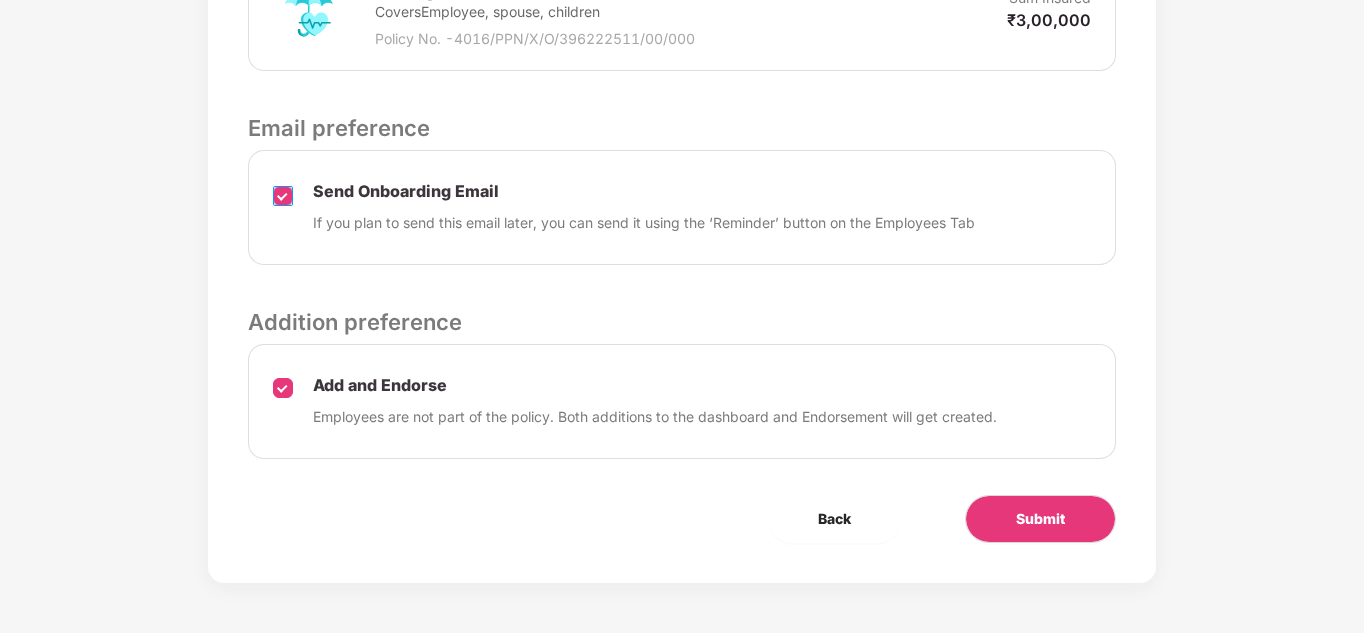 click at bounding box center [283, 208] 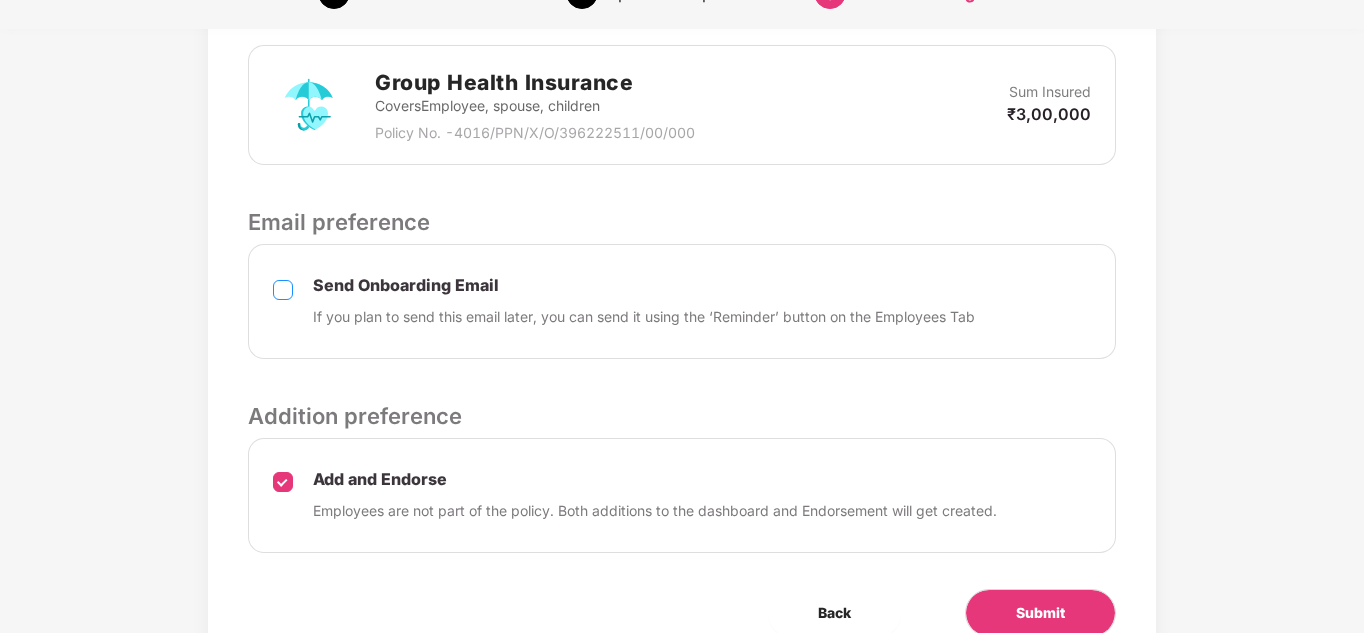 scroll, scrollTop: 698, scrollLeft: 0, axis: vertical 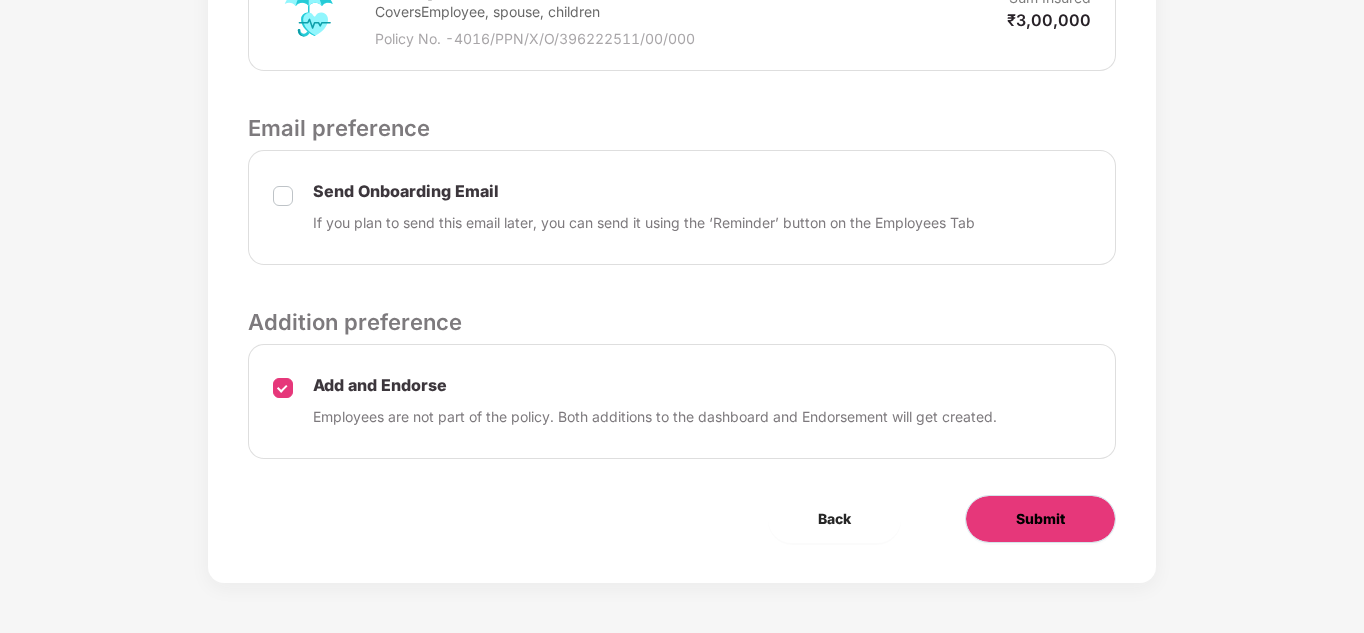 click on "Submit" at bounding box center (1040, 519) 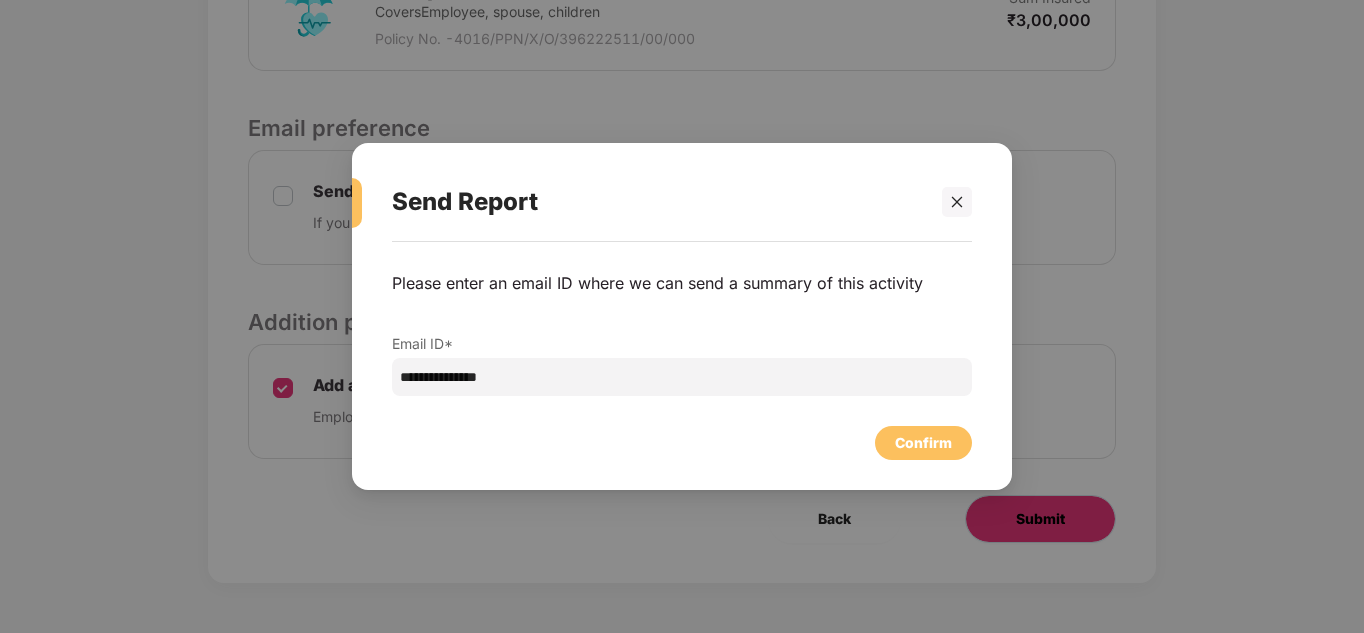scroll, scrollTop: 0, scrollLeft: 0, axis: both 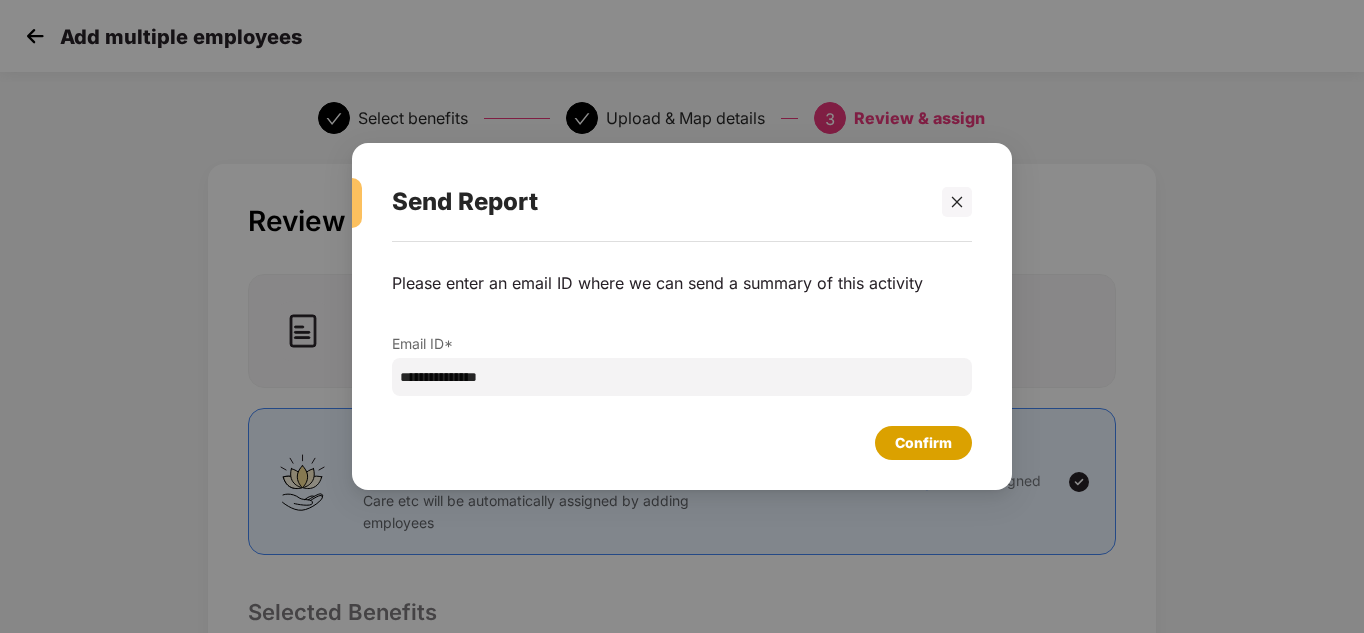 click on "Confirm" at bounding box center [923, 443] 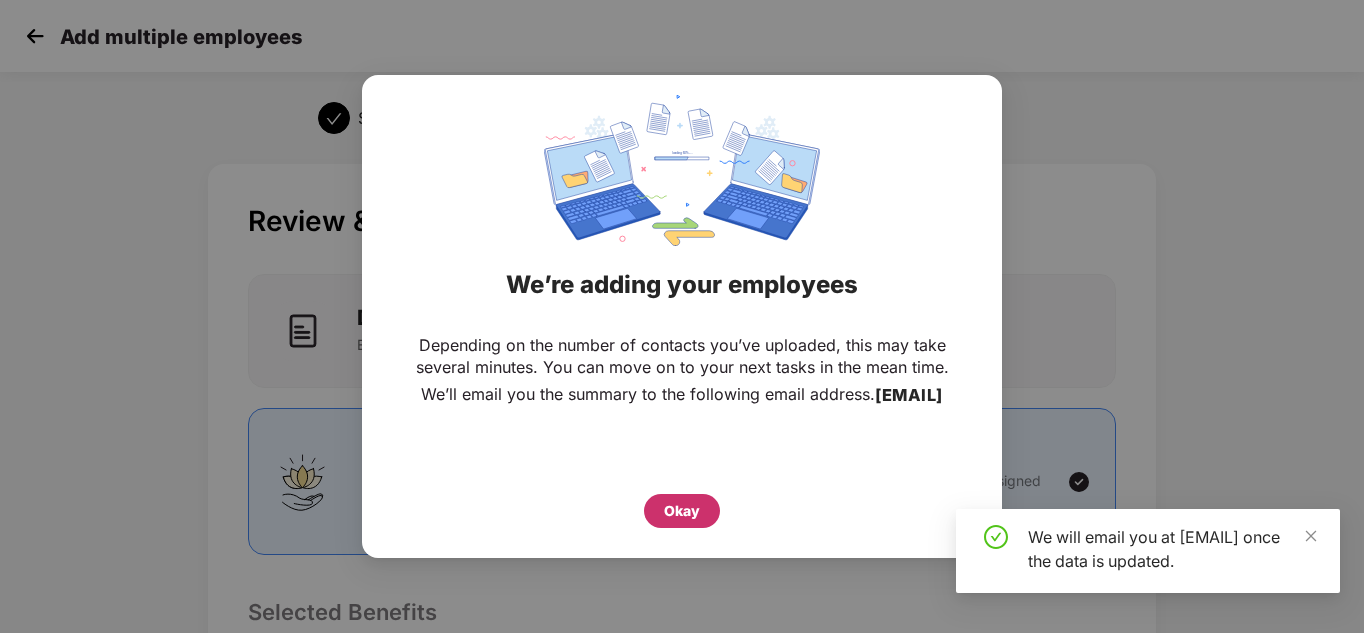 click on "Okay" at bounding box center [682, 511] 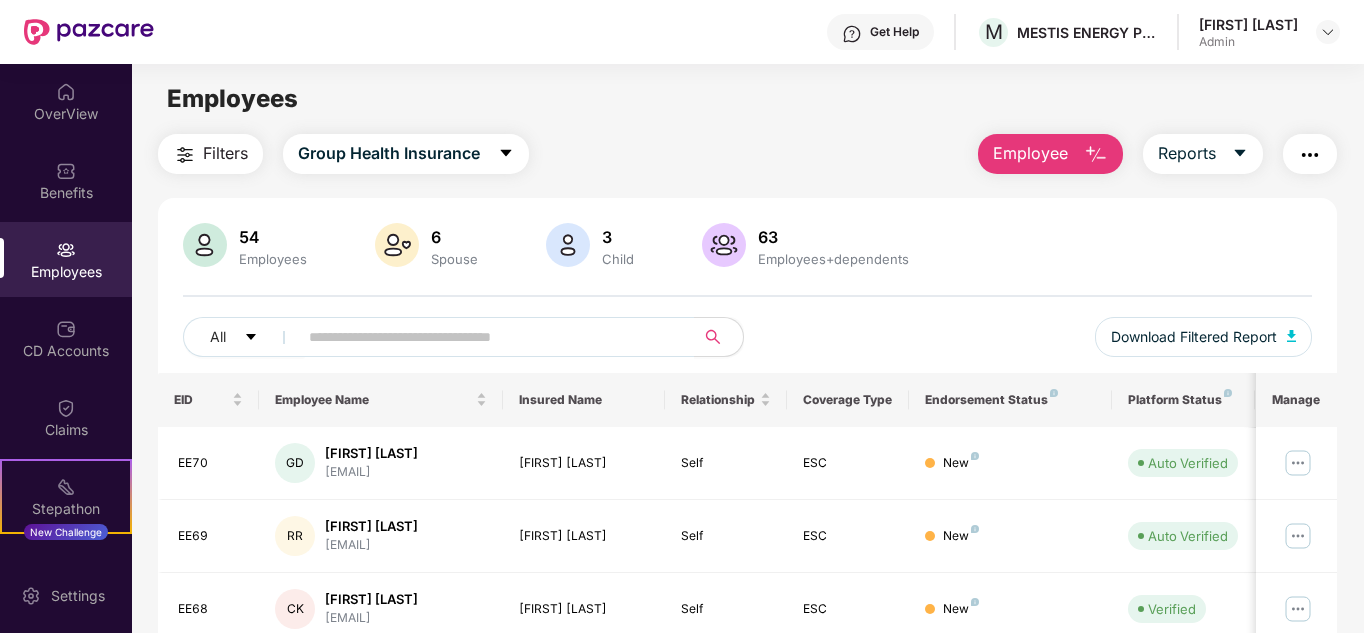 click at bounding box center [1310, 155] 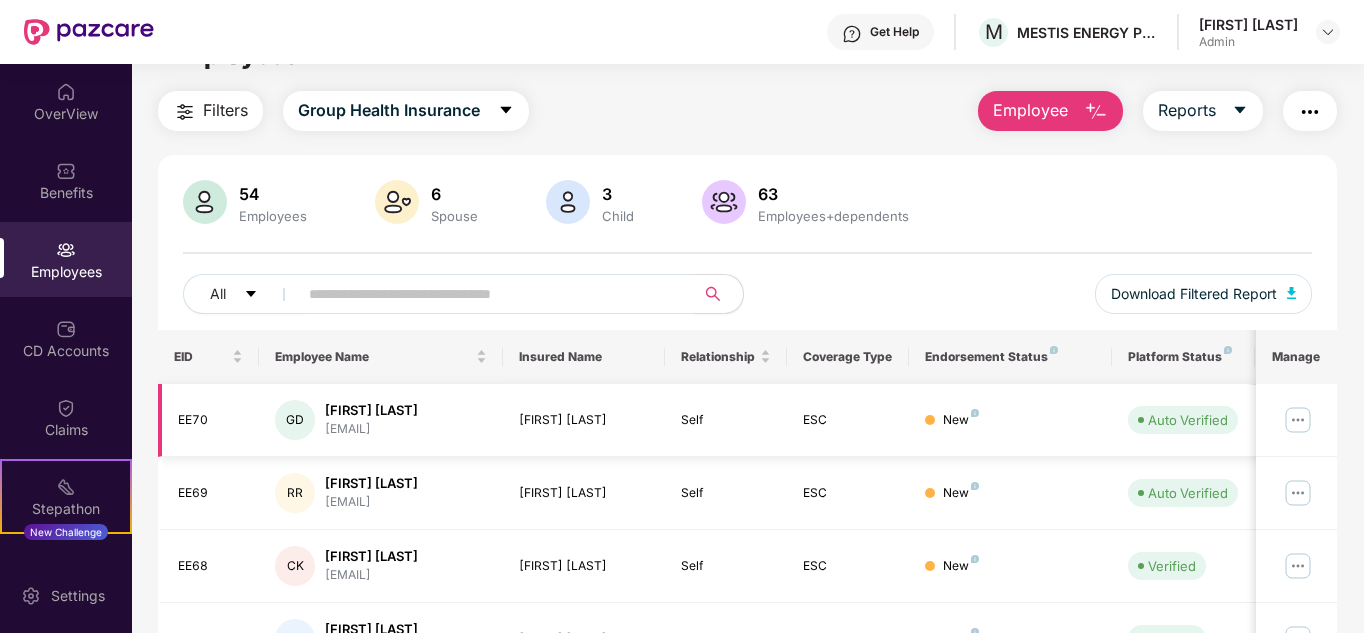 scroll, scrollTop: 45, scrollLeft: 0, axis: vertical 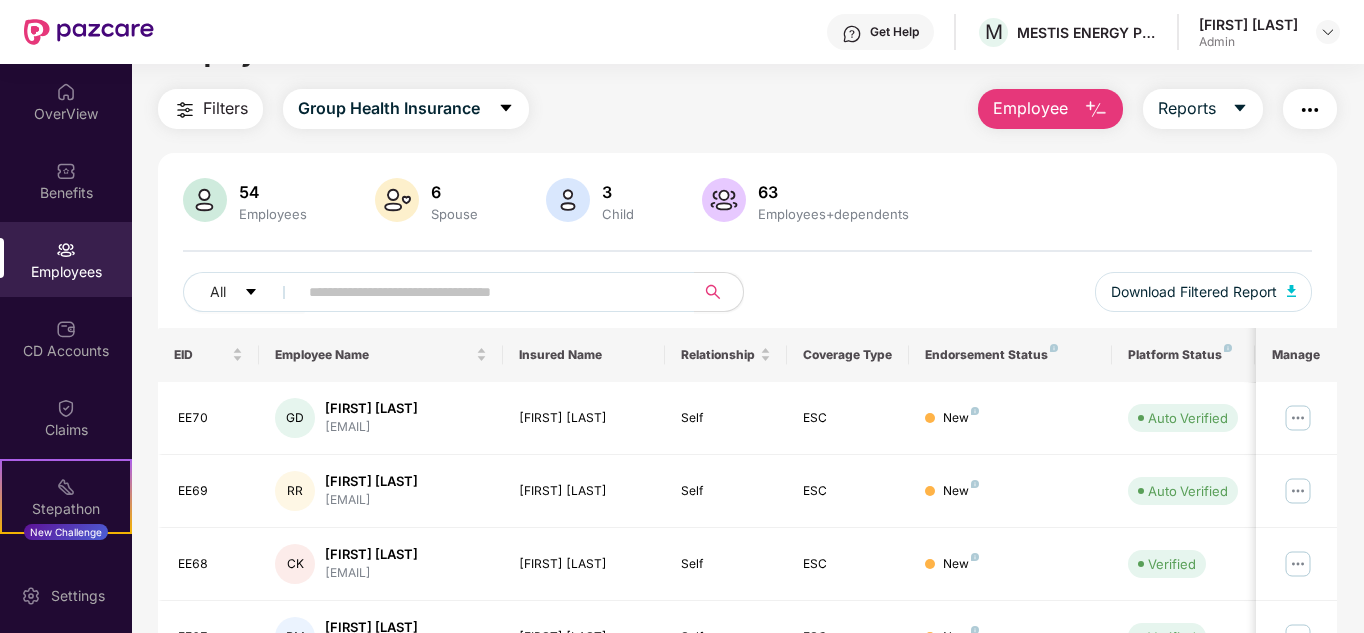 click on "Employee" at bounding box center (1030, 108) 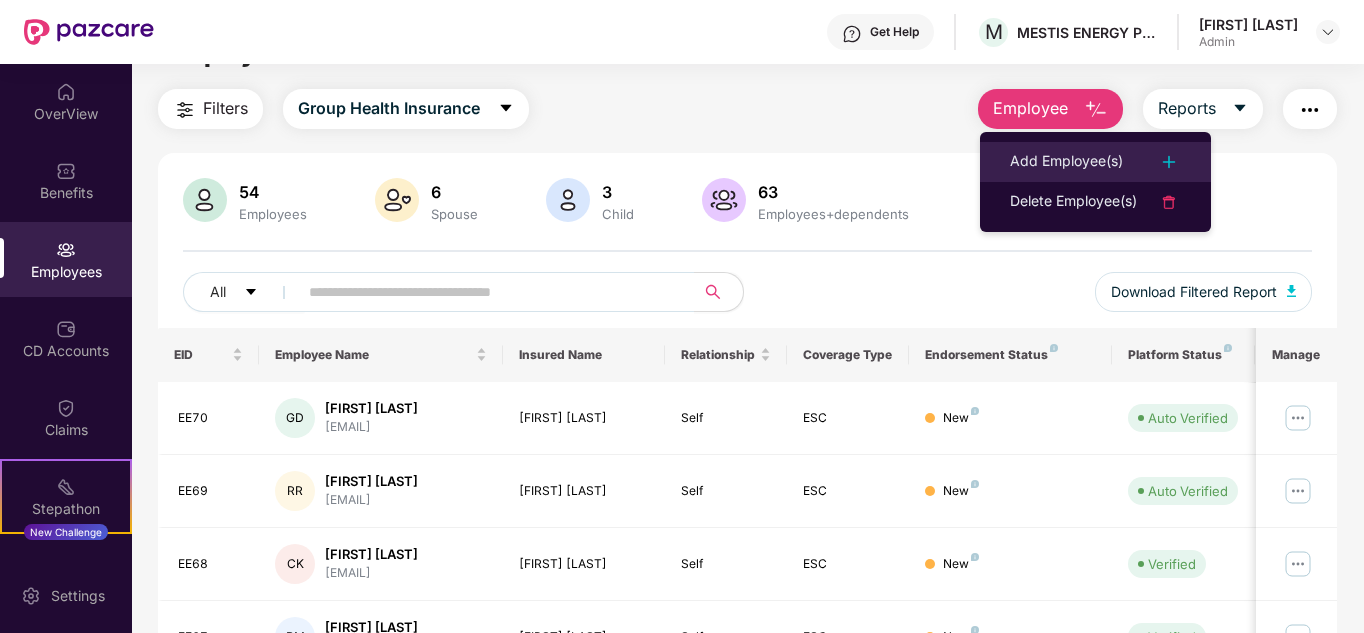 click on "Add Employee(s)" at bounding box center (1066, 162) 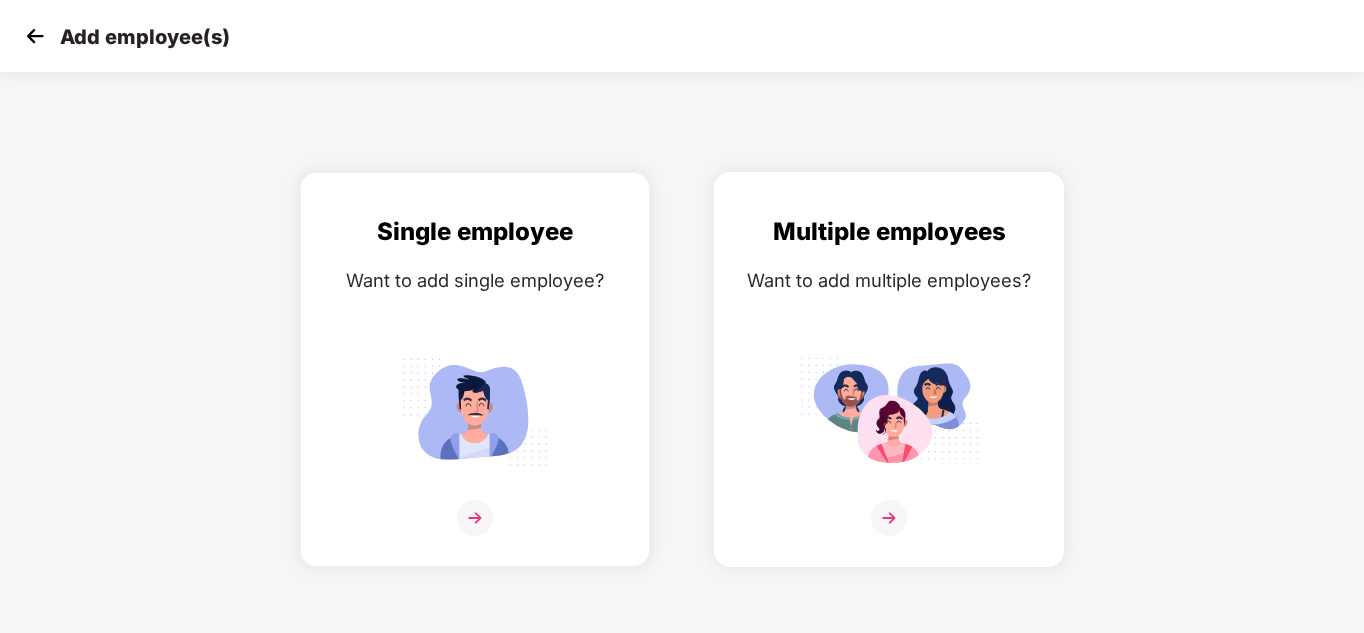 click at bounding box center [889, 411] 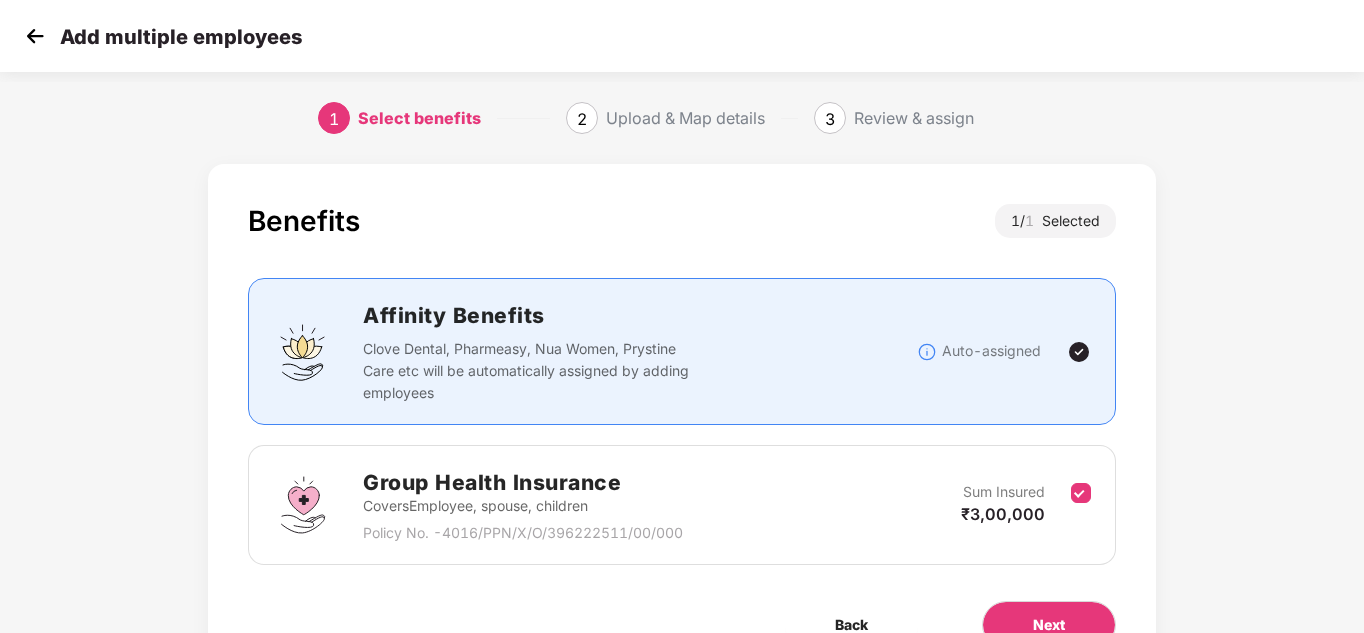 scroll, scrollTop: 106, scrollLeft: 0, axis: vertical 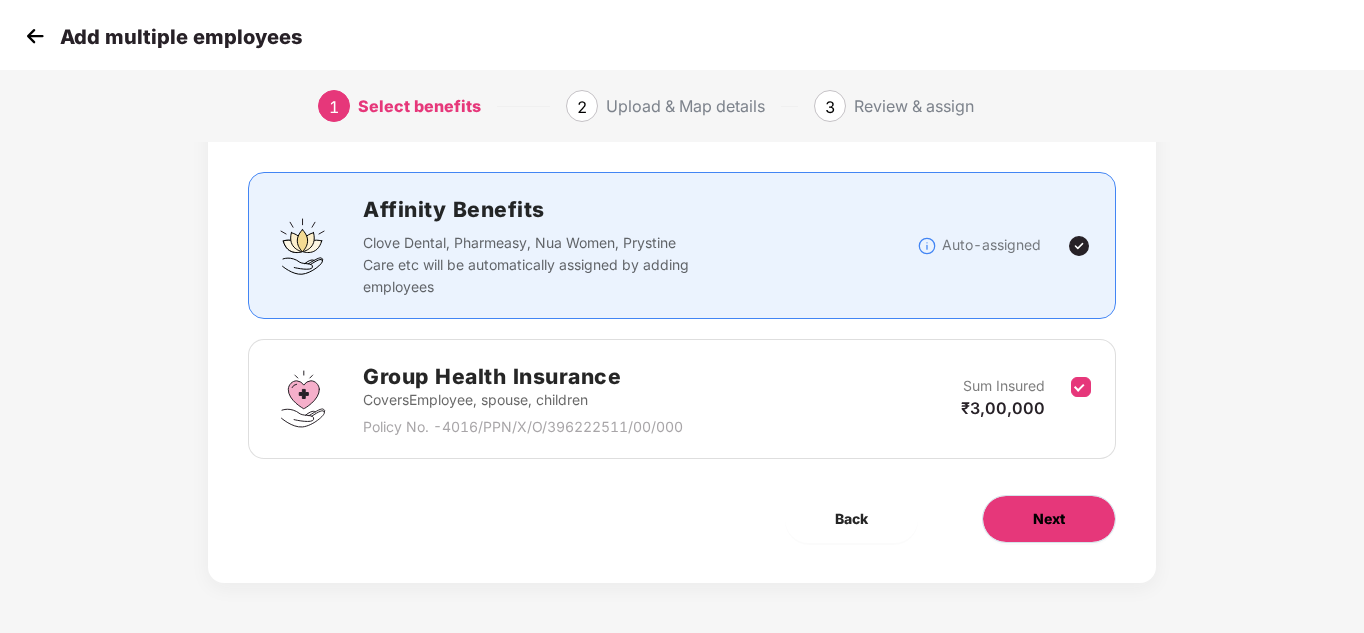 click on "Next" at bounding box center (1049, 519) 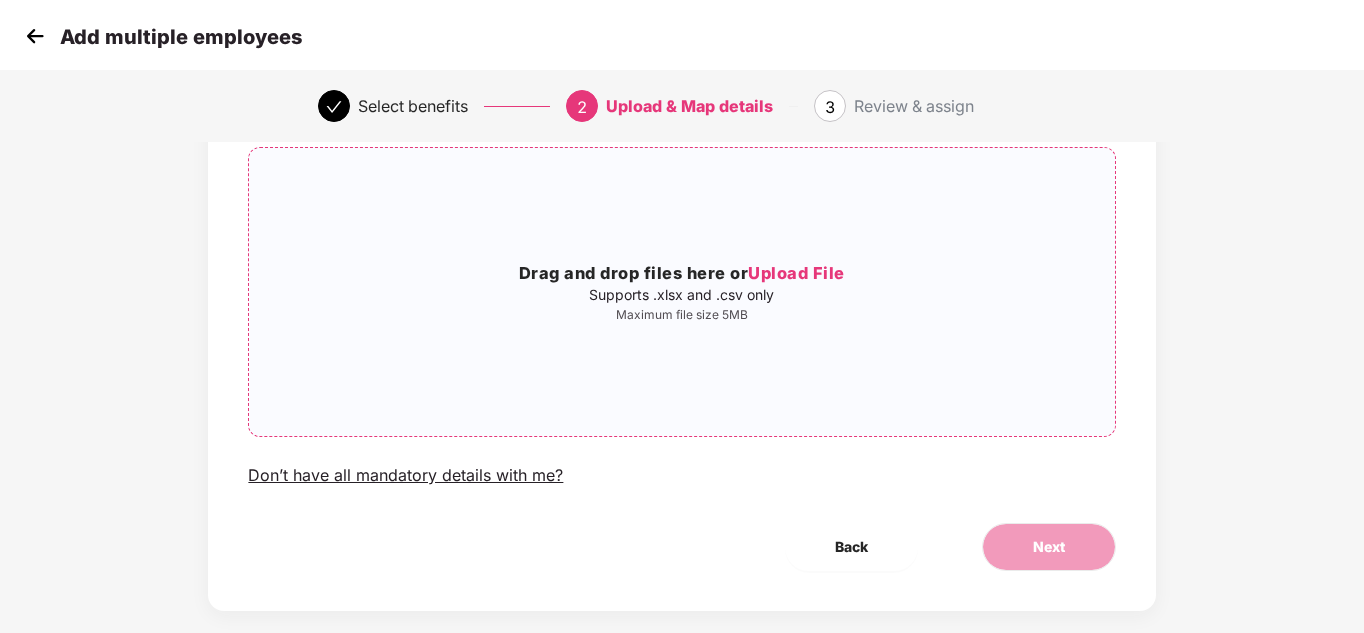 scroll, scrollTop: 170, scrollLeft: 0, axis: vertical 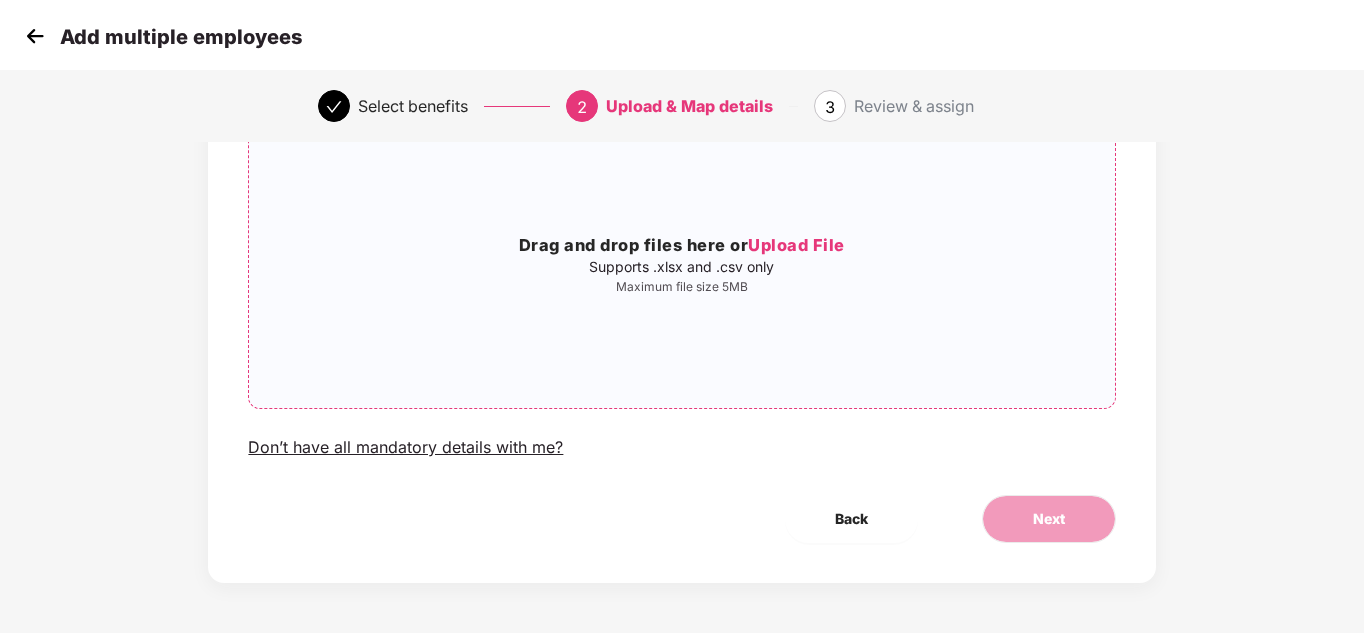 click on "Drag and drop files here or  Upload File Supports .xlsx and .csv only Maximum file size 5MB" at bounding box center [681, 264] 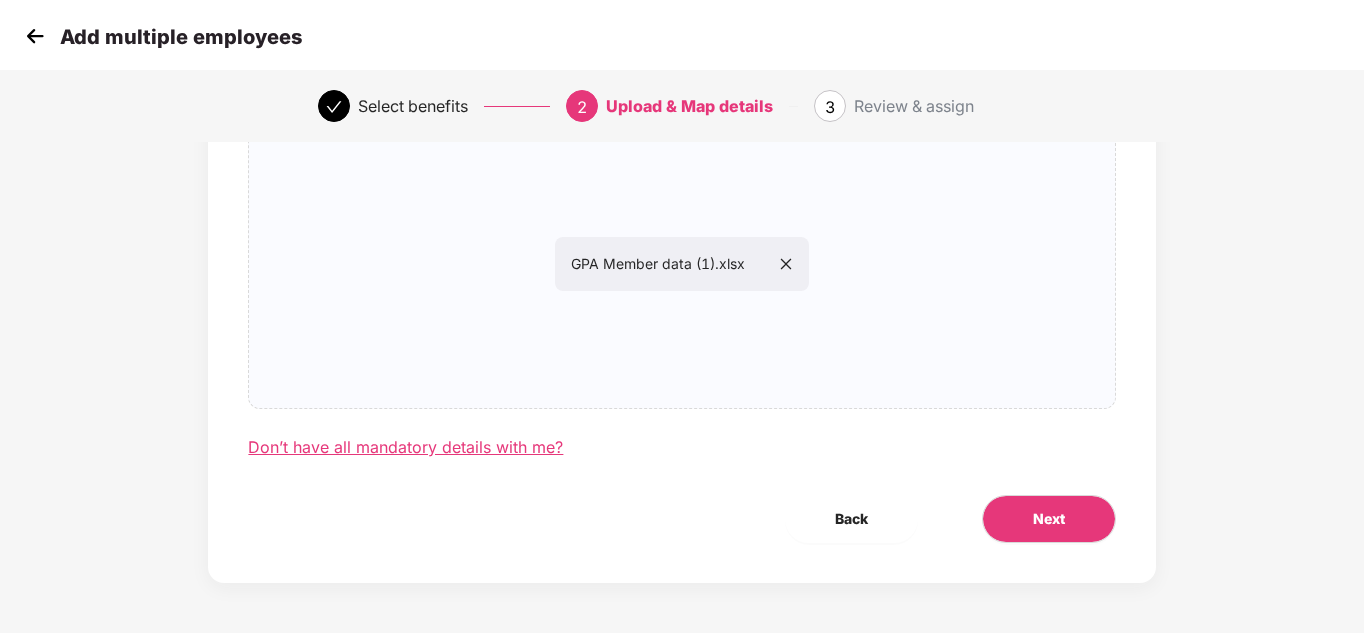 click on "Don’t have all mandatory details with me?" at bounding box center (405, 447) 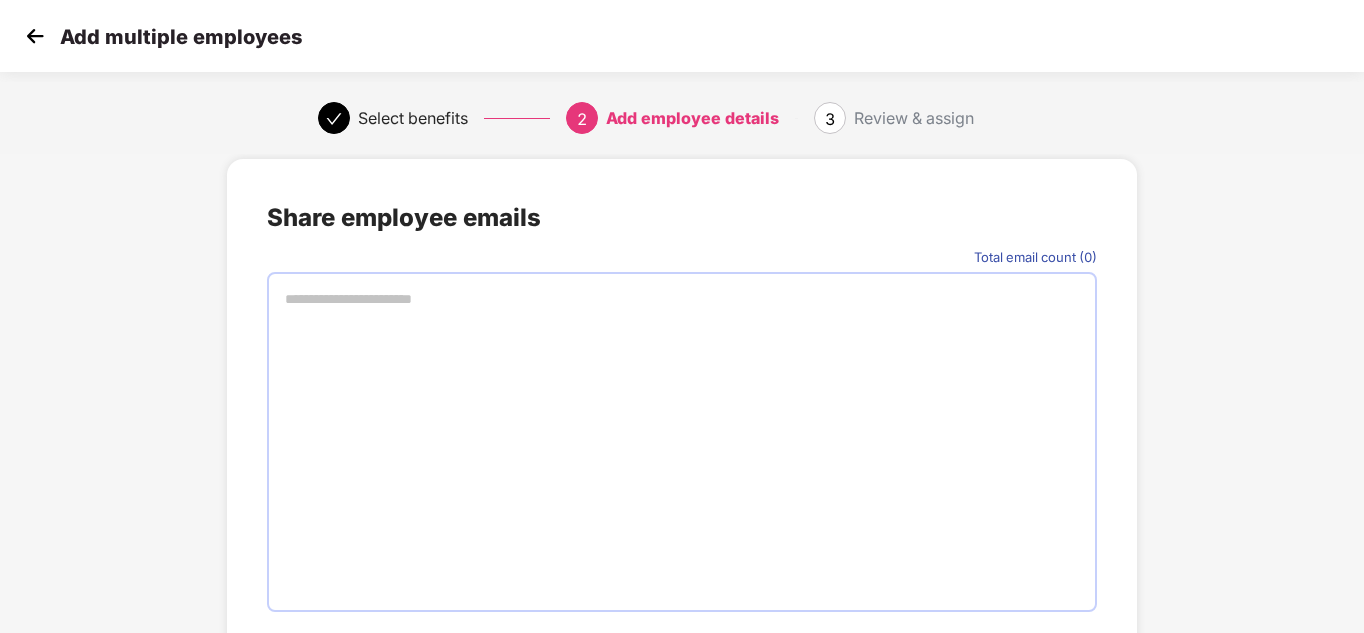 scroll, scrollTop: 136, scrollLeft: 0, axis: vertical 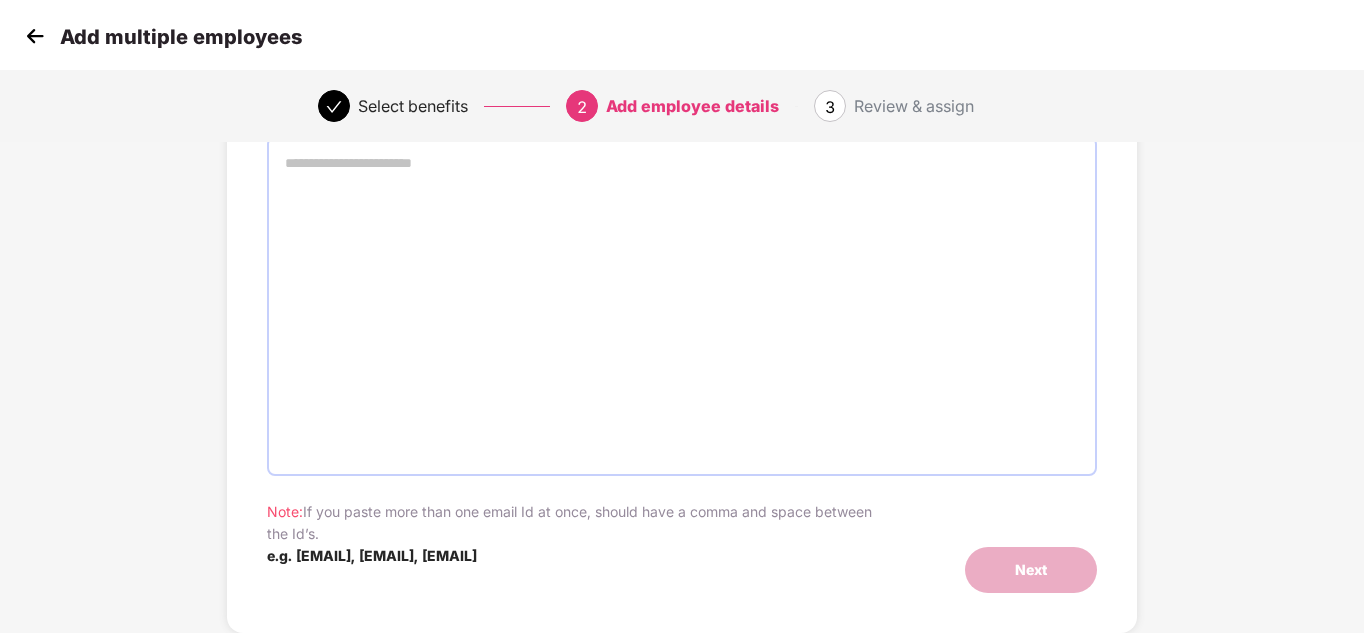 click on "Add multiple employees" at bounding box center (682, 36) 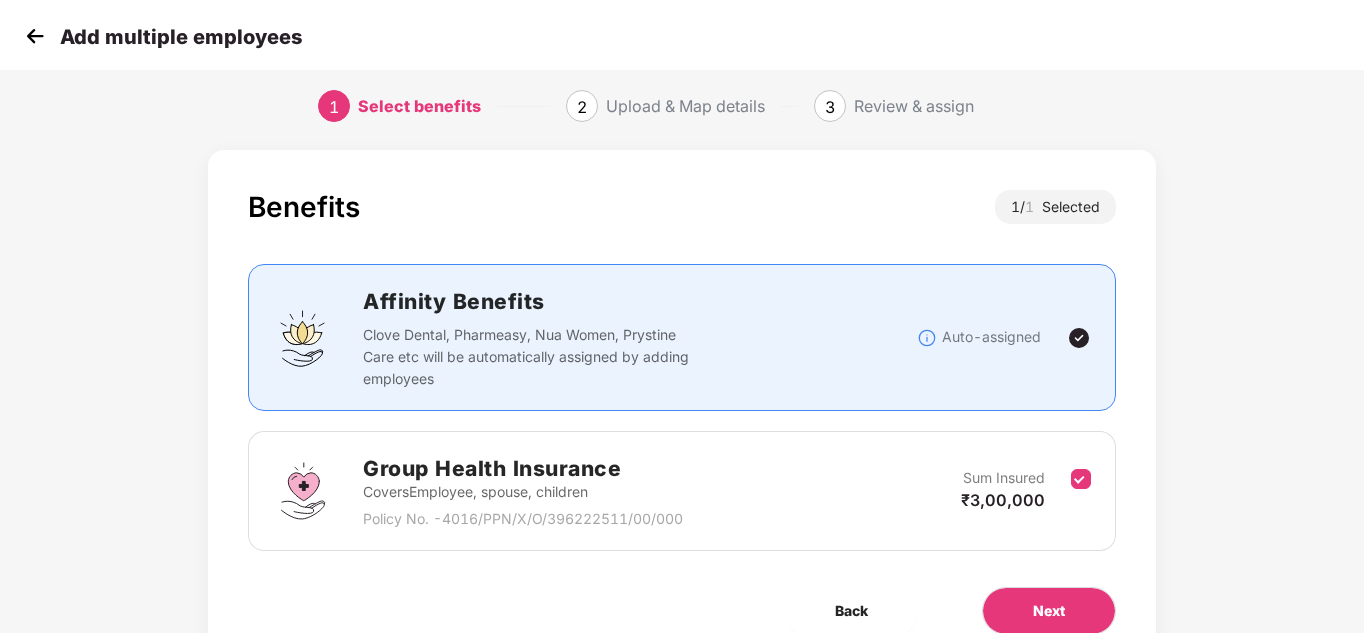 scroll, scrollTop: 106, scrollLeft: 0, axis: vertical 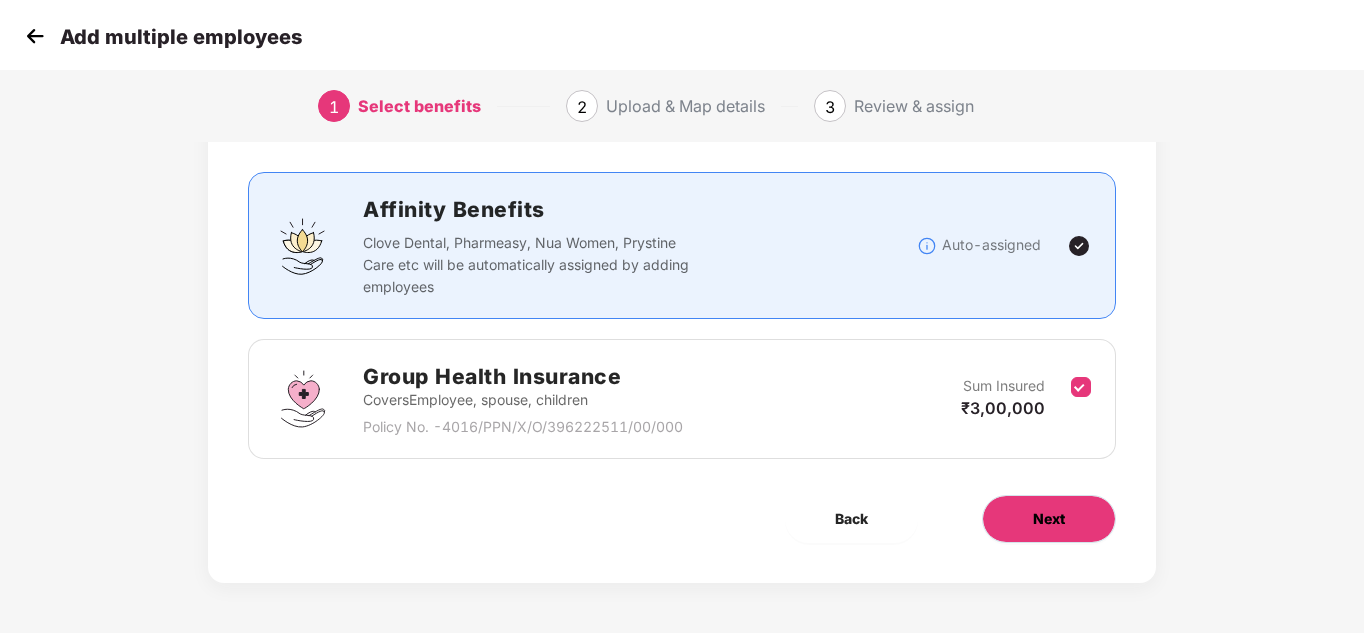 click on "Next" at bounding box center [1049, 519] 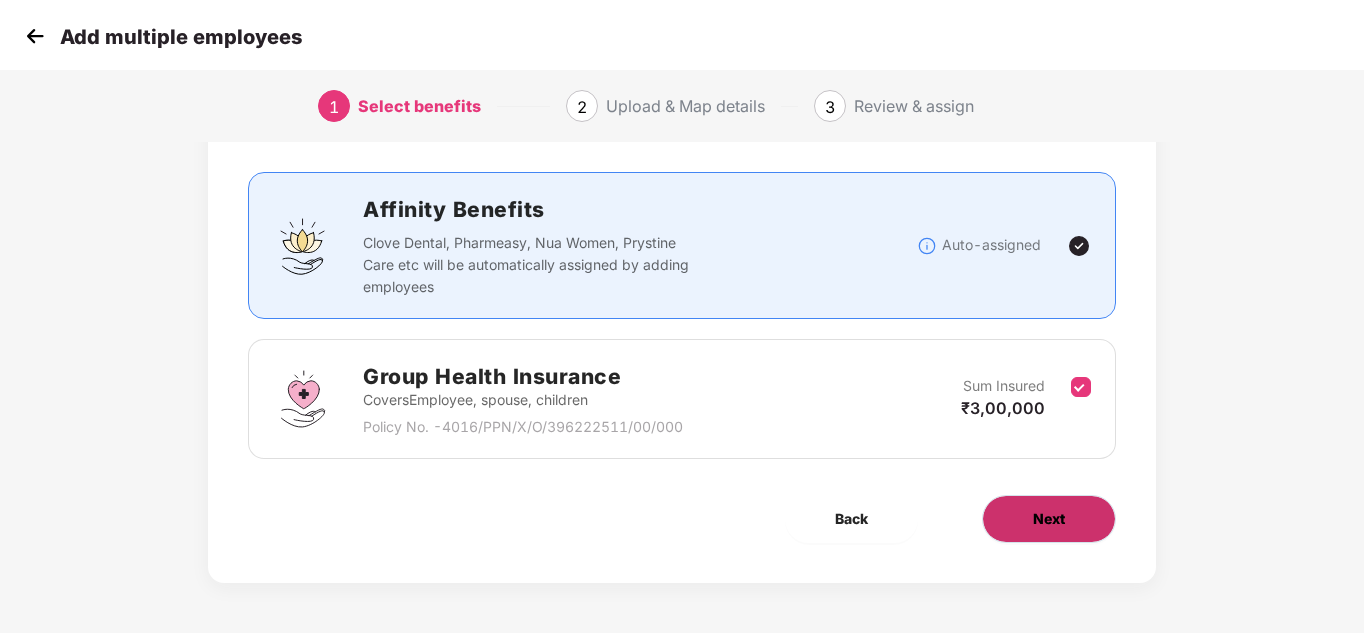 scroll, scrollTop: 0, scrollLeft: 0, axis: both 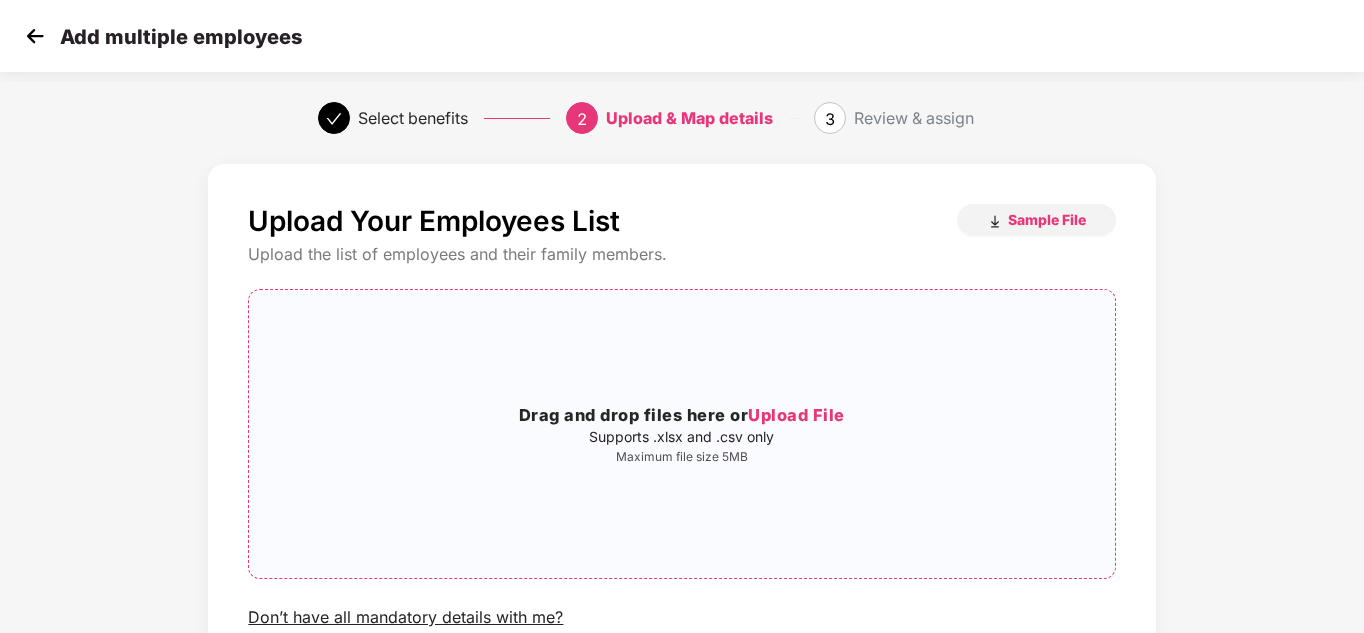 click on "Supports .xlsx and .csv only" at bounding box center (681, 437) 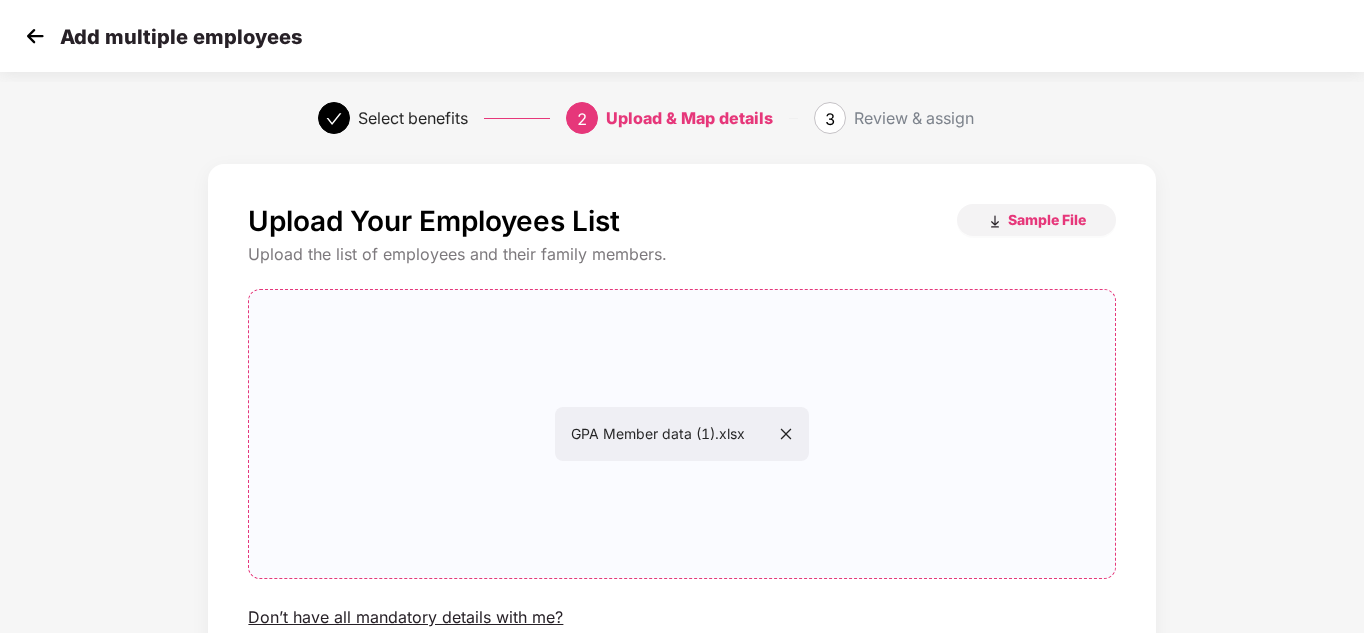scroll, scrollTop: 170, scrollLeft: 0, axis: vertical 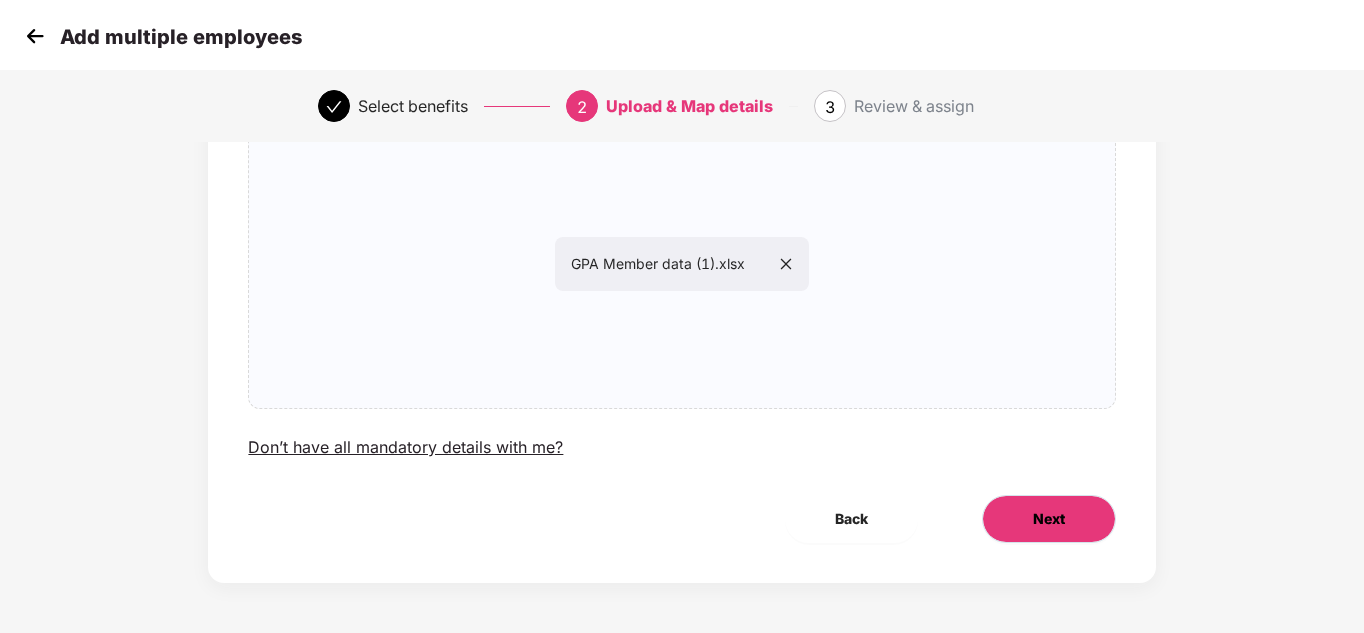 click on "Next" at bounding box center (1049, 519) 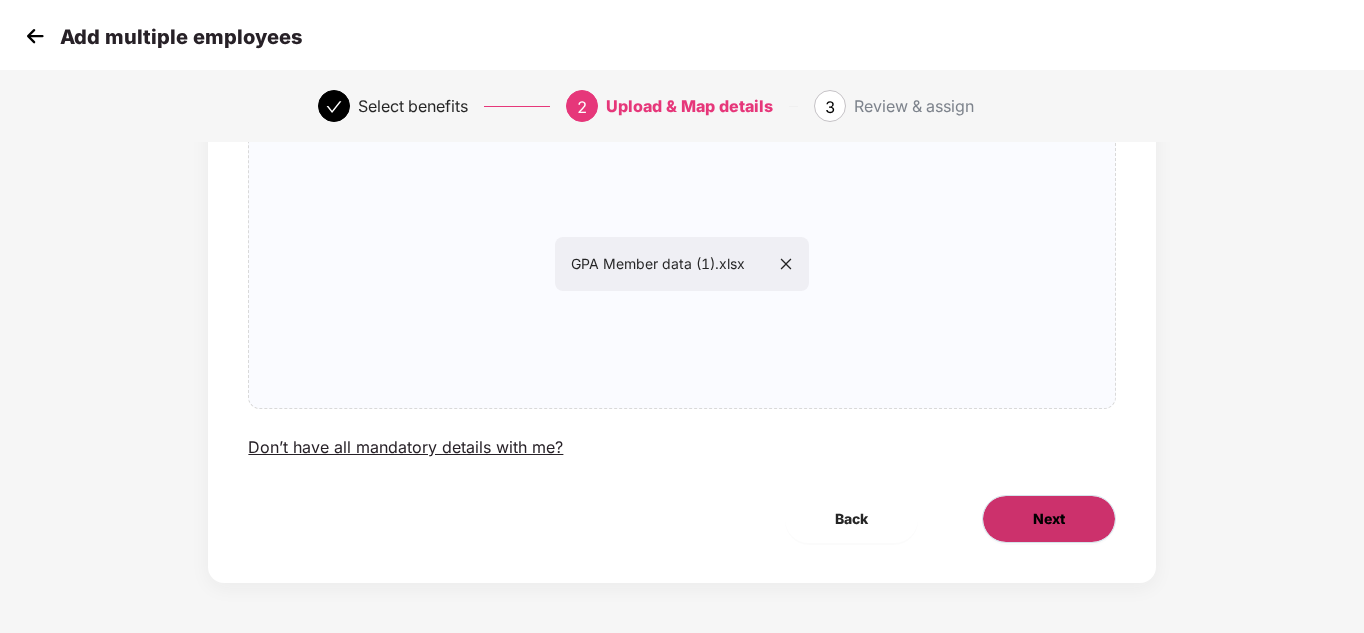 scroll, scrollTop: 0, scrollLeft: 0, axis: both 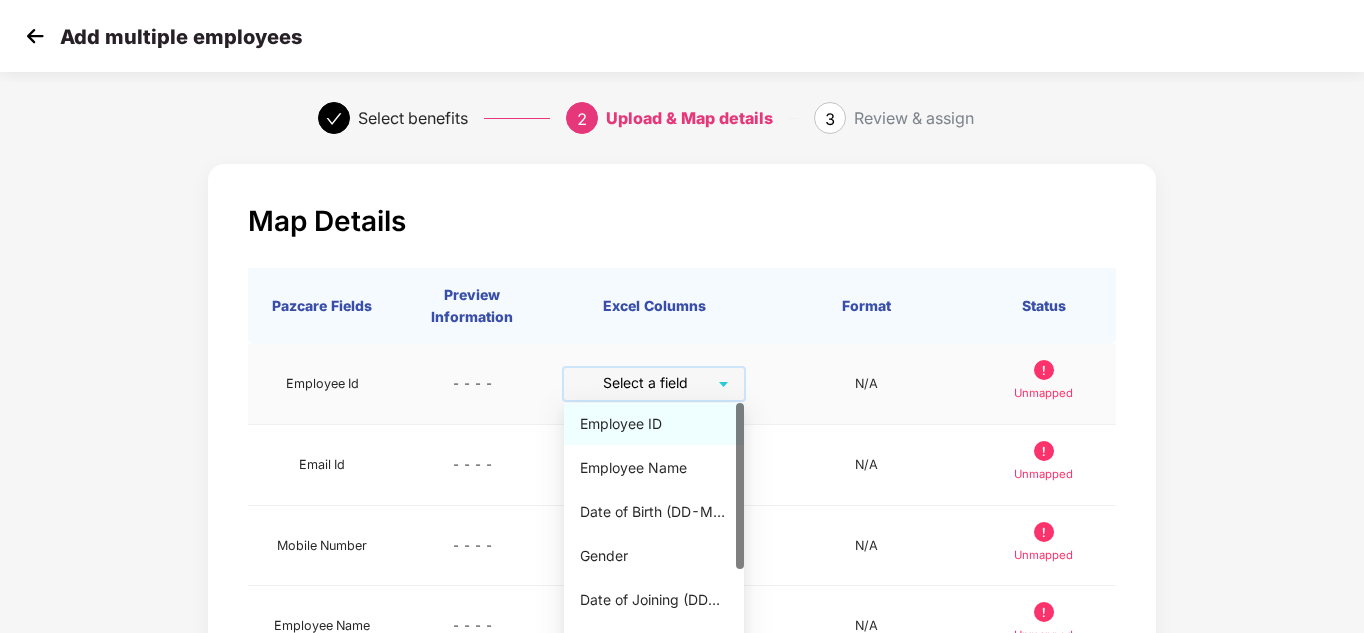 click at bounding box center (647, 383) 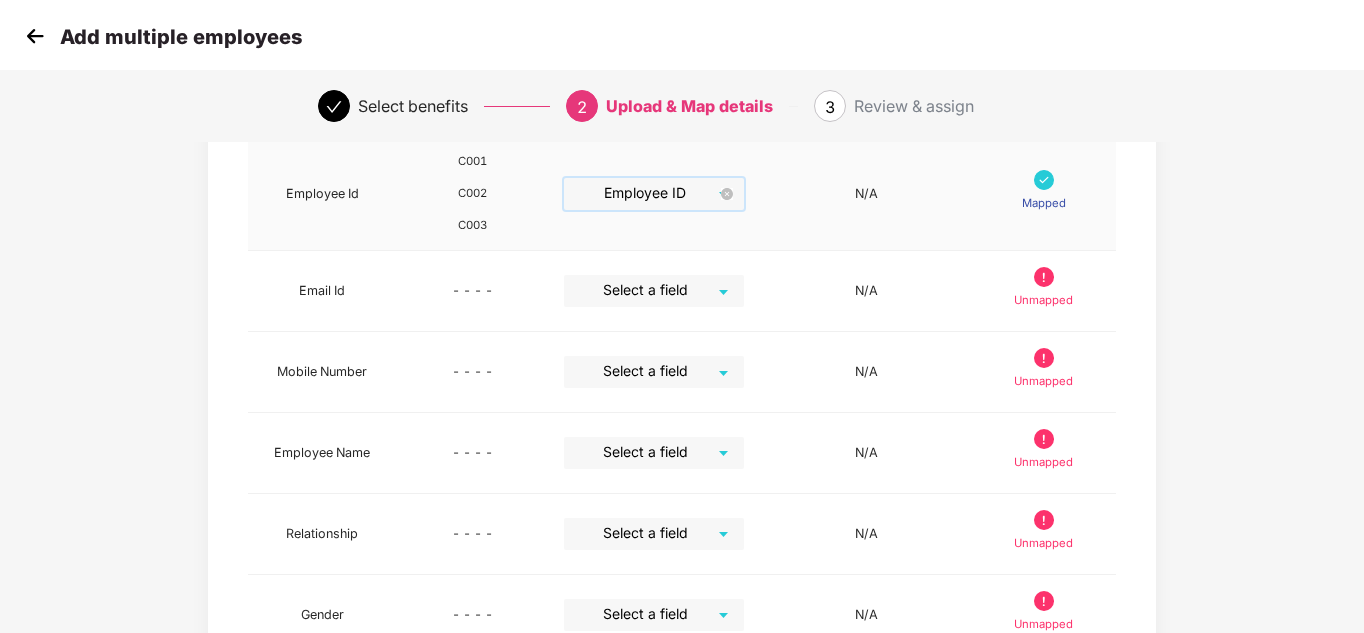 scroll, scrollTop: 208, scrollLeft: 0, axis: vertical 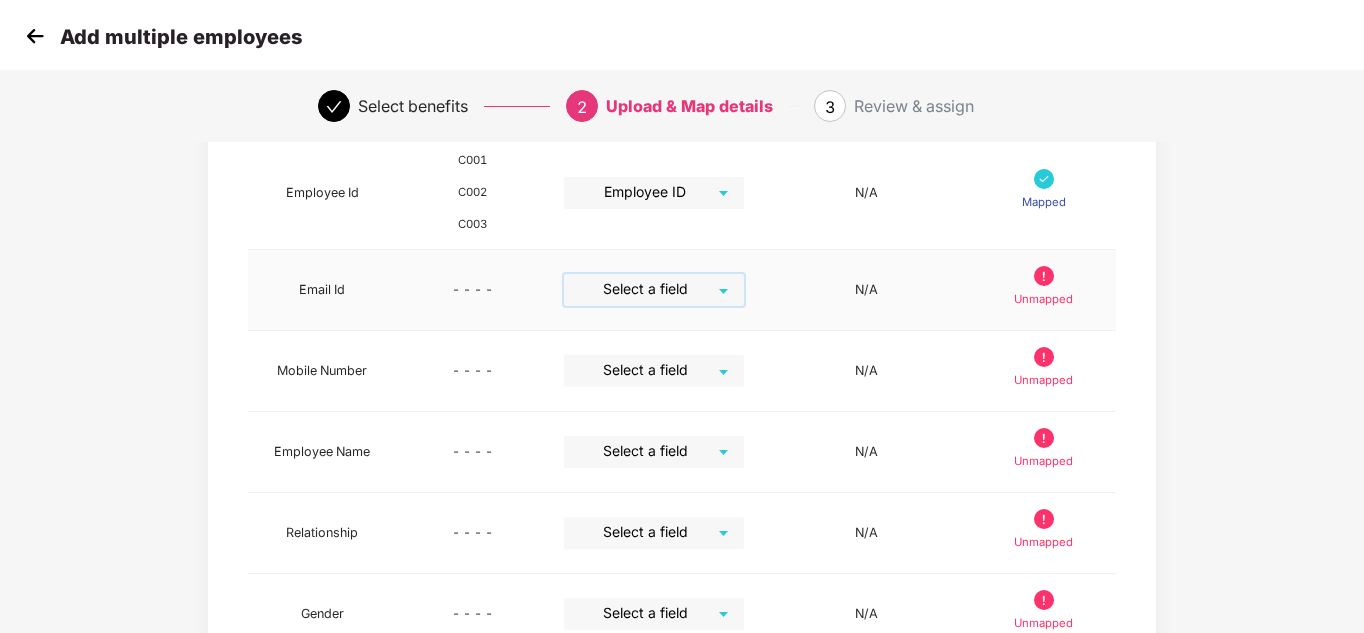 click at bounding box center (647, 289) 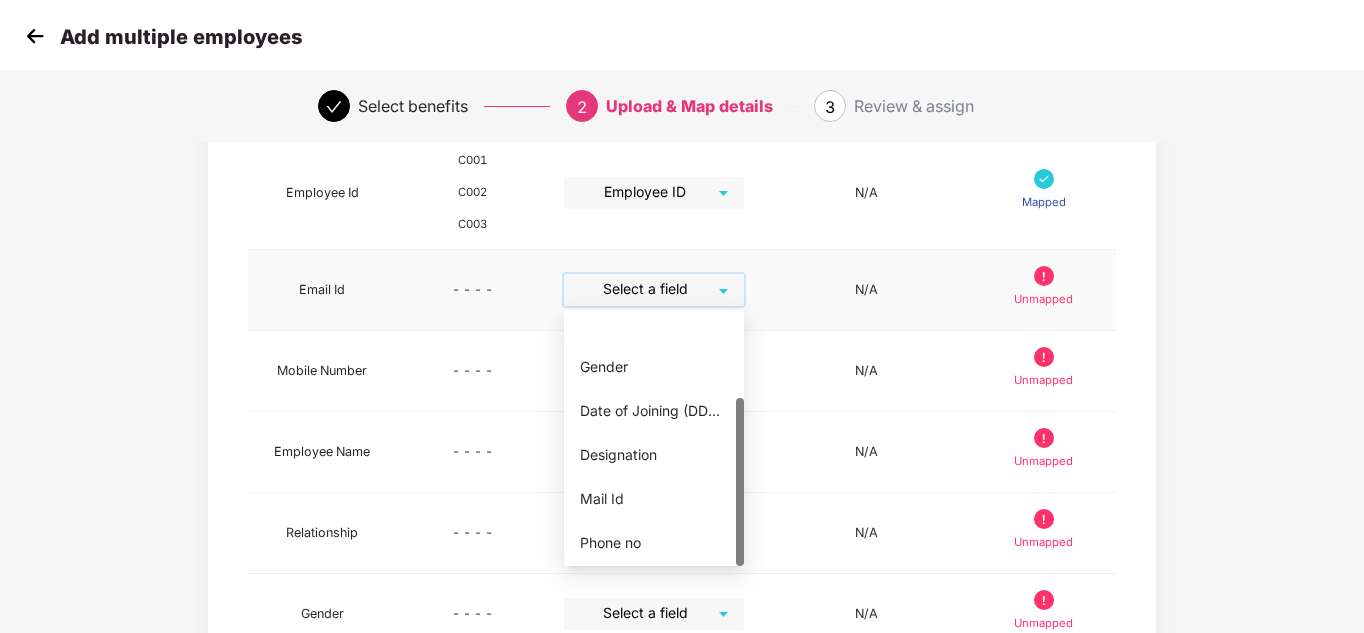 scroll, scrollTop: 132, scrollLeft: 0, axis: vertical 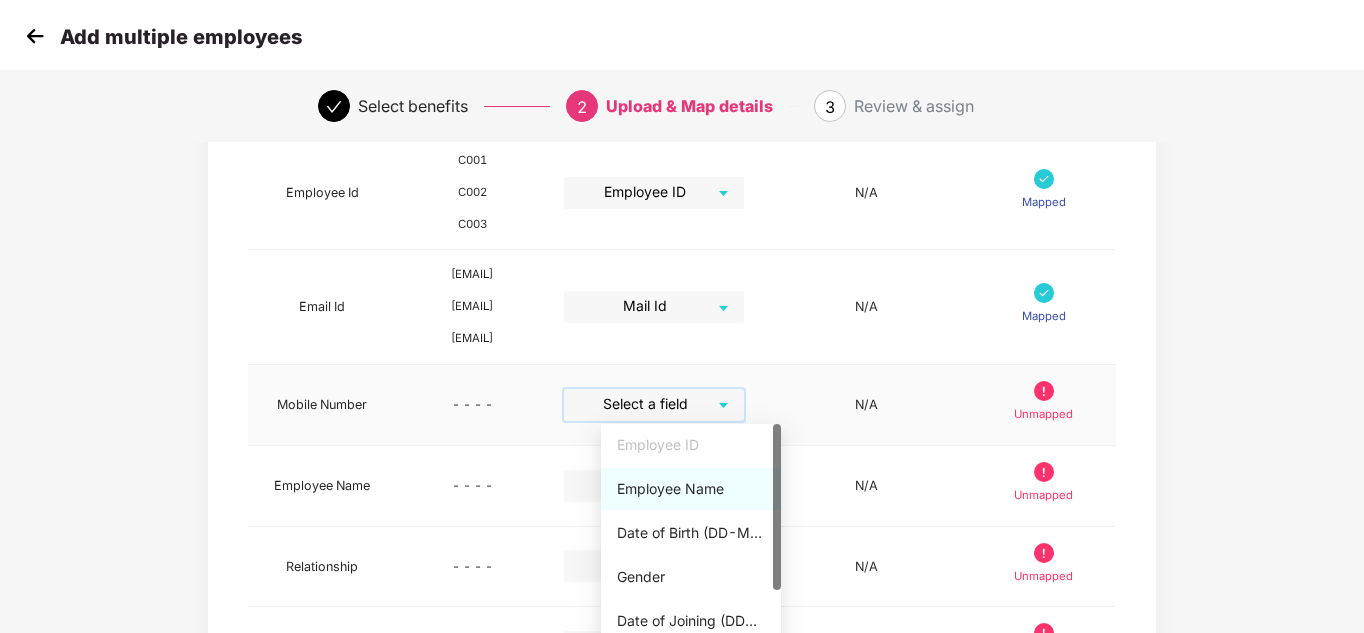 click at bounding box center [647, 404] 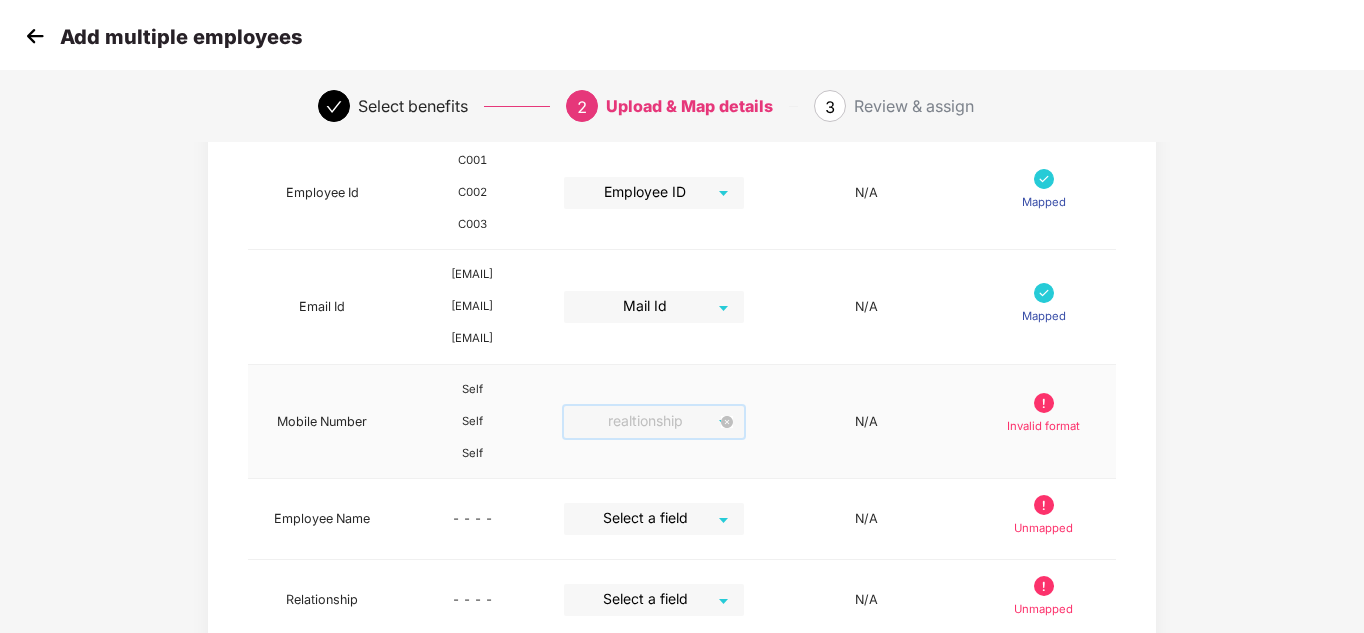 click on "realtionship" at bounding box center [654, 422] 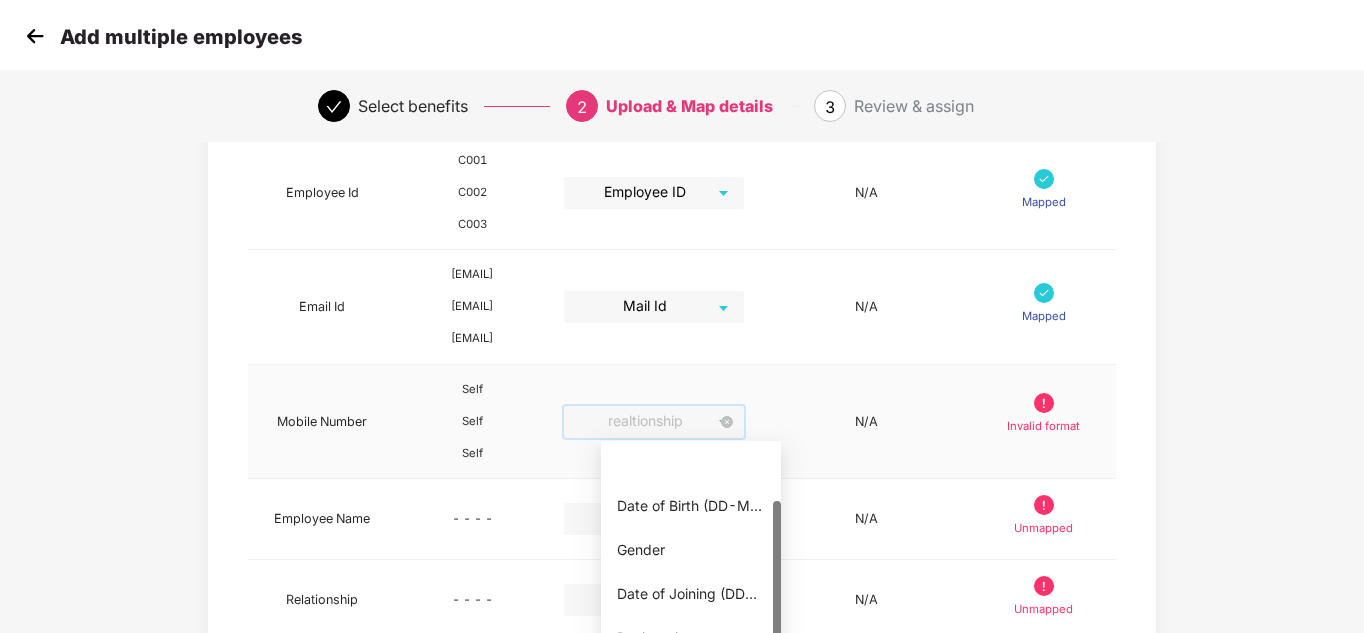 scroll, scrollTop: 92, scrollLeft: 0, axis: vertical 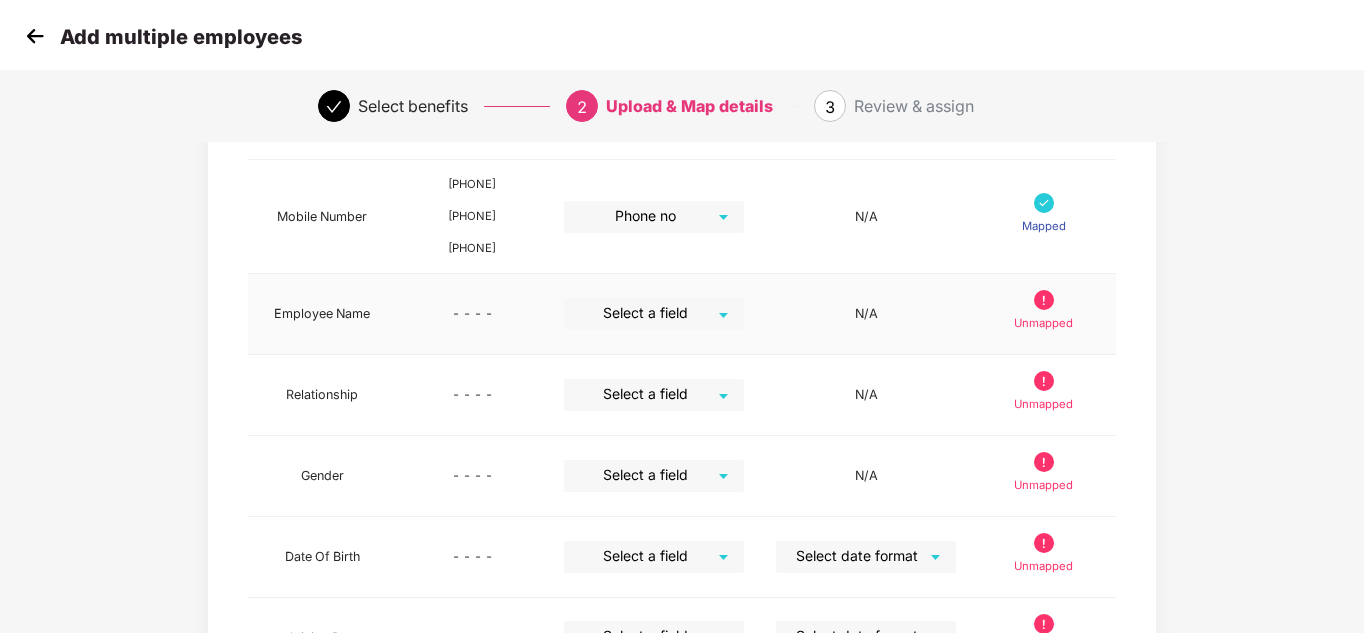 click on "Select a field" at bounding box center [654, 314] 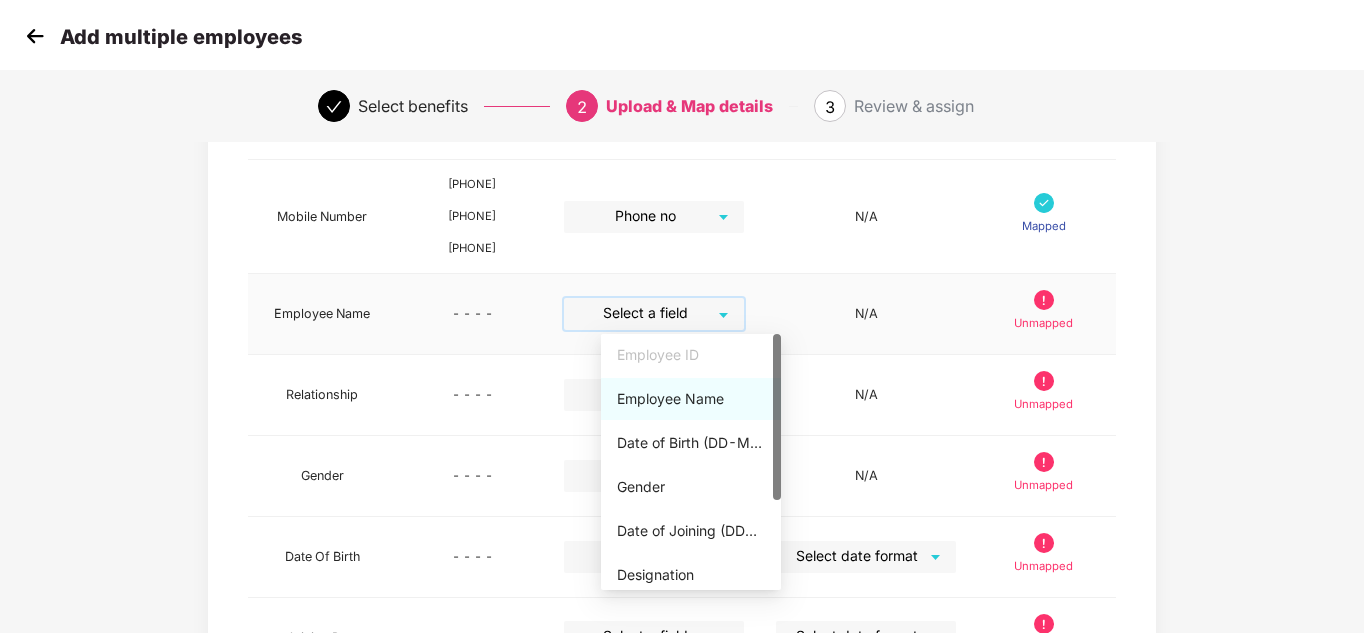 click on "Employee Name" at bounding box center (691, 399) 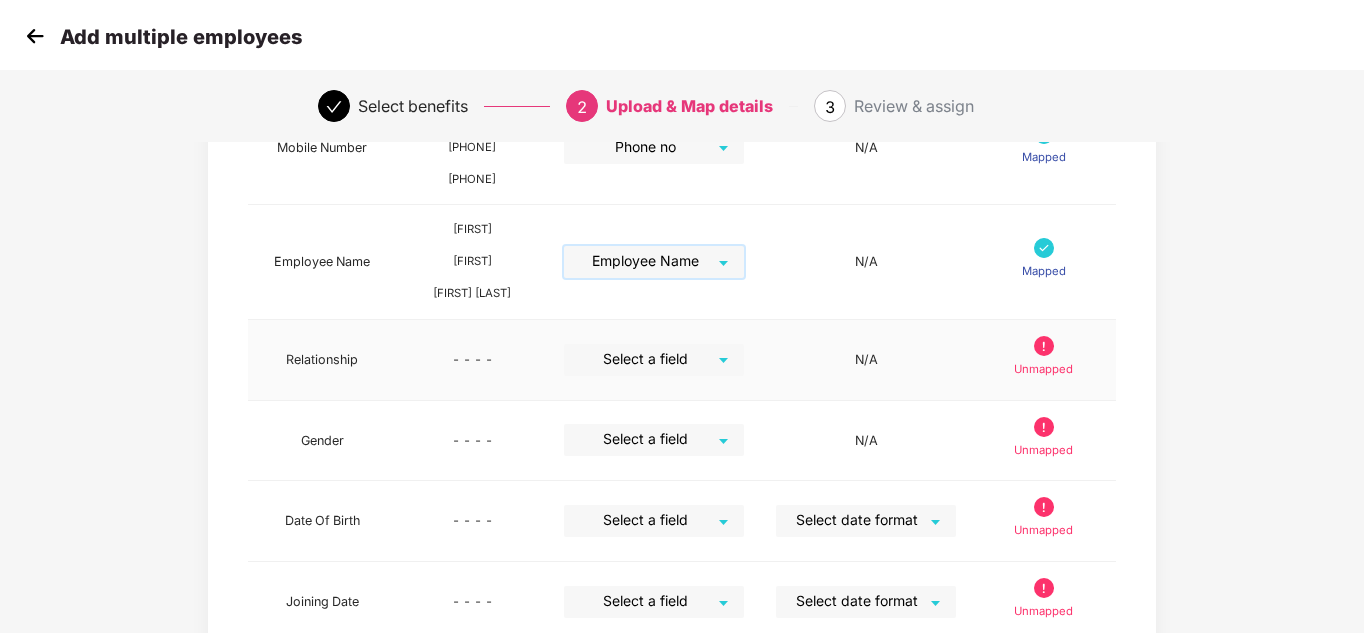 scroll, scrollTop: 494, scrollLeft: 0, axis: vertical 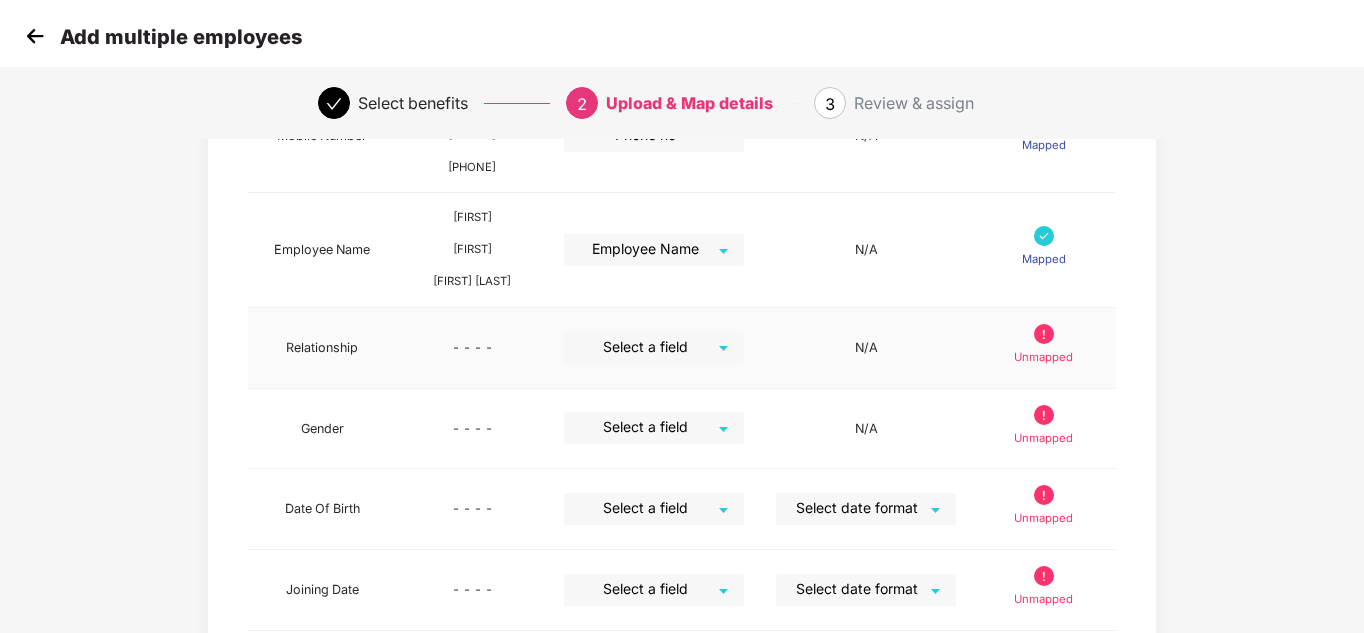 click on "Select a field" at bounding box center (654, 348) 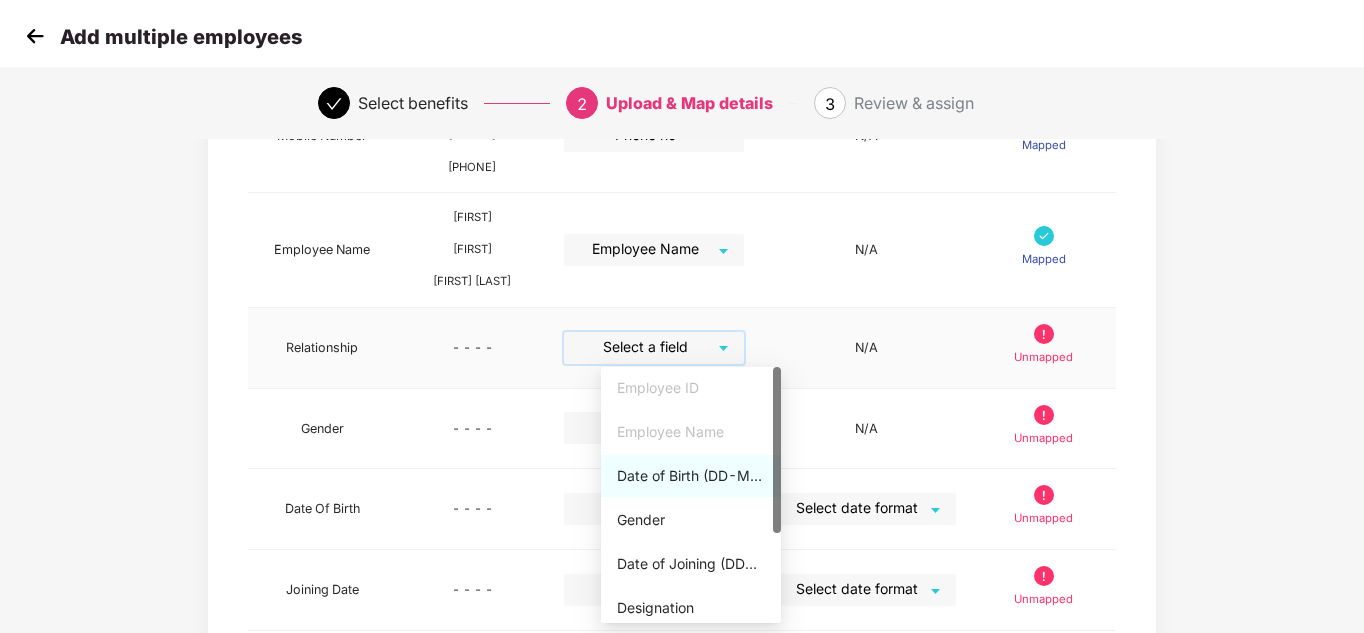 click at bounding box center (647, 347) 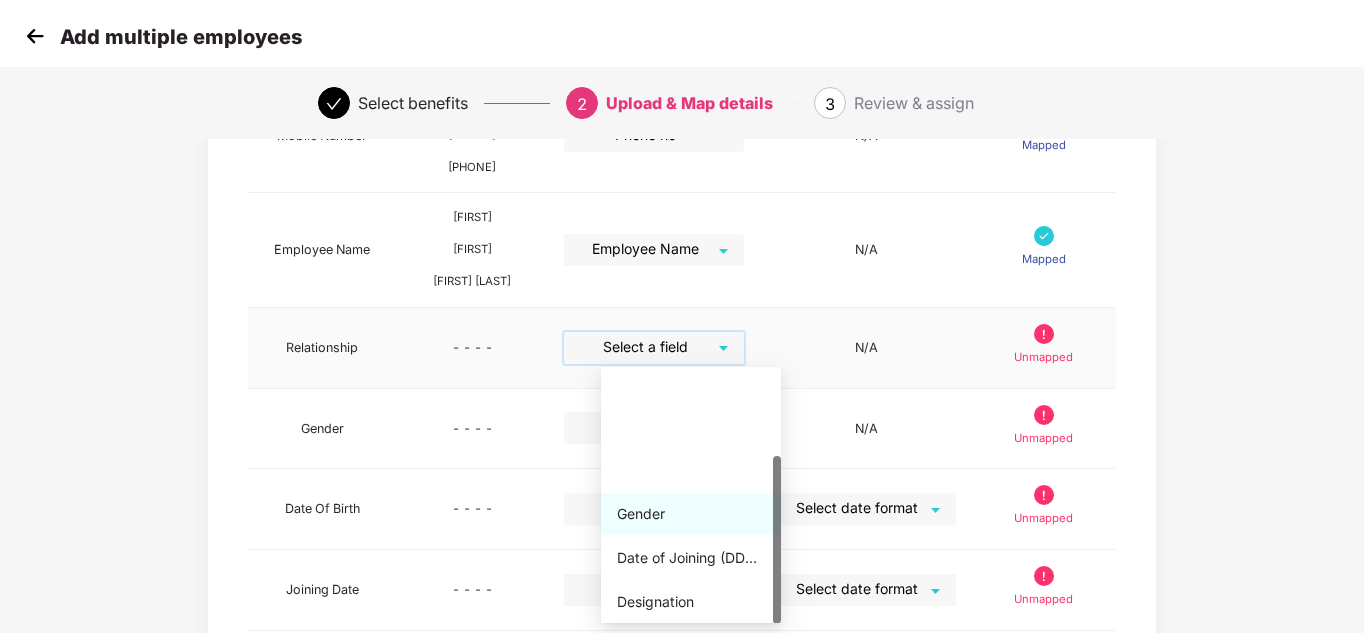 scroll, scrollTop: 132, scrollLeft: 0, axis: vertical 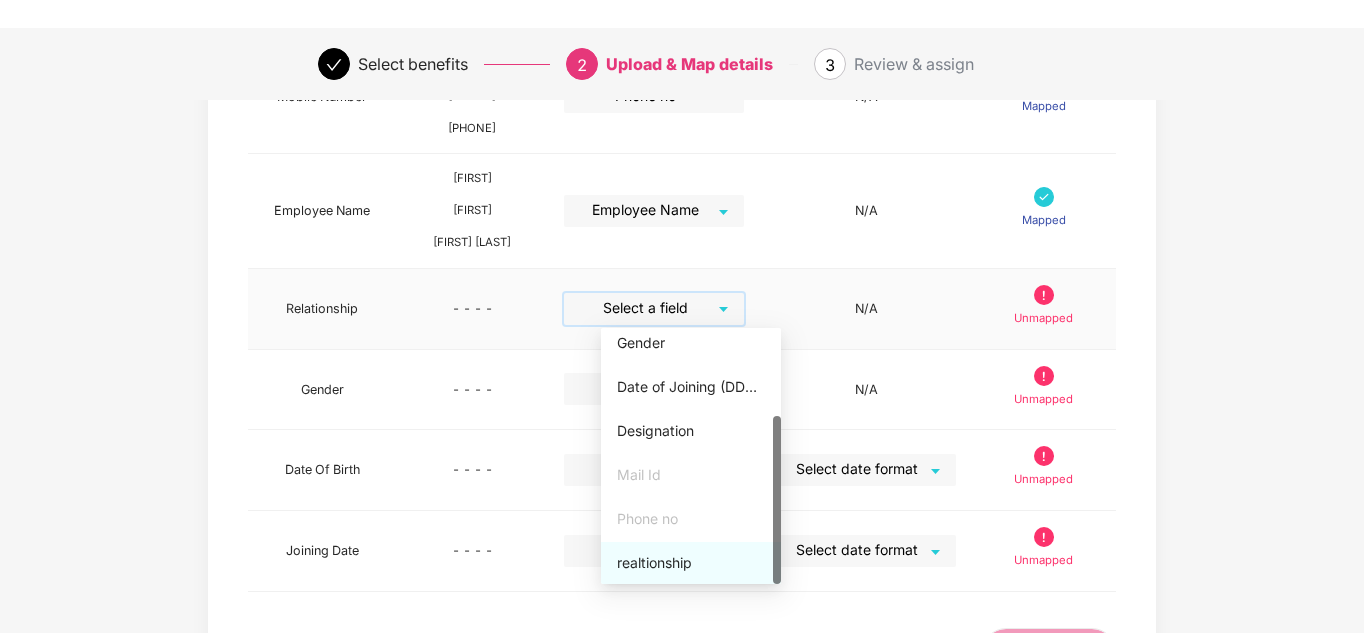 click on "realtionship" at bounding box center [691, 563] 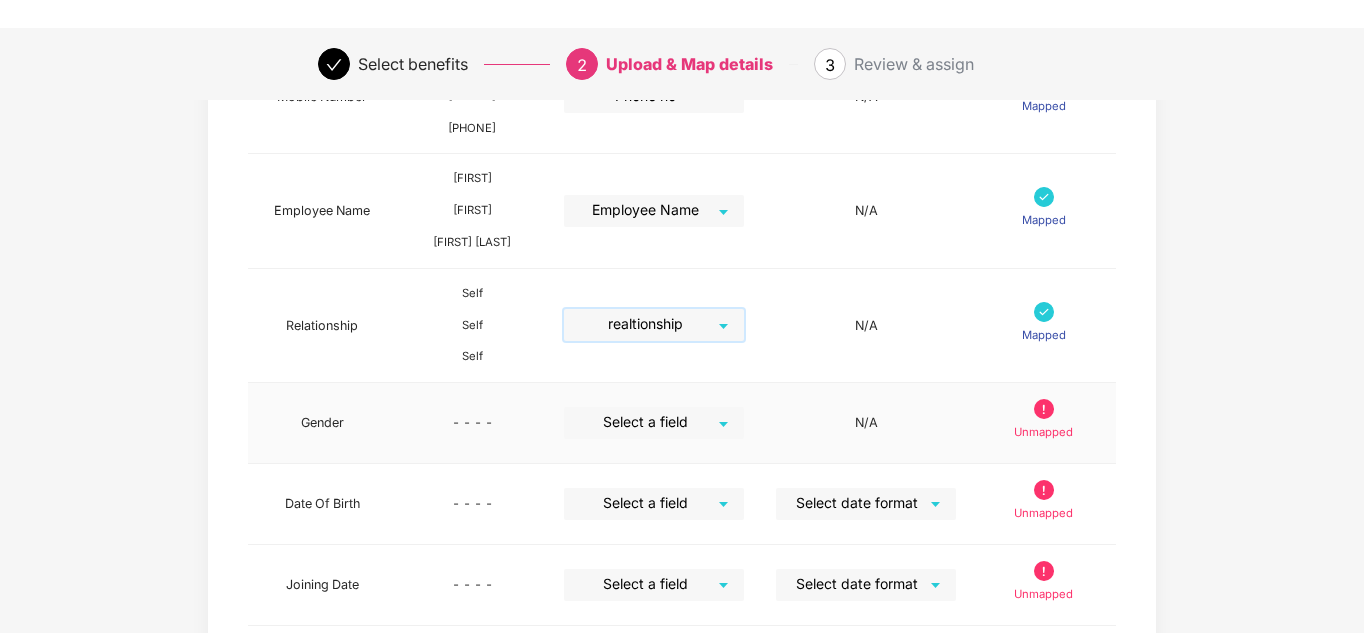 click at bounding box center (647, 422) 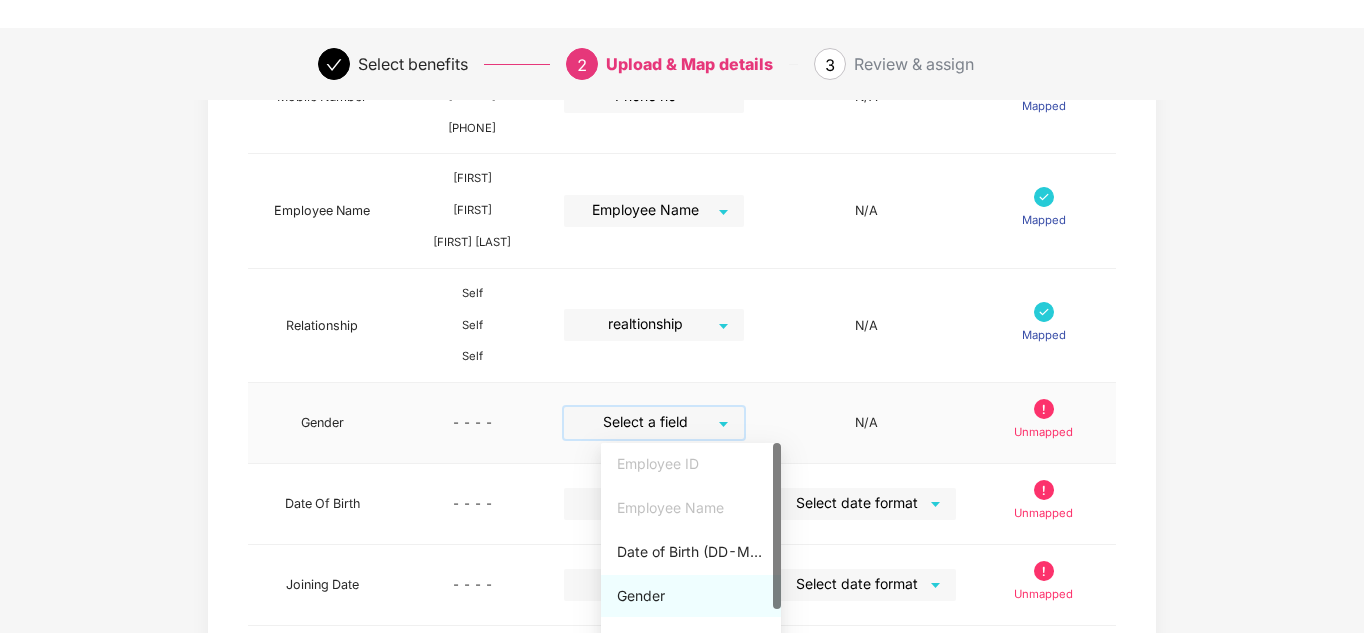 click on "Gender" at bounding box center [691, 596] 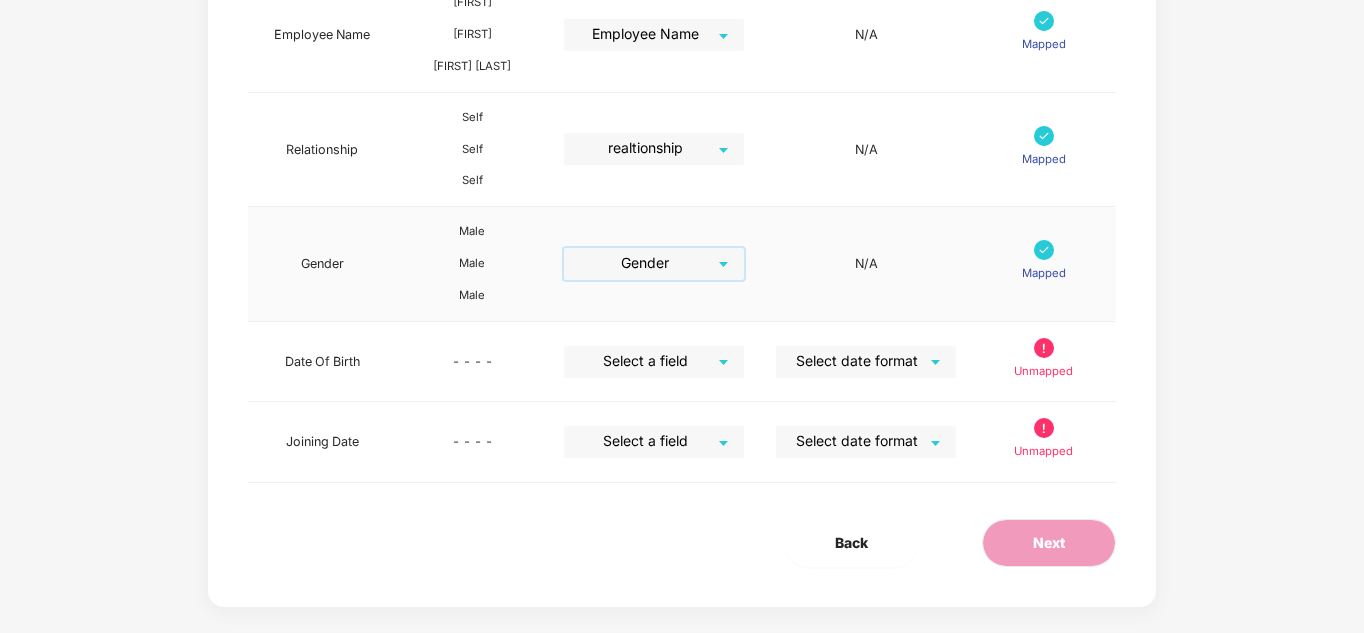 scroll, scrollTop: 712, scrollLeft: 0, axis: vertical 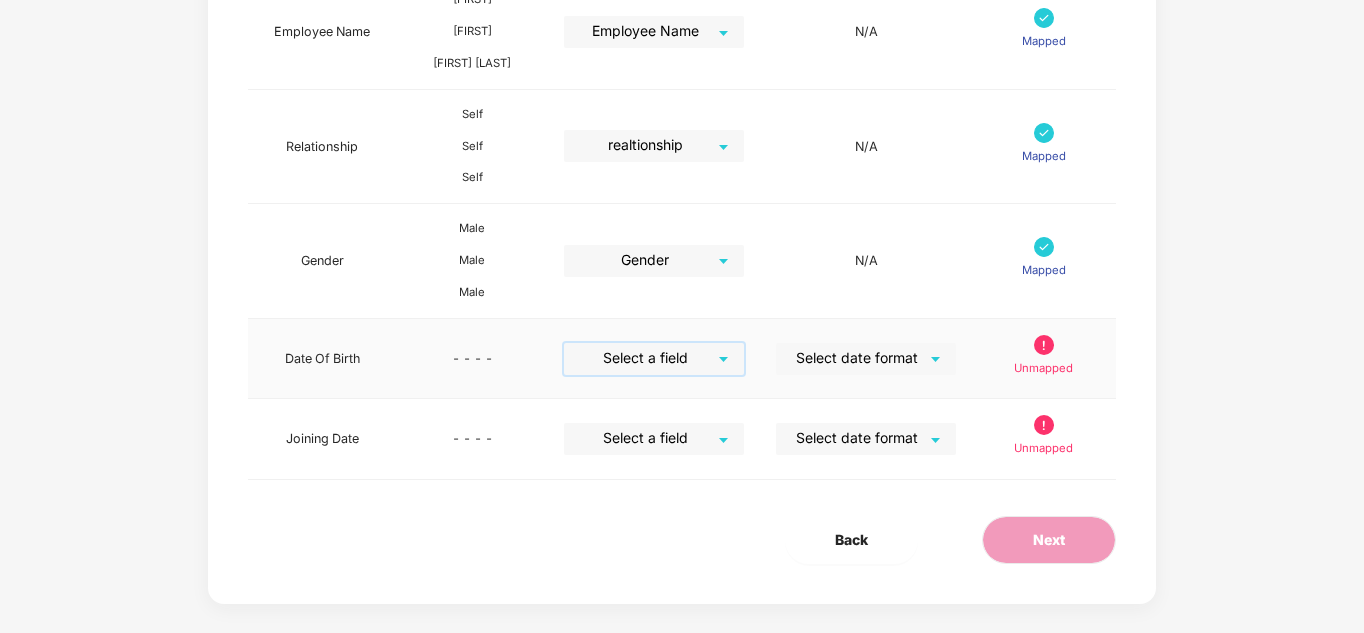 click at bounding box center [647, 358] 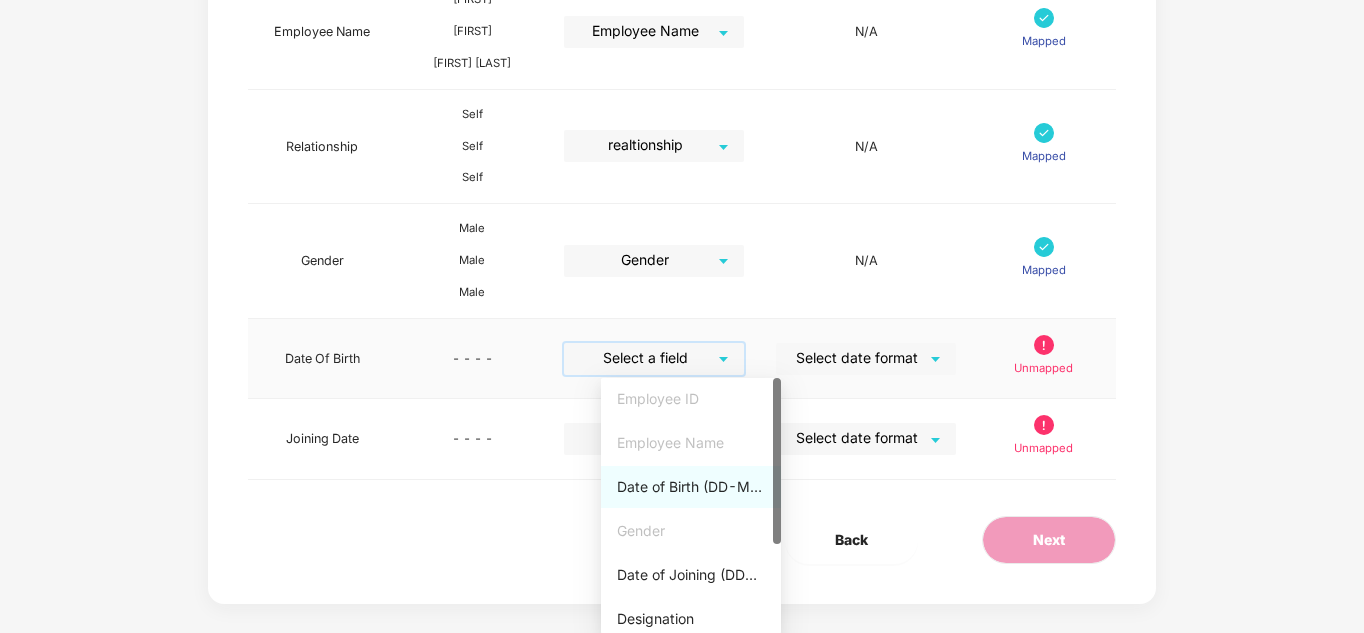 click on "Date of Birth
(DD-MMM-YYYY)" at bounding box center (691, 487) 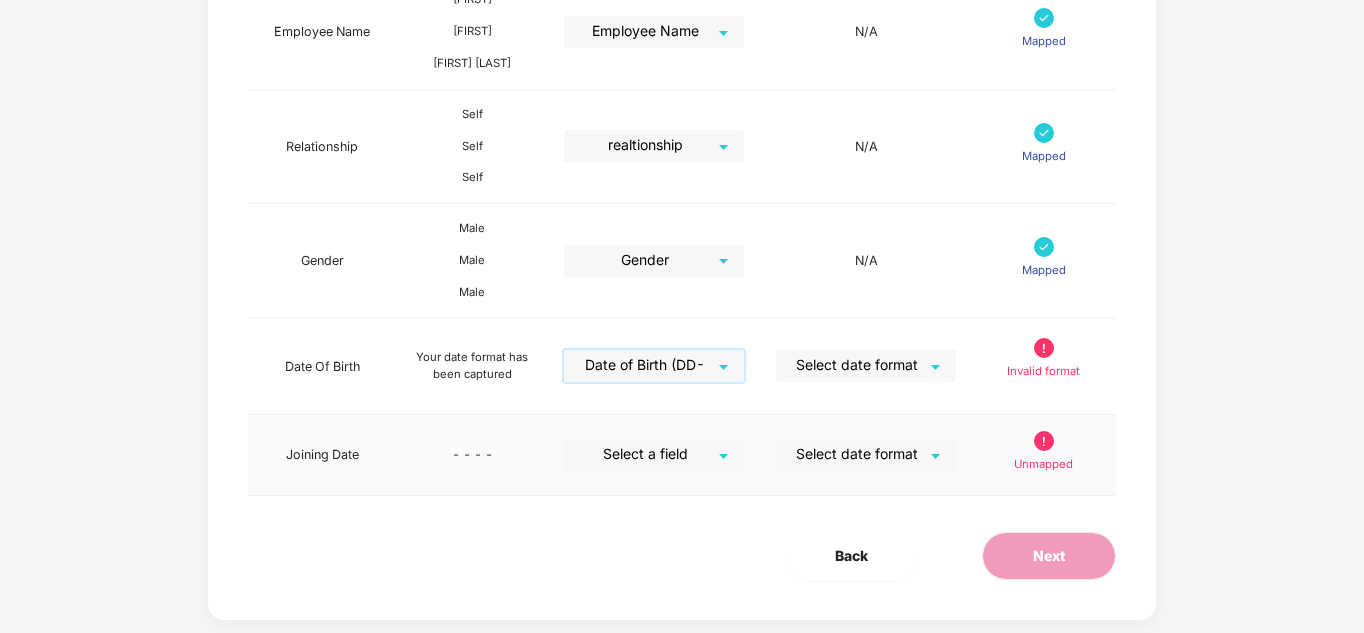 scroll, scrollTop: 749, scrollLeft: 0, axis: vertical 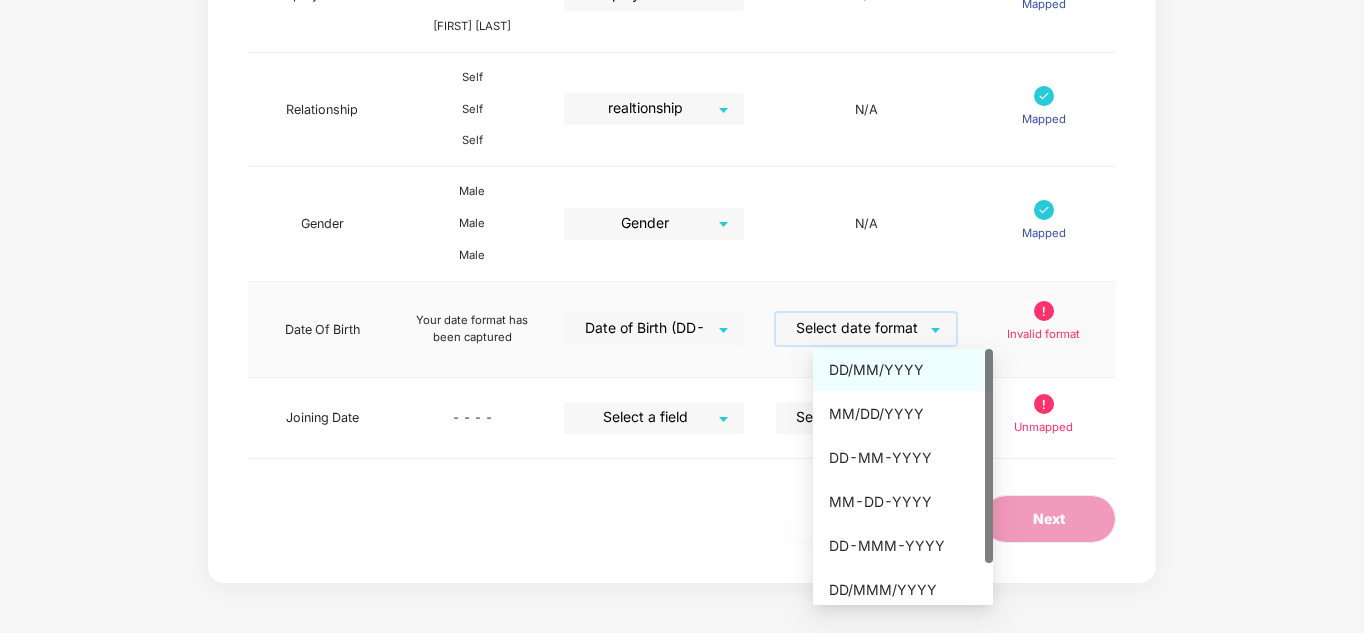 click at bounding box center (859, 328) 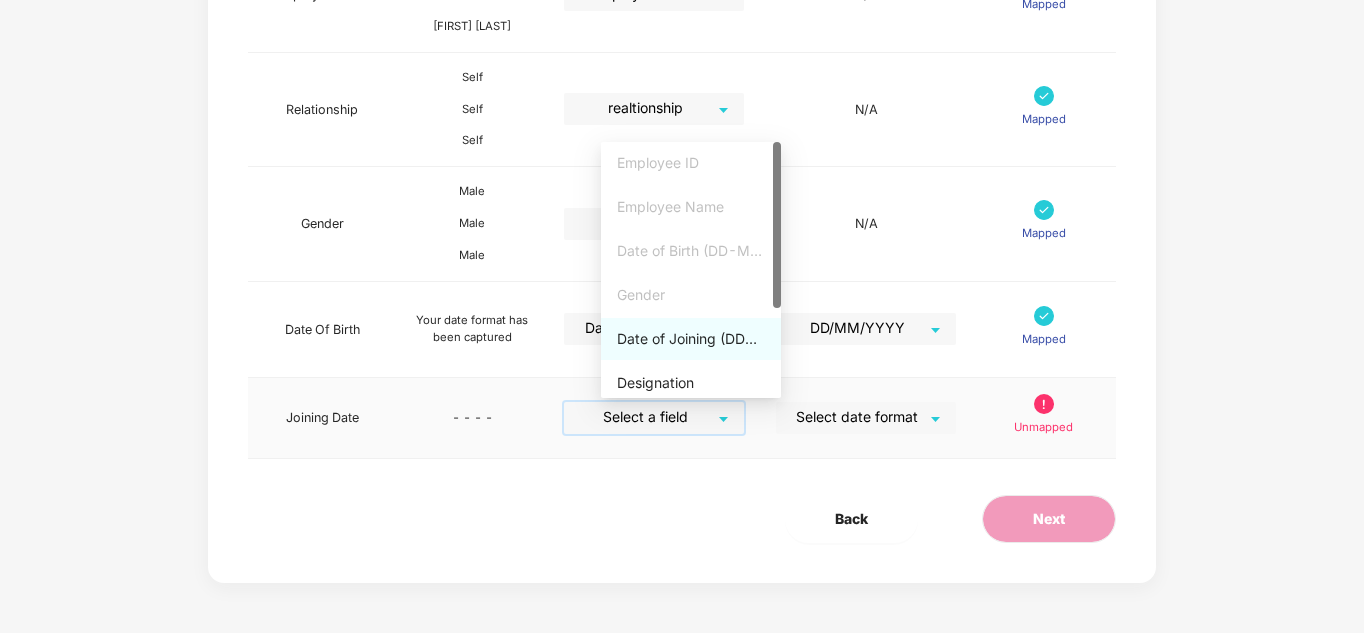 click at bounding box center [647, 417] 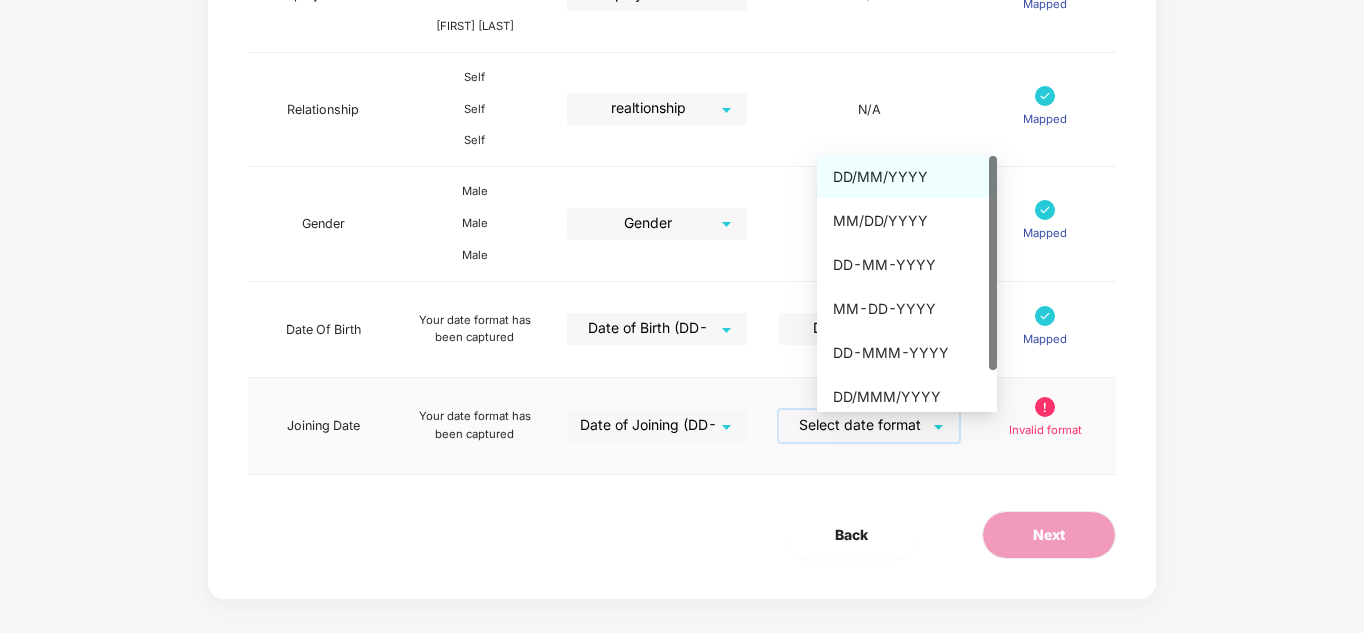 click at bounding box center (862, 425) 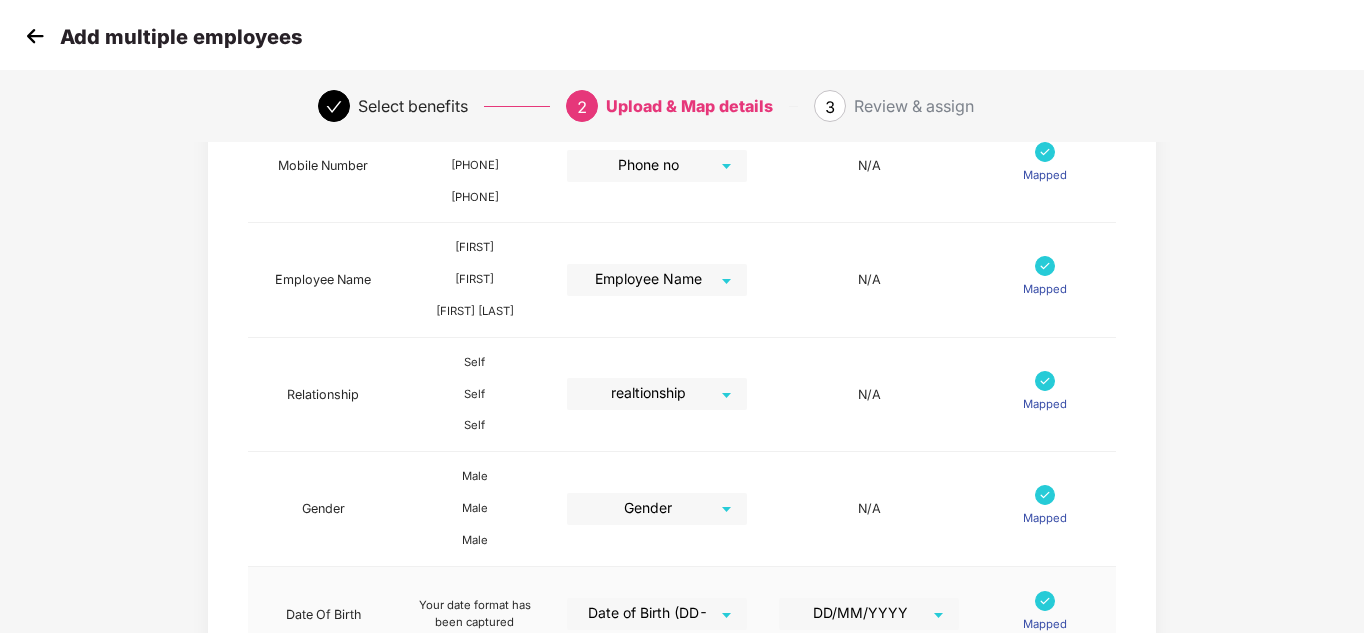 scroll, scrollTop: 765, scrollLeft: 0, axis: vertical 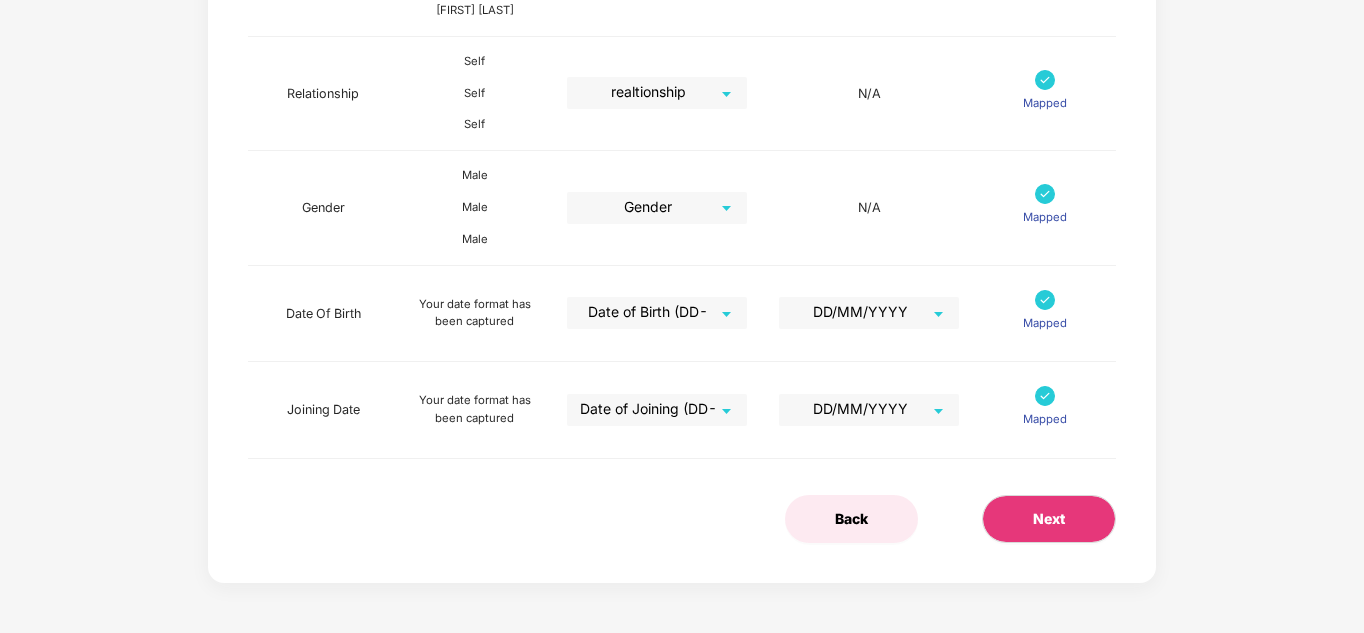 click on "Back" at bounding box center [851, 519] 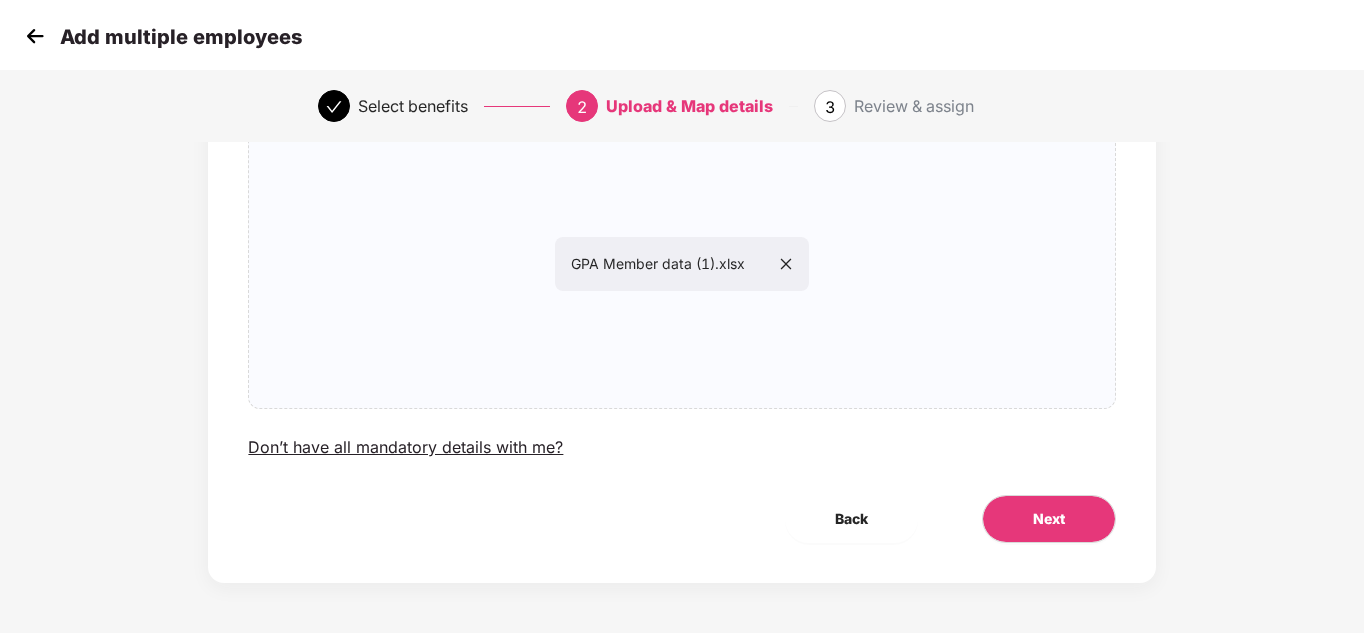 scroll, scrollTop: 170, scrollLeft: 0, axis: vertical 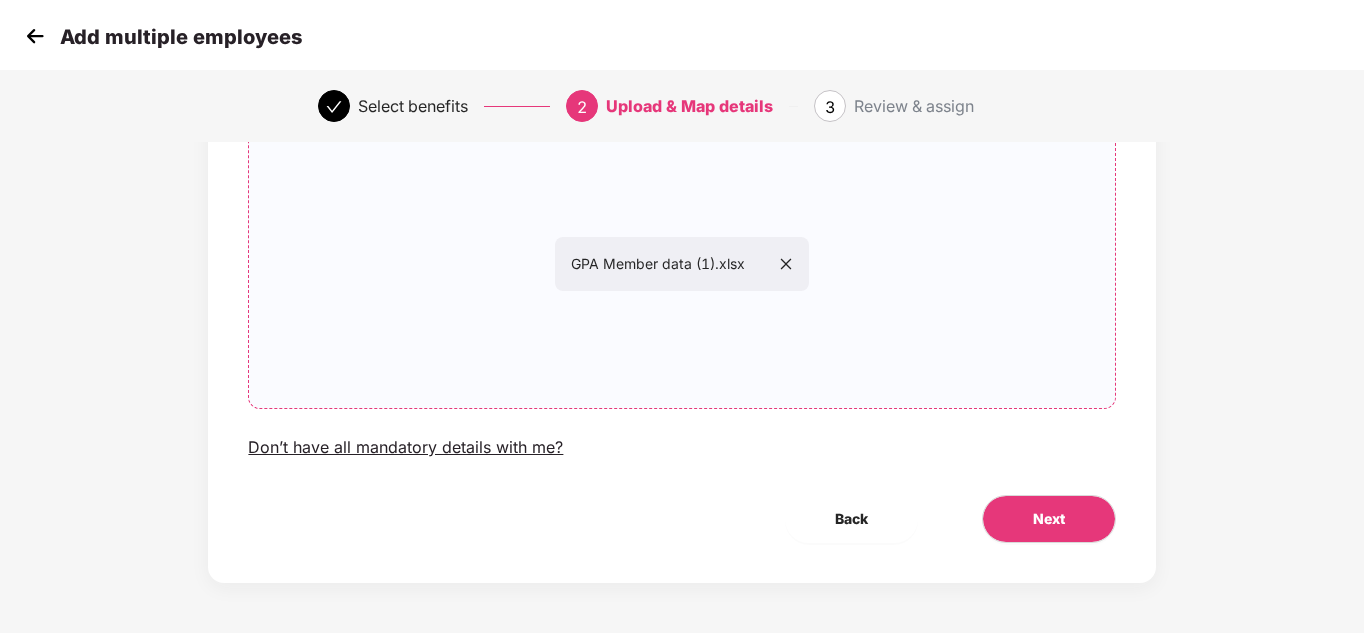 click on "GPA Member data (1).xlsx" at bounding box center (682, 263) 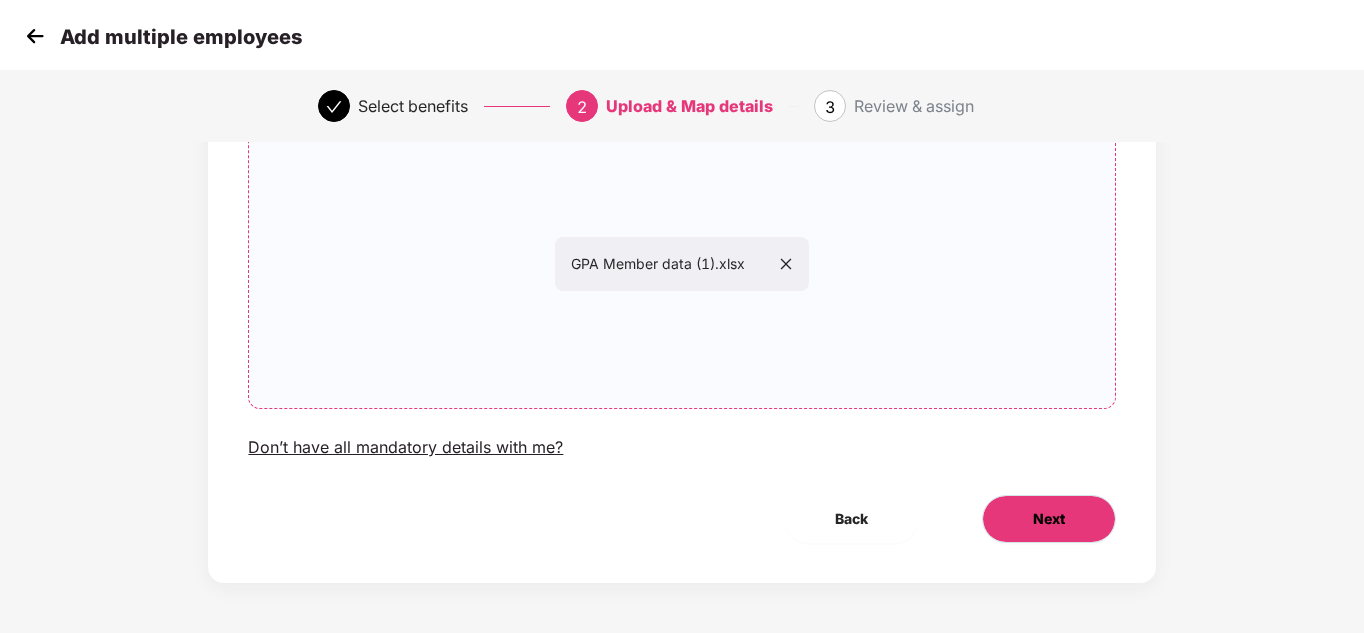 click on "Next" at bounding box center (1049, 519) 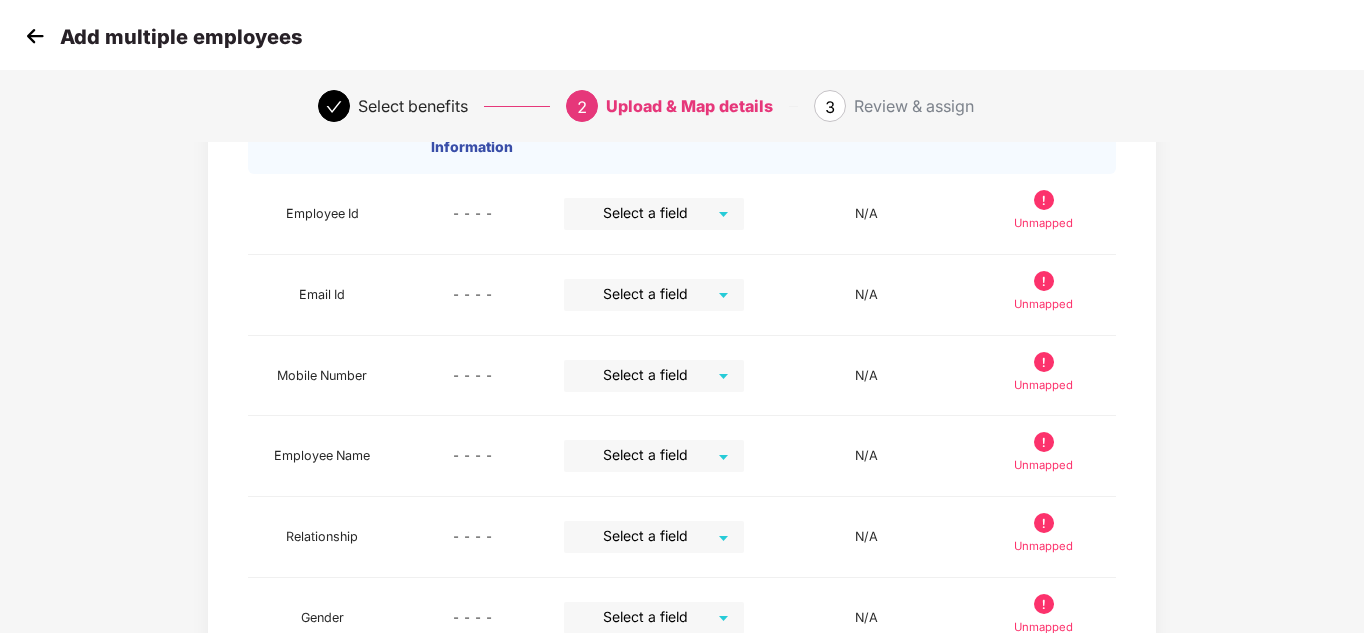scroll, scrollTop: 0, scrollLeft: 0, axis: both 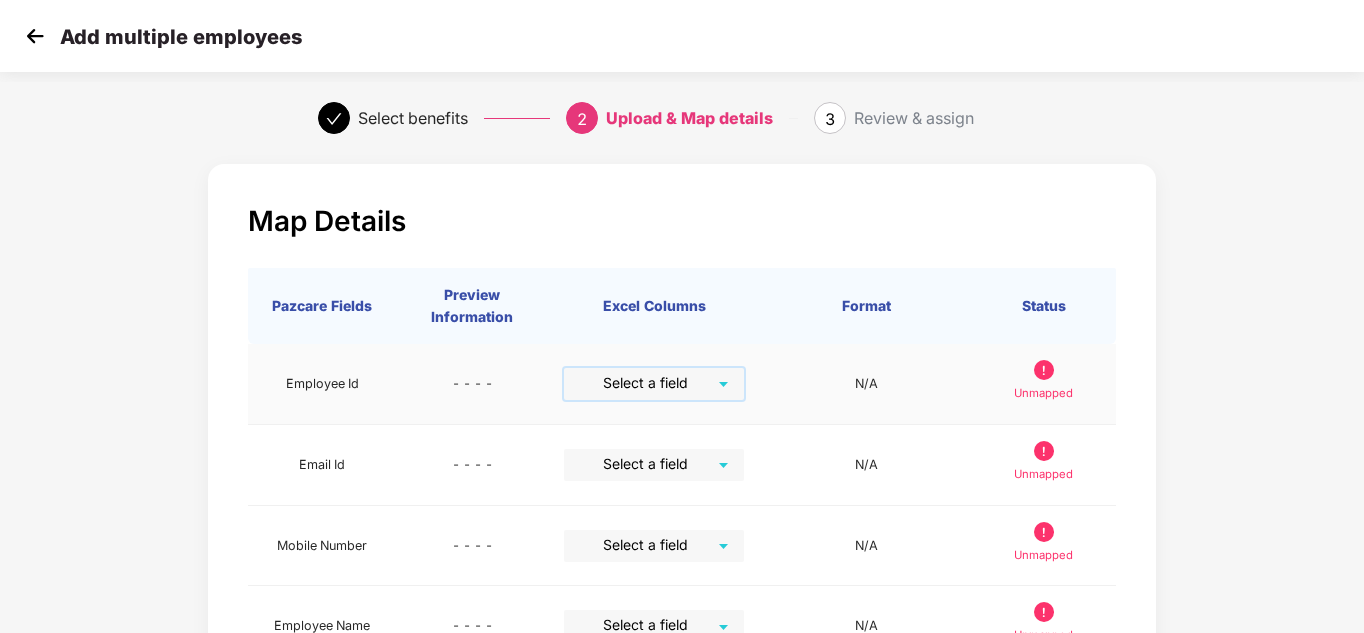 click at bounding box center (647, 383) 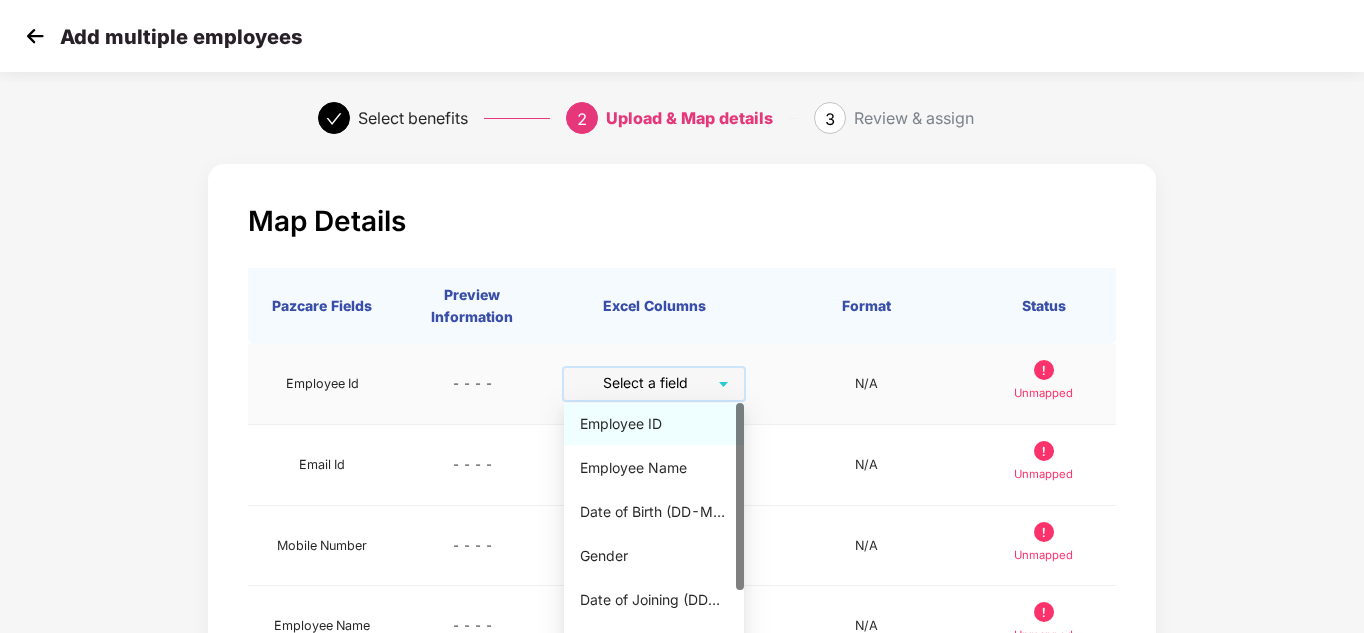 click on "Employee ID" at bounding box center [654, 424] 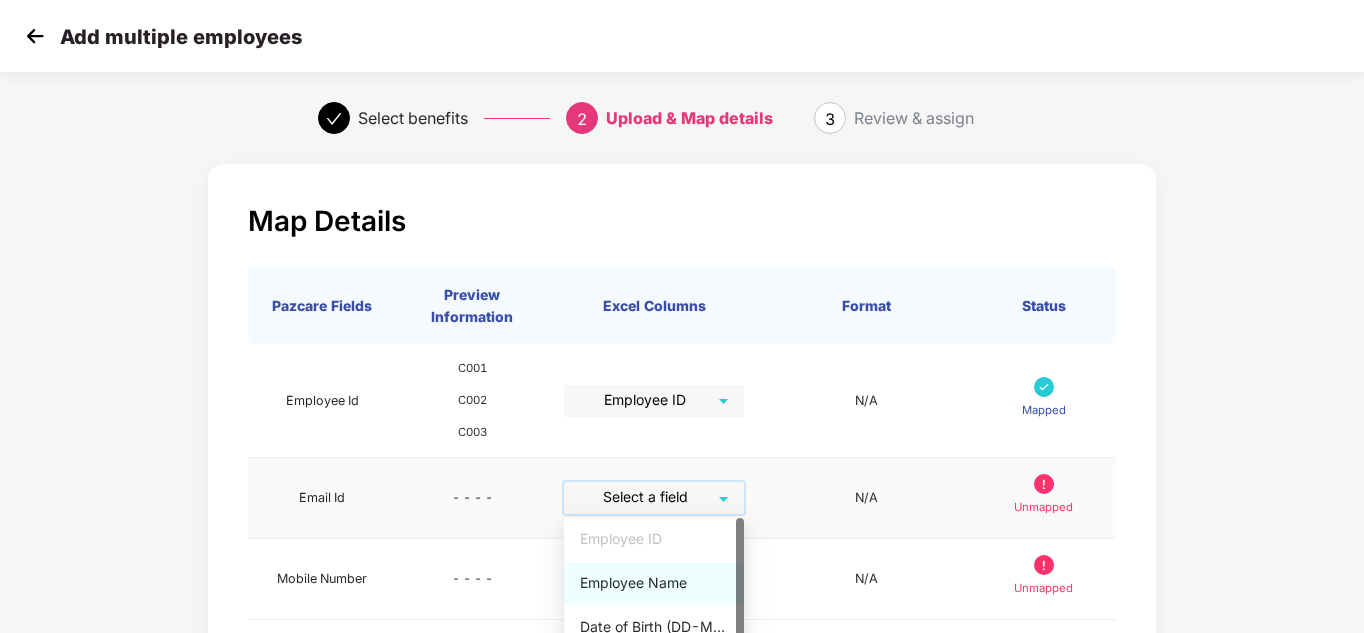 click at bounding box center (647, 497) 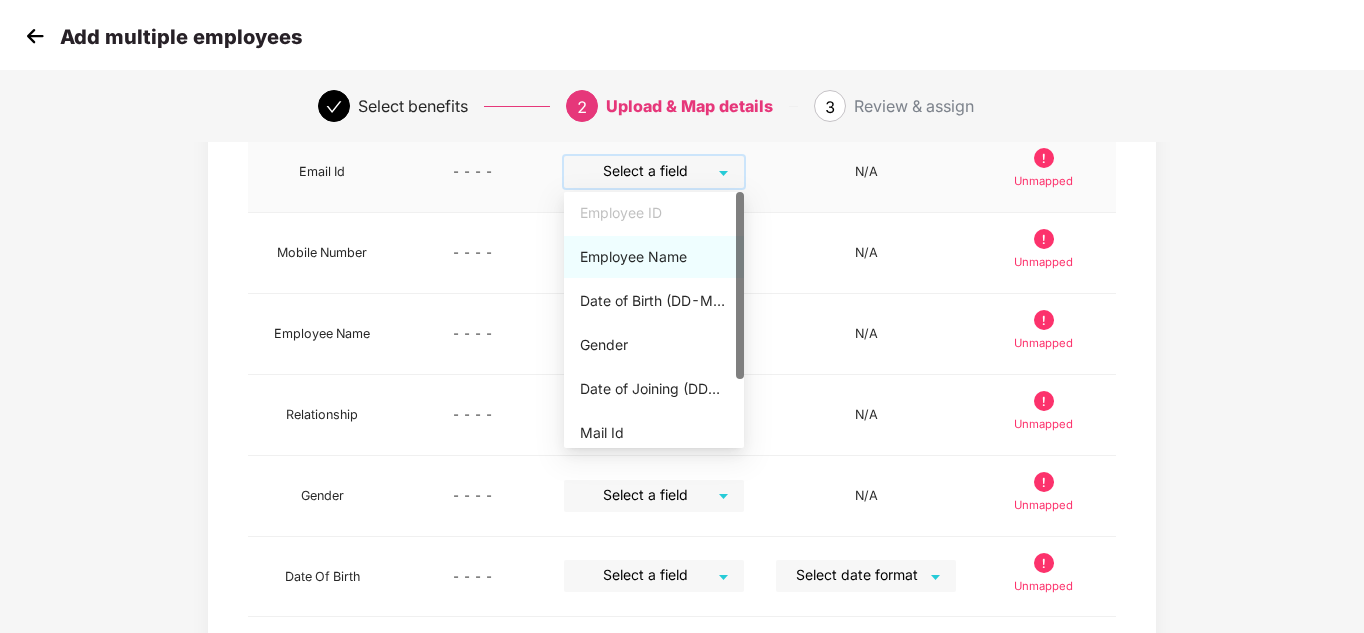 scroll, scrollTop: 327, scrollLeft: 0, axis: vertical 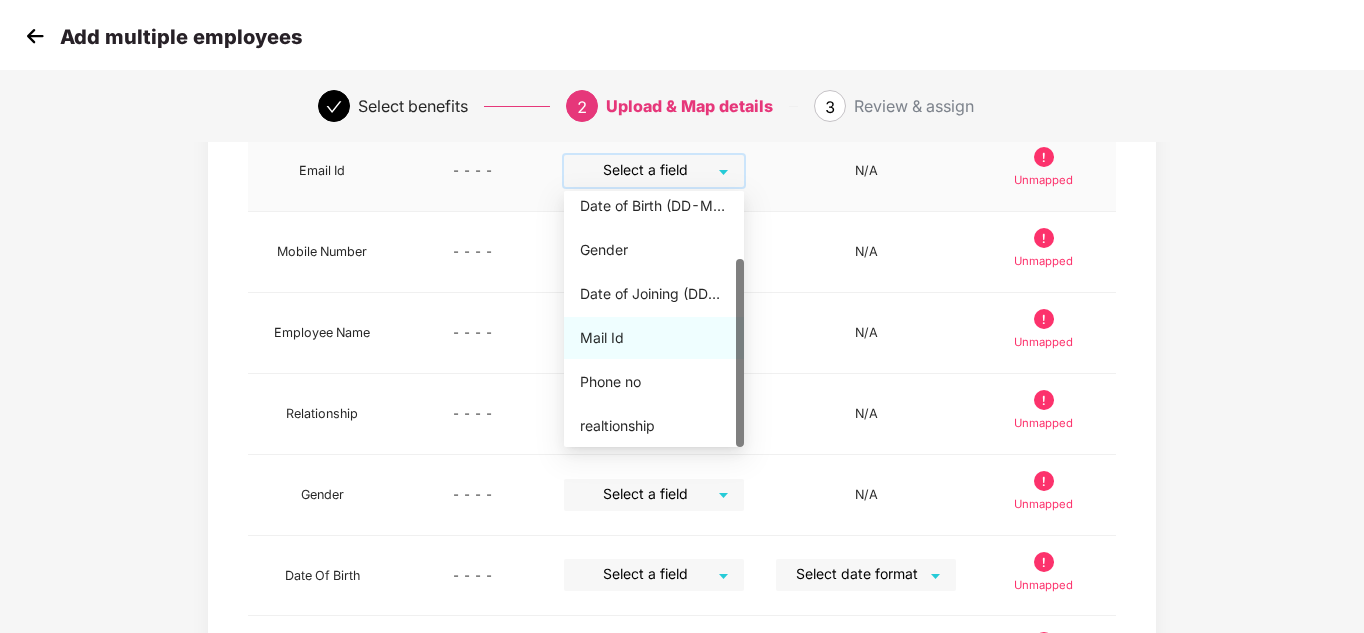 click on "Mail Id" at bounding box center [654, 338] 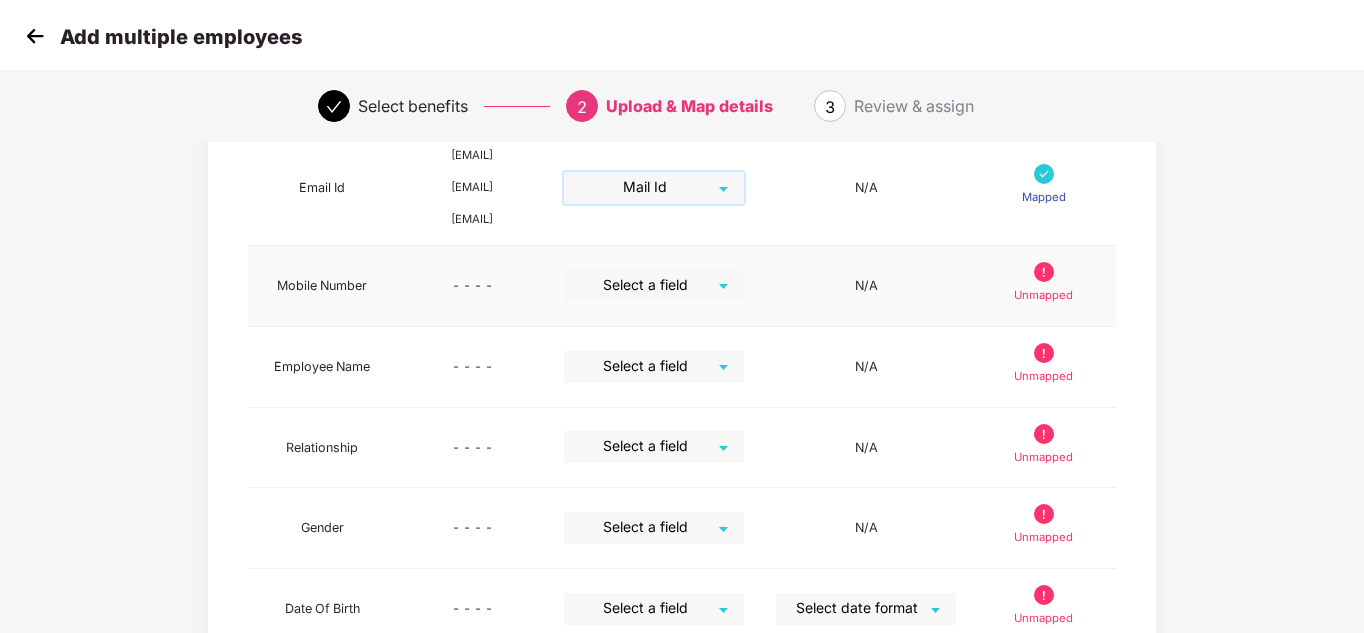 click at bounding box center [647, 285] 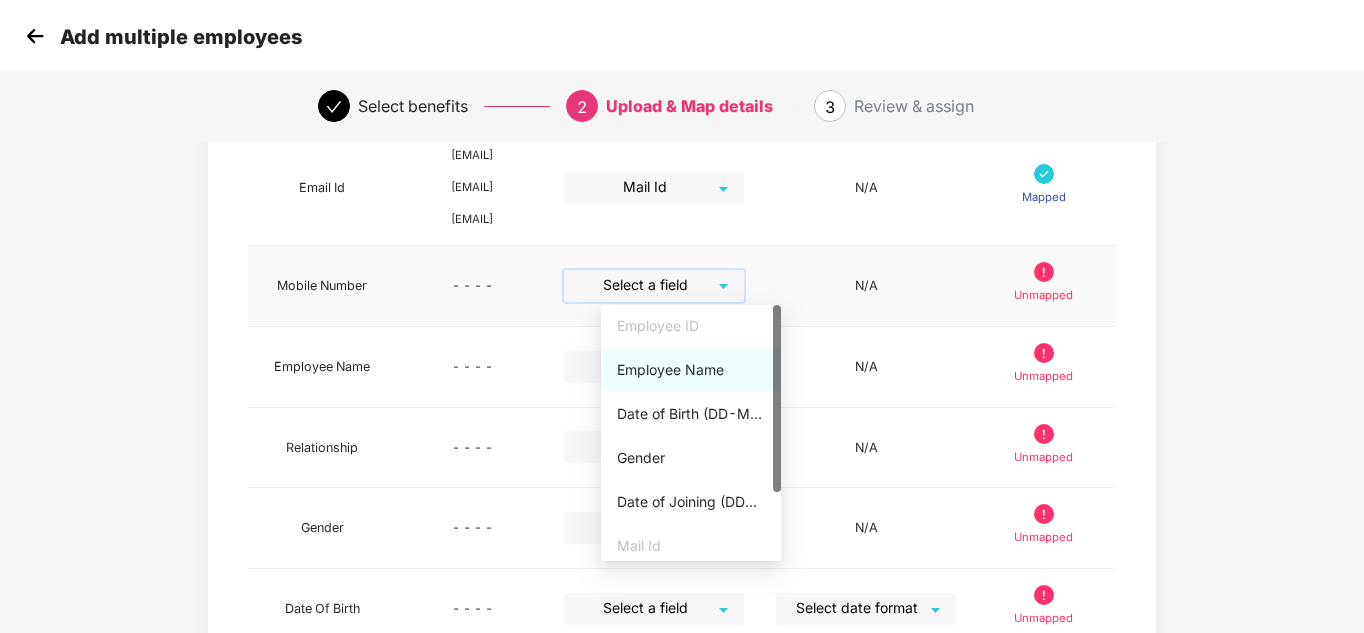 scroll, scrollTop: 90, scrollLeft: 0, axis: vertical 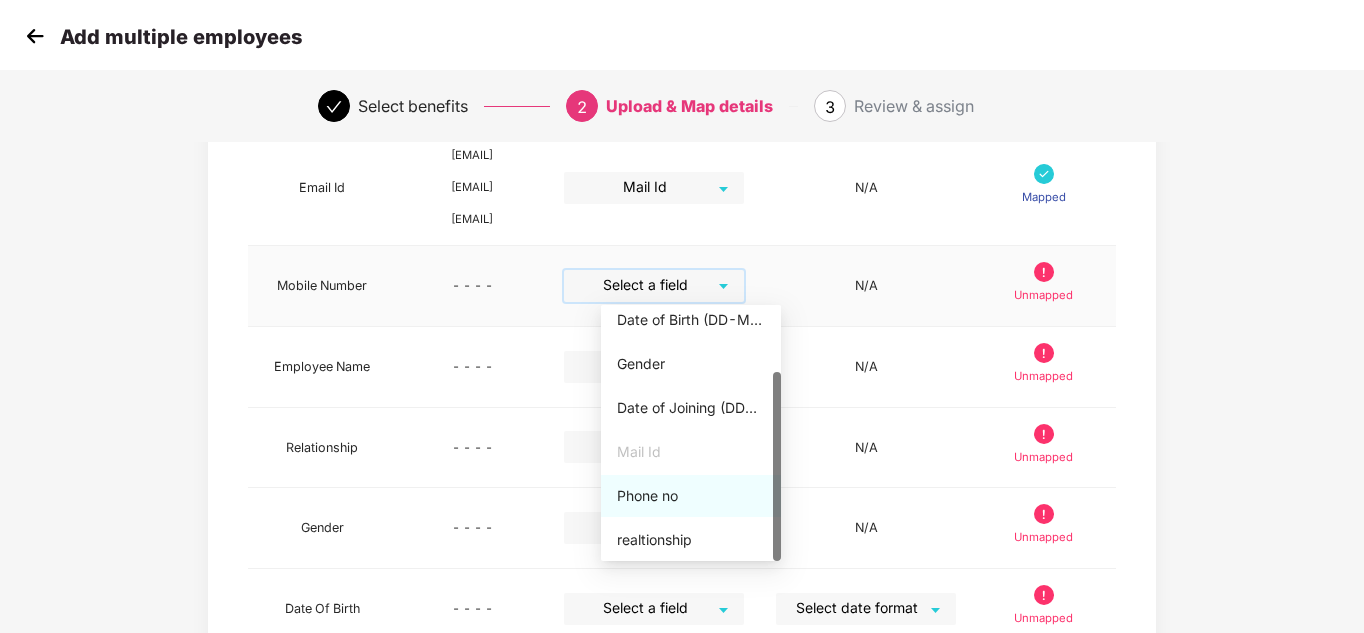 click on "Phone no" at bounding box center [691, 496] 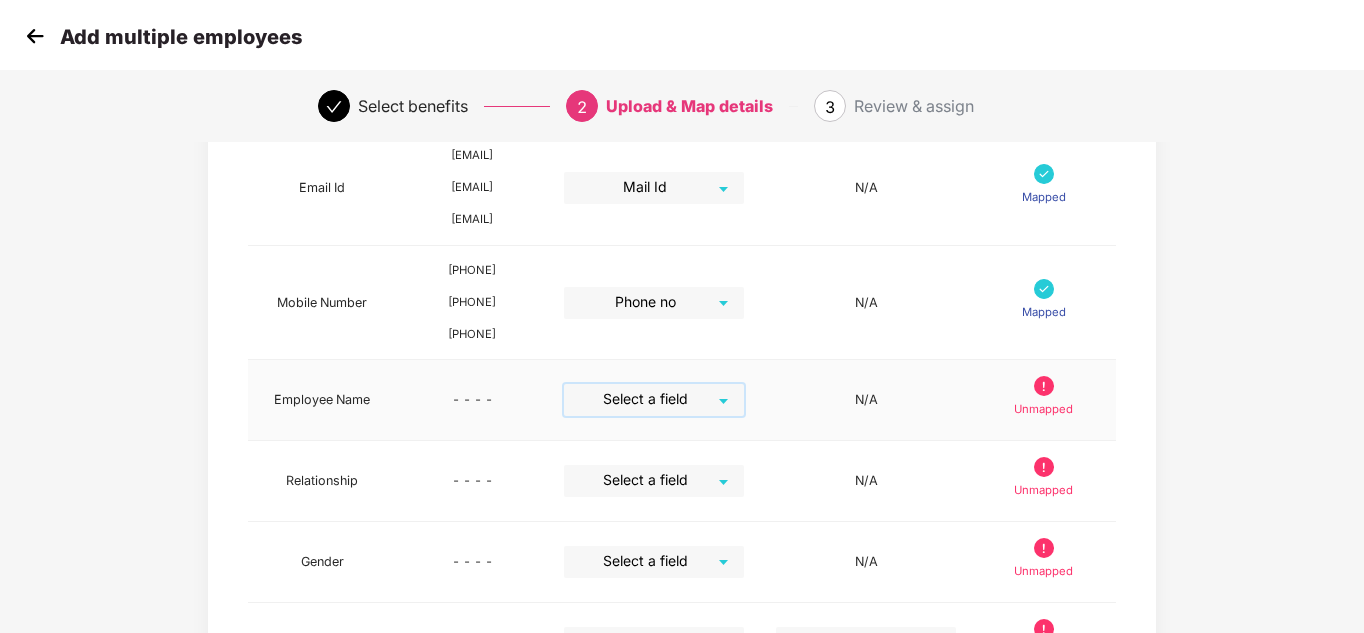 click at bounding box center [647, 399] 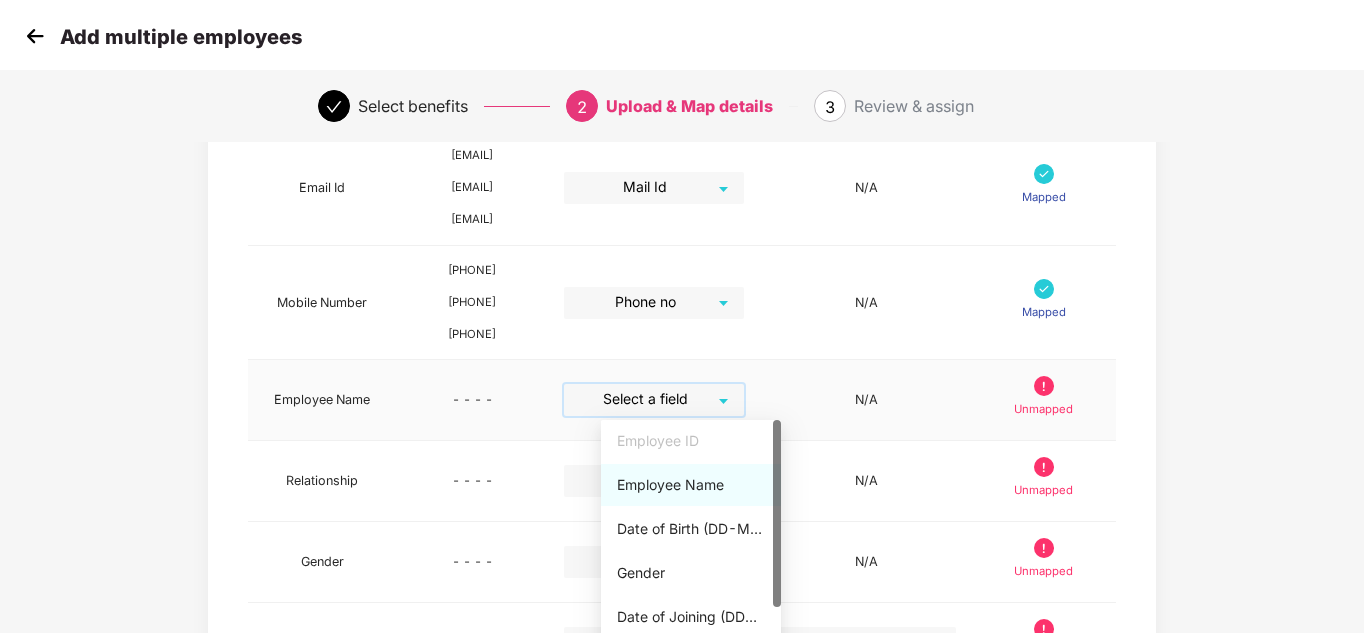 click on "Employee Name" at bounding box center [691, 485] 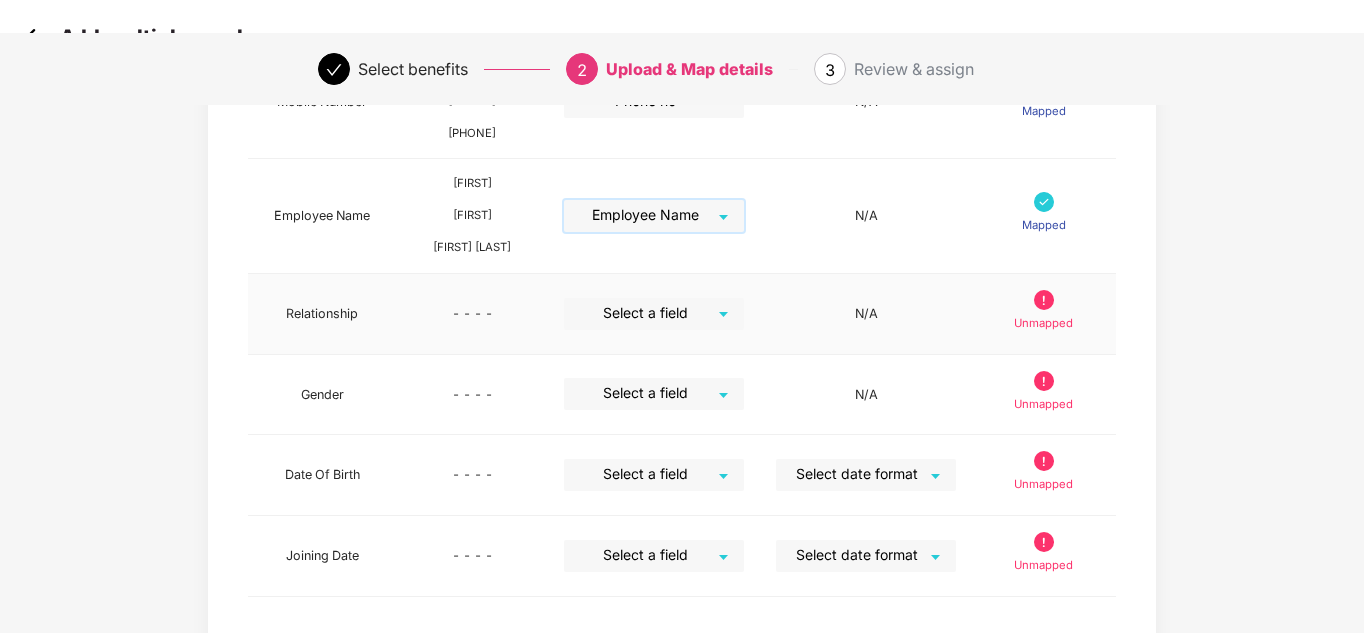 scroll, scrollTop: 533, scrollLeft: 0, axis: vertical 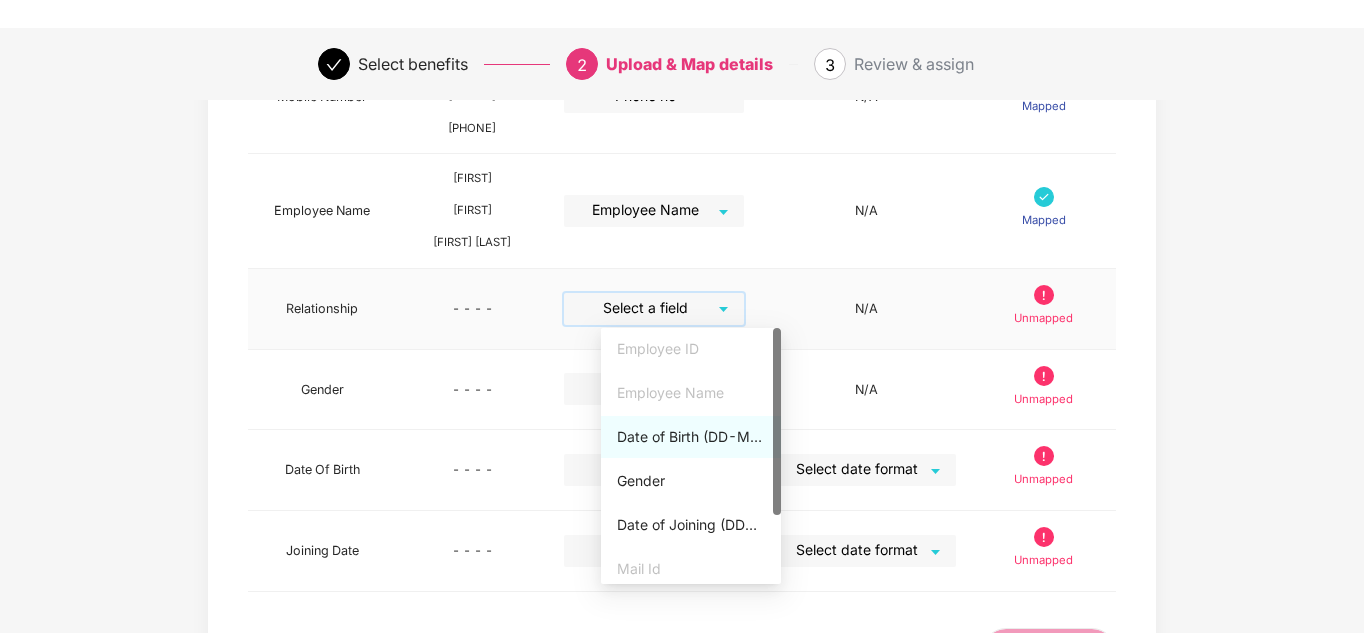 click at bounding box center [647, 308] 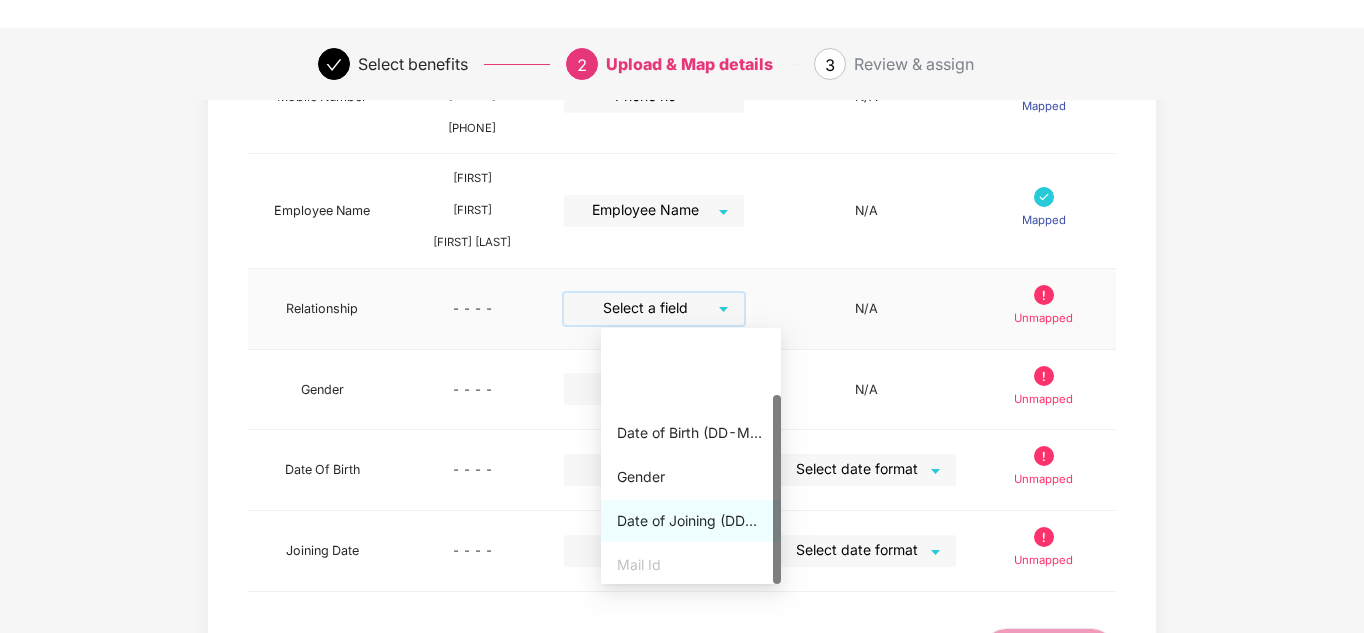 scroll, scrollTop: 90, scrollLeft: 0, axis: vertical 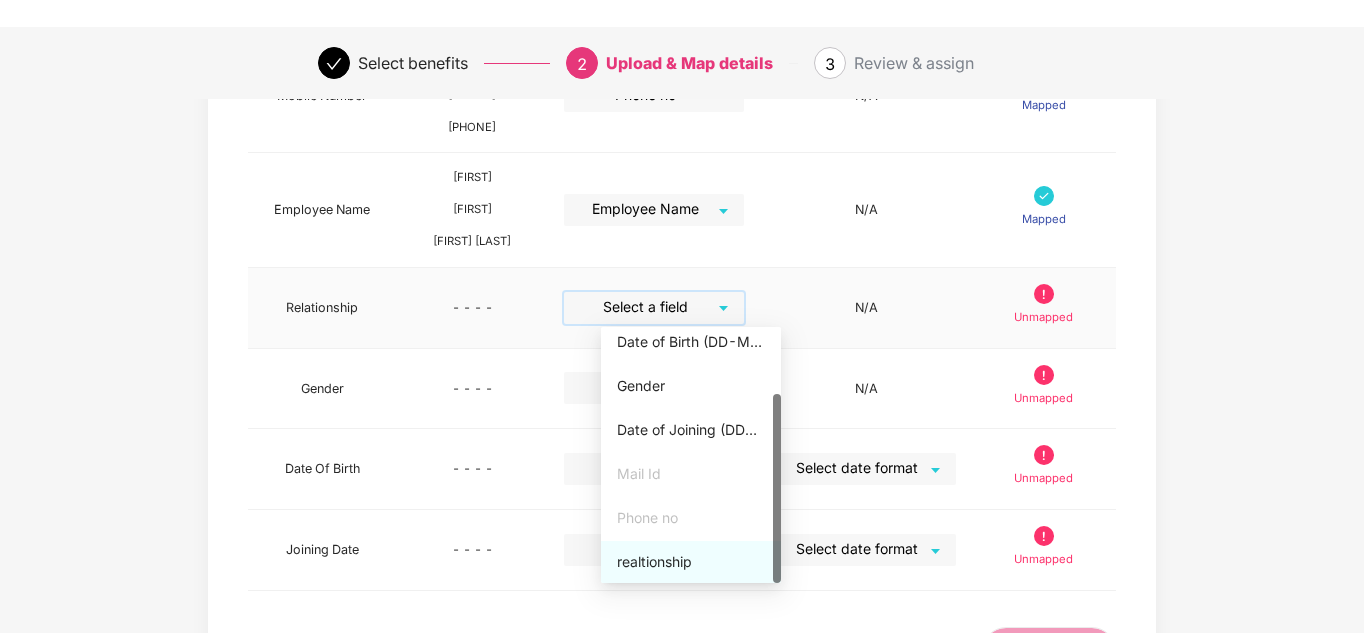 click on "realtionship" at bounding box center [691, 562] 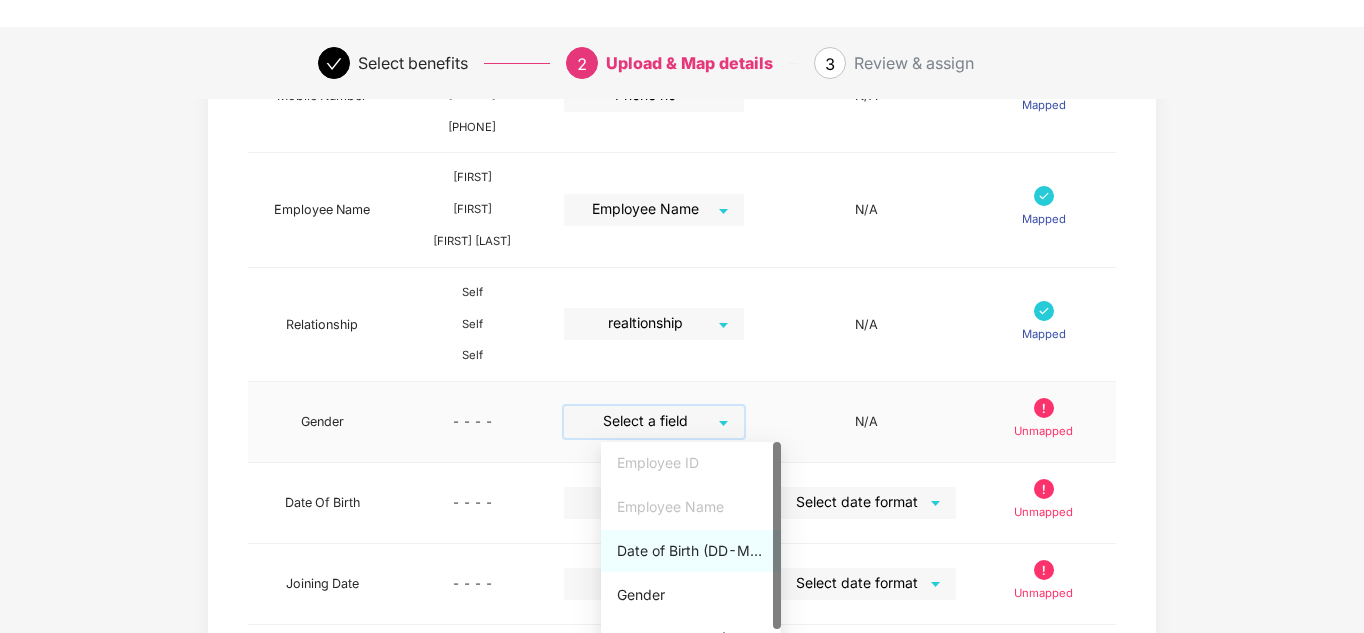 click at bounding box center (647, 421) 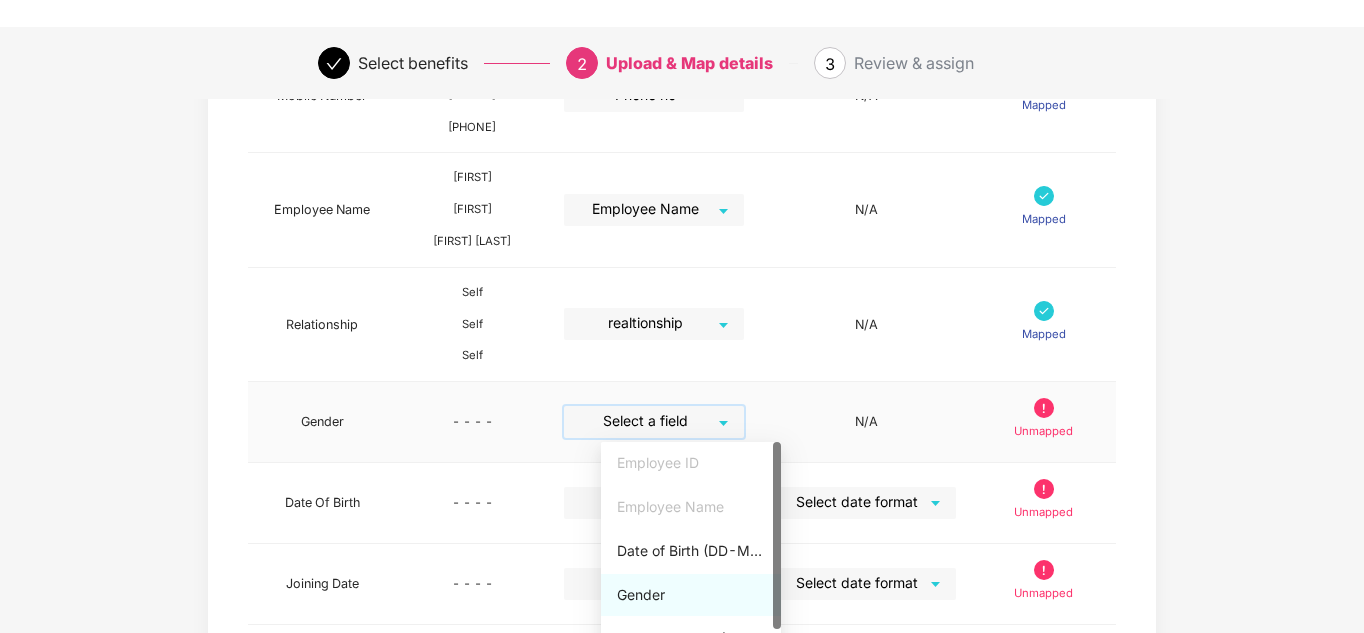 click on "Gender" at bounding box center (691, 595) 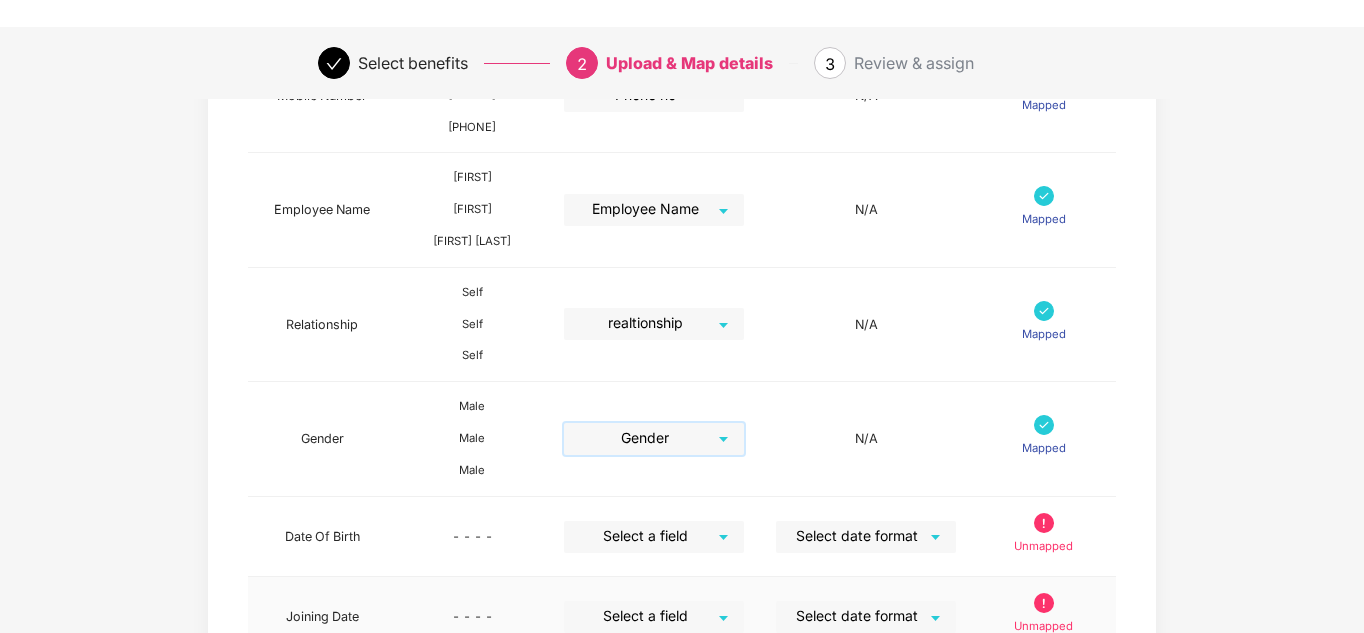 scroll, scrollTop: 733, scrollLeft: 0, axis: vertical 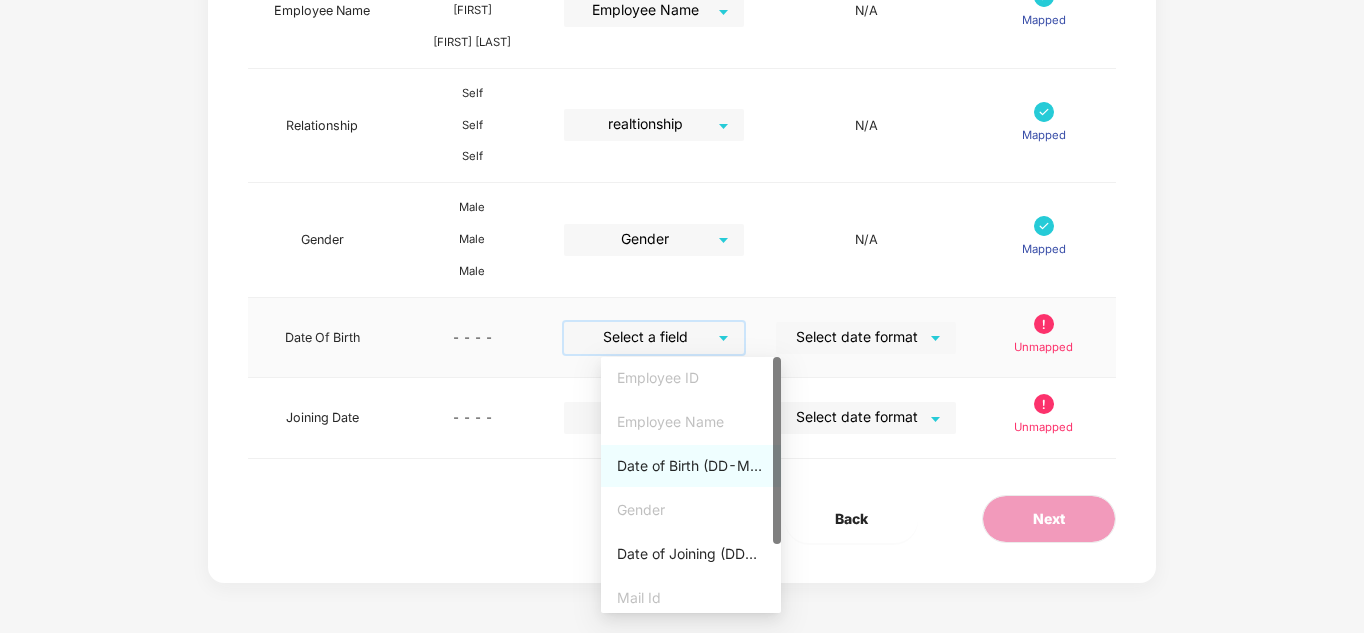 click at bounding box center (647, 337) 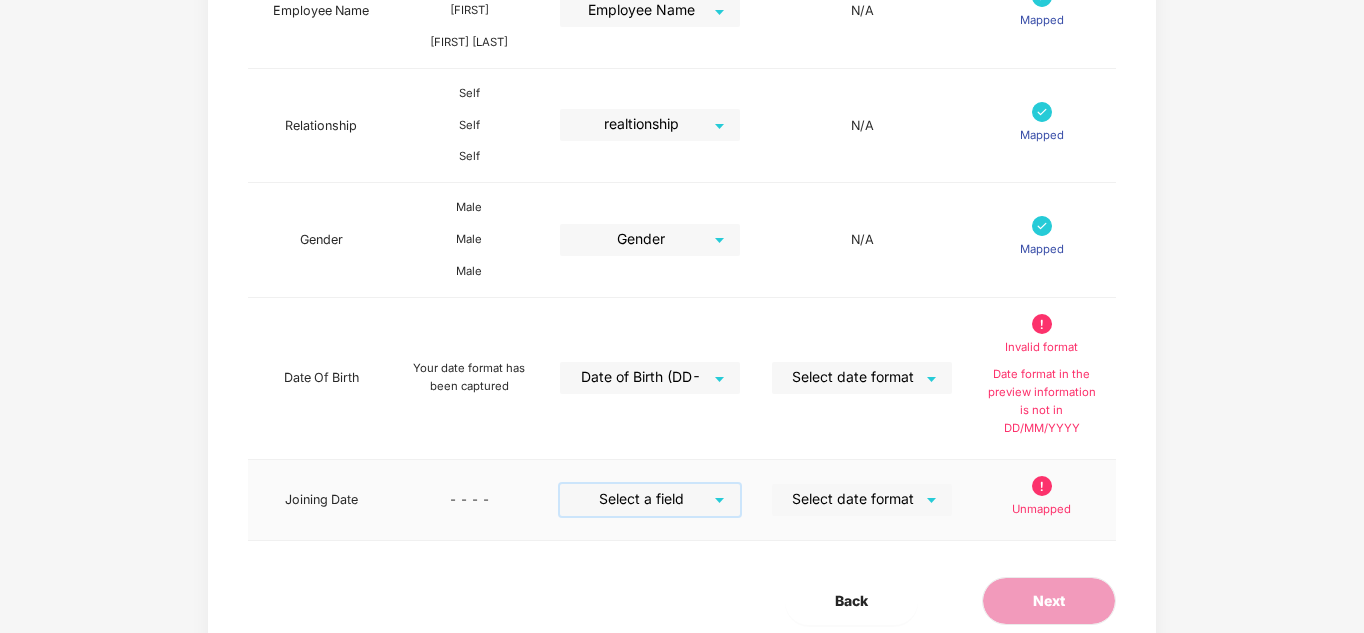 click at bounding box center [643, 499] 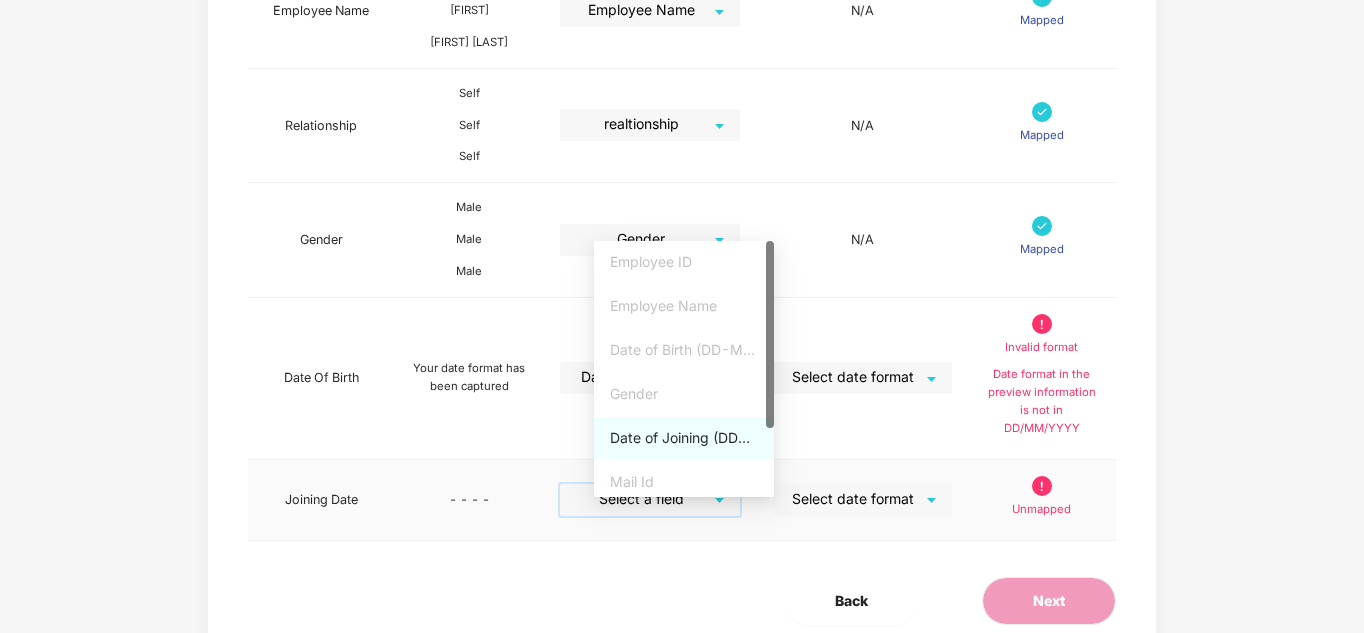 click on "Date of Joining
(DD-MMM-YYYY)" at bounding box center (684, 438) 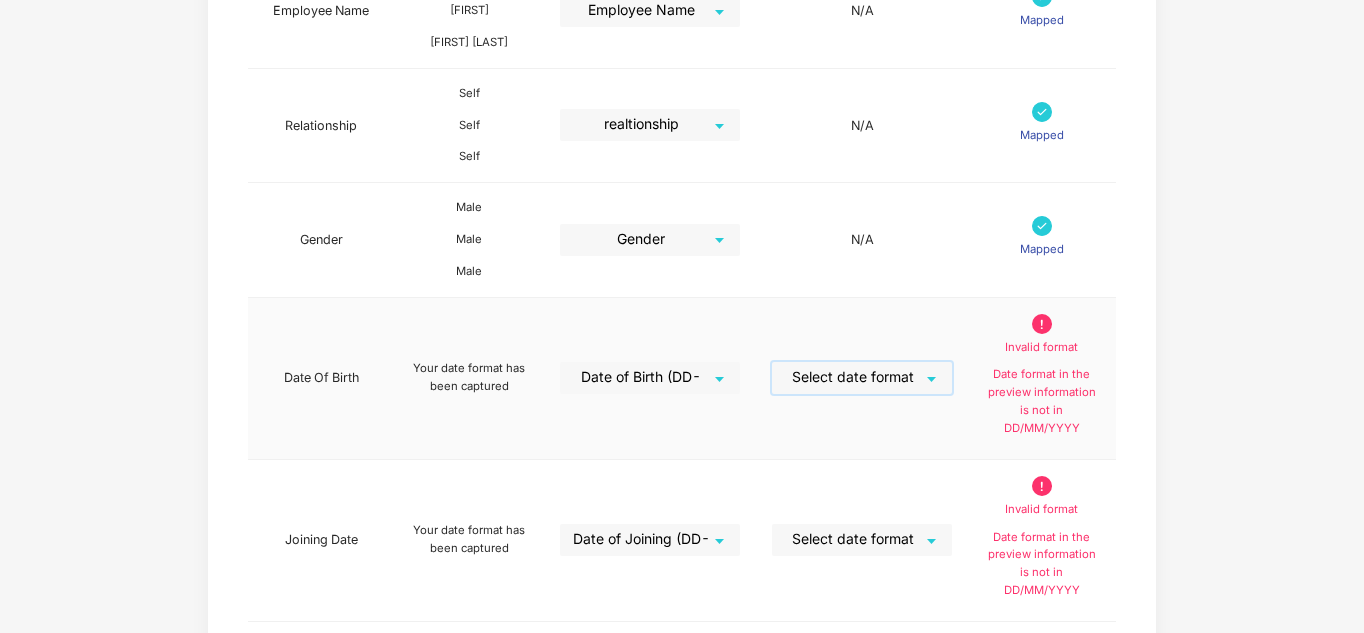 click at bounding box center (855, 377) 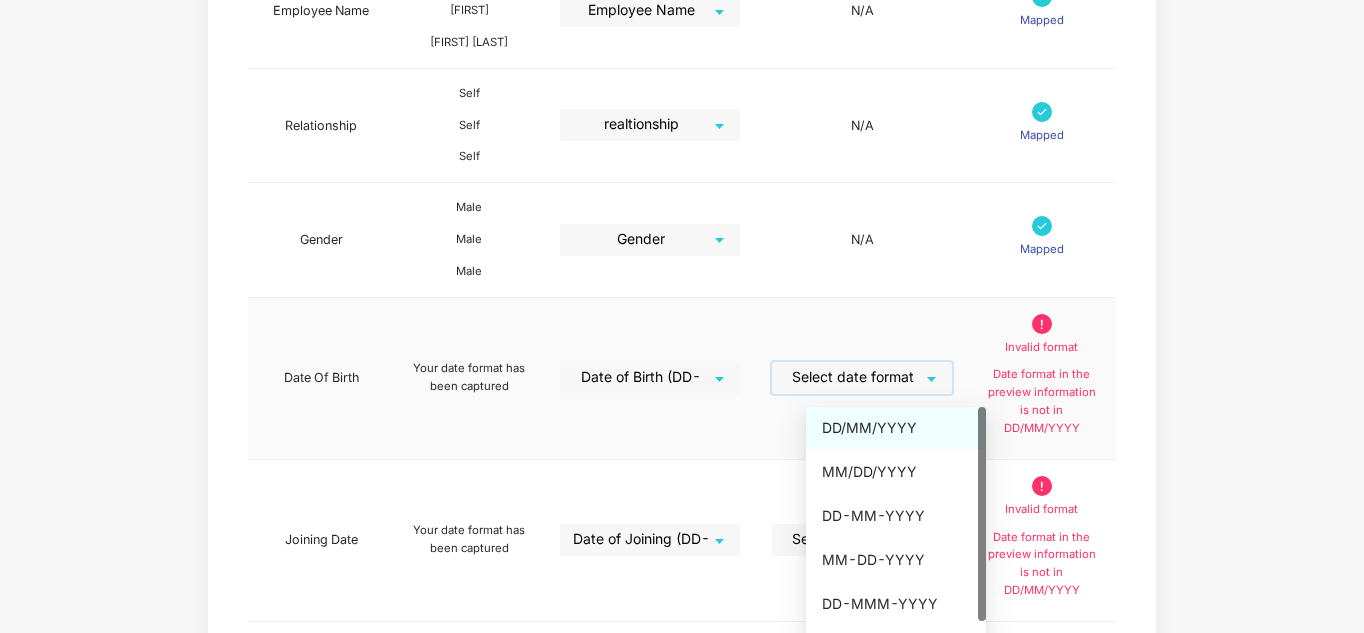 click on "DD/MM/YYYY" at bounding box center [896, 428] 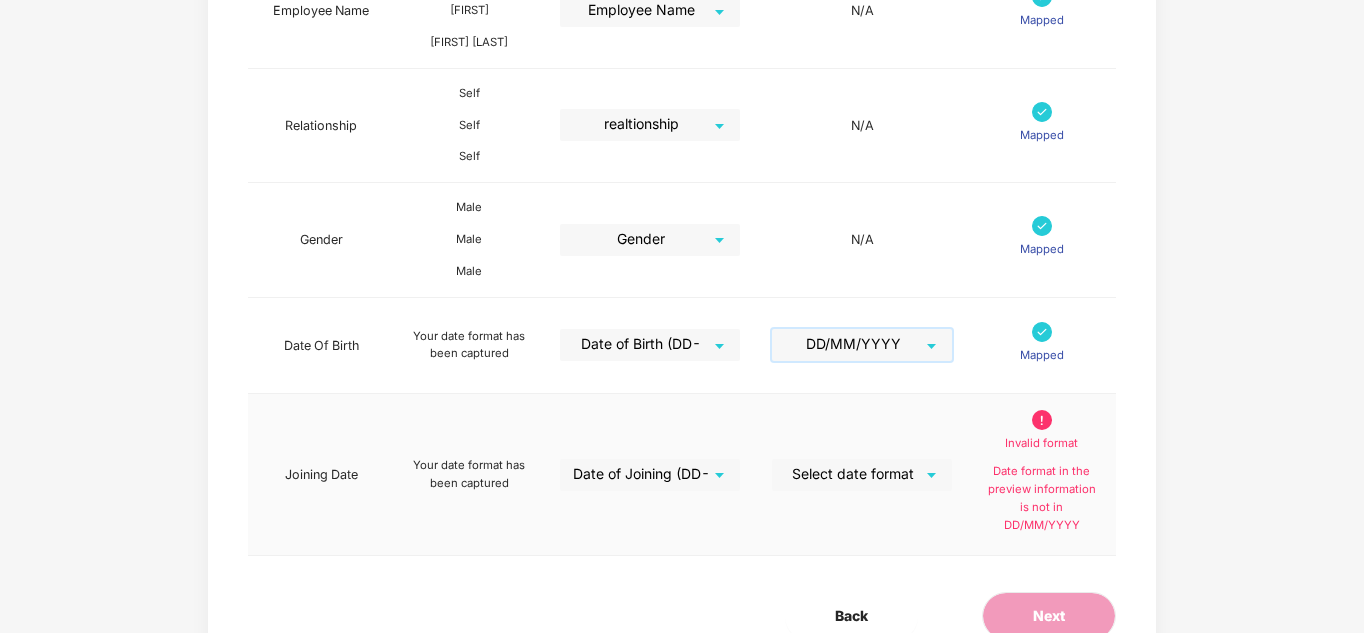 scroll, scrollTop: 848, scrollLeft: 0, axis: vertical 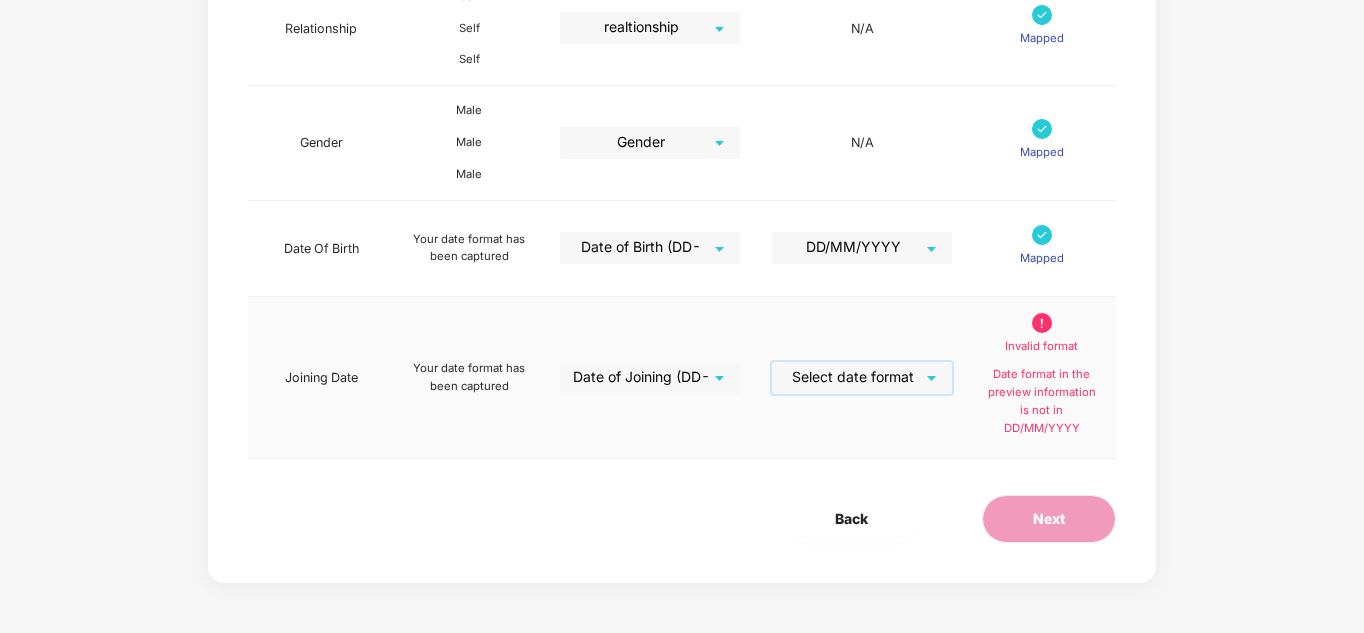click at bounding box center (855, 377) 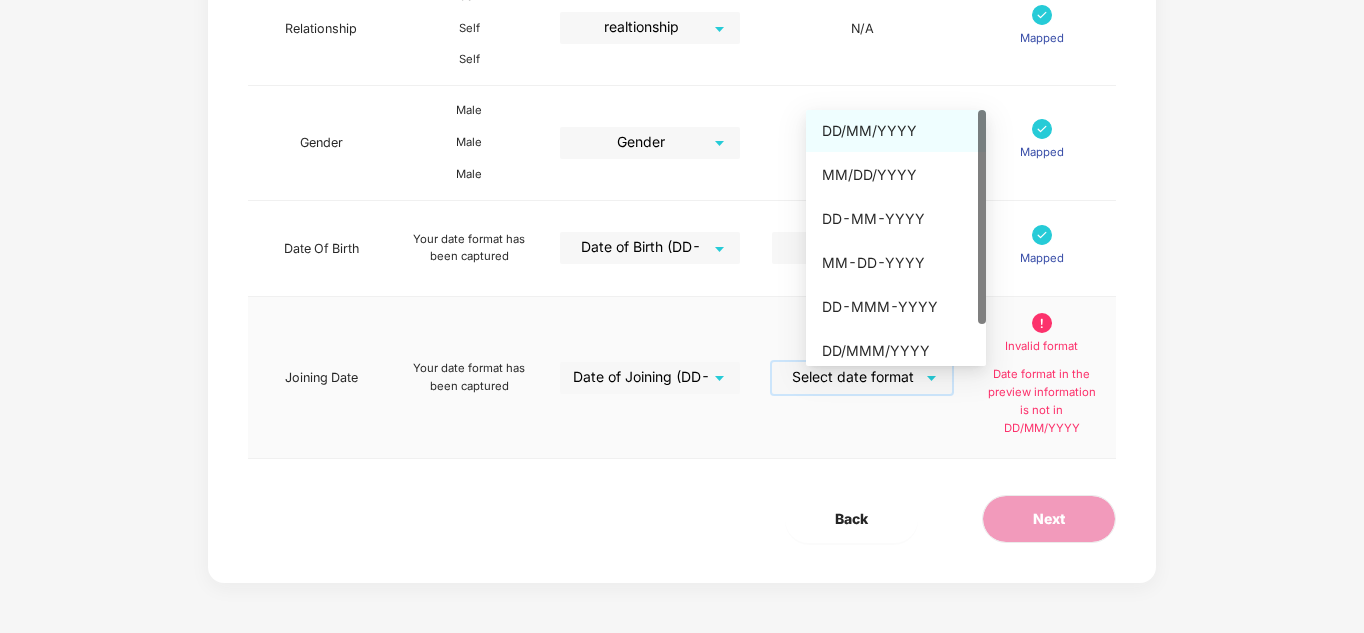 click on "DD/MM/YYYY" at bounding box center [896, 131] 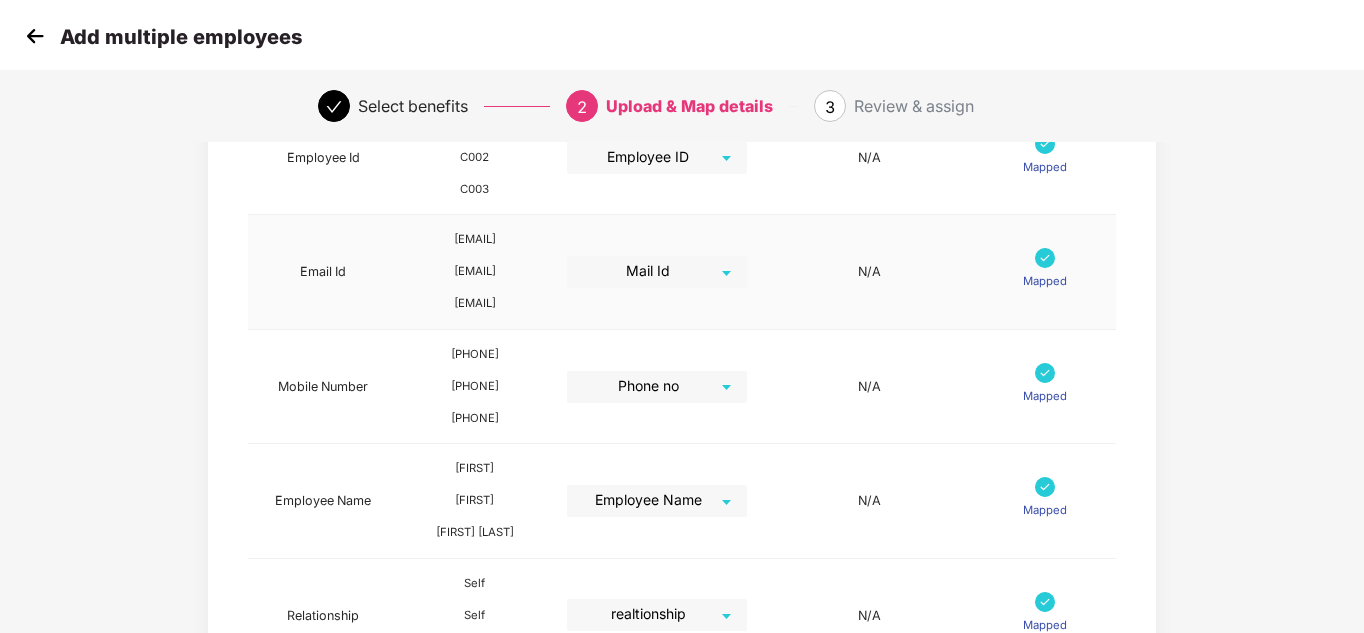 scroll, scrollTop: 765, scrollLeft: 0, axis: vertical 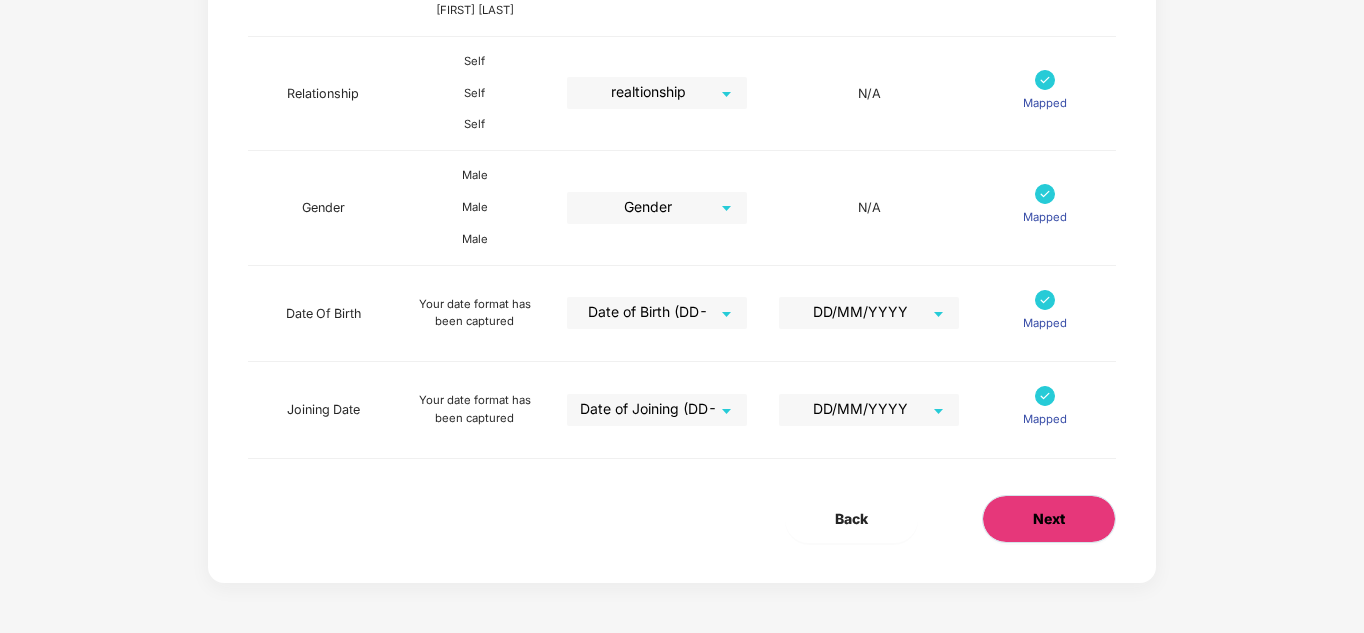 click on "Next" at bounding box center [1049, 519] 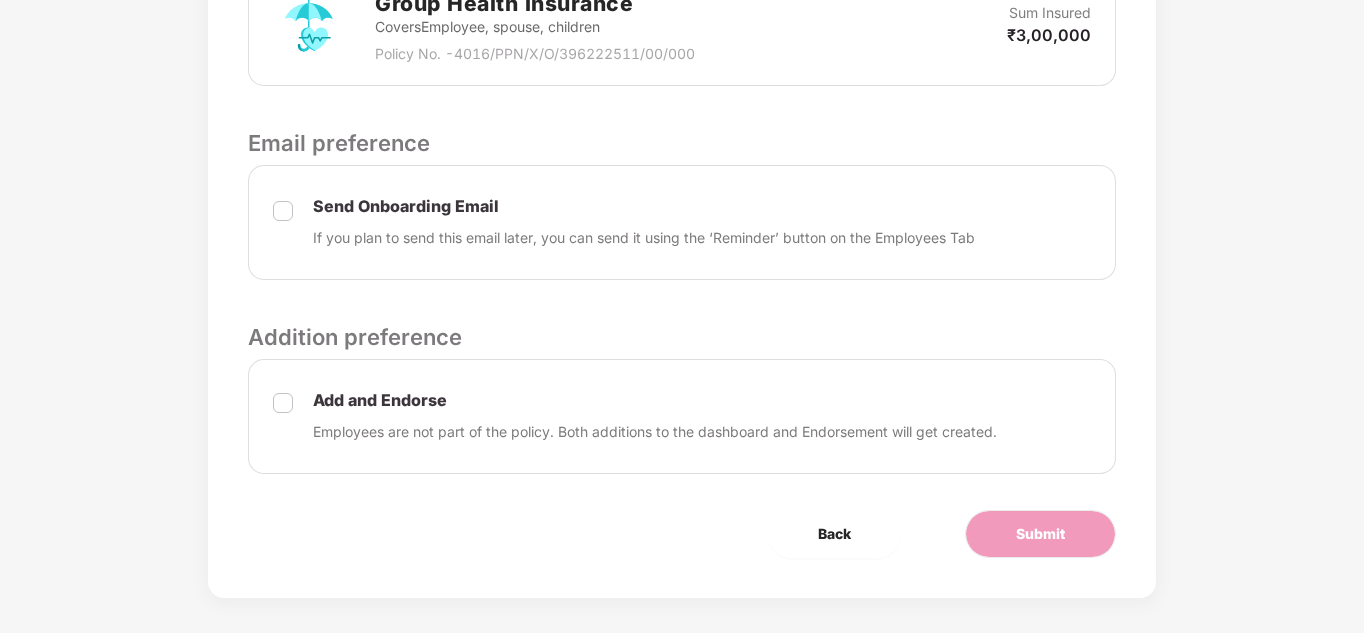 scroll, scrollTop: 685, scrollLeft: 0, axis: vertical 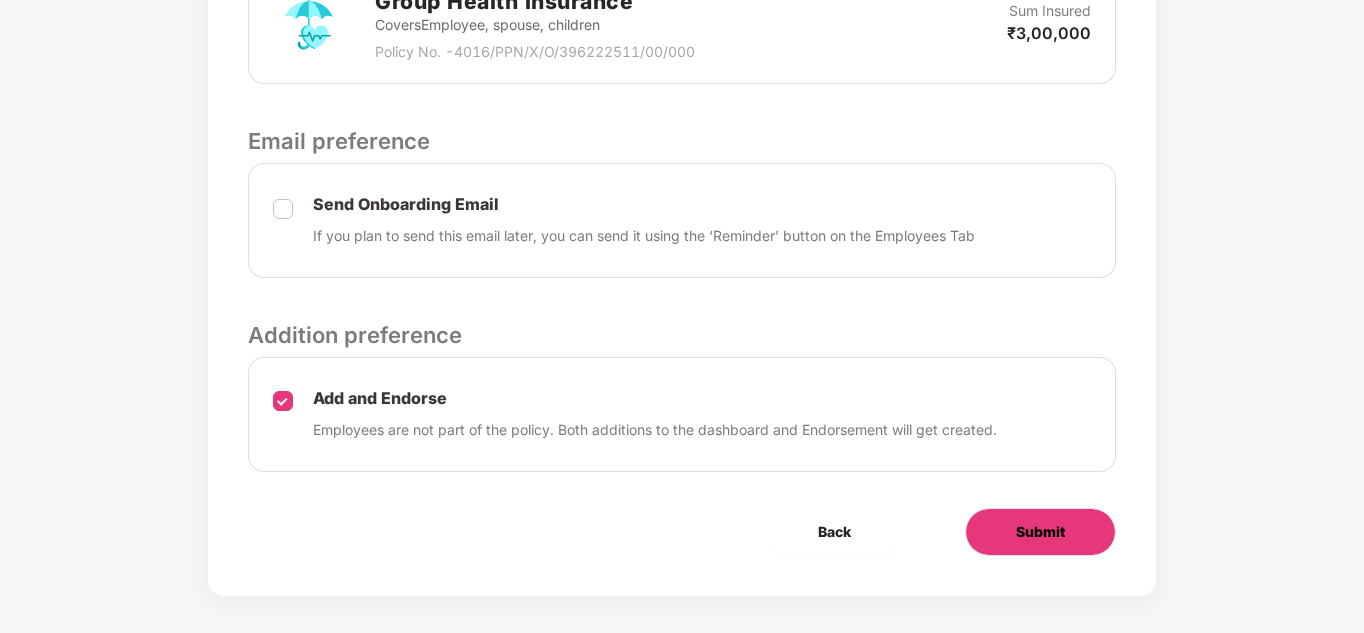 click on "Submit" at bounding box center [1040, 532] 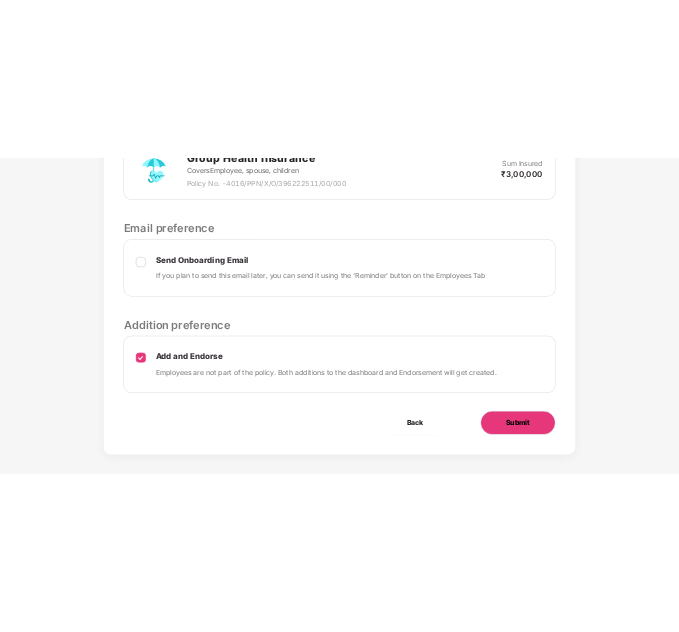 scroll, scrollTop: 0, scrollLeft: 0, axis: both 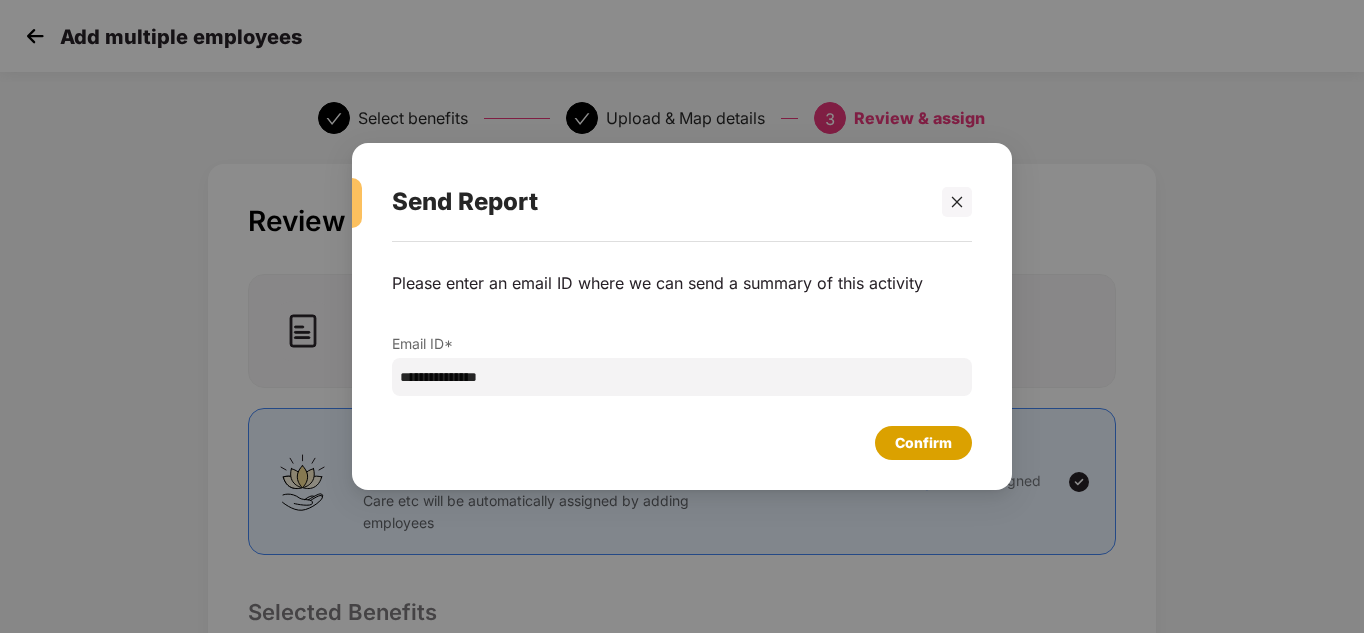 click on "Confirm" at bounding box center (923, 443) 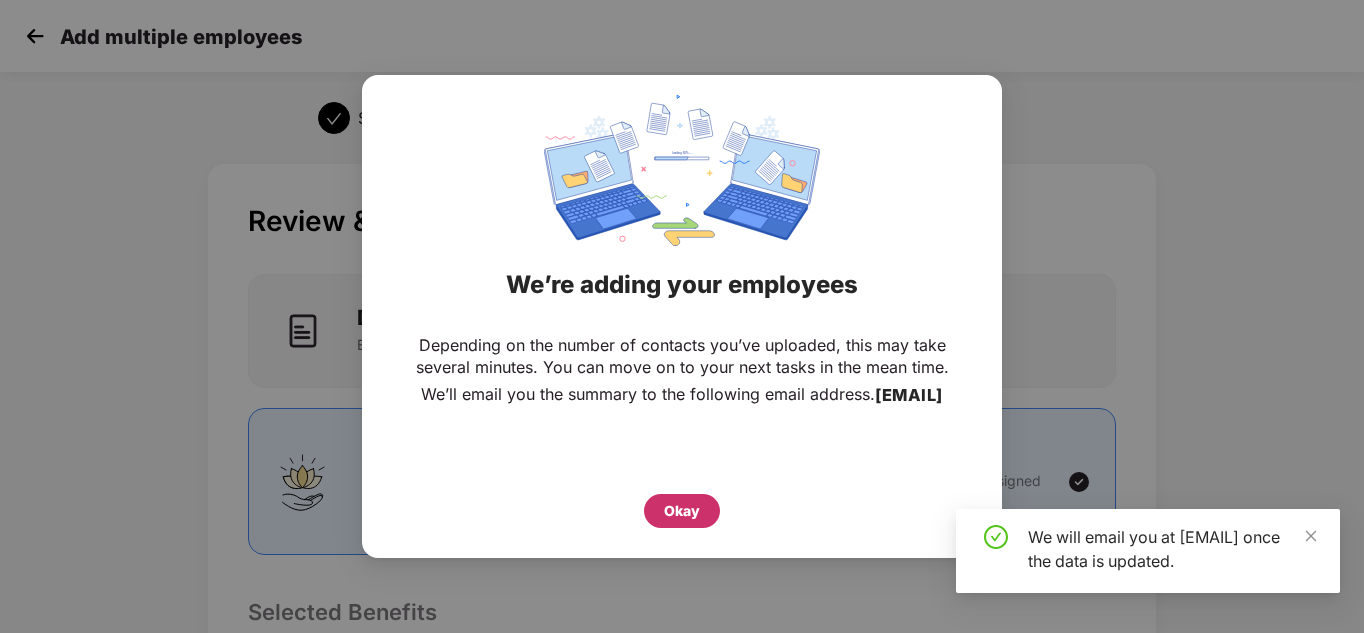 click on "Okay" at bounding box center (682, 511) 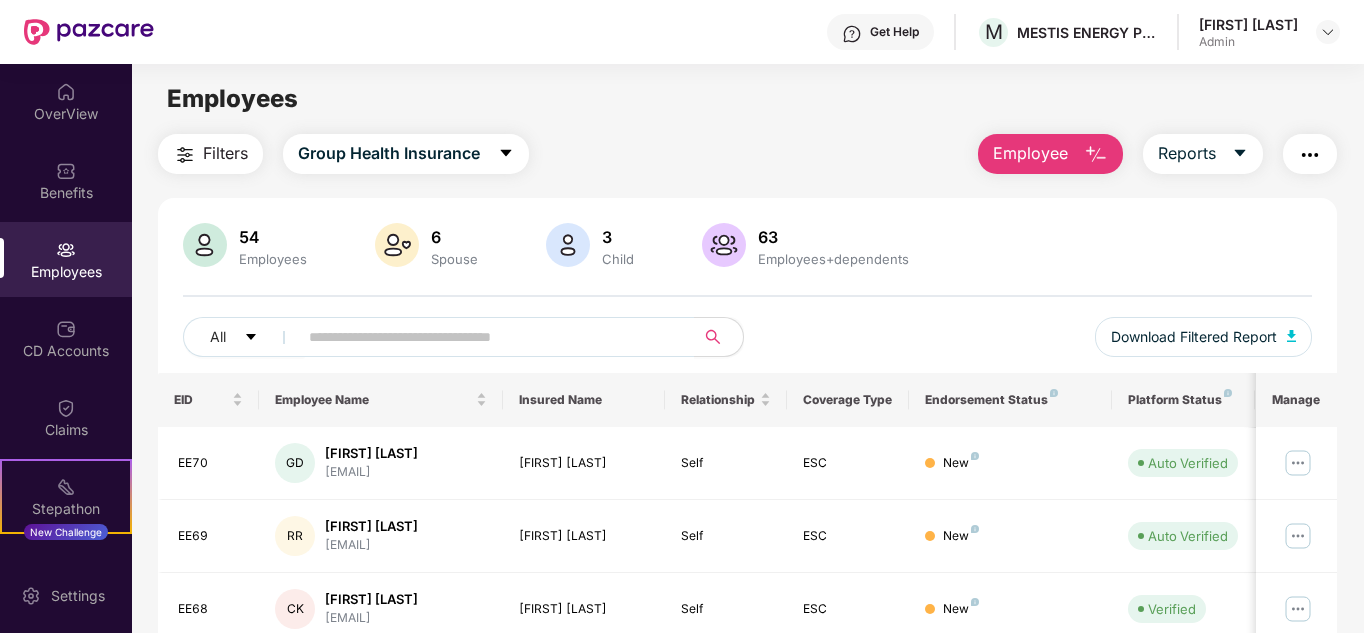click on "Employee" at bounding box center (1030, 153) 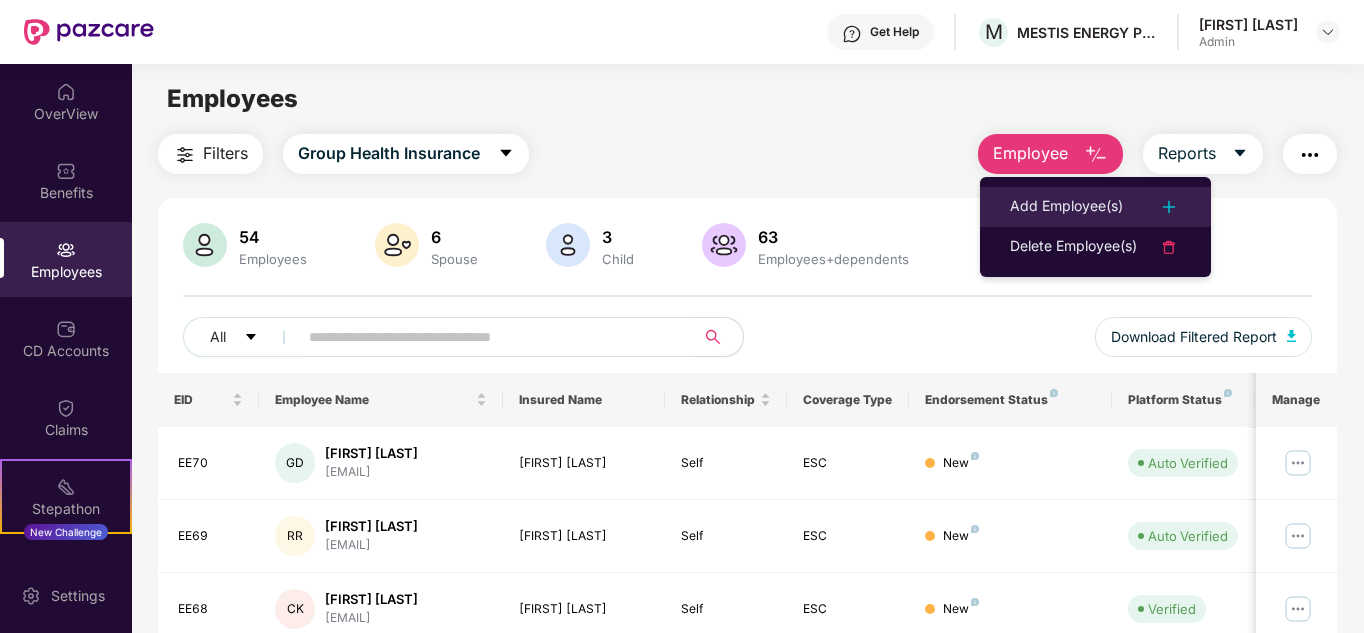 click on "Add Employee(s)" at bounding box center [1066, 207] 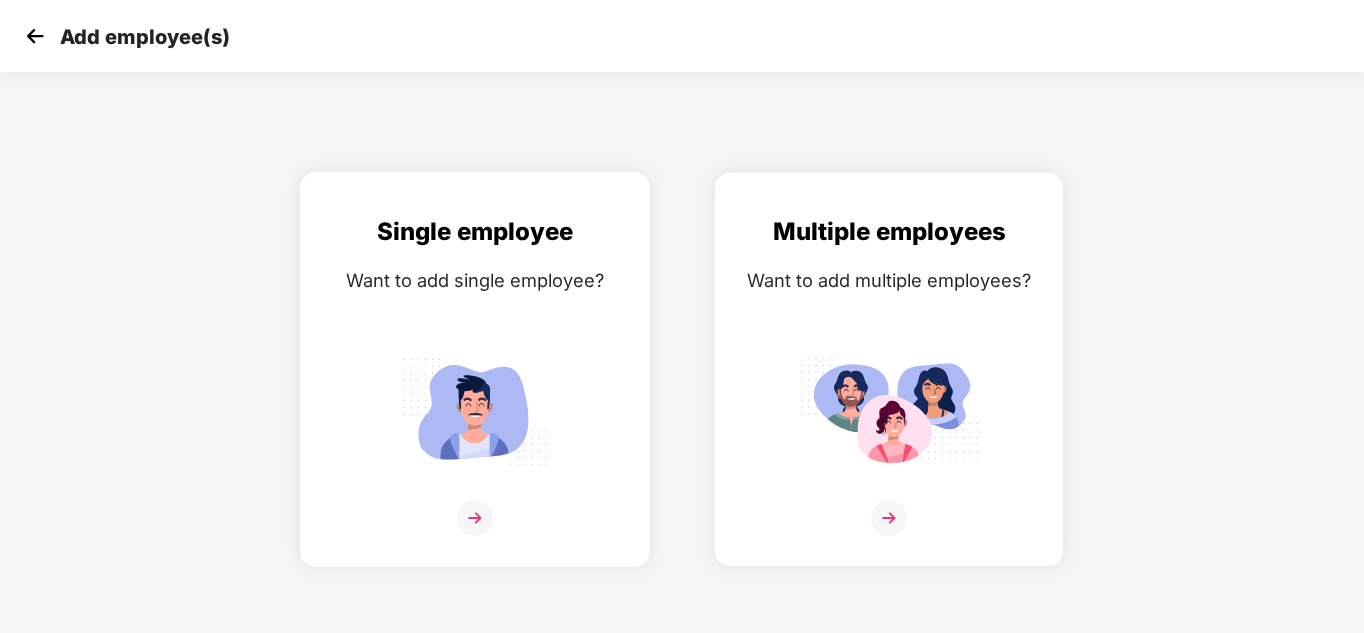 click on "Single employee Want to add single employee?" at bounding box center (475, 387) 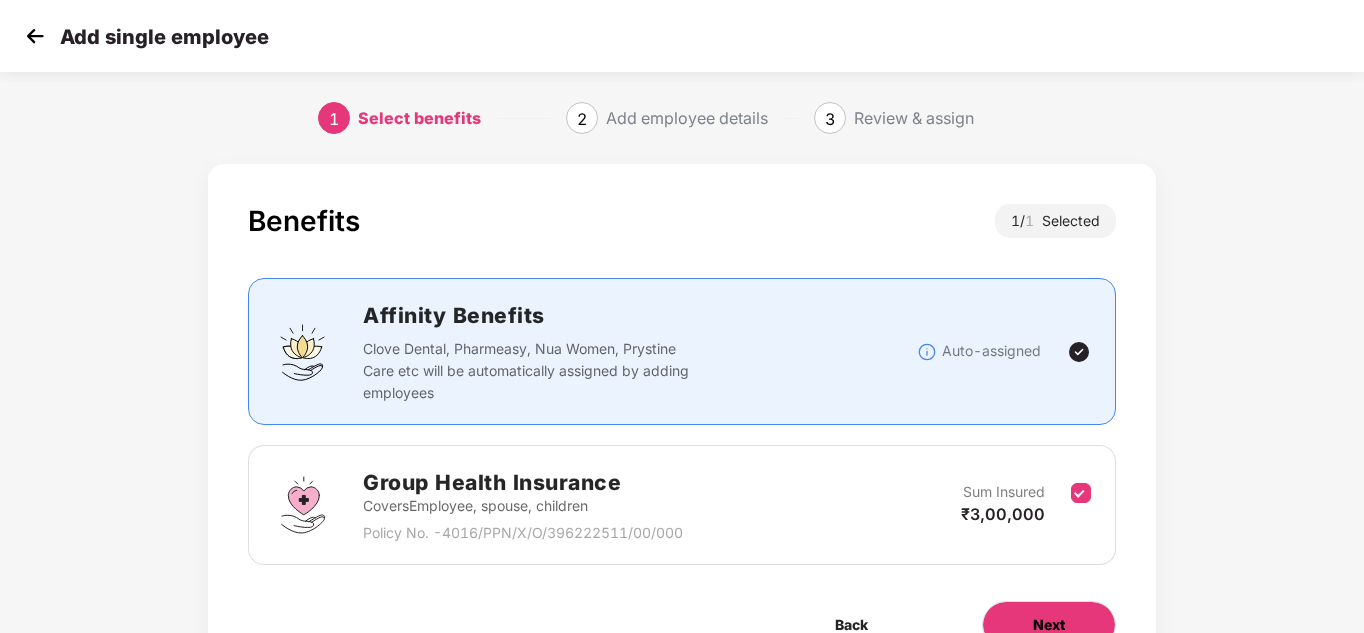 click on "Next" at bounding box center (1049, 625) 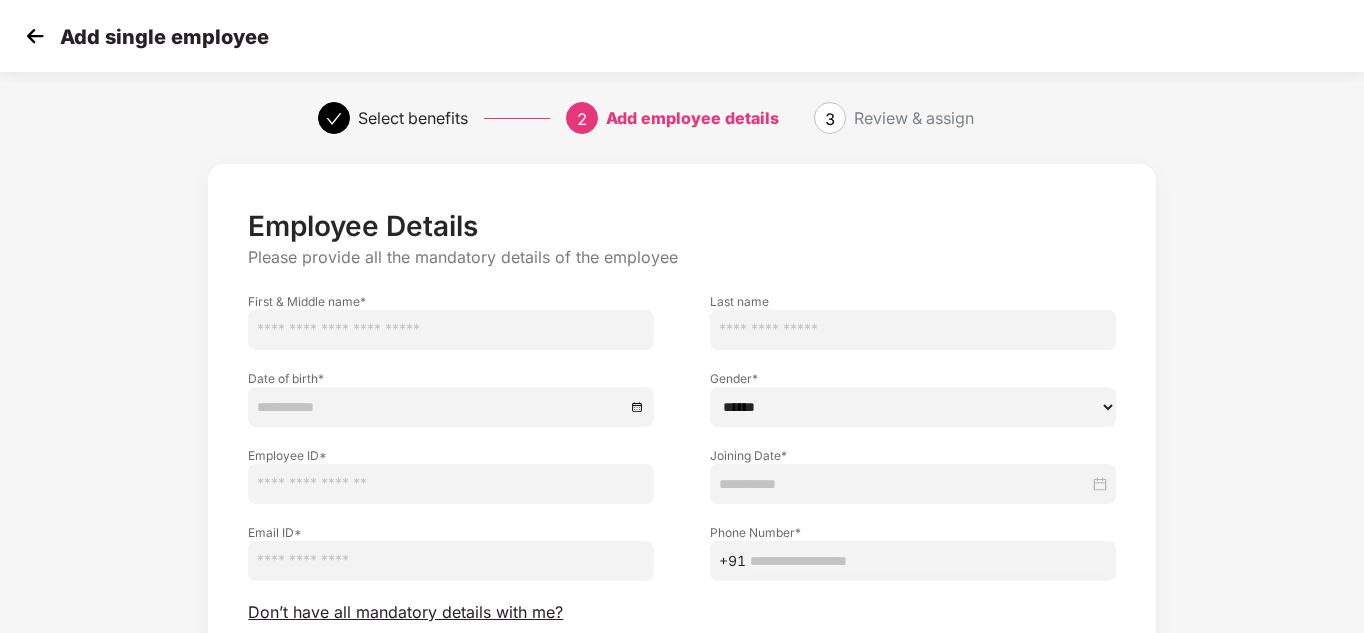 click at bounding box center [451, 330] 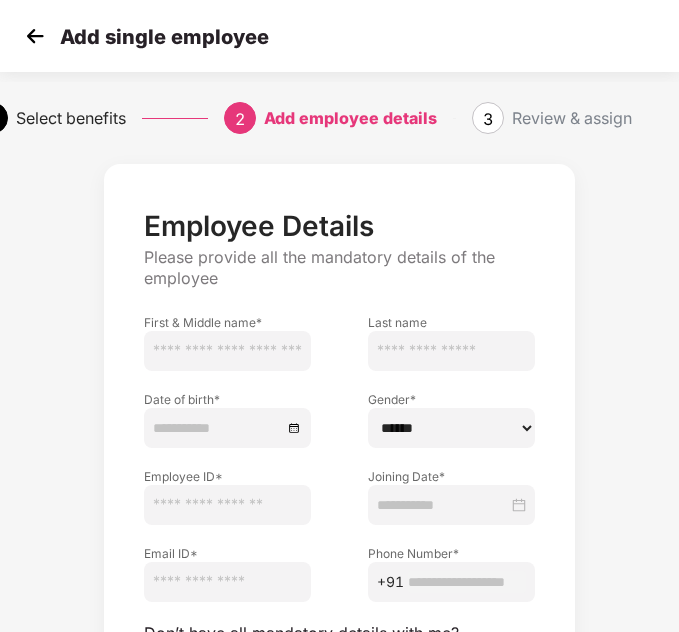 click at bounding box center [228, 351] 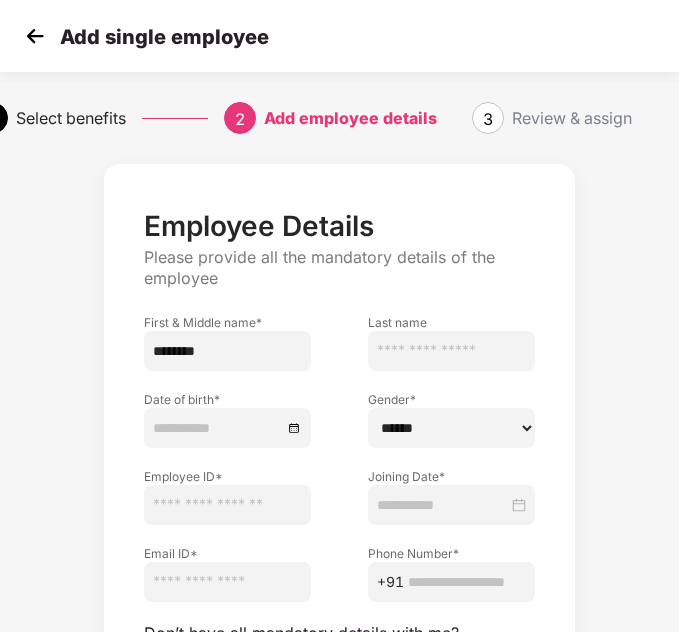 type on "********" 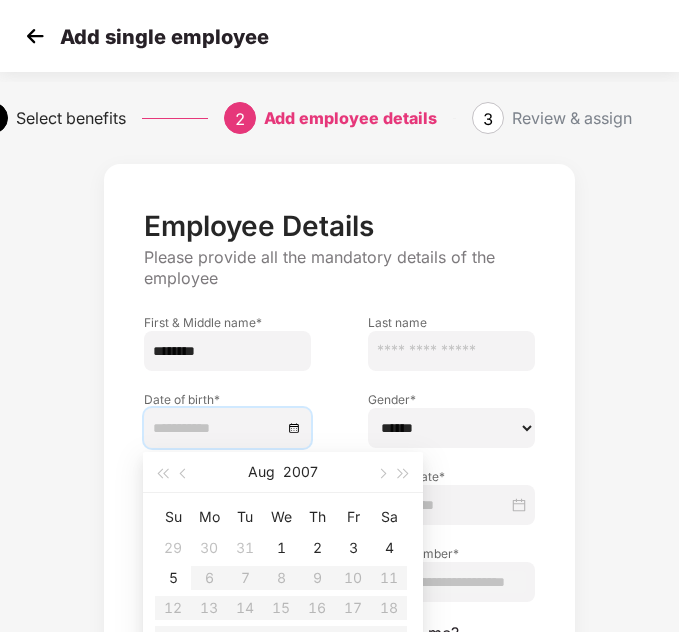 paste on "**********" 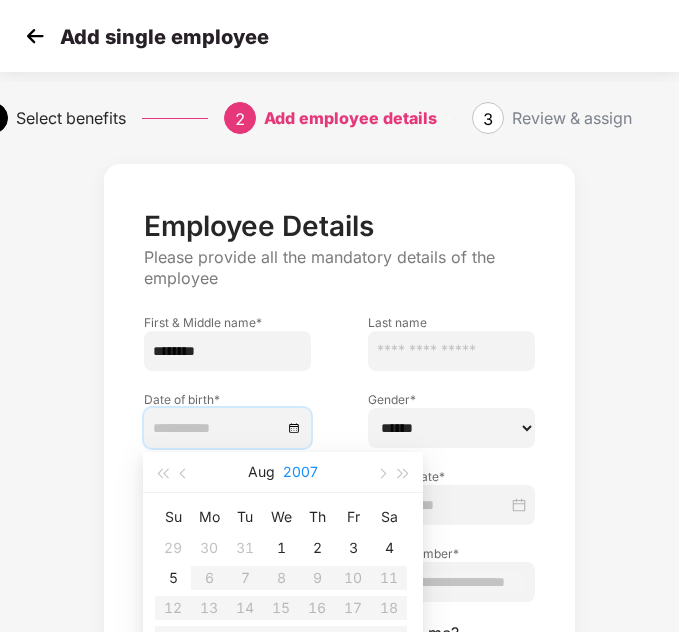 click on "2007" at bounding box center (300, 472) 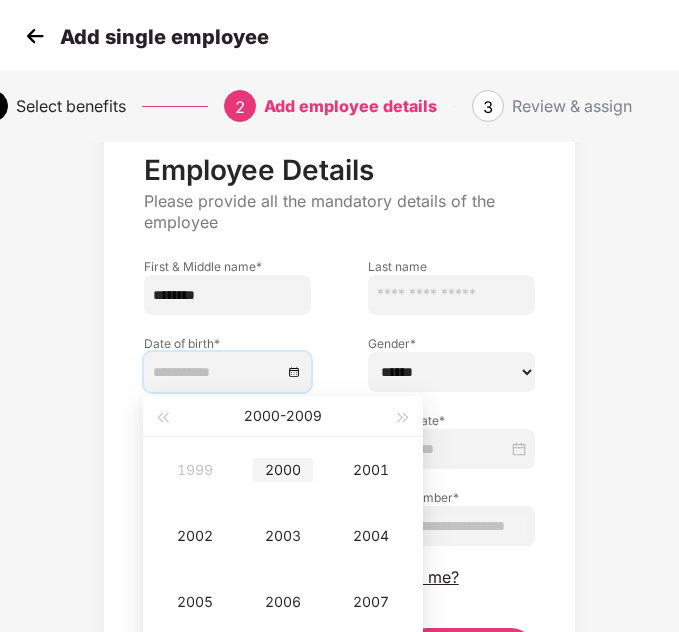 scroll, scrollTop: 55, scrollLeft: 0, axis: vertical 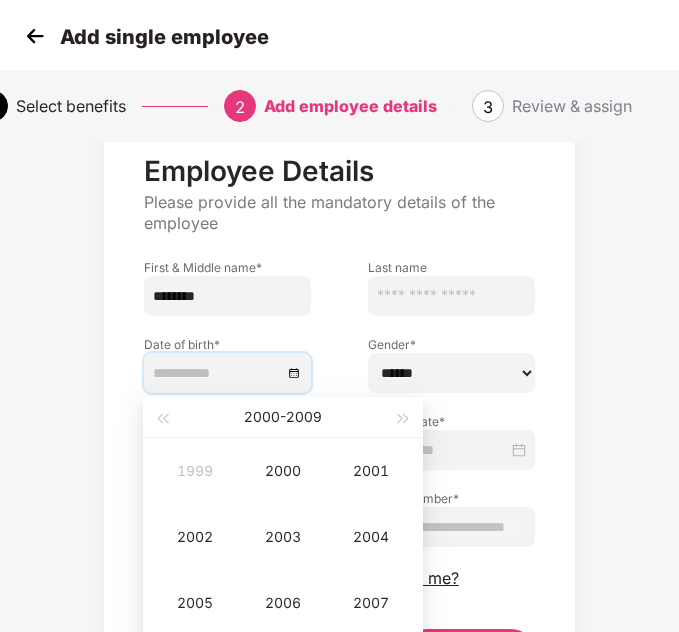 type on "**********" 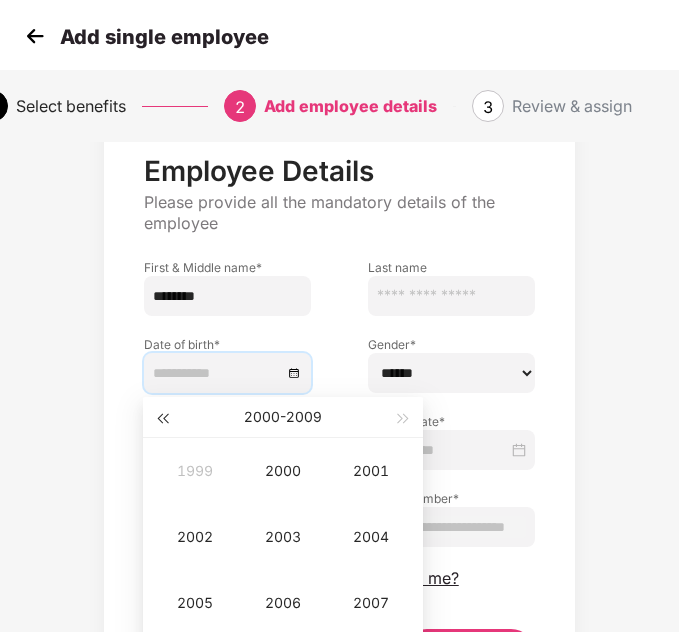click at bounding box center (162, 417) 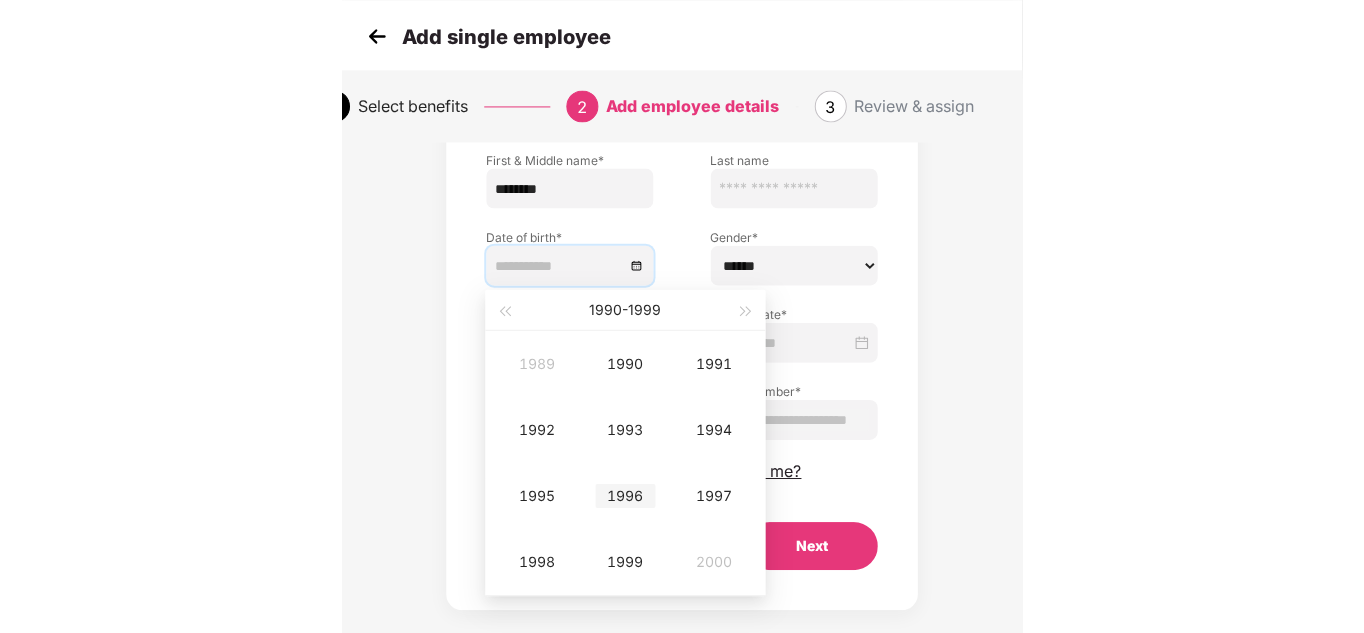scroll, scrollTop: 166, scrollLeft: 0, axis: vertical 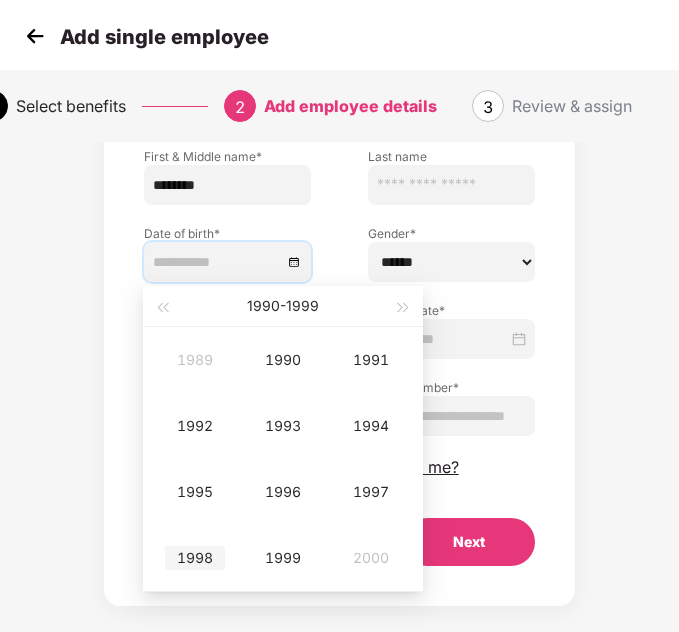 type on "**********" 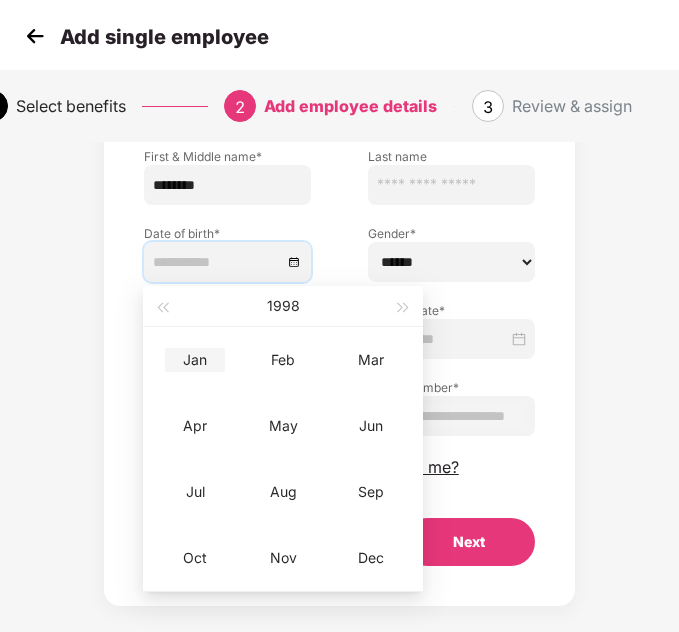 type on "**********" 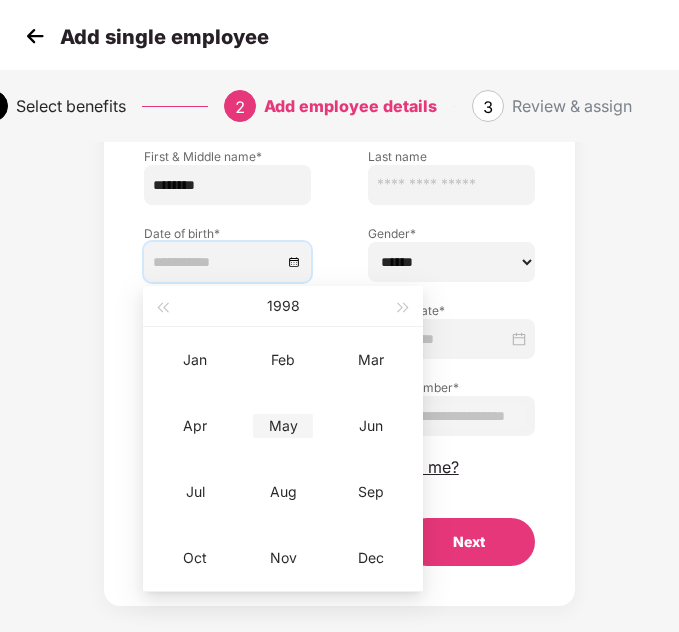 type on "**********" 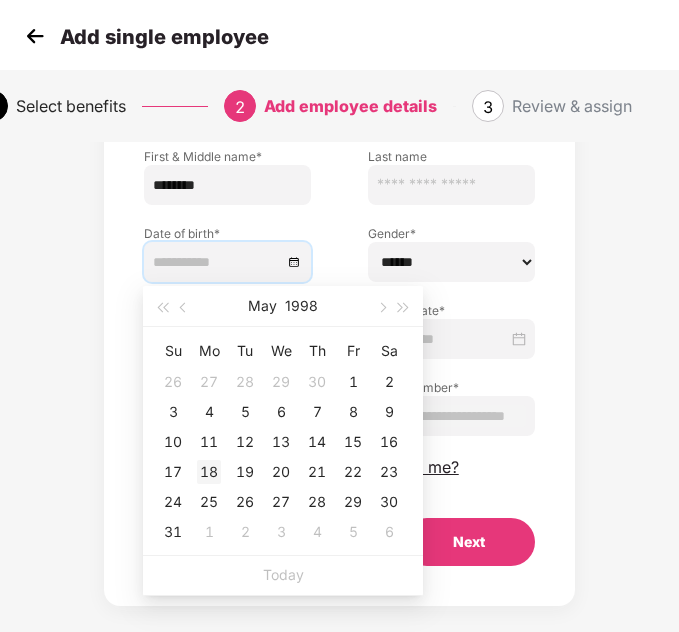 type on "**********" 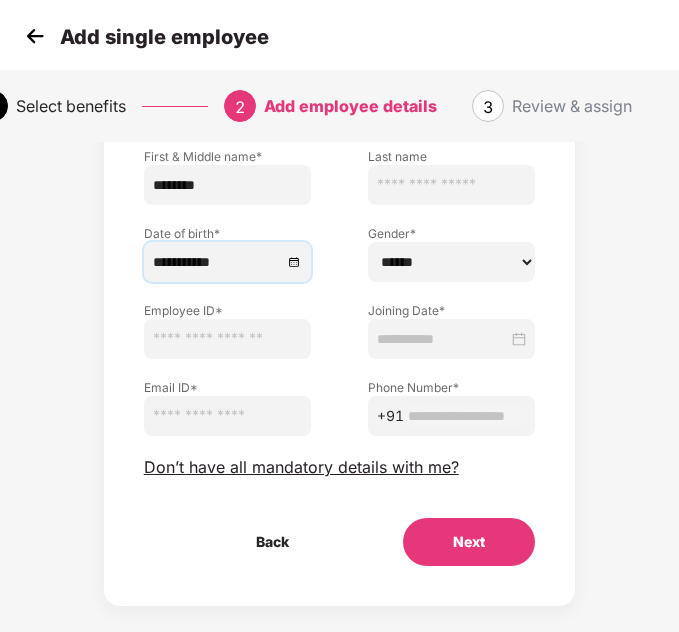 click at bounding box center [228, 339] 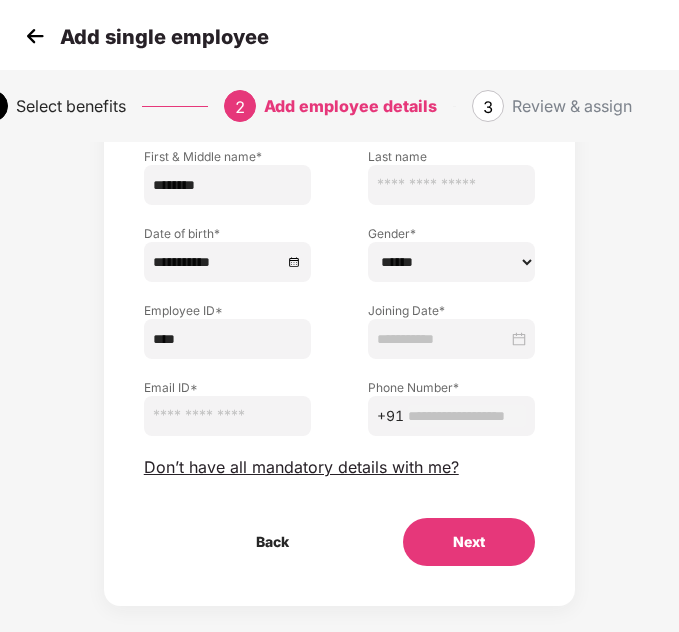 type on "****" 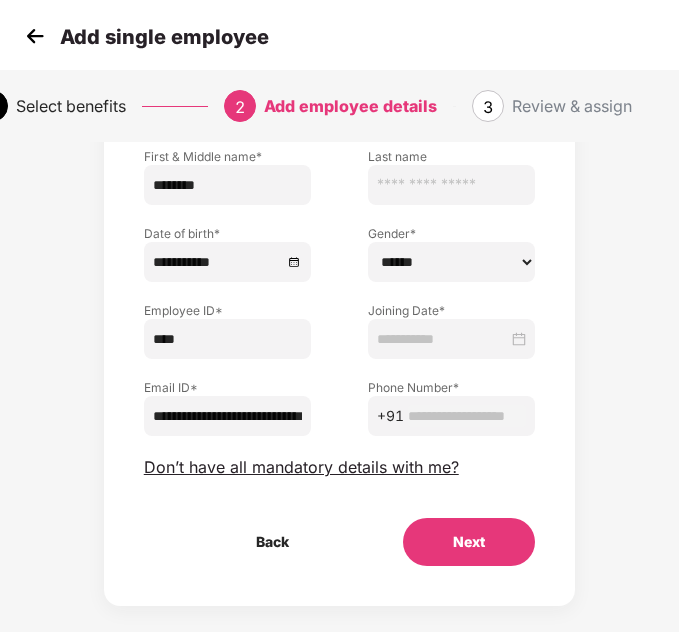 type on "**********" 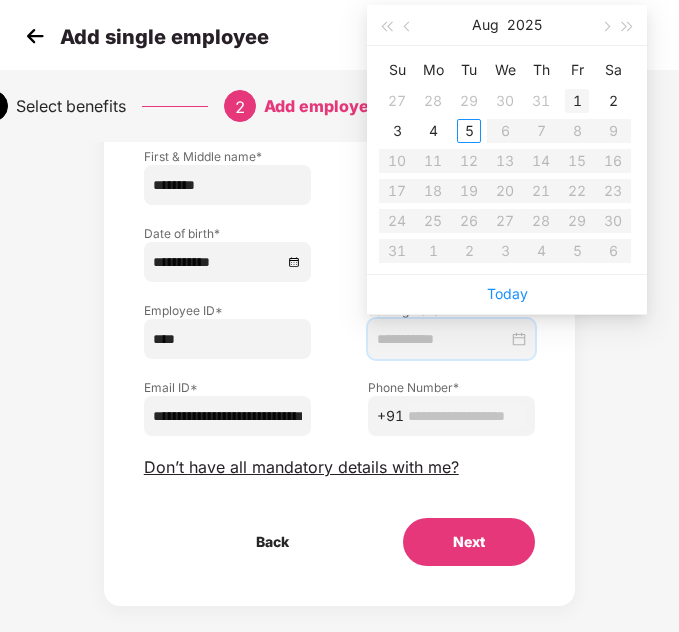 type on "**********" 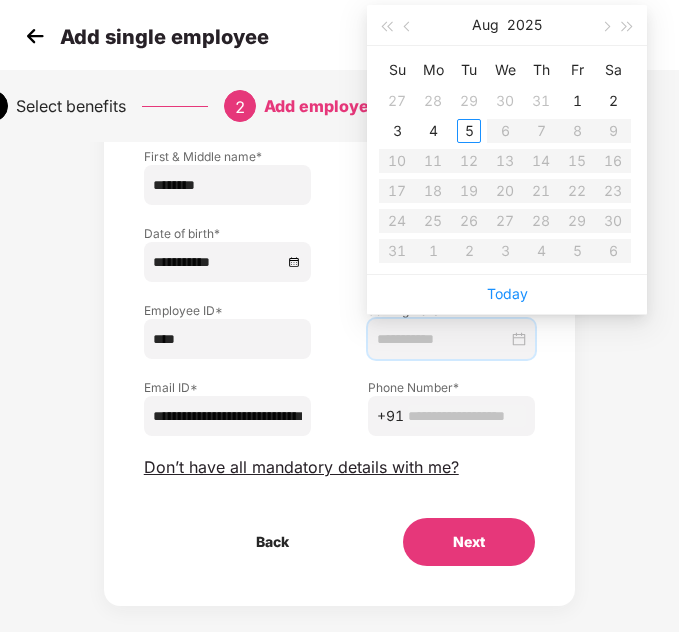 type on "**********" 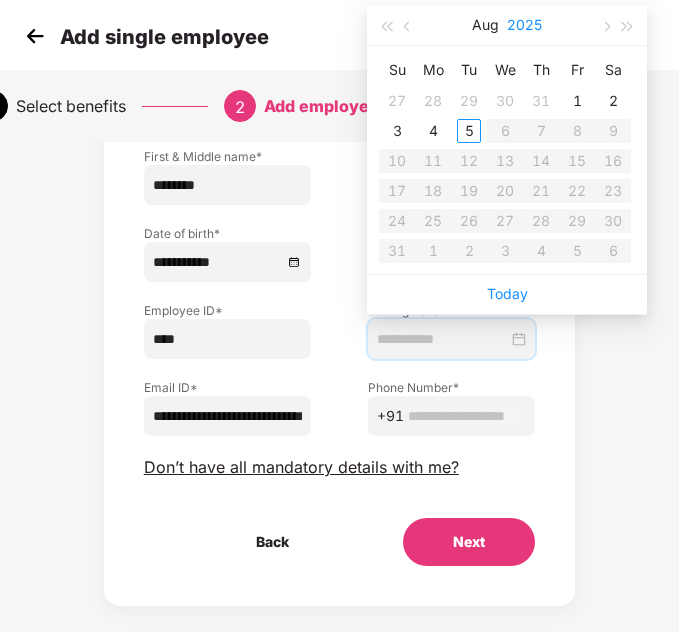 click on "2025" at bounding box center [524, 25] 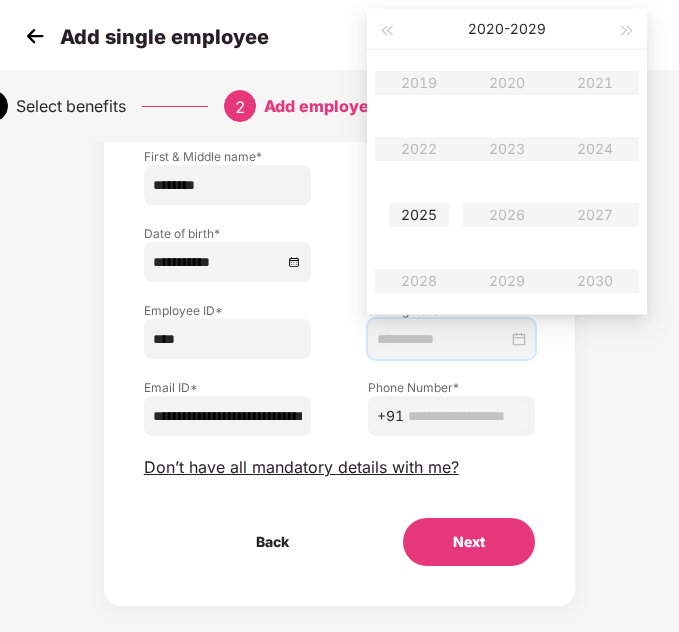 type on "**********" 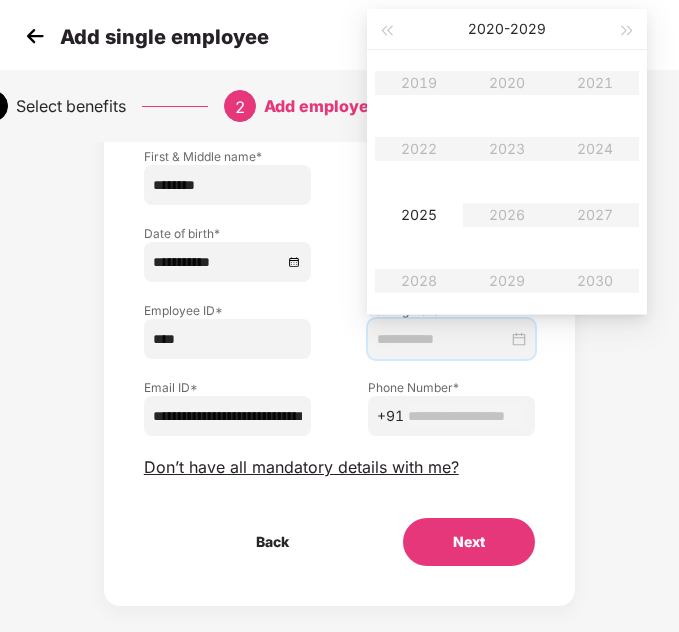 click on "2019 2020 2021 2022 2023 2024 2025 2026 2027 2028 2029 2030" at bounding box center (507, 182) 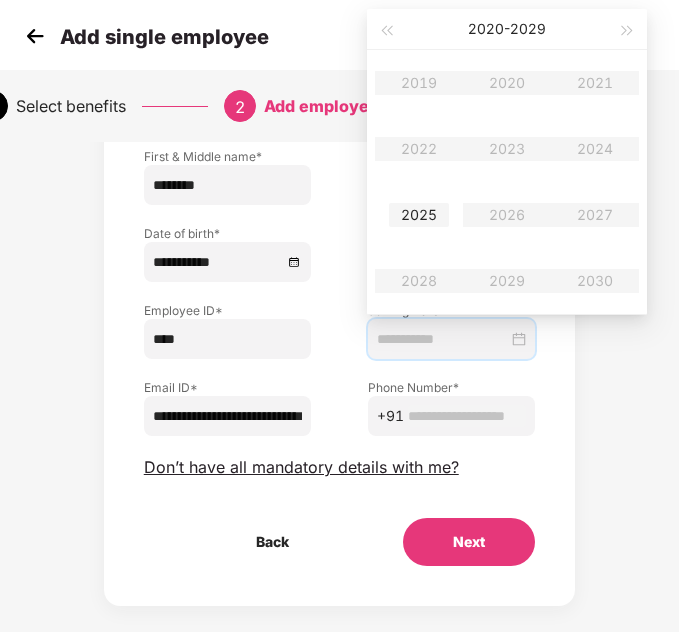 type on "**********" 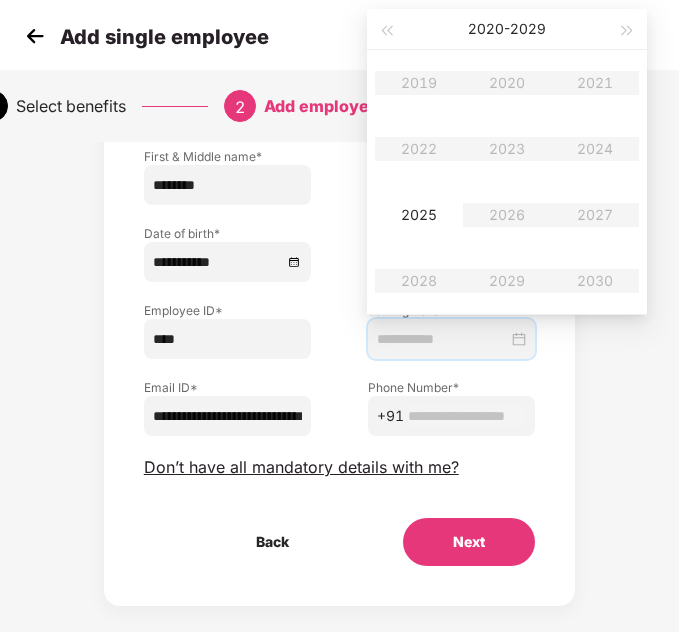 click at bounding box center (452, 339) 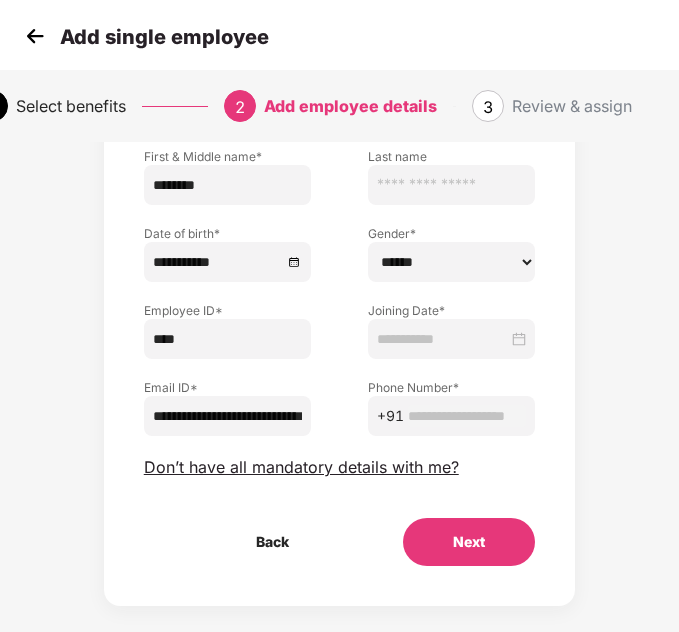 click on "Phone Number  * +91" at bounding box center [452, 397] 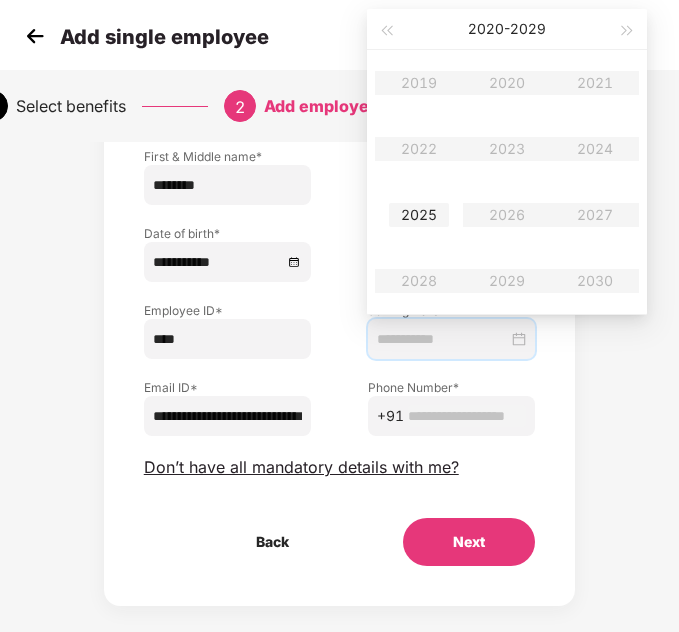 type on "**********" 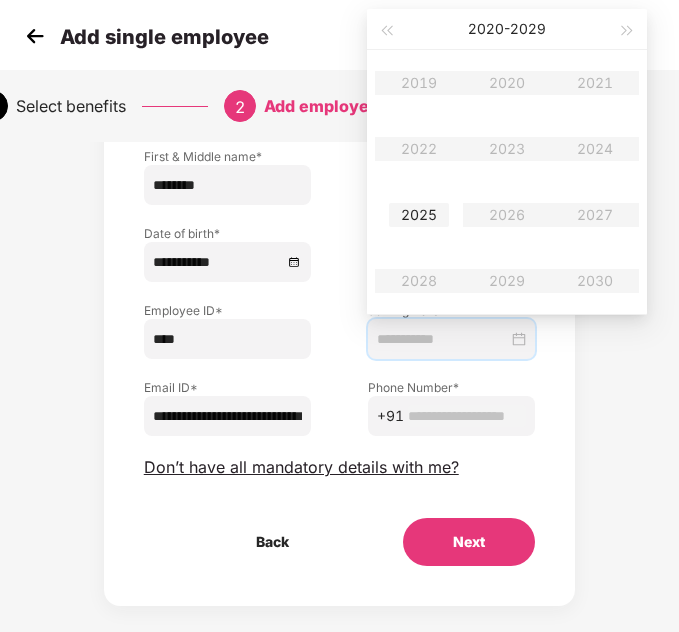 click on "2025" at bounding box center [419, 215] 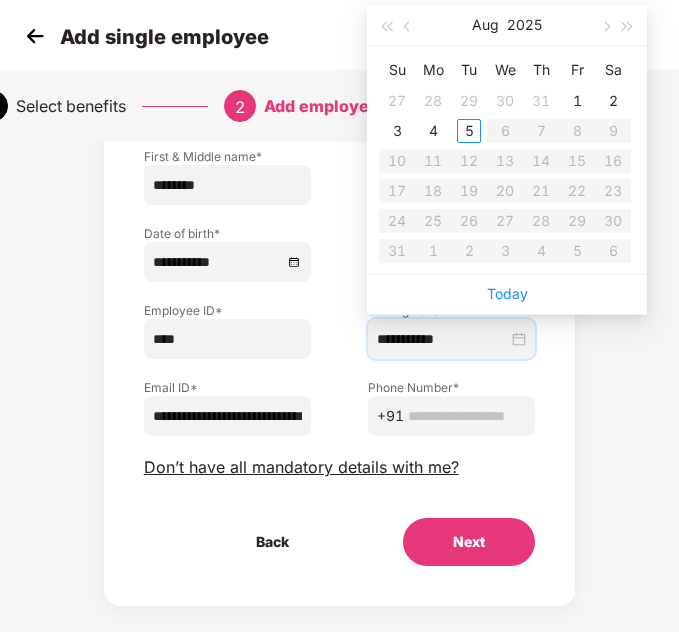 type on "**********" 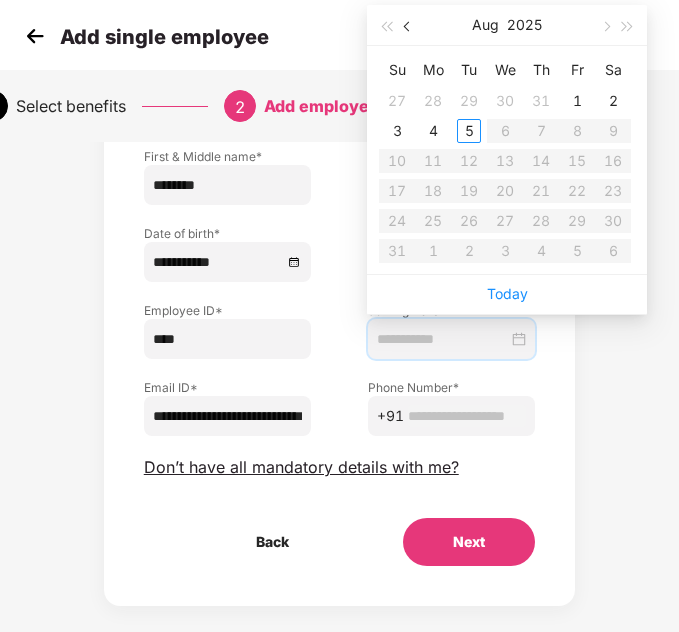 click at bounding box center [409, 27] 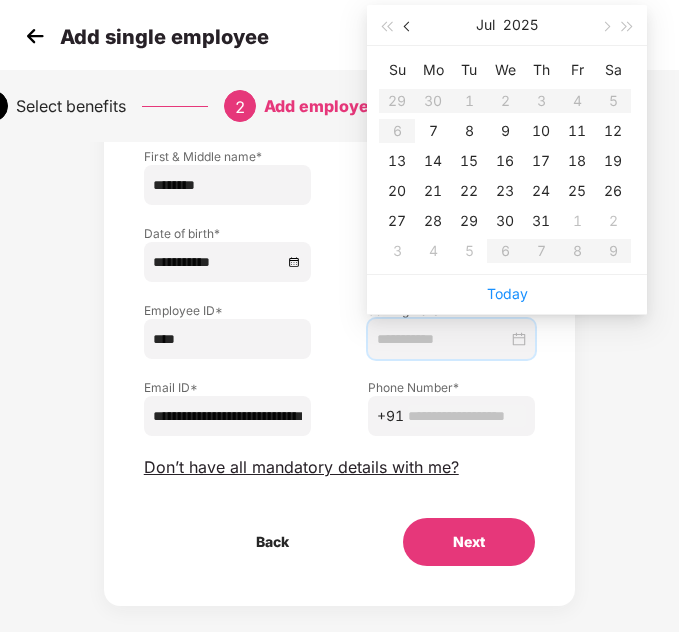 click at bounding box center [408, 25] 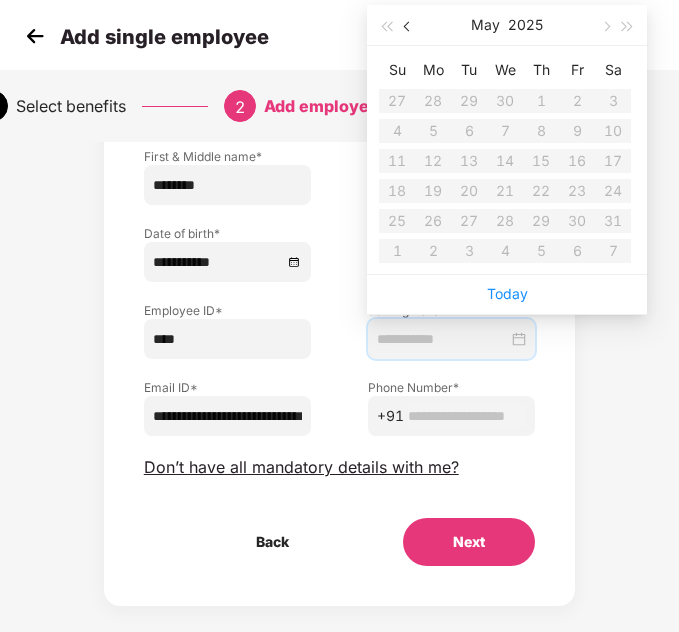 click at bounding box center (408, 25) 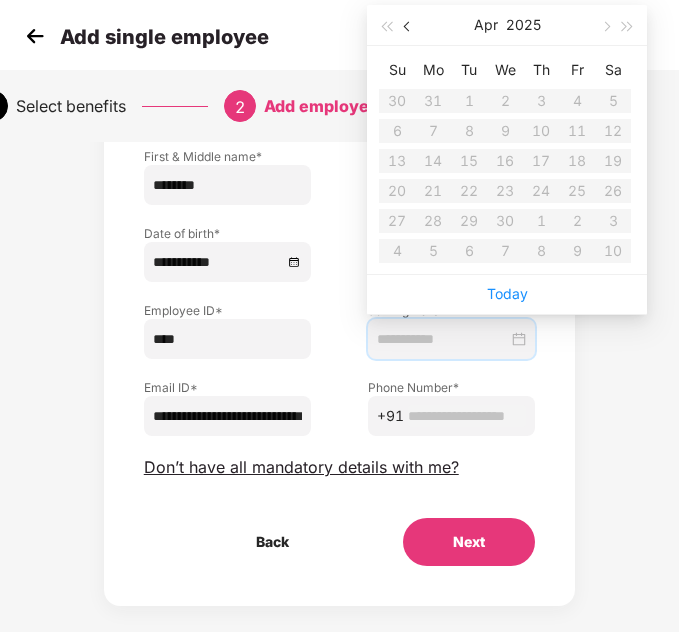 click at bounding box center (408, 25) 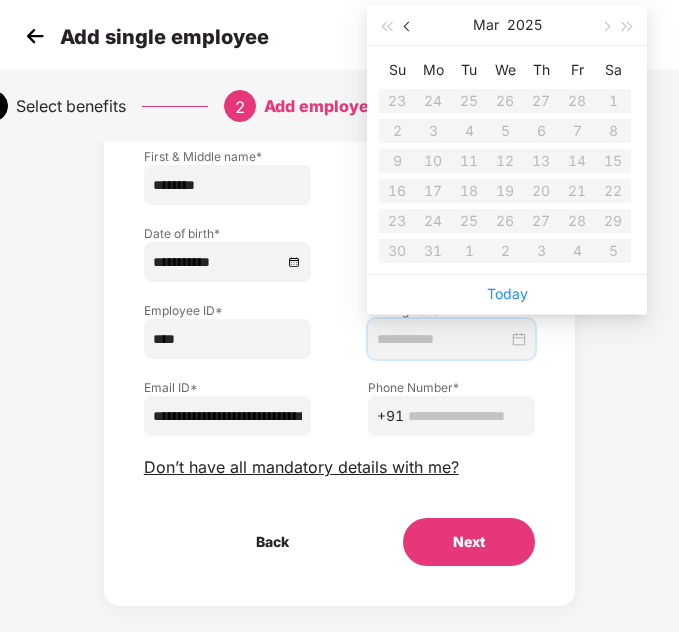 click at bounding box center [408, 25] 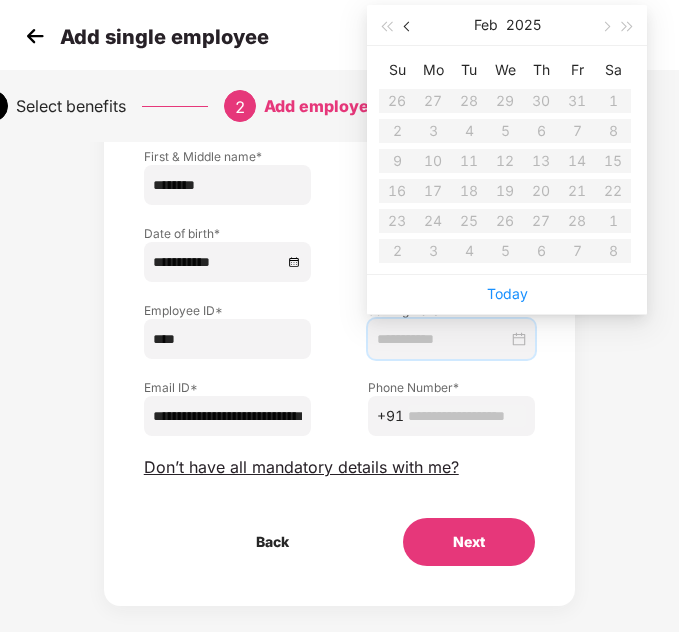 click at bounding box center (408, 25) 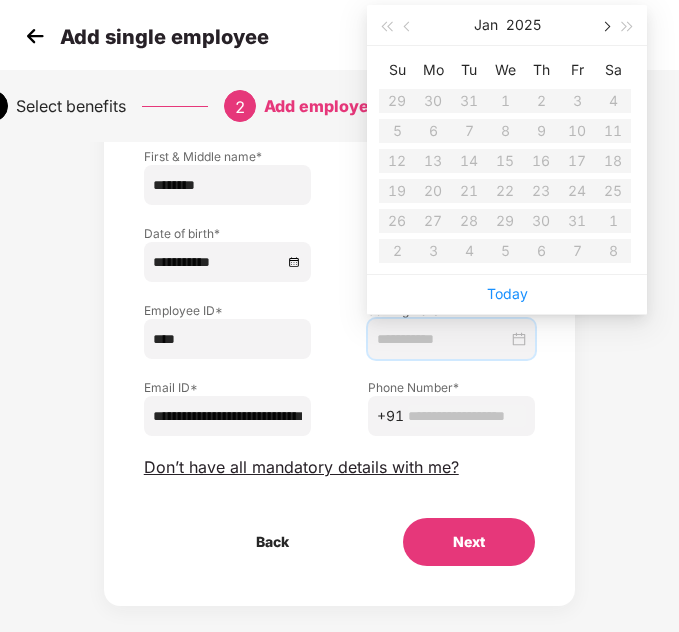 click at bounding box center (605, 27) 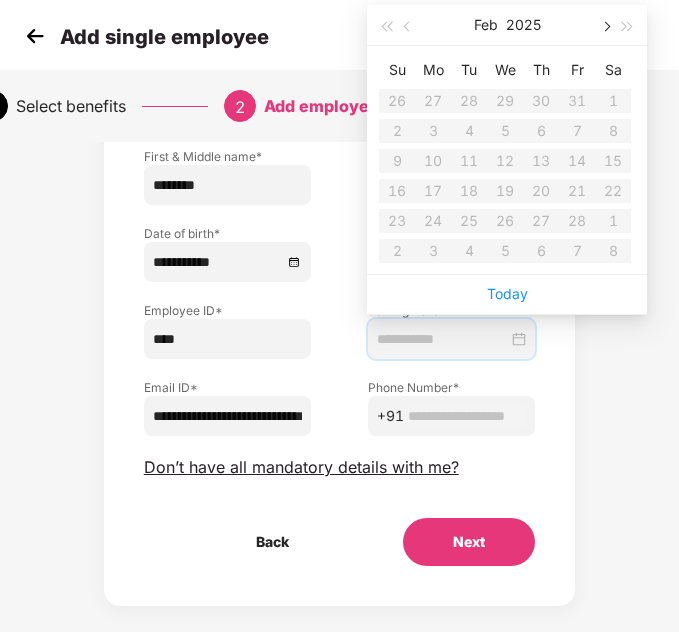 click at bounding box center [605, 27] 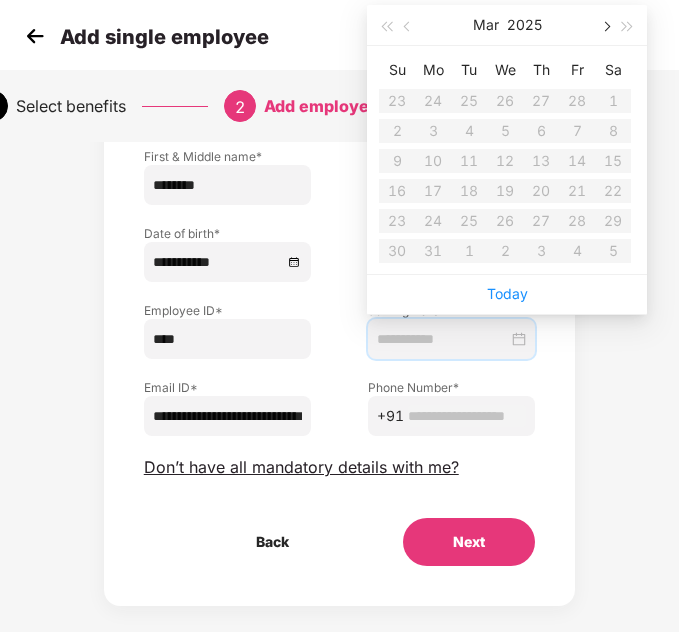 click at bounding box center (605, 27) 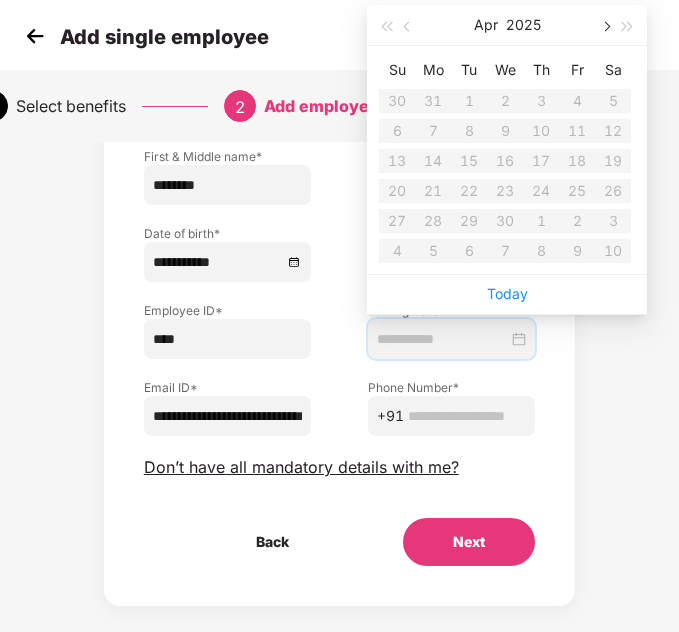 click at bounding box center (605, 27) 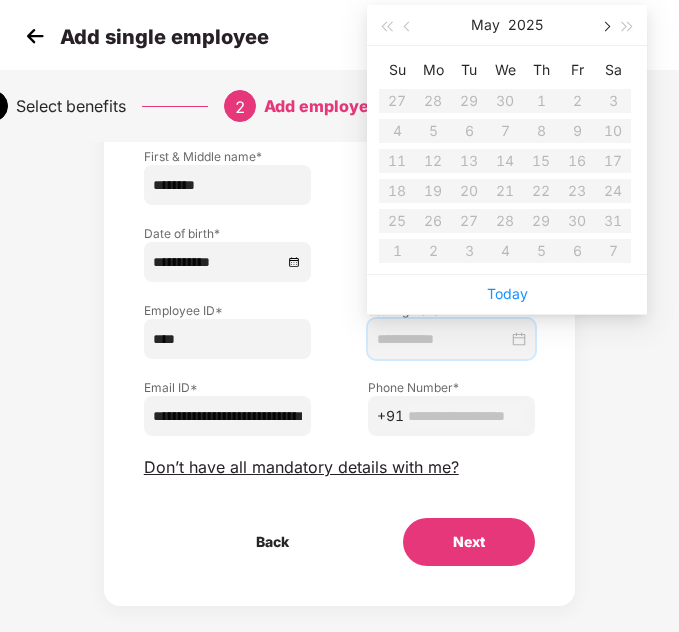 click at bounding box center [605, 27] 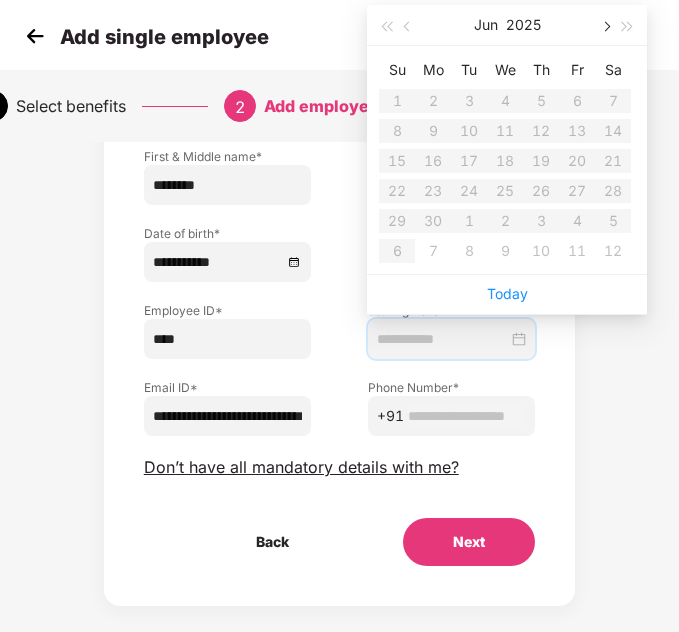 click at bounding box center [605, 27] 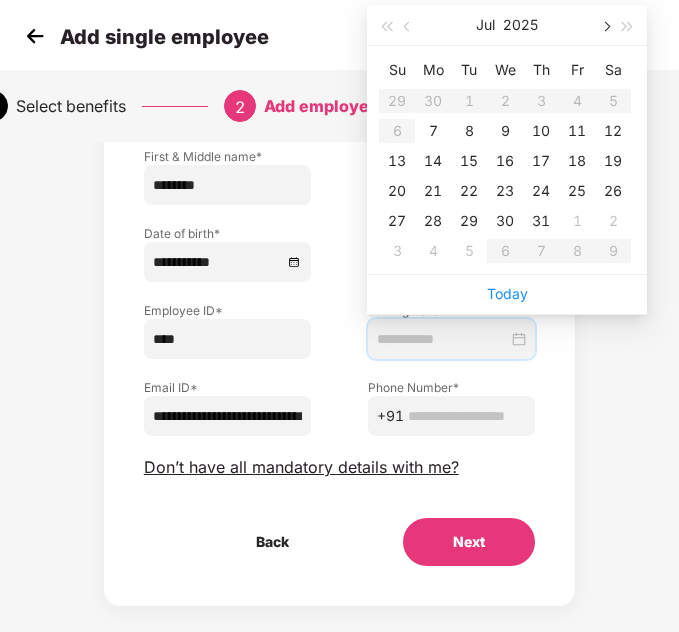 click at bounding box center (605, 25) 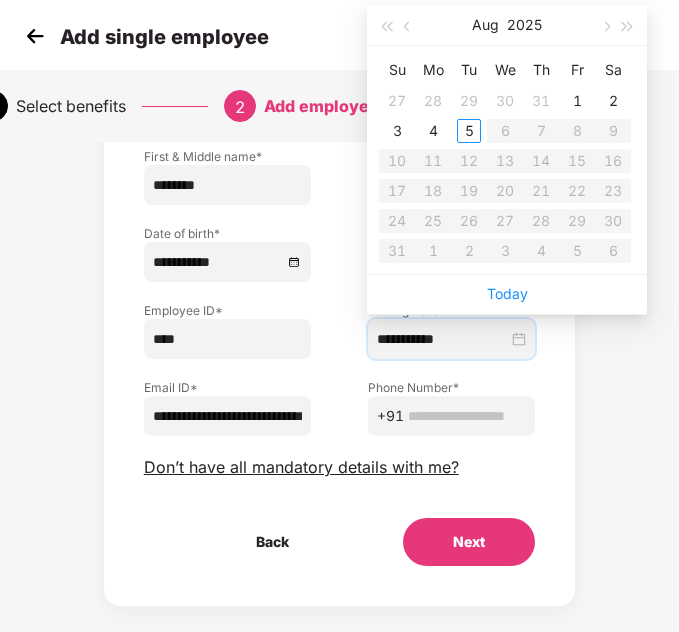 type on "**********" 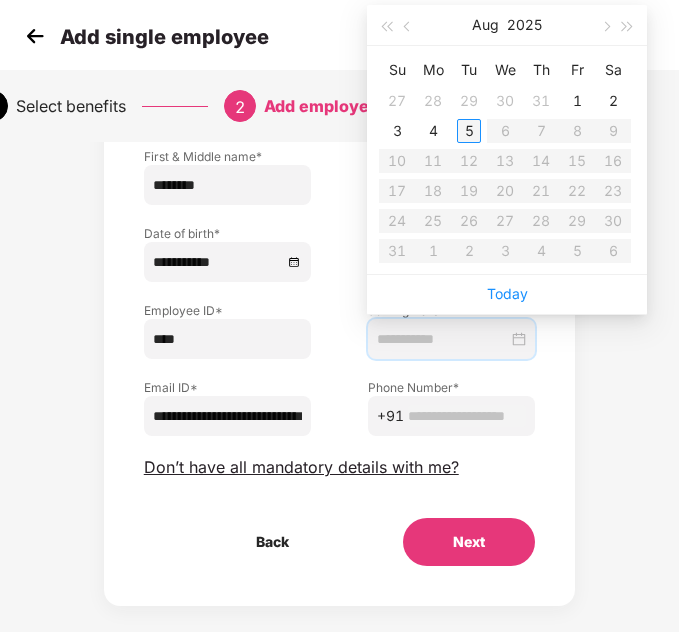 type on "**********" 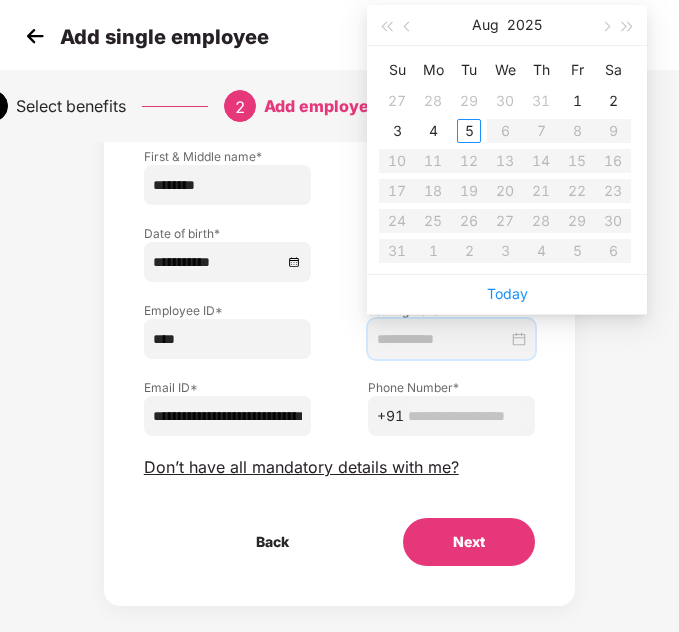 type 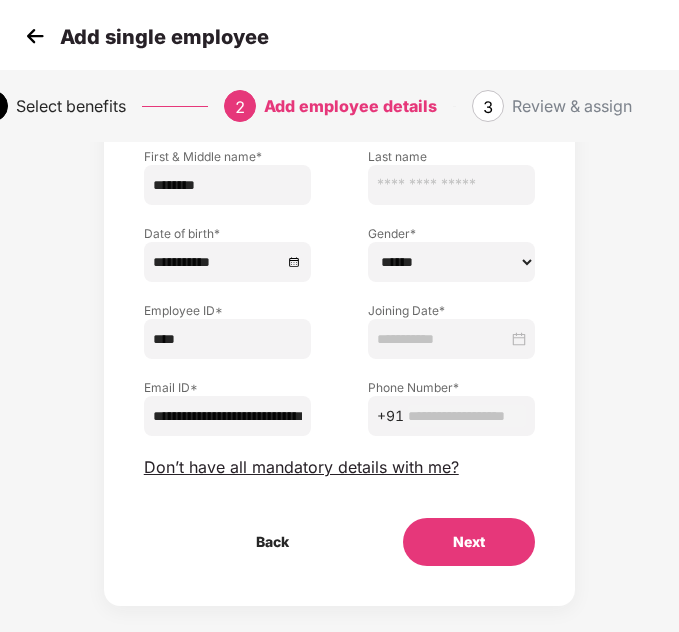 click on "**********" at bounding box center [340, 322] 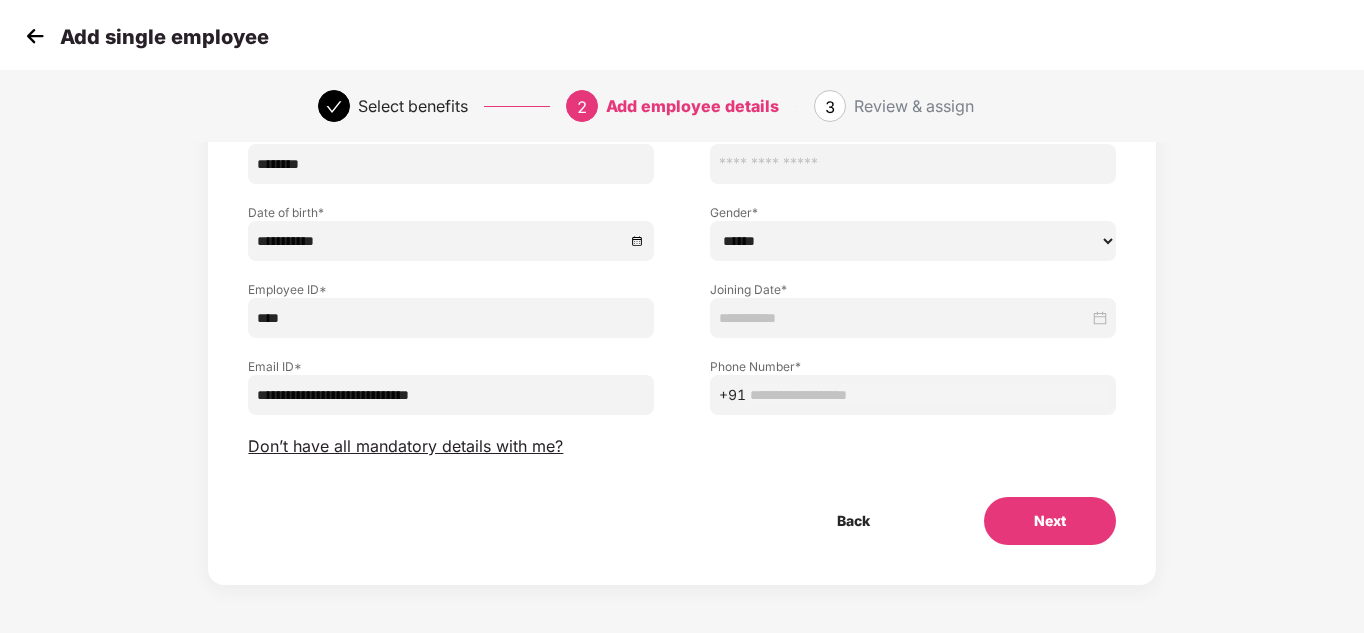 click at bounding box center (35, 36) 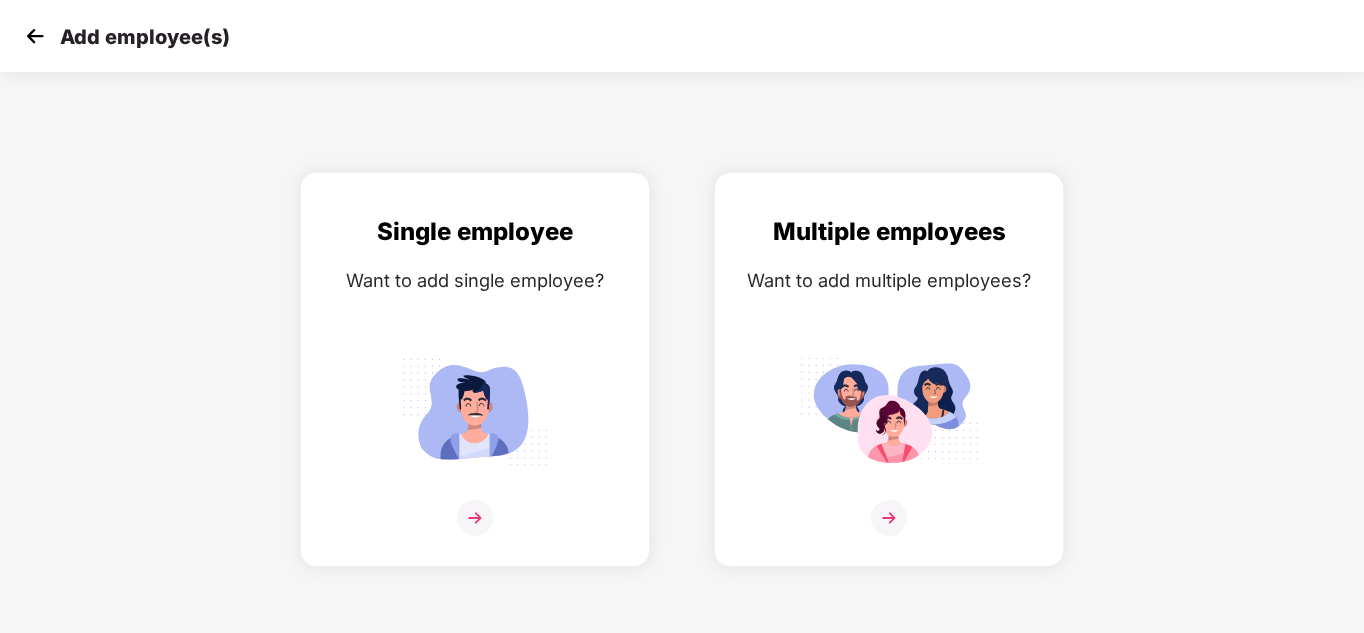 scroll, scrollTop: 0, scrollLeft: 0, axis: both 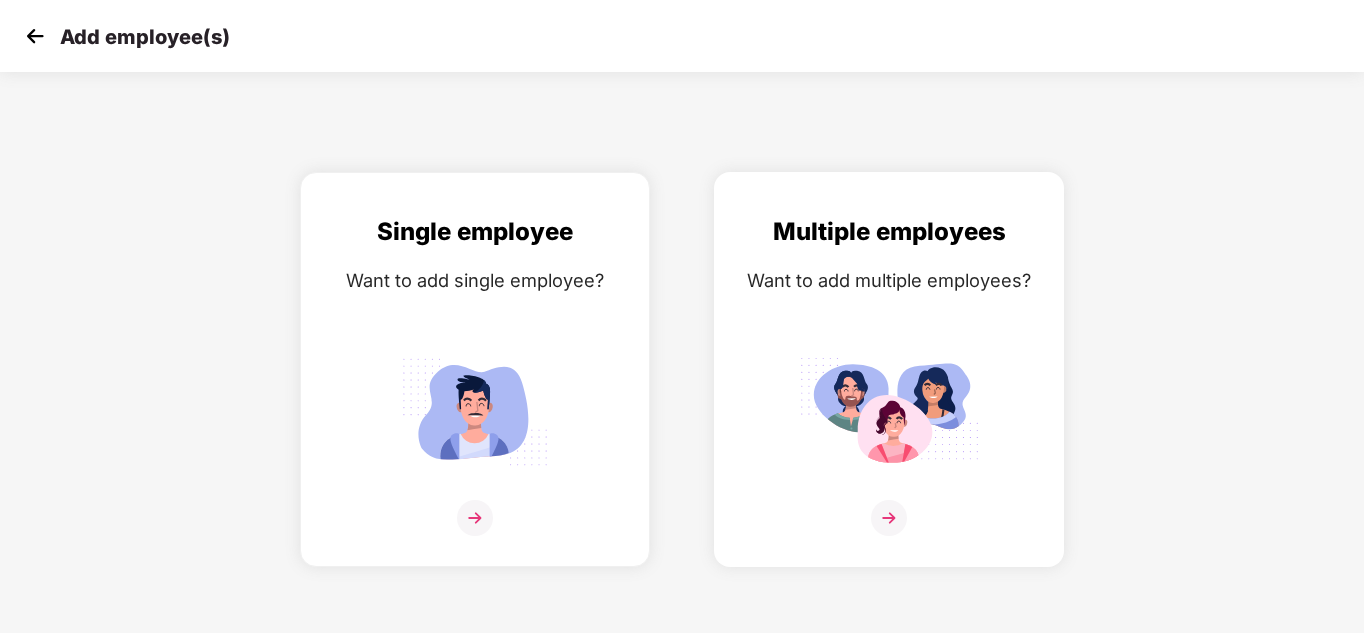 click on "Multiple employees Want to add multiple employees?" at bounding box center (889, 369) 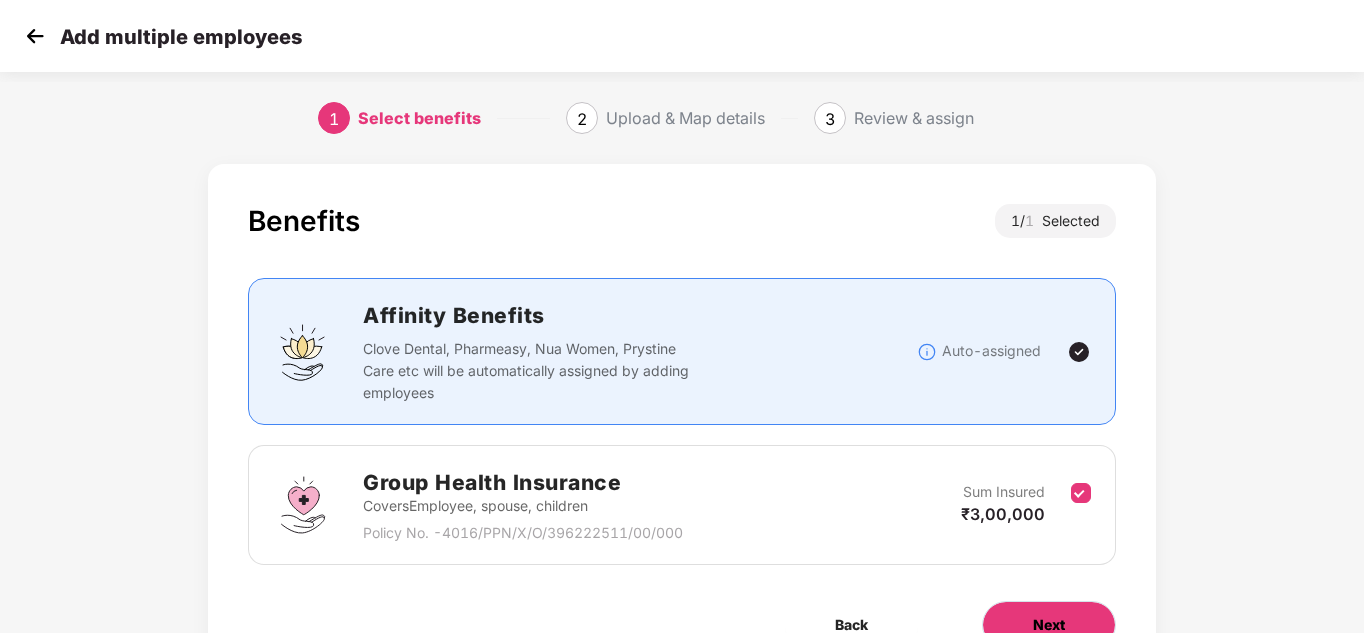 click on "Next" at bounding box center [1049, 625] 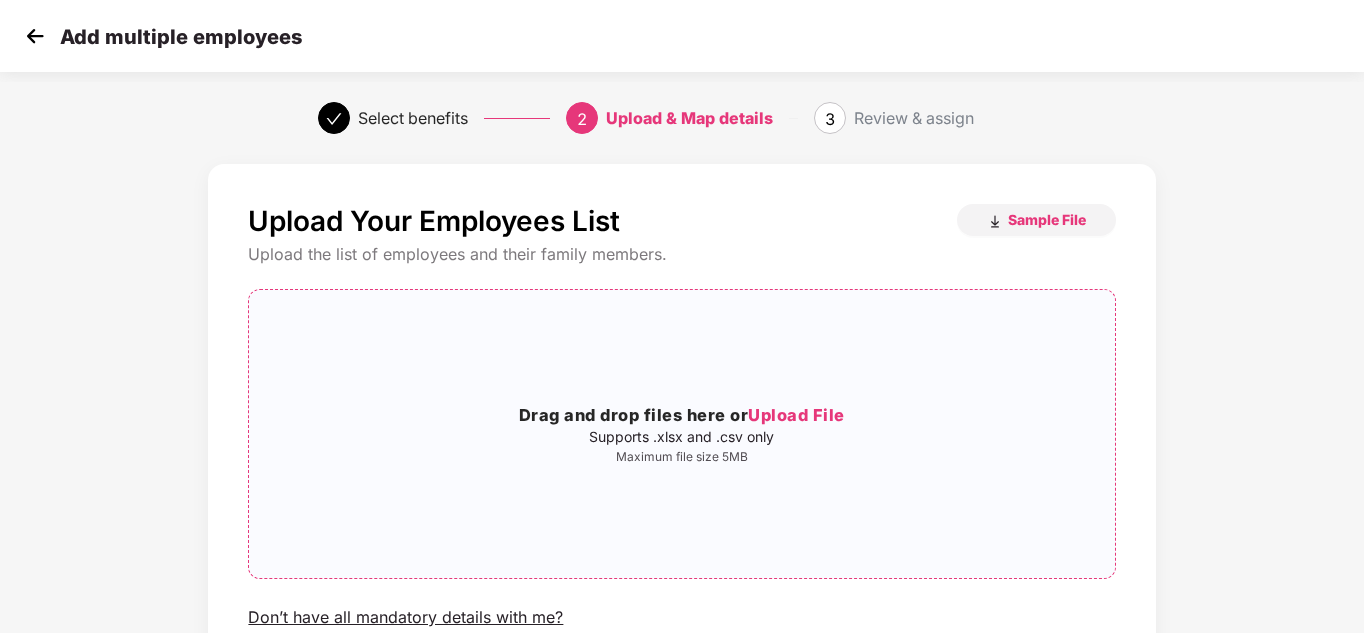 click on "Supports .xlsx and .csv only" at bounding box center [681, 437] 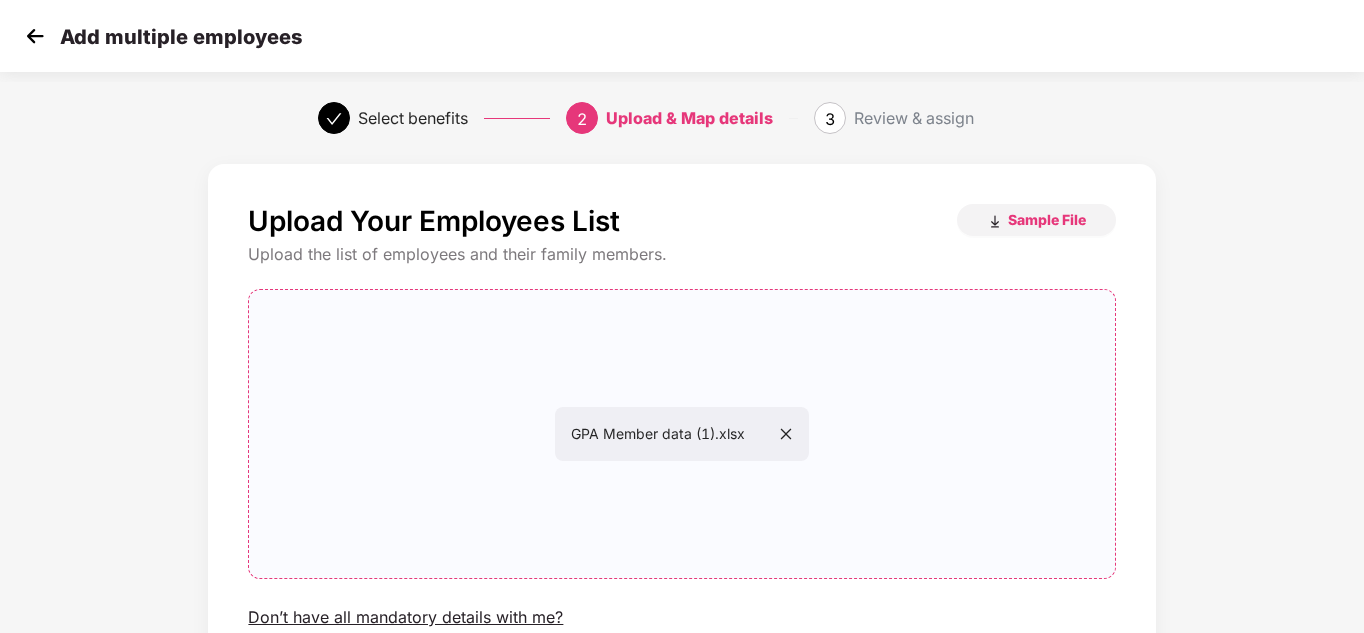 scroll, scrollTop: 170, scrollLeft: 0, axis: vertical 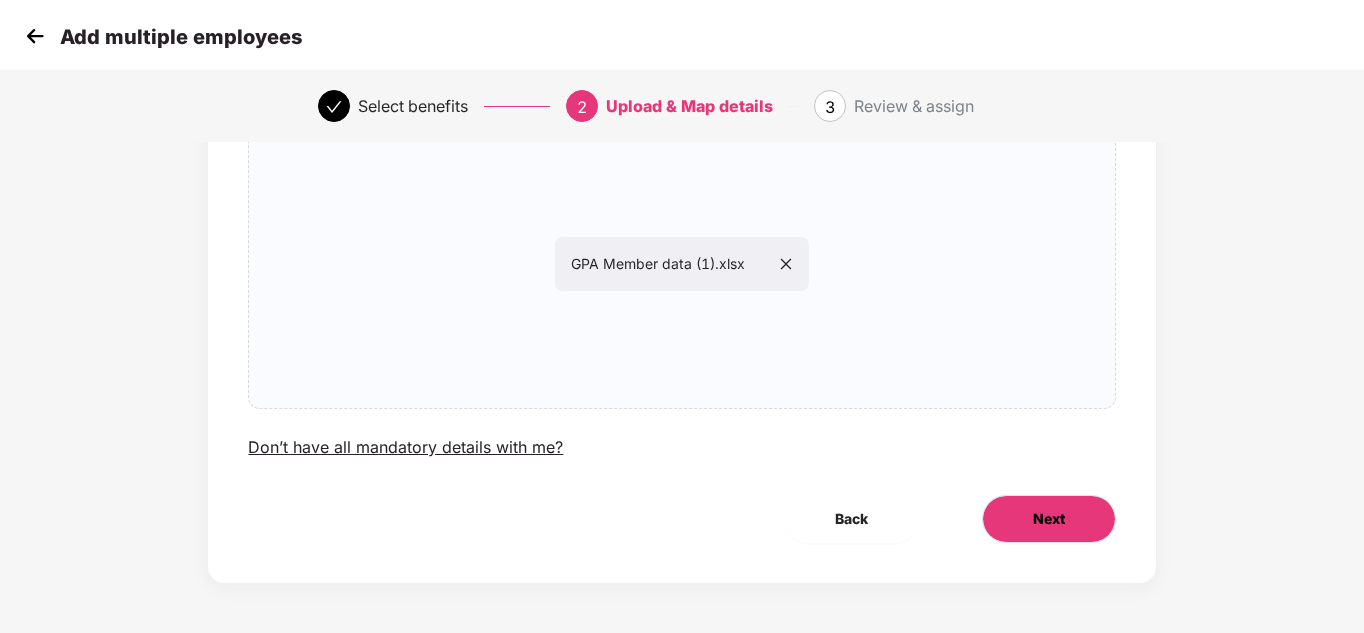 click on "Next" at bounding box center [1049, 519] 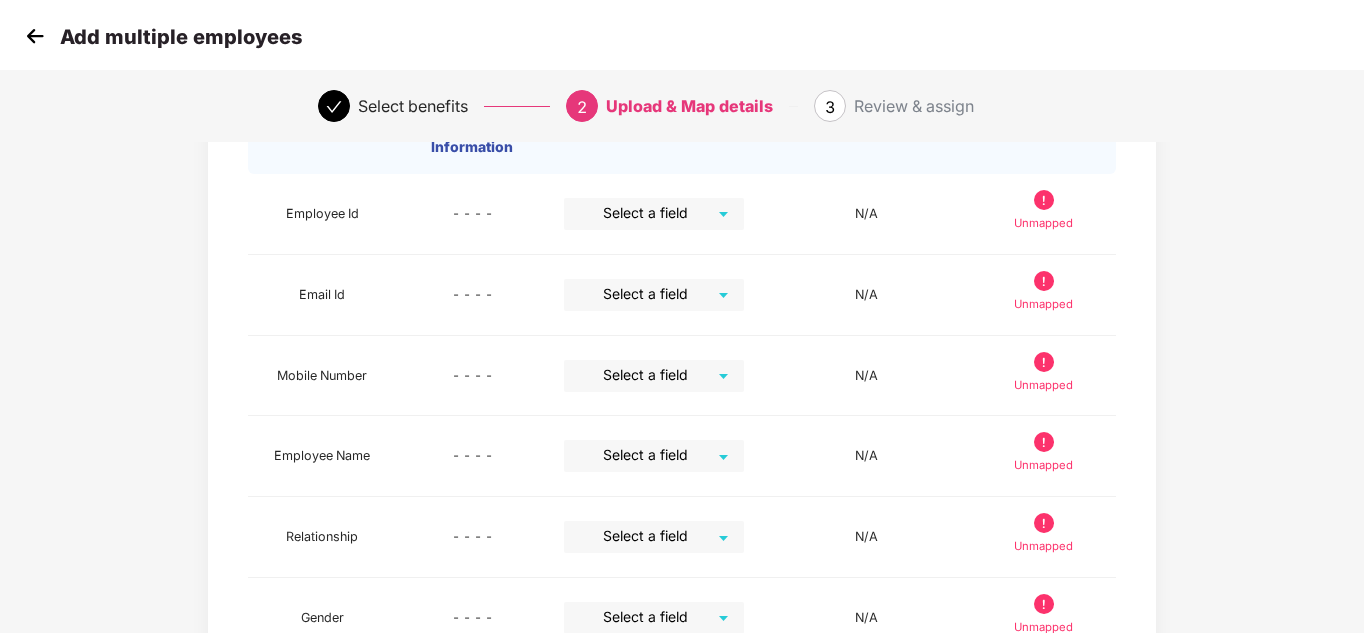 scroll, scrollTop: 0, scrollLeft: 0, axis: both 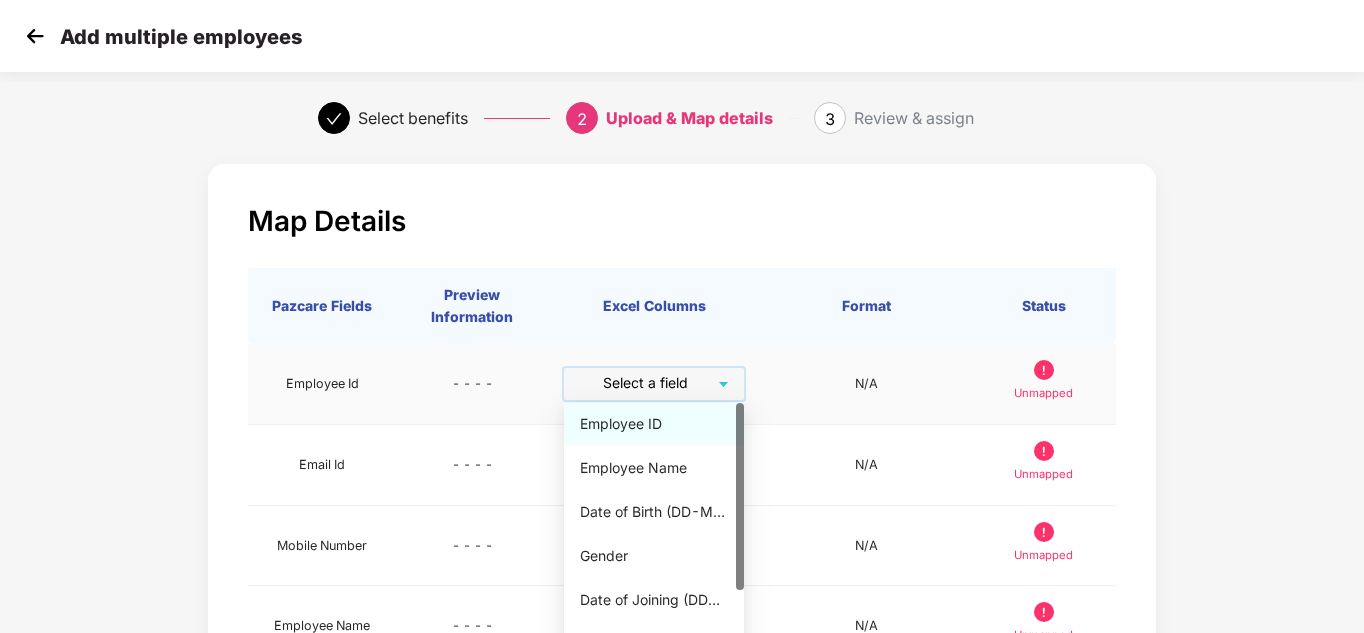 click at bounding box center (647, 383) 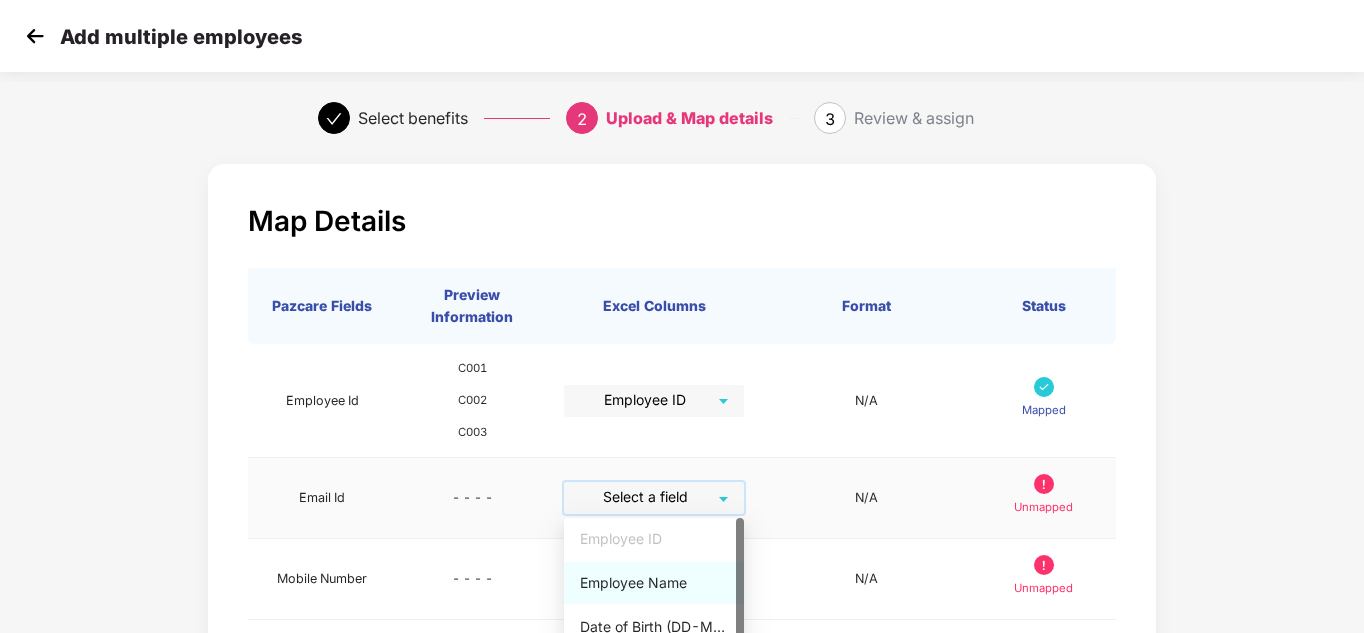 click at bounding box center [647, 497] 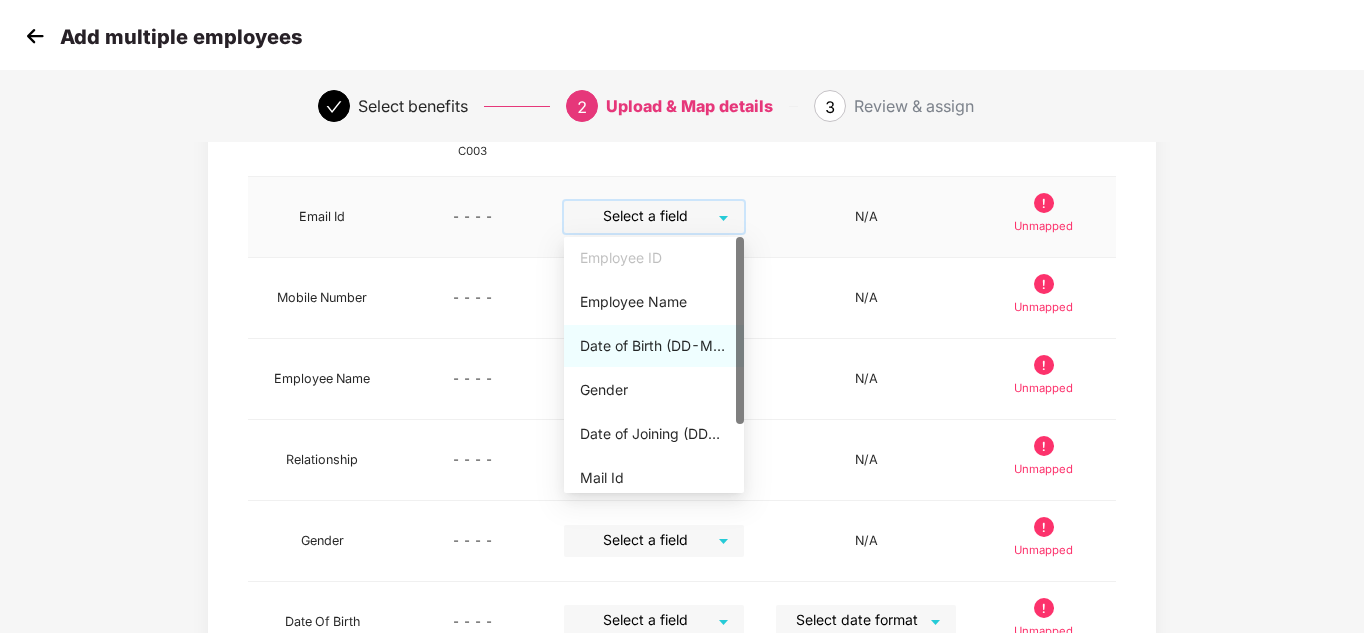 scroll, scrollTop: 287, scrollLeft: 0, axis: vertical 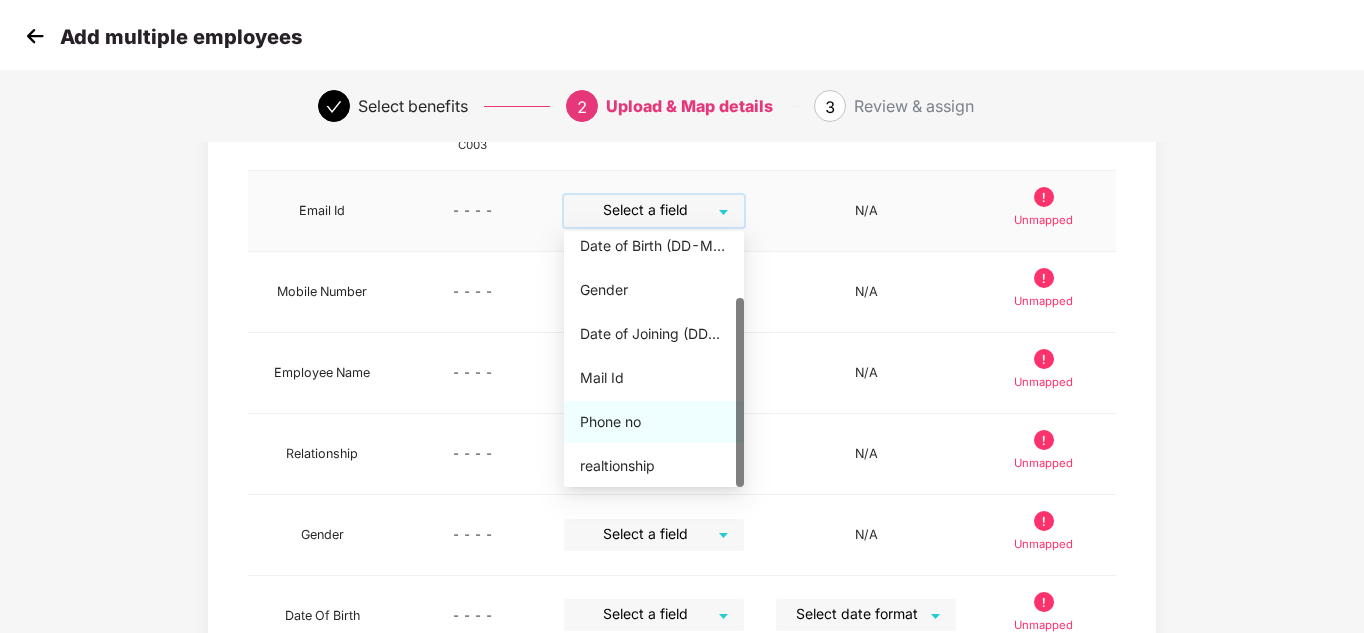 click on "Phone no" at bounding box center [654, 422] 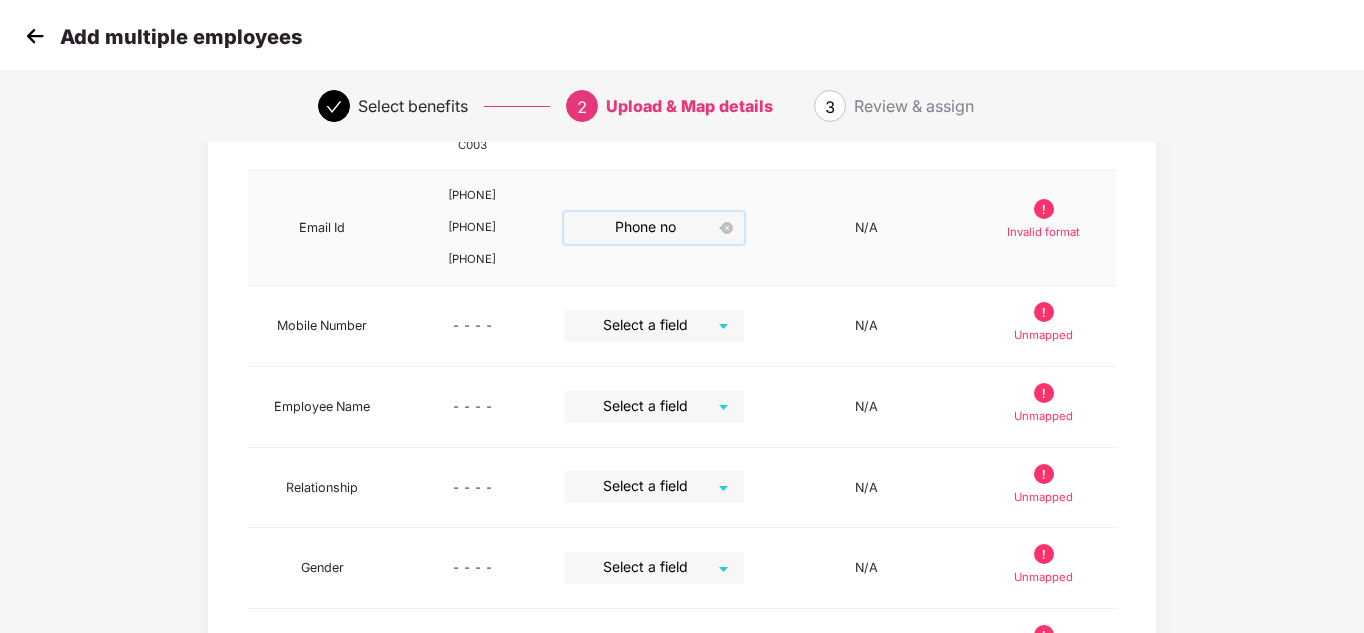 click on "Phone no" at bounding box center [654, 228] 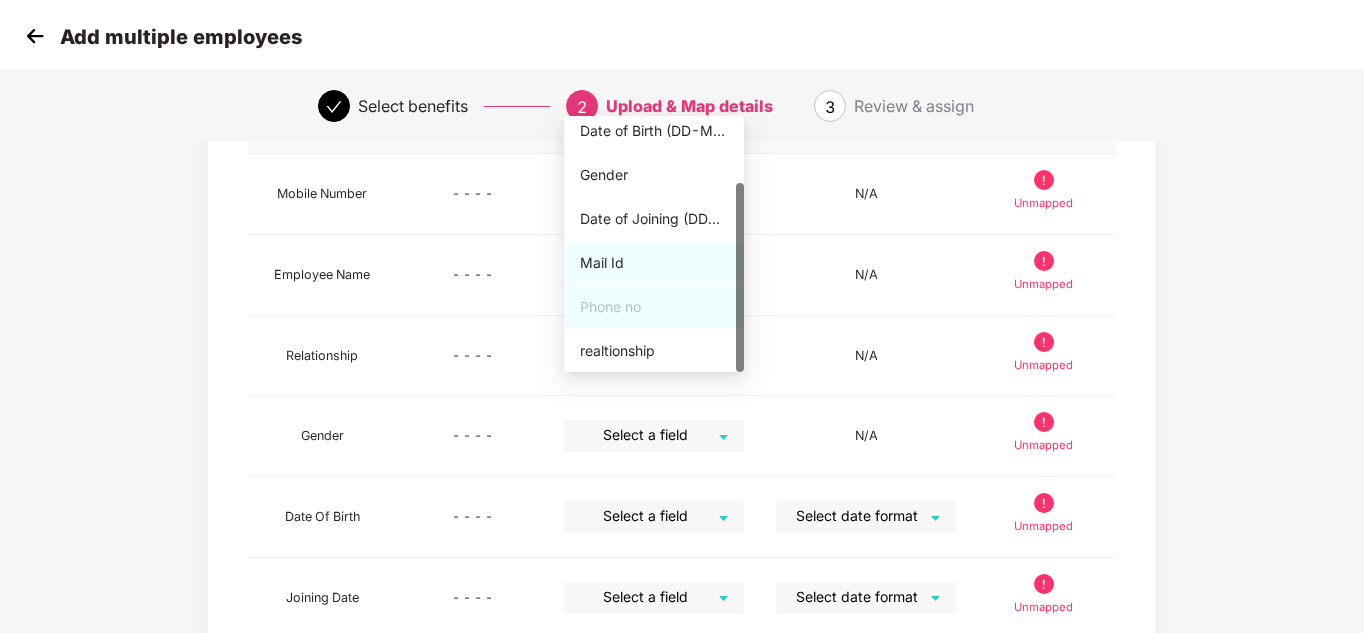 scroll, scrollTop: 420, scrollLeft: 0, axis: vertical 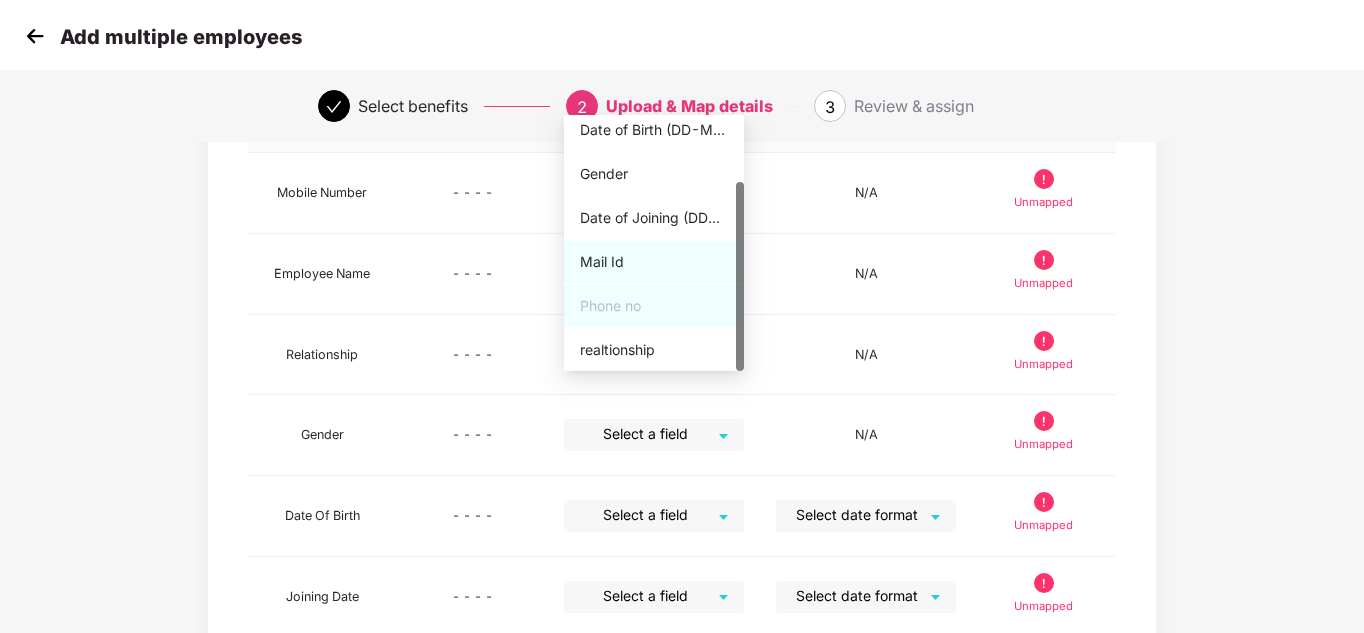 click on "Mail Id" at bounding box center [654, 262] 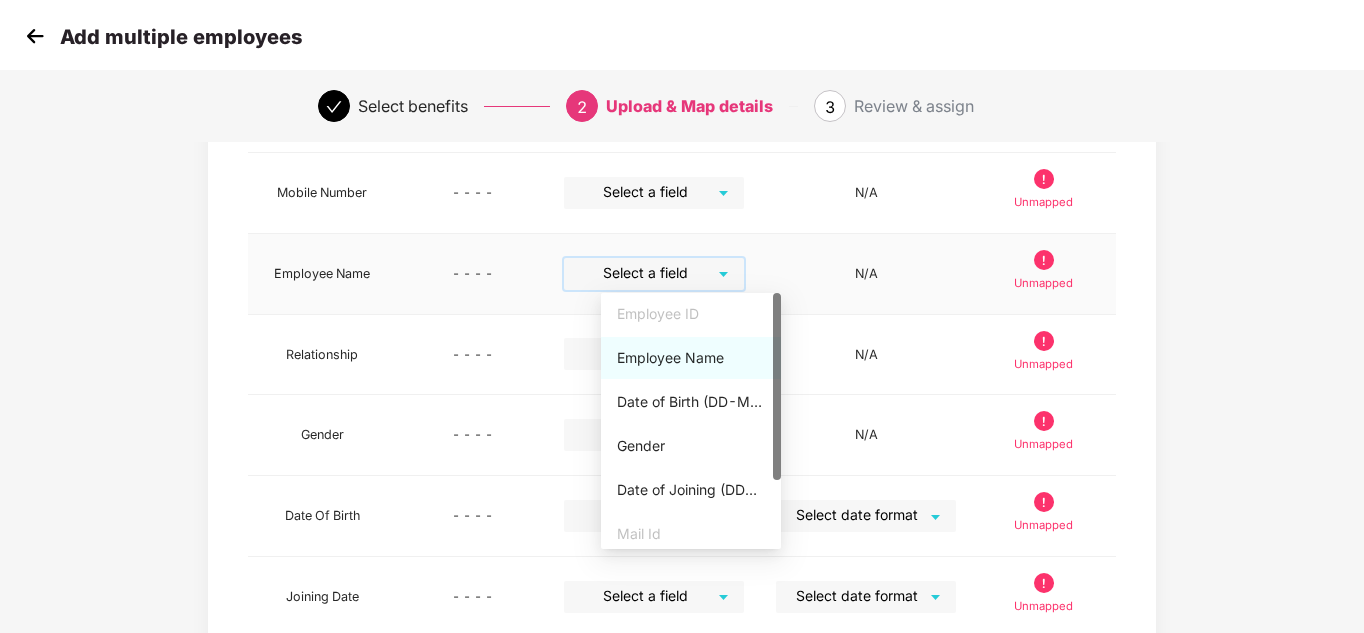 click at bounding box center [647, 273] 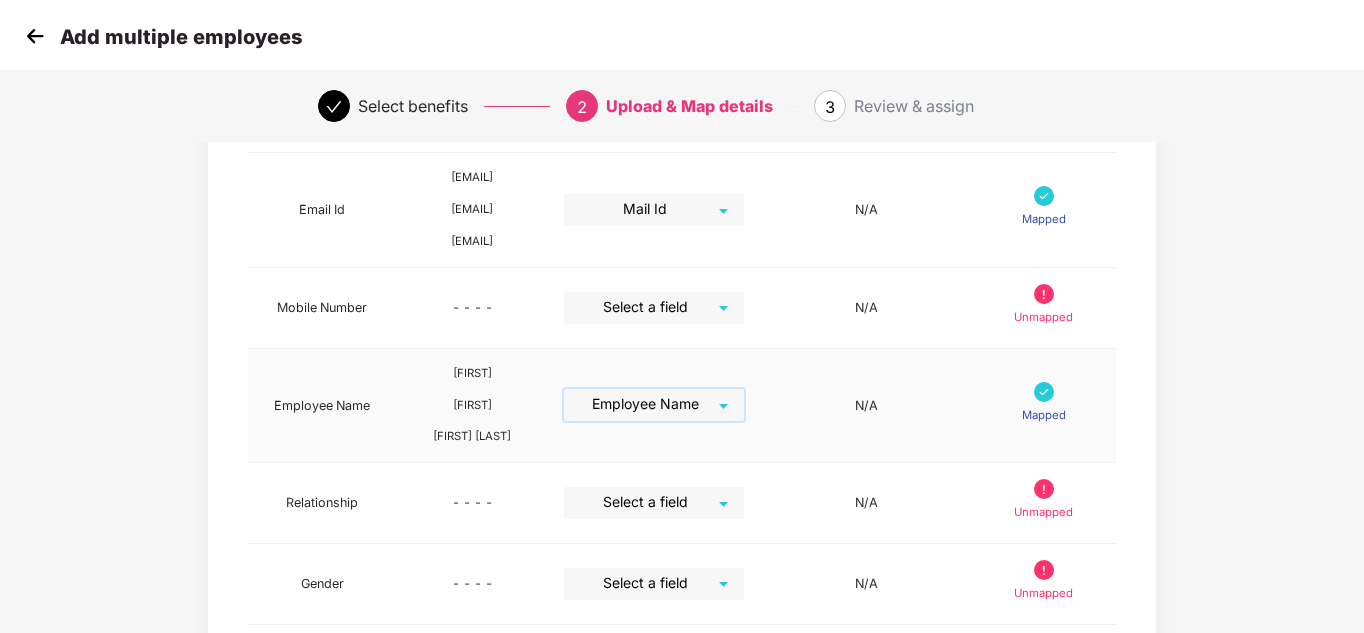 scroll, scrollTop: 302, scrollLeft: 0, axis: vertical 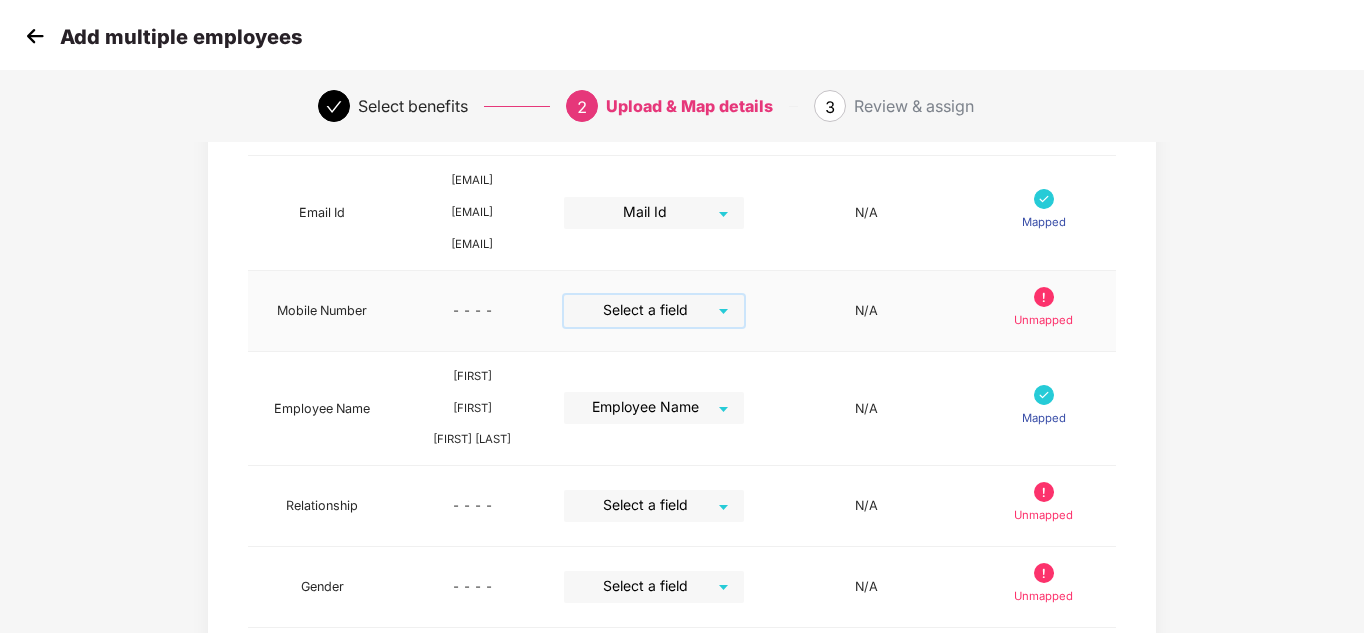 drag, startPoint x: 696, startPoint y: 294, endPoint x: 700, endPoint y: 321, distance: 27.294687 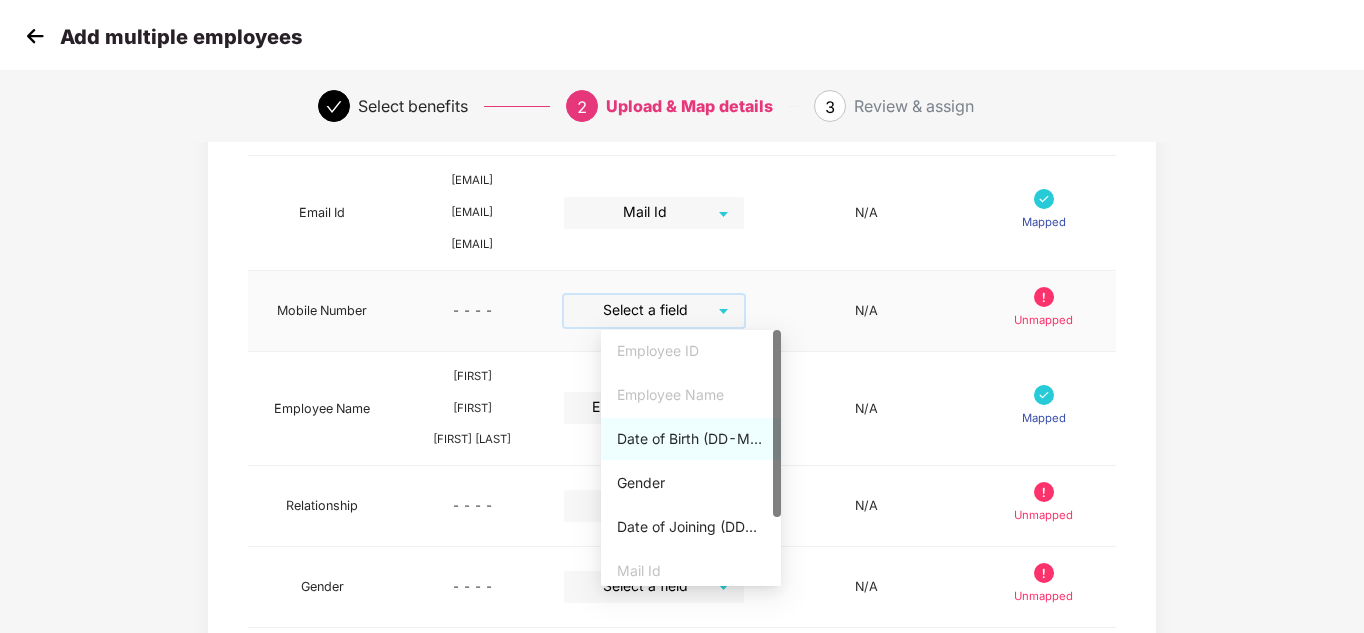 click at bounding box center [647, 310] 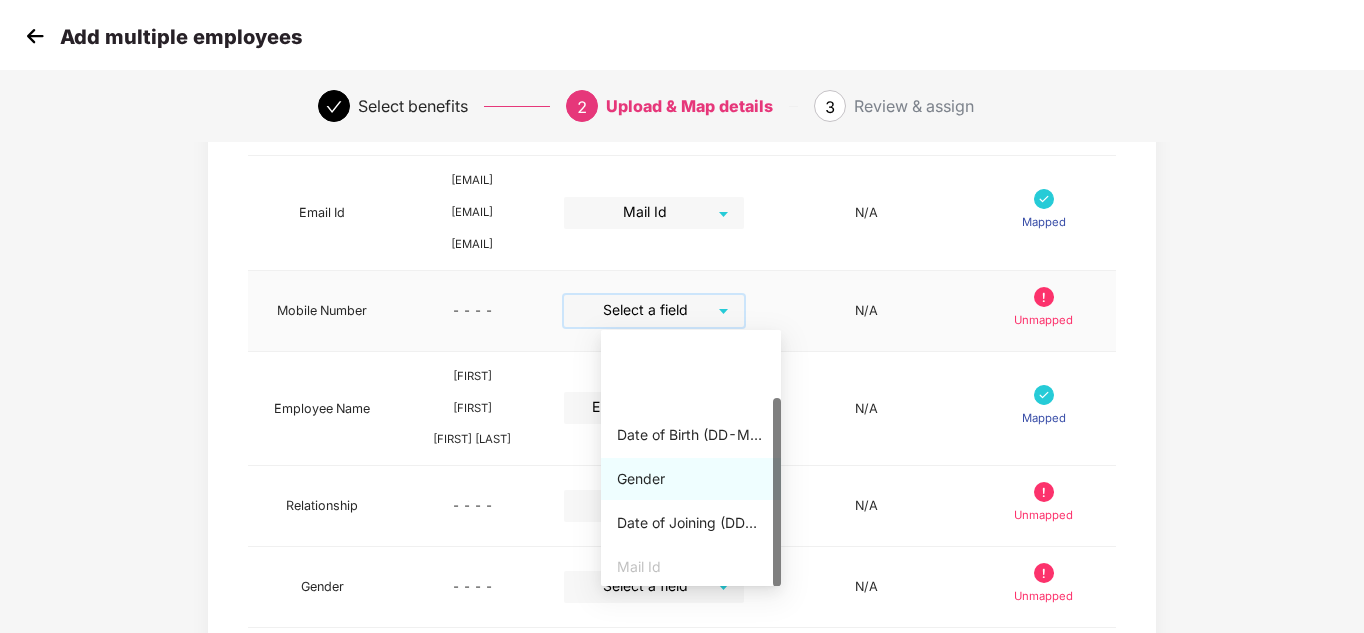 scroll, scrollTop: 90, scrollLeft: 0, axis: vertical 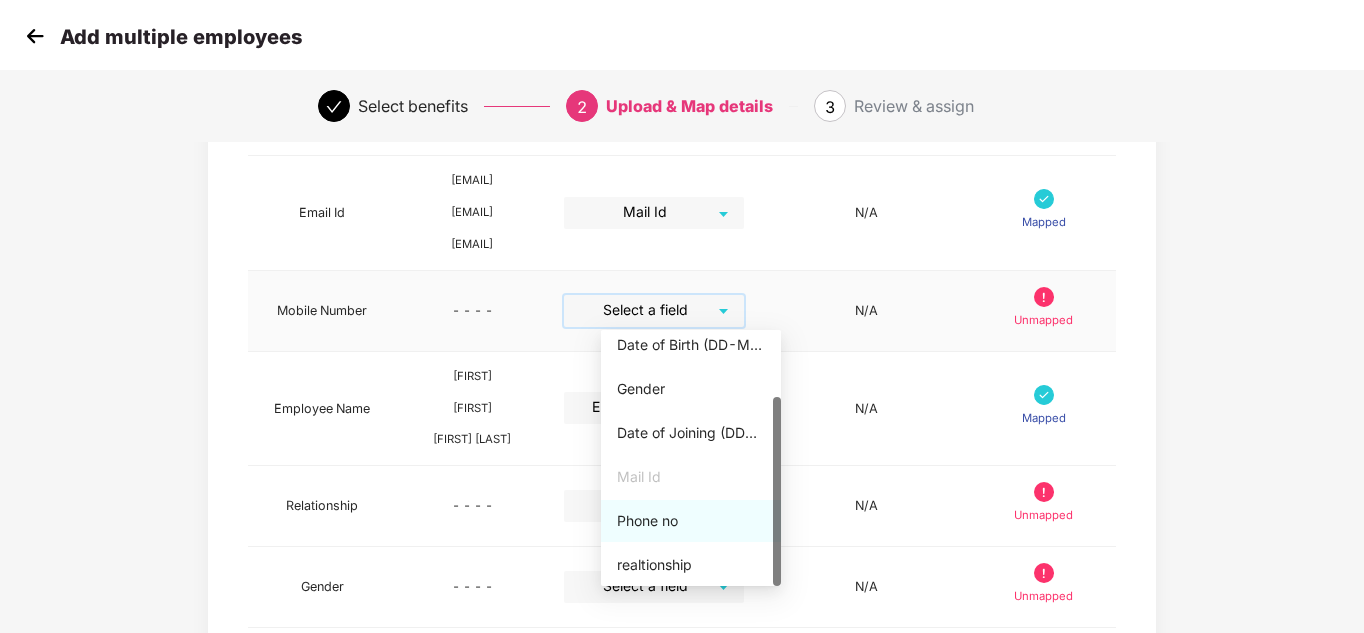 click on "Phone no" at bounding box center [691, 521] 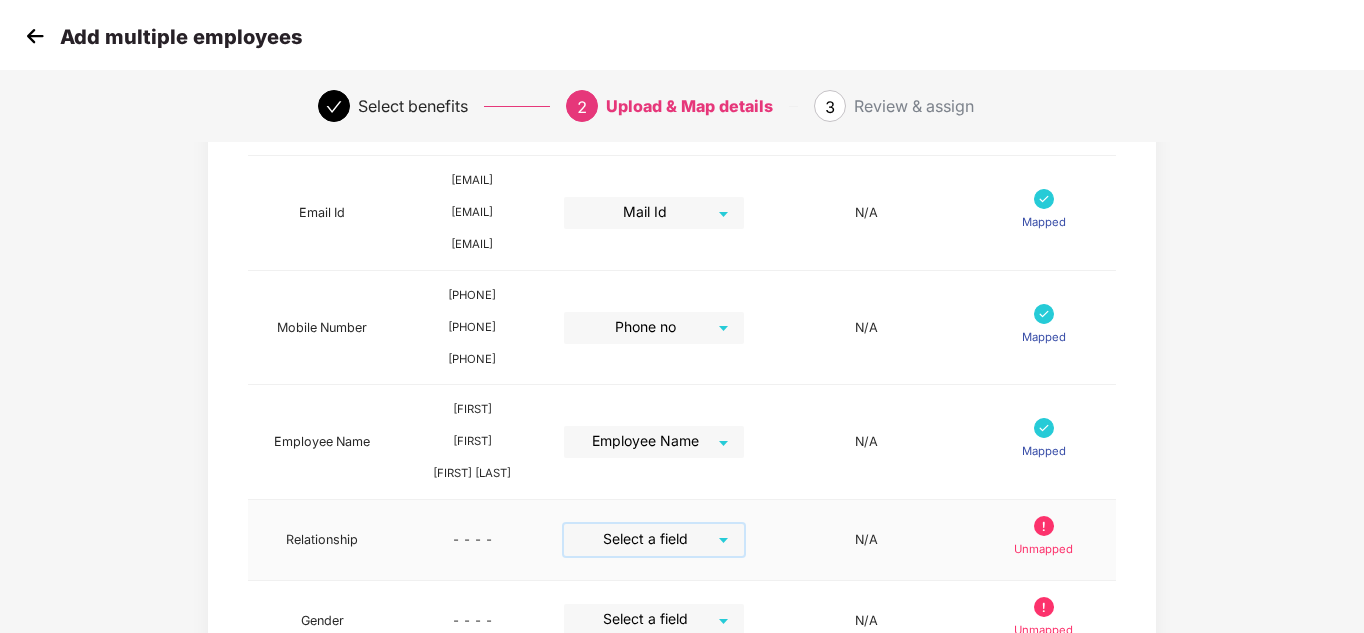 click at bounding box center [647, 539] 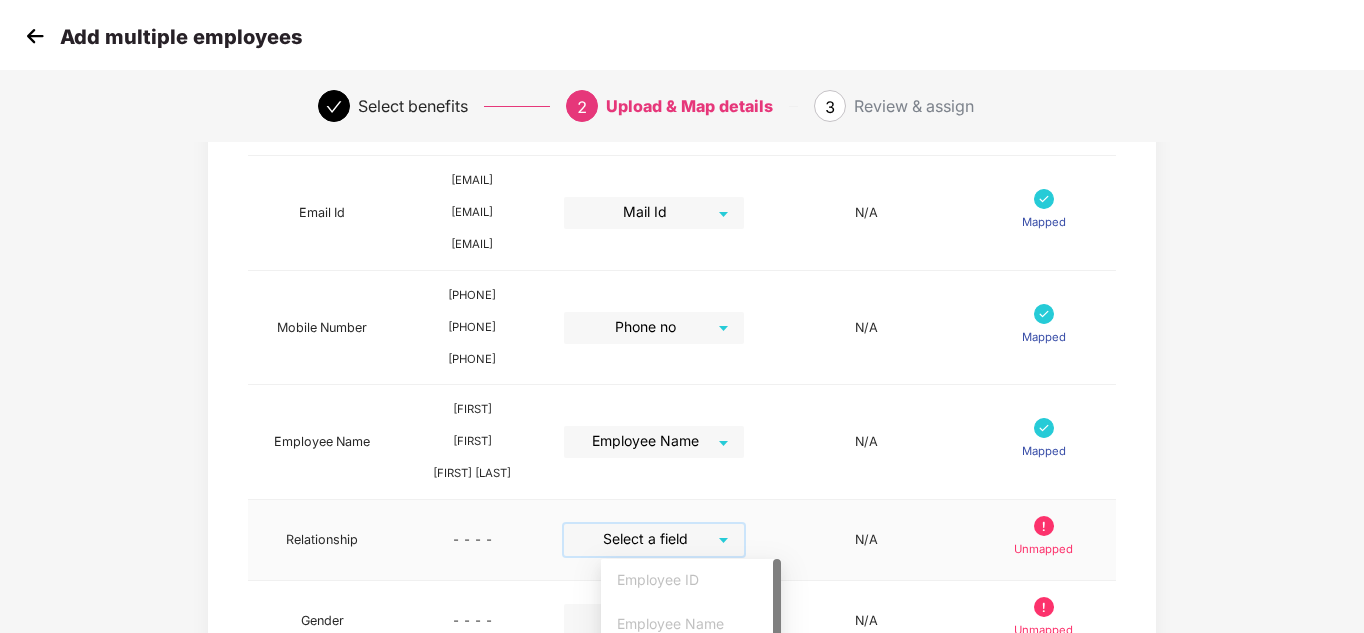 scroll, scrollTop: 666, scrollLeft: 0, axis: vertical 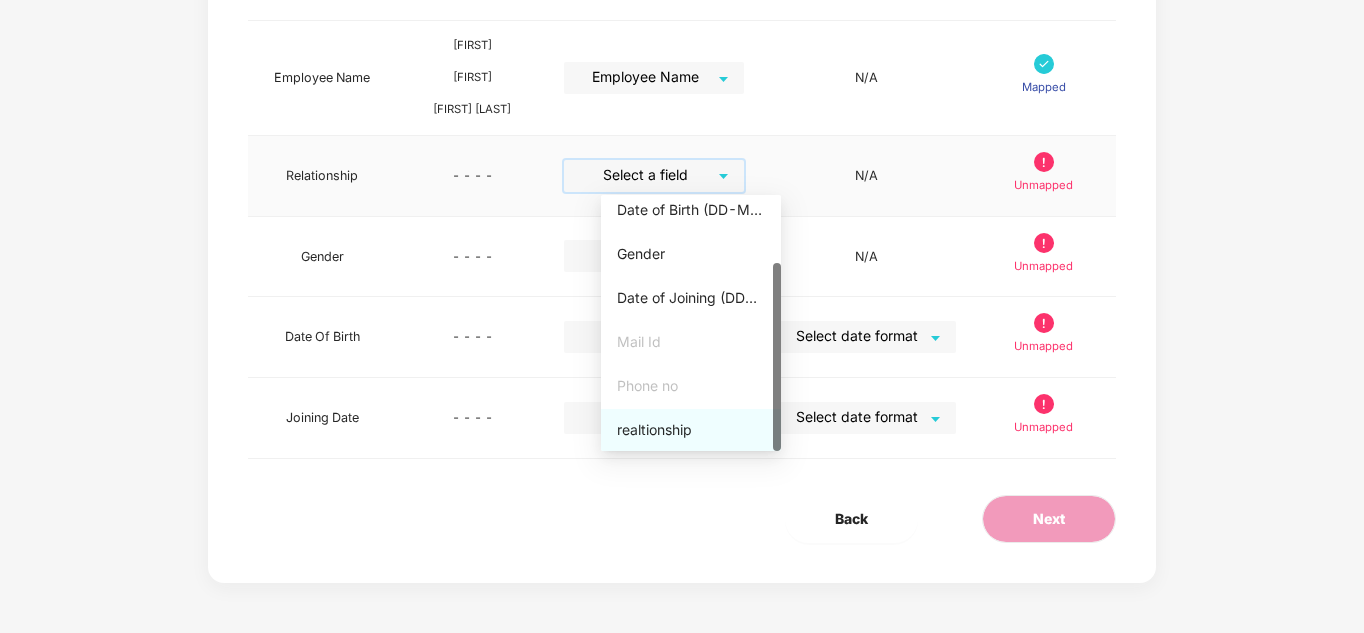click on "realtionship" at bounding box center [691, 430] 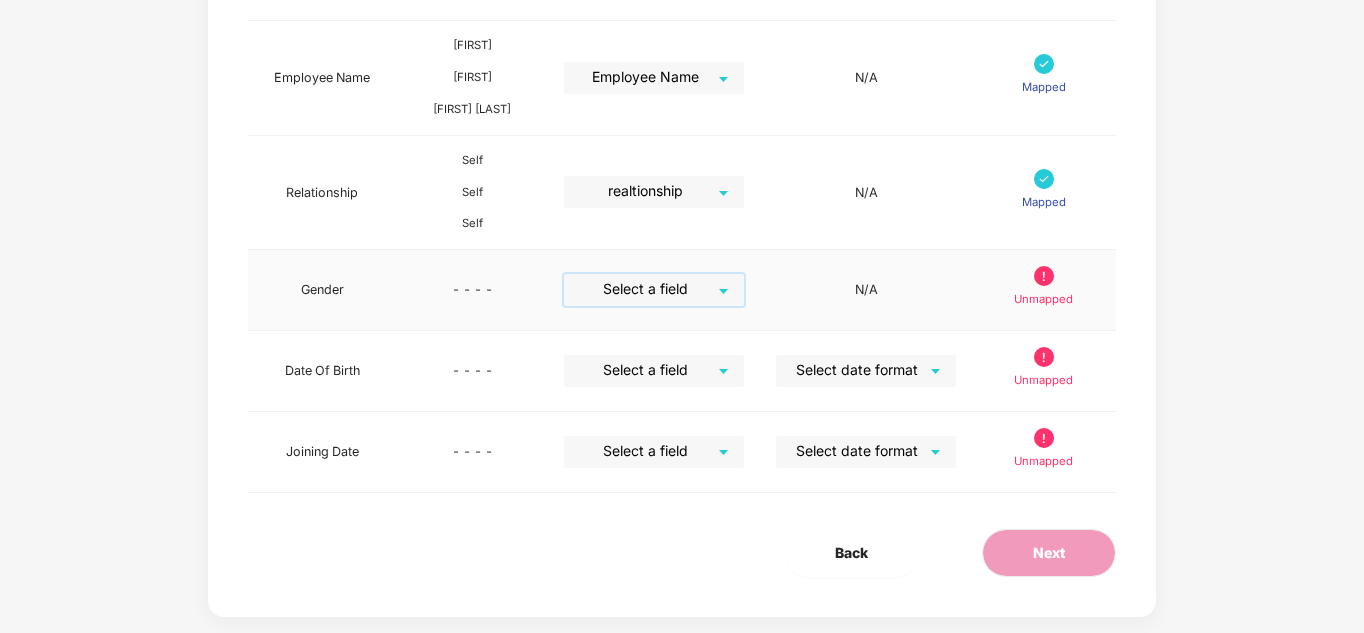 click at bounding box center [647, 289] 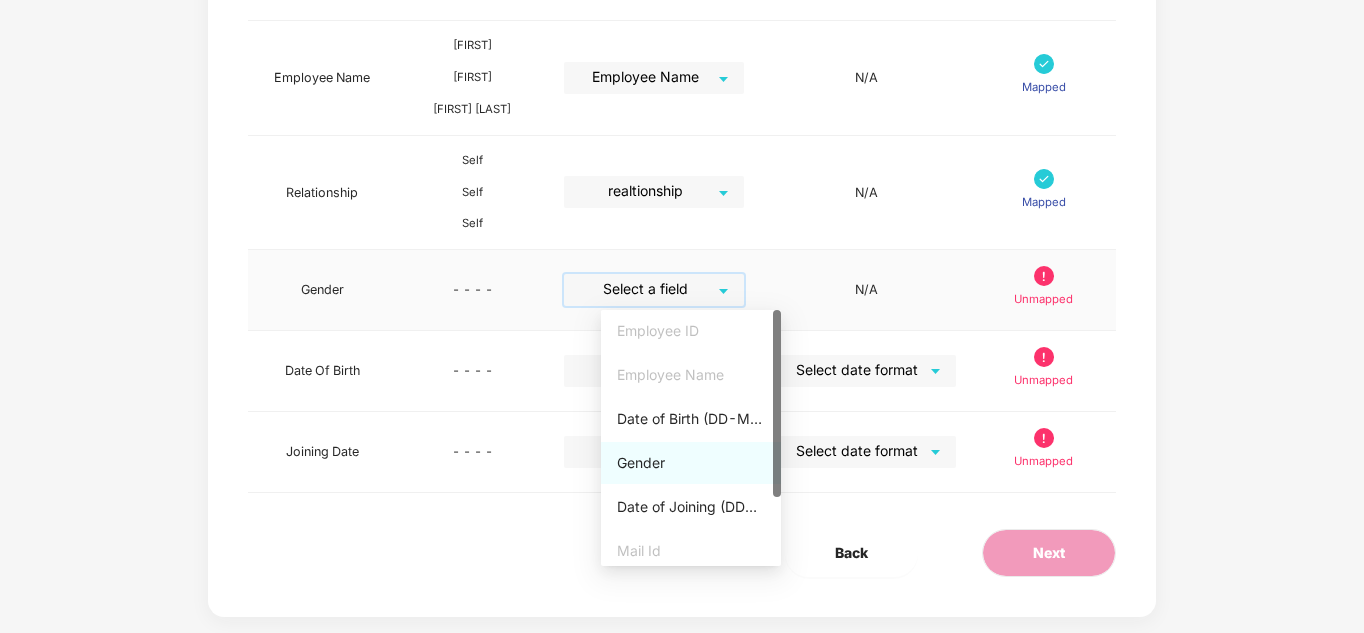 click on "Gender" at bounding box center (691, 463) 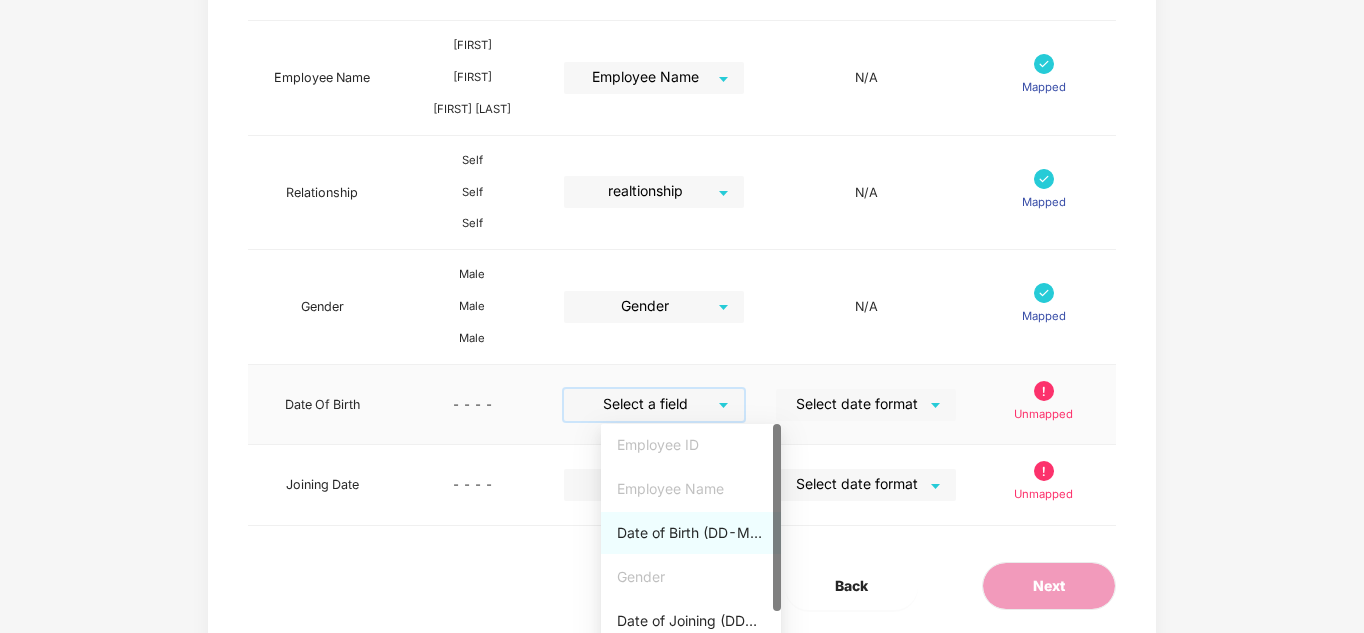click at bounding box center (647, 404) 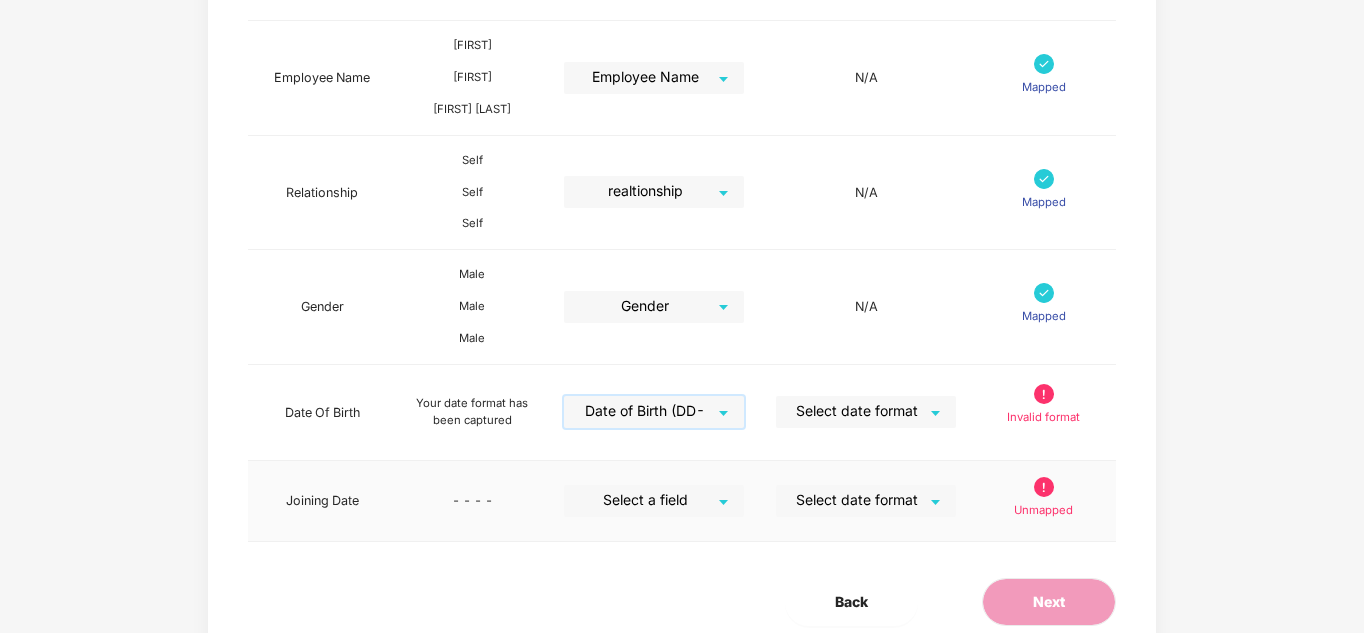 click at bounding box center (647, 500) 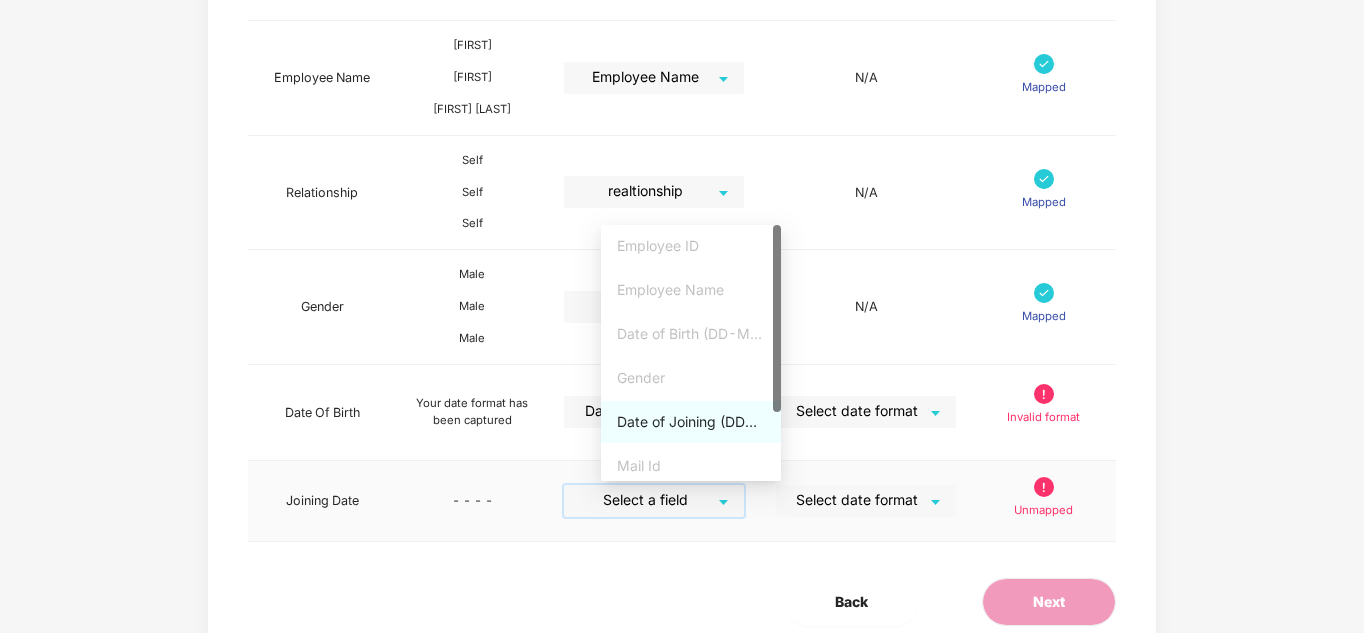 click on "Date of Joining
(DD-MMM-YYYY)" at bounding box center [691, 422] 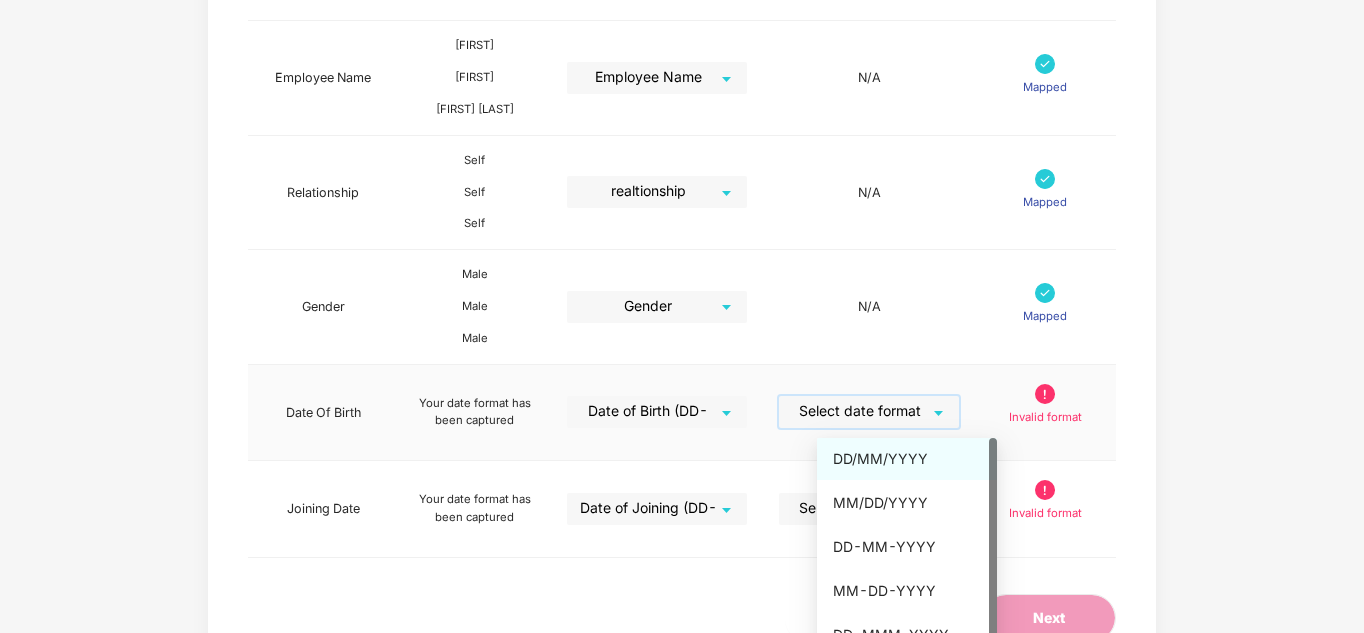 click at bounding box center [862, 411] 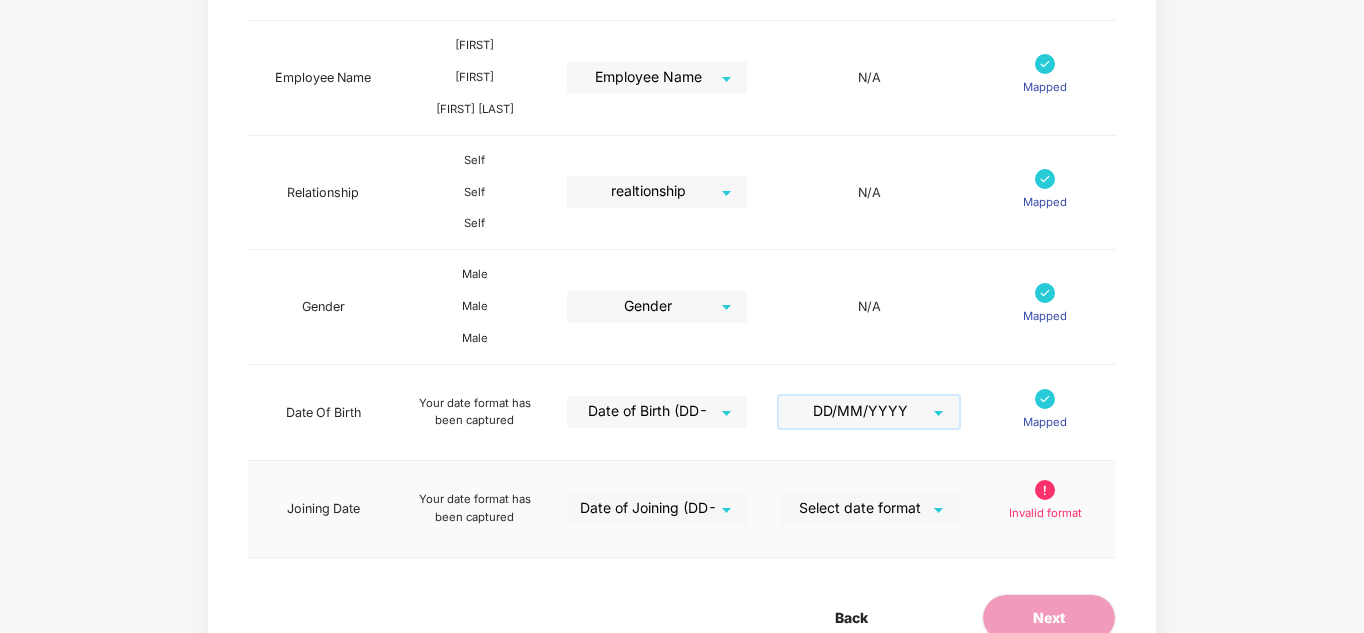 scroll, scrollTop: 777, scrollLeft: 0, axis: vertical 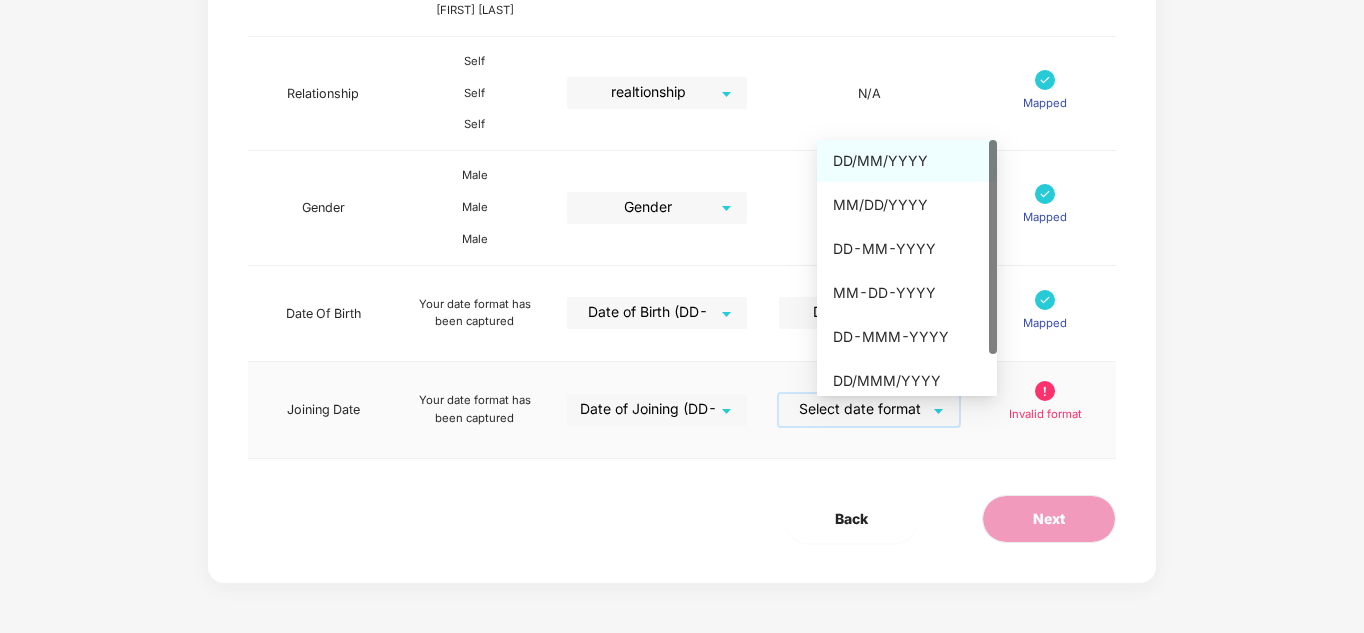 click at bounding box center [862, 409] 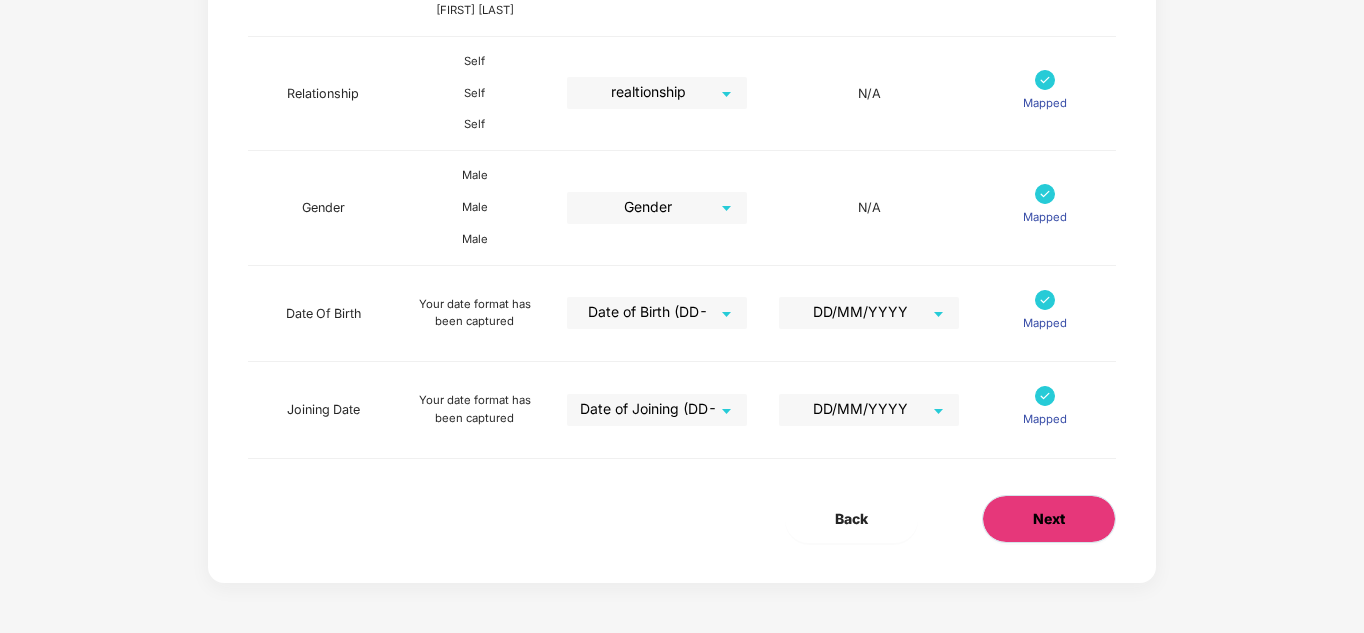 click on "Next" at bounding box center [1049, 519] 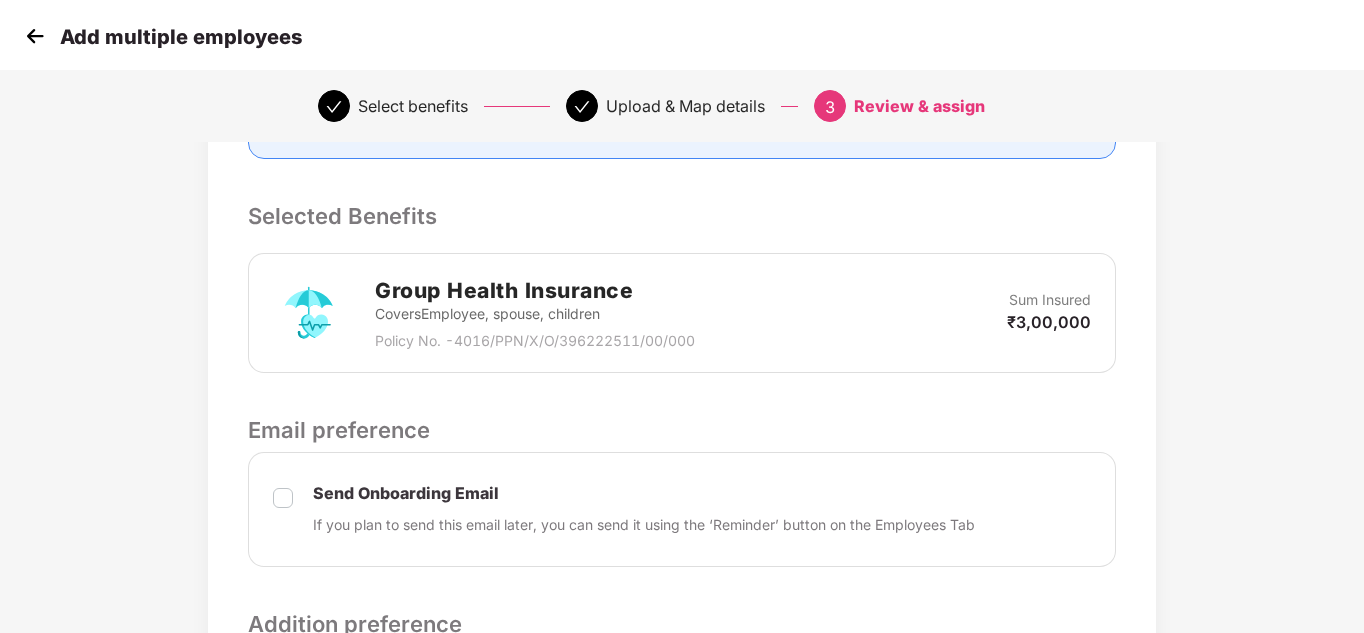 scroll, scrollTop: 698, scrollLeft: 0, axis: vertical 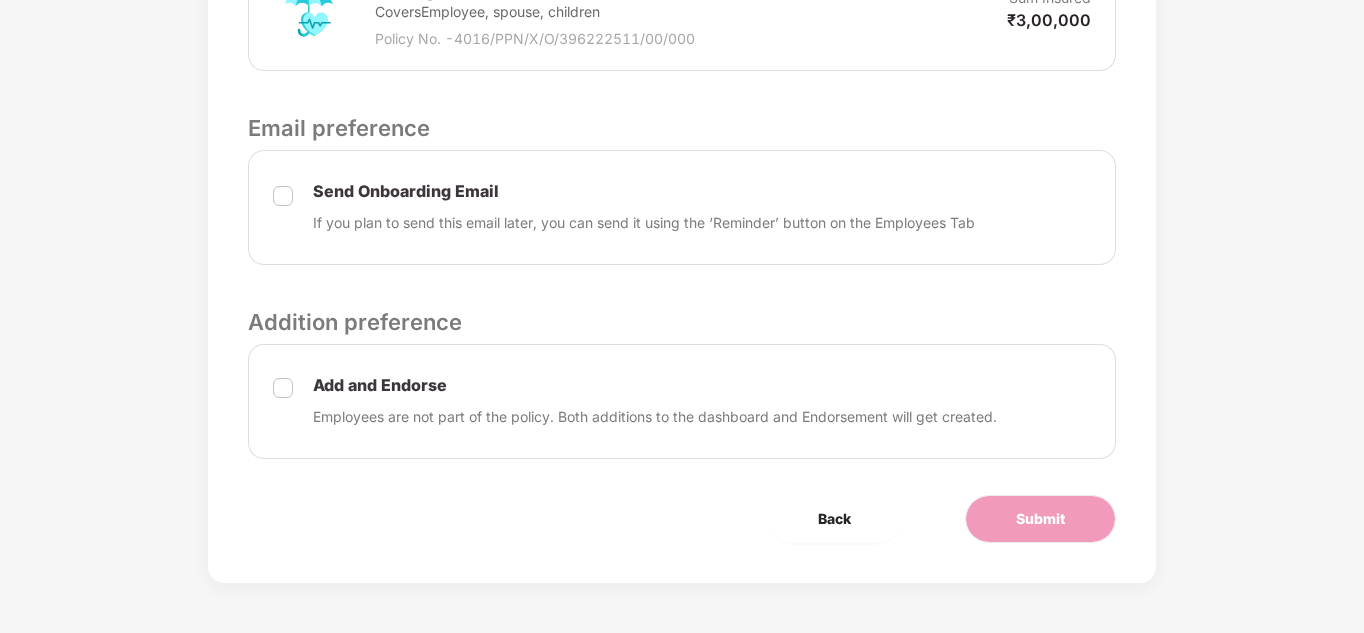 click on "Add and Endorse Employees are not part of the policy. Both additions to the dashboard and Endorsement will get created." at bounding box center [655, 401] 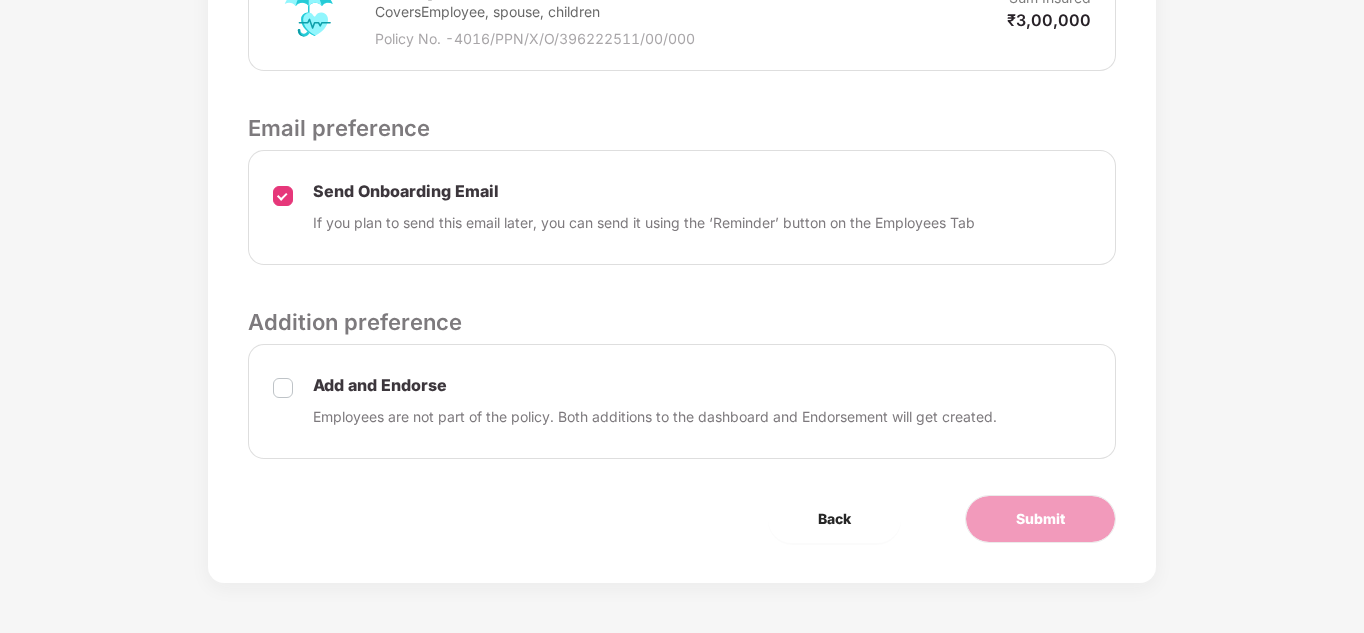 click on "Add and Endorse Employees are not part of the policy. Both additions to the dashboard and Endorsement will get created." at bounding box center [681, 401] 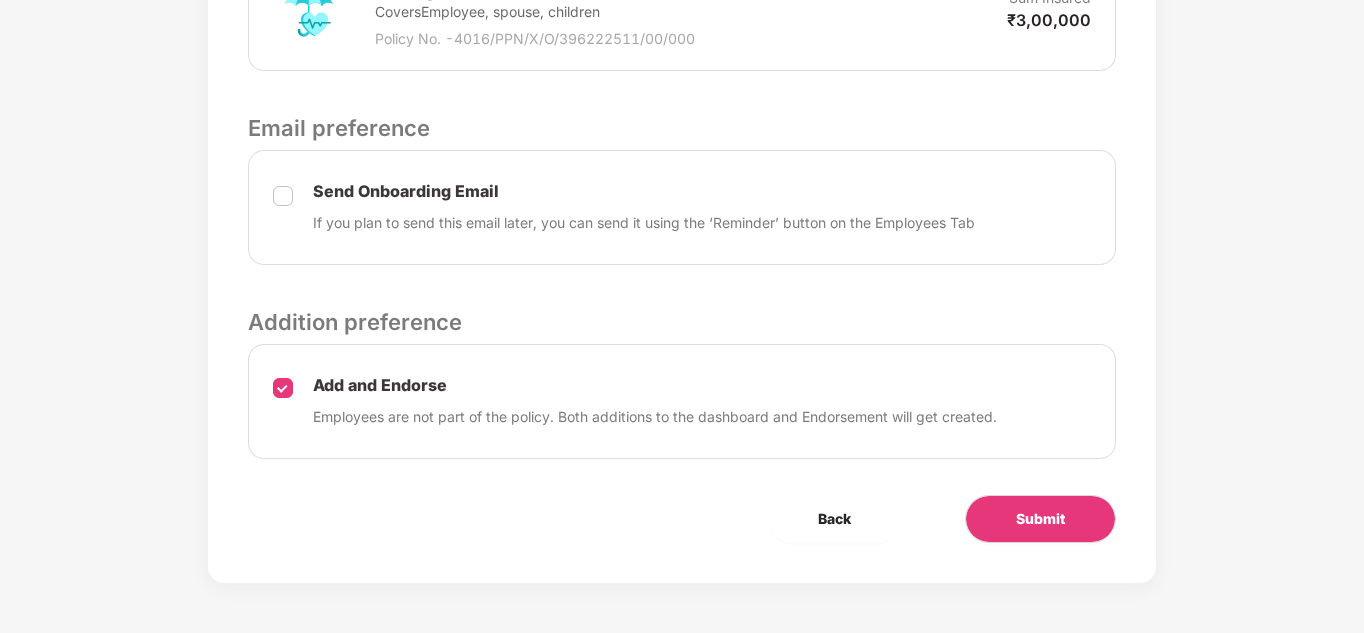 click on "Review & Assign Benefits Data Mapped Successfully Employee-data.csv Affinity Benefits Clove Dental, Pharmeasy, Nua Women, Prystine Care etc will be automatically assigned by adding employees Auto-assigned Selected Benefits Group Health Insurance Covers Employee, spouse, children Policy No. - 4016/PPN/X/O/396222511/00/000 Sum Insured ₹3,00,000 Email preference Send Onboarding Email If you plan to send this email later, you can send it using the ‘Reminder’ button on the Employees Tab Addition preference Add and Endorse Employees are not part of the policy. Both additions to the dashboard and Endorsement will get created. Back Submit" at bounding box center [681, 24] 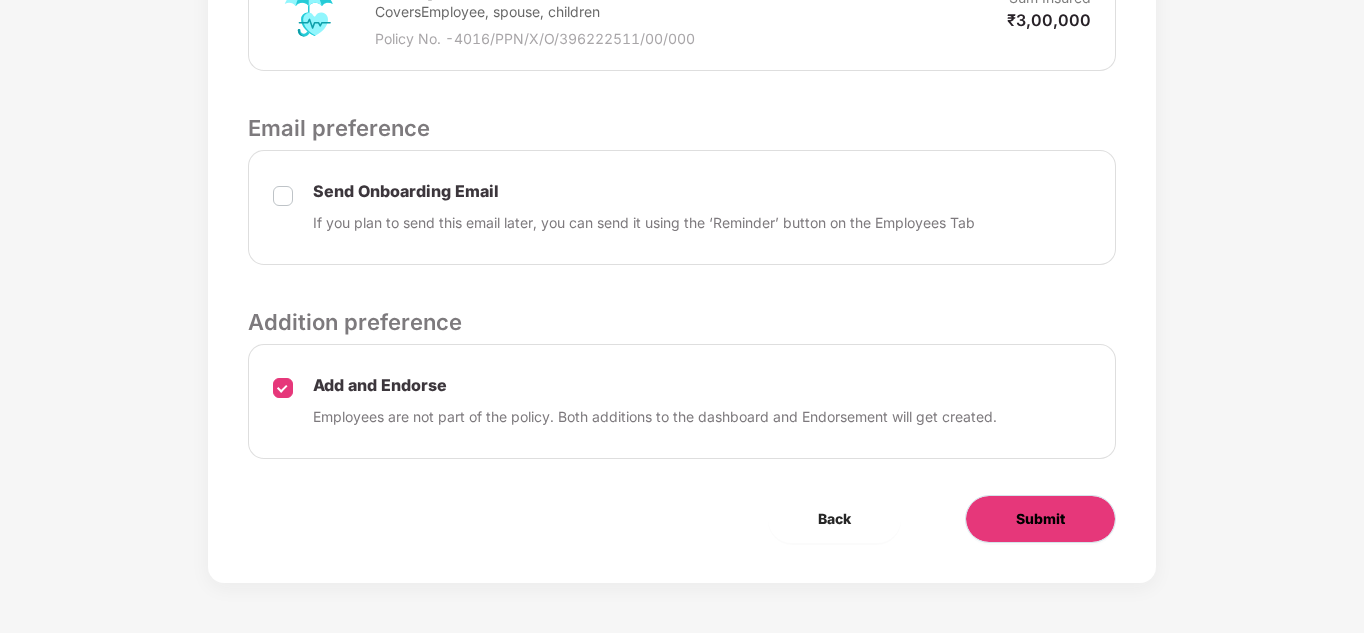 click on "Submit" at bounding box center (1040, 519) 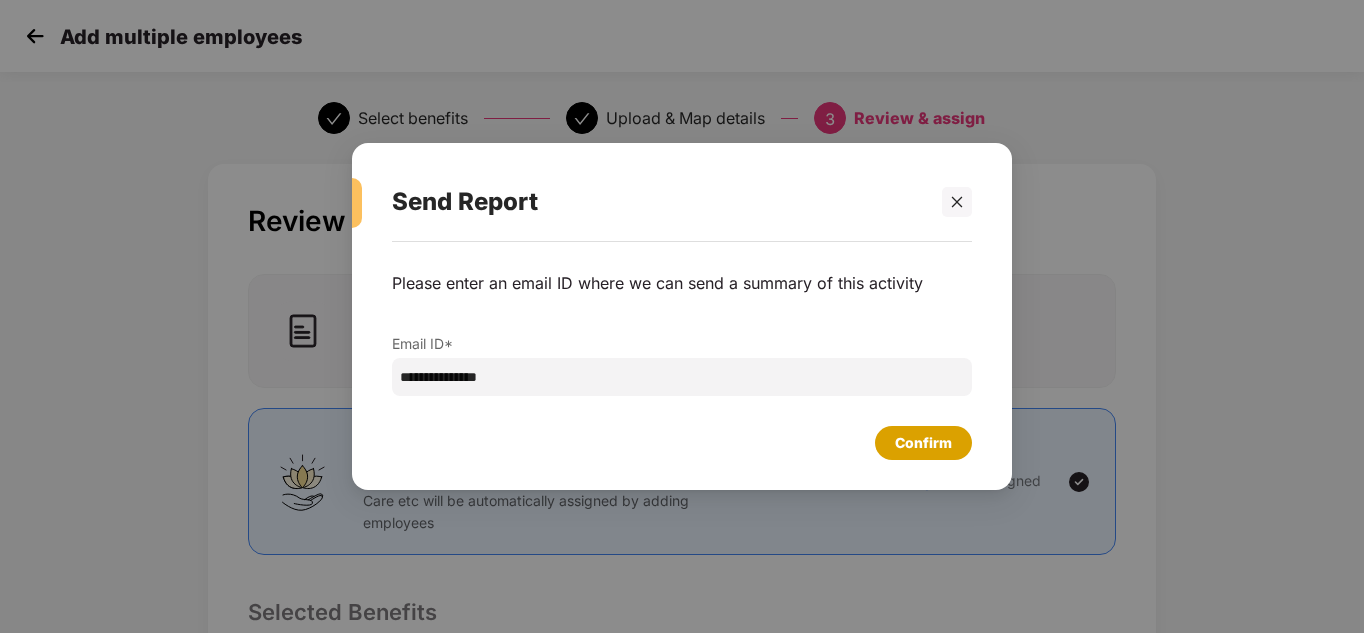 click on "Confirm" at bounding box center [923, 443] 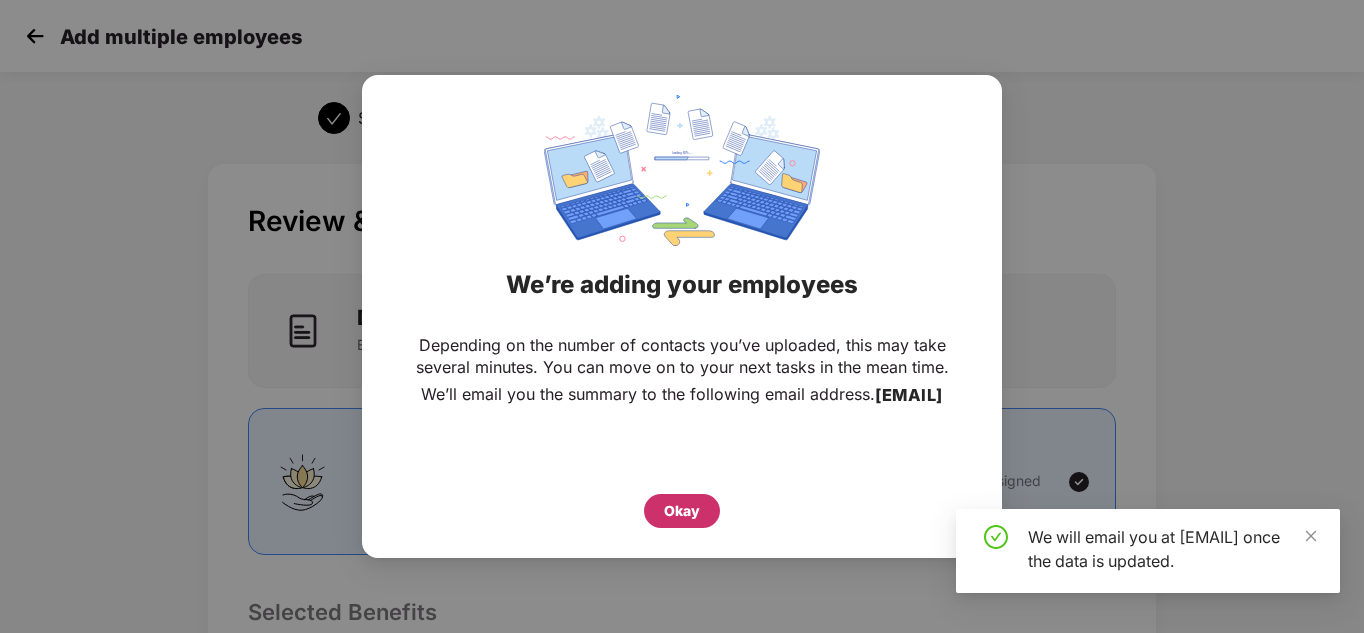 click on "Okay" at bounding box center (682, 511) 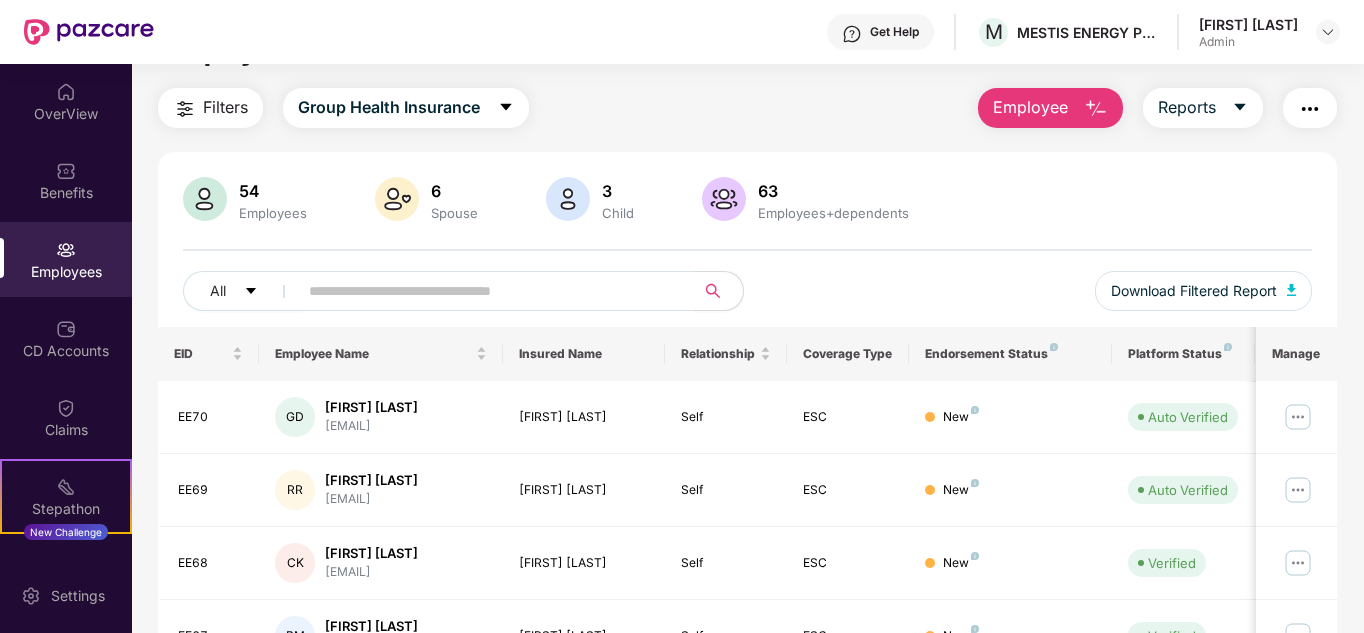scroll, scrollTop: 45, scrollLeft: 0, axis: vertical 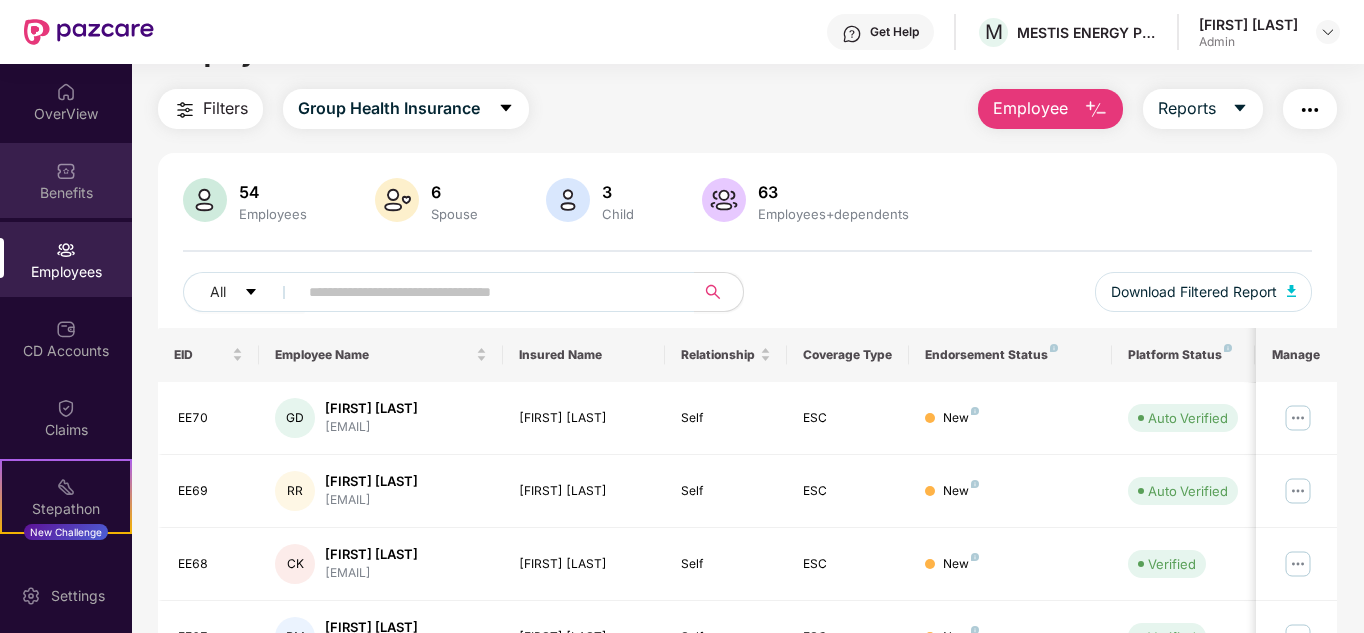 click on "Benefits" at bounding box center [66, 180] 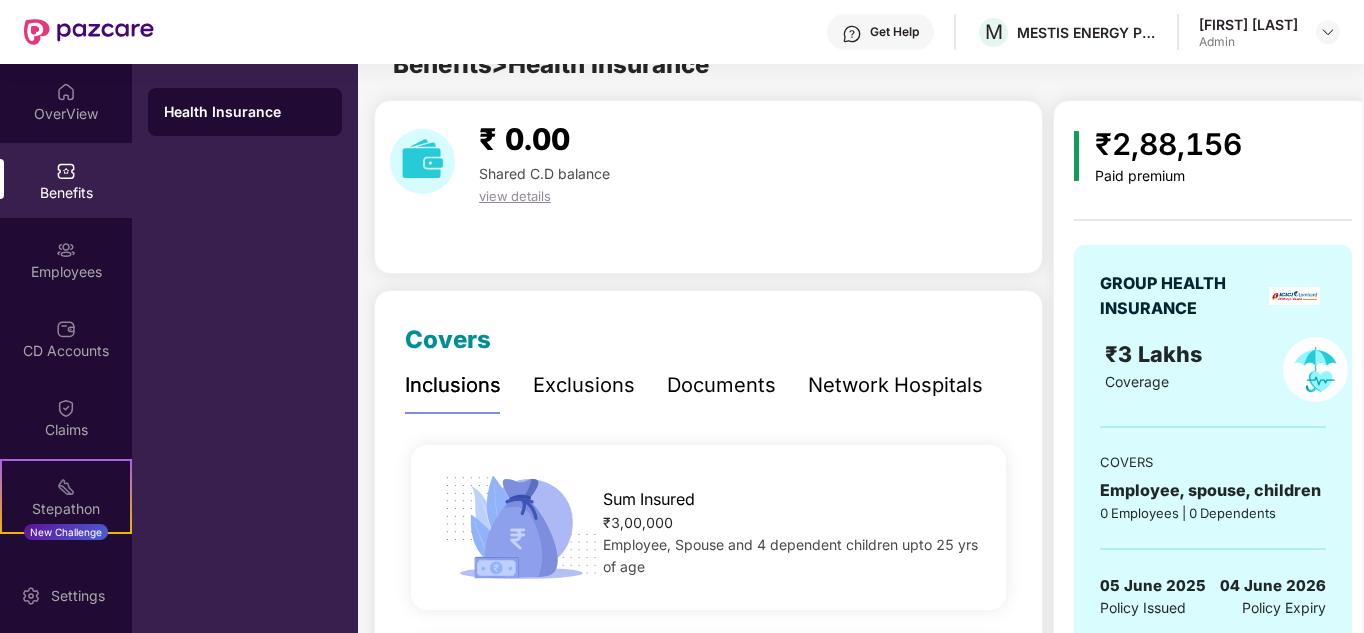 scroll, scrollTop: 45, scrollLeft: 0, axis: vertical 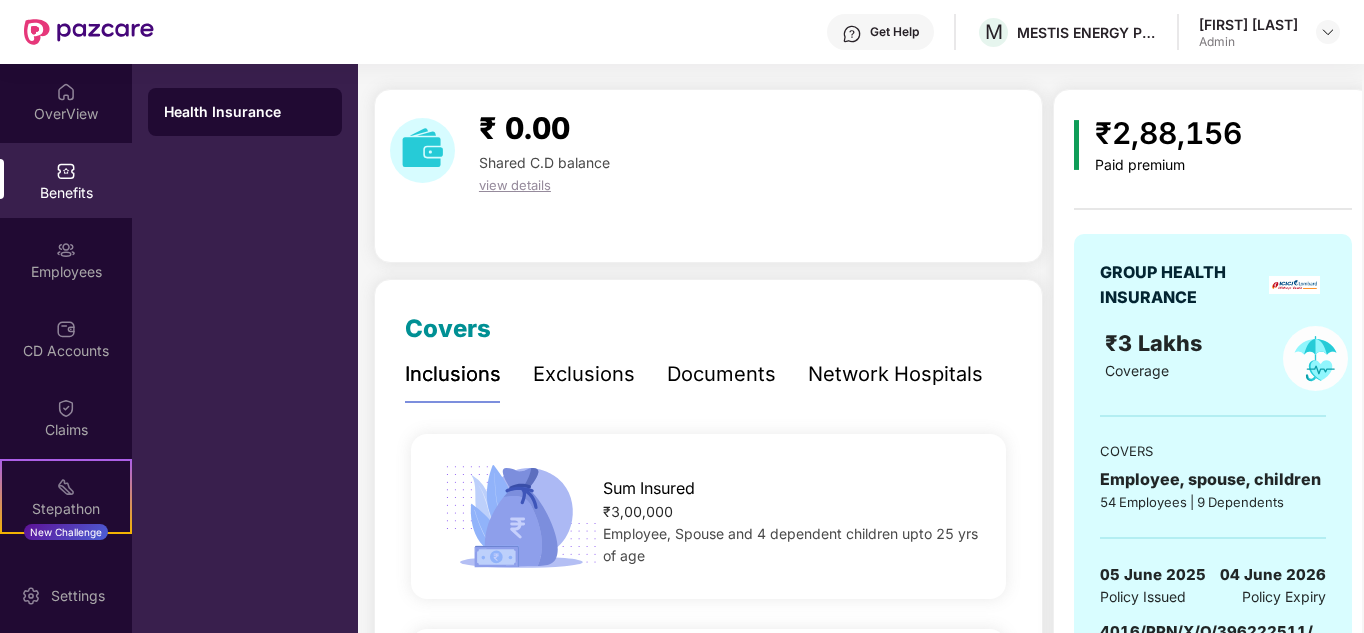 click on "Exclusions" at bounding box center [584, 374] 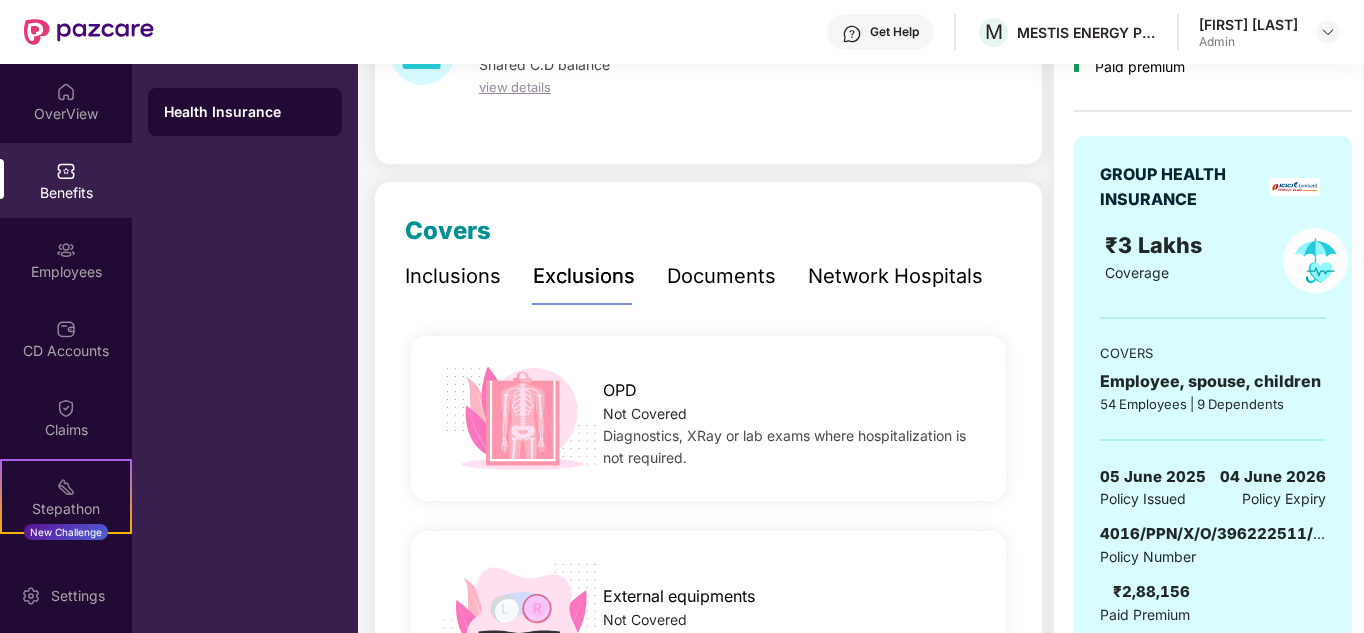 scroll, scrollTop: 146, scrollLeft: 0, axis: vertical 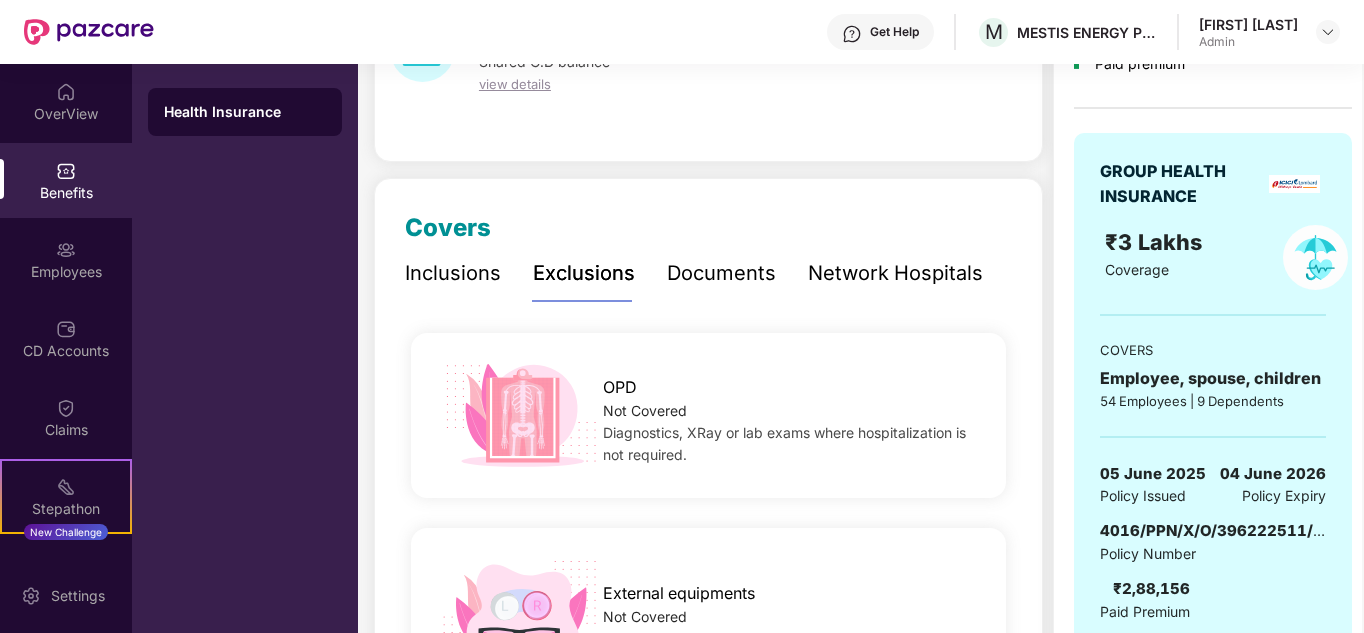 click on "Inclusions" at bounding box center [453, 273] 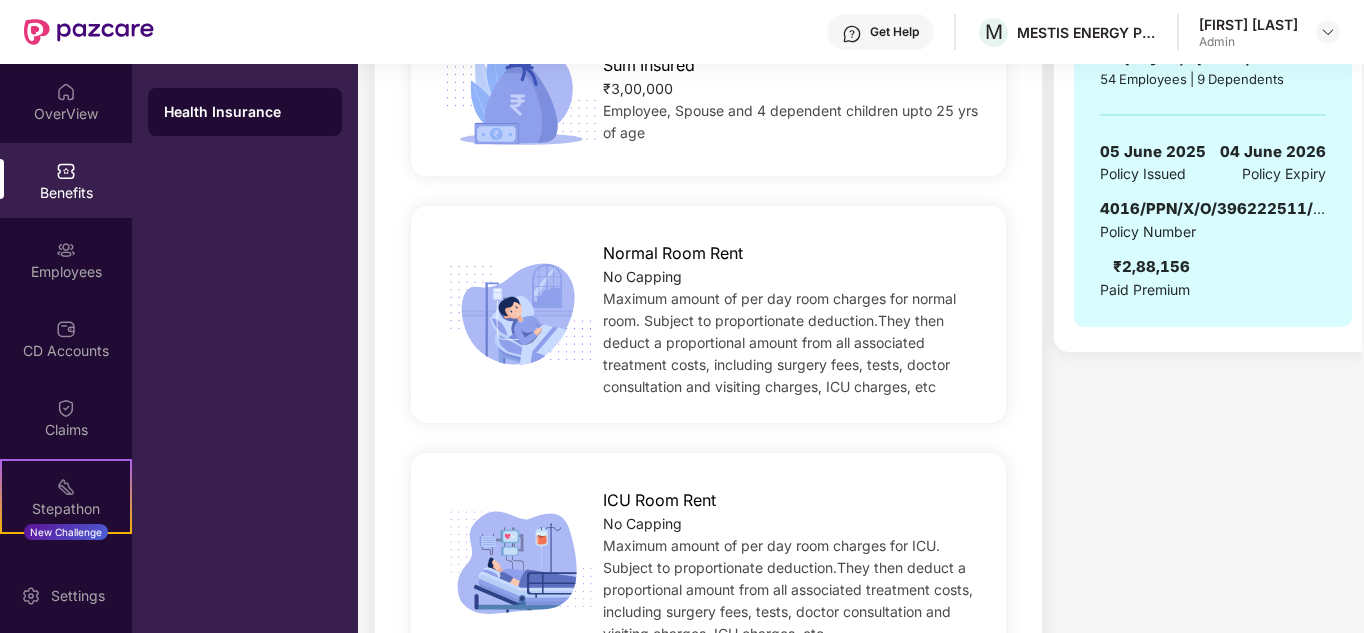 scroll, scrollTop: 519, scrollLeft: 0, axis: vertical 